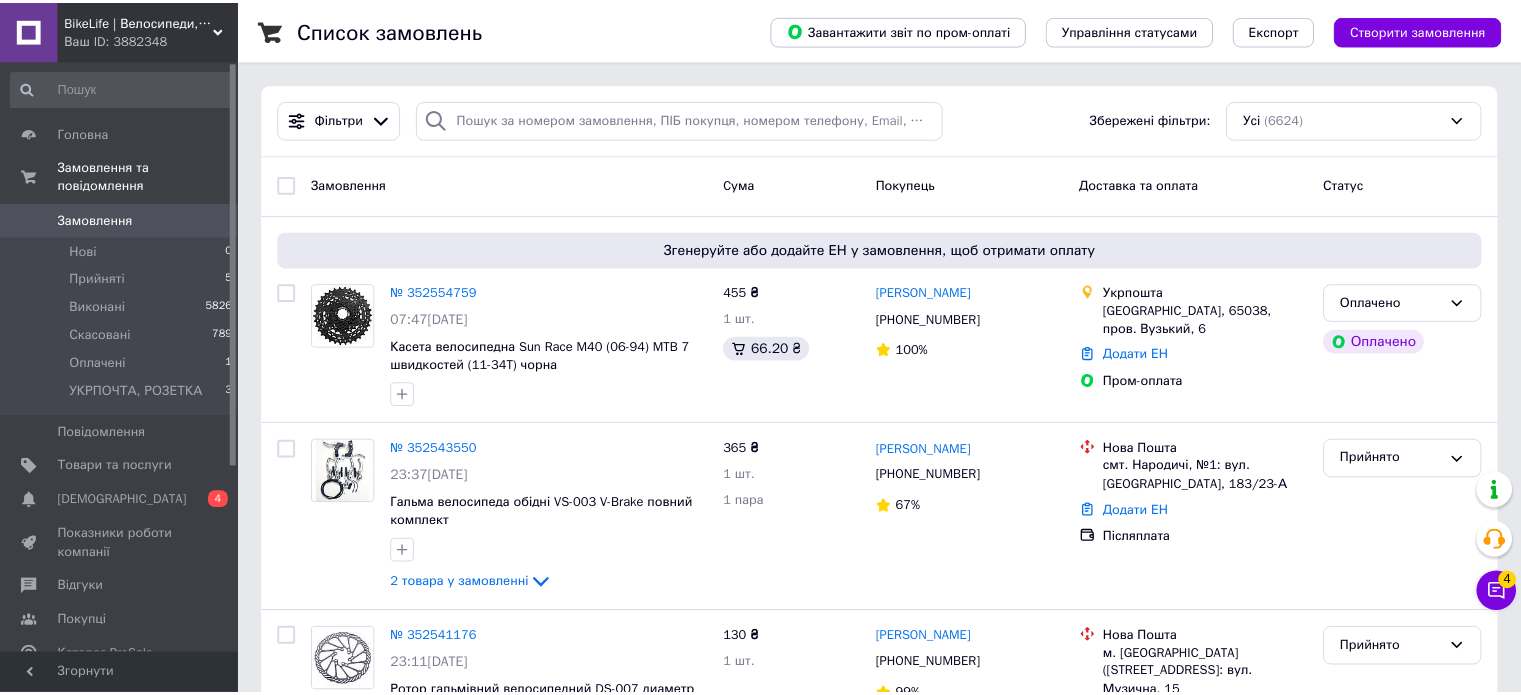 scroll, scrollTop: 0, scrollLeft: 0, axis: both 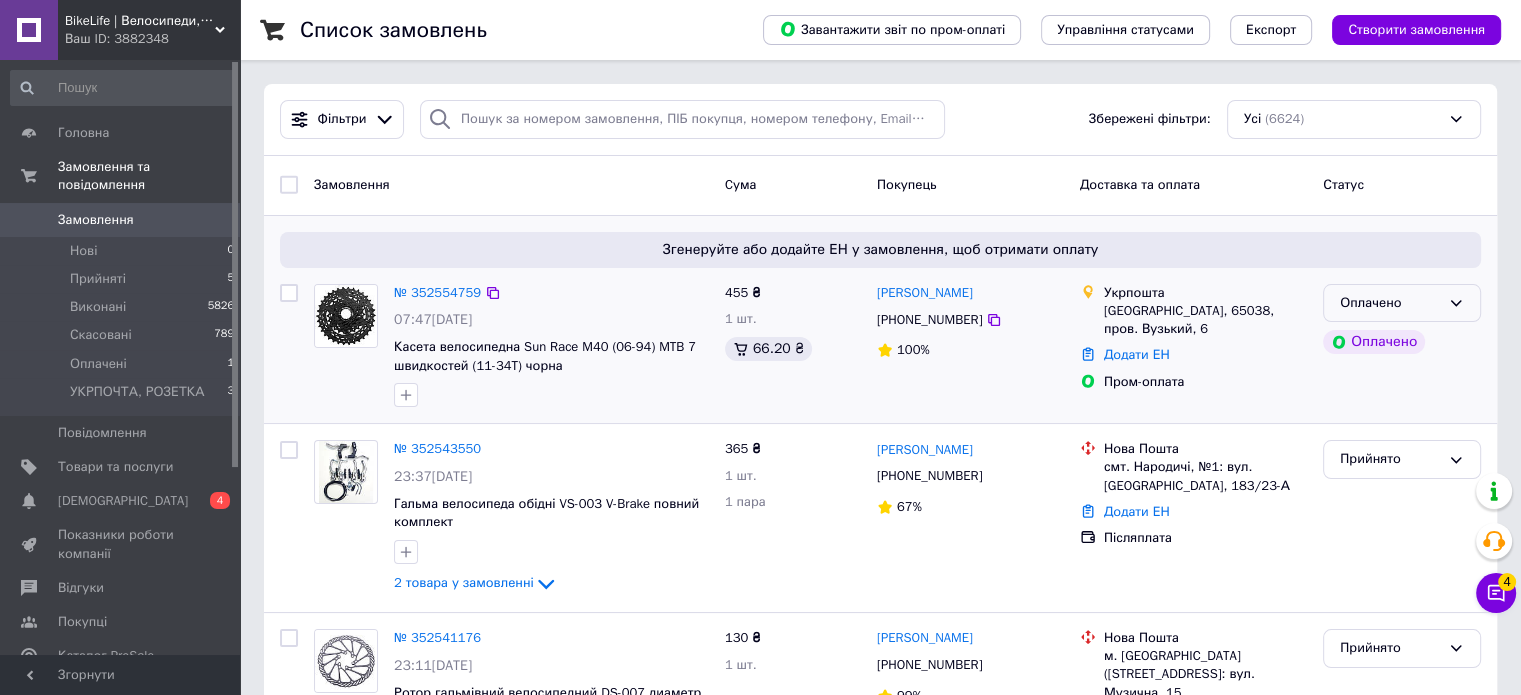 click on "Оплачено" at bounding box center [1390, 303] 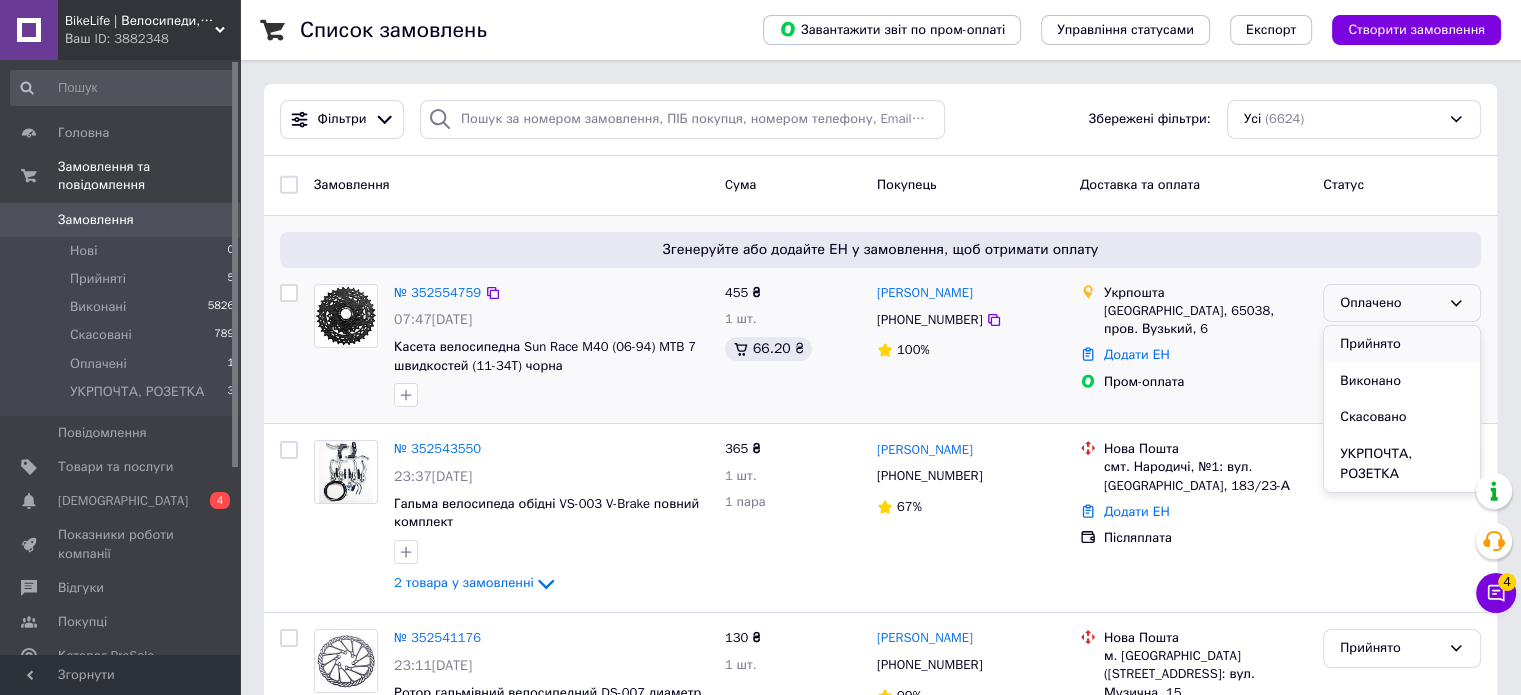 click on "Прийнято" at bounding box center [1402, 344] 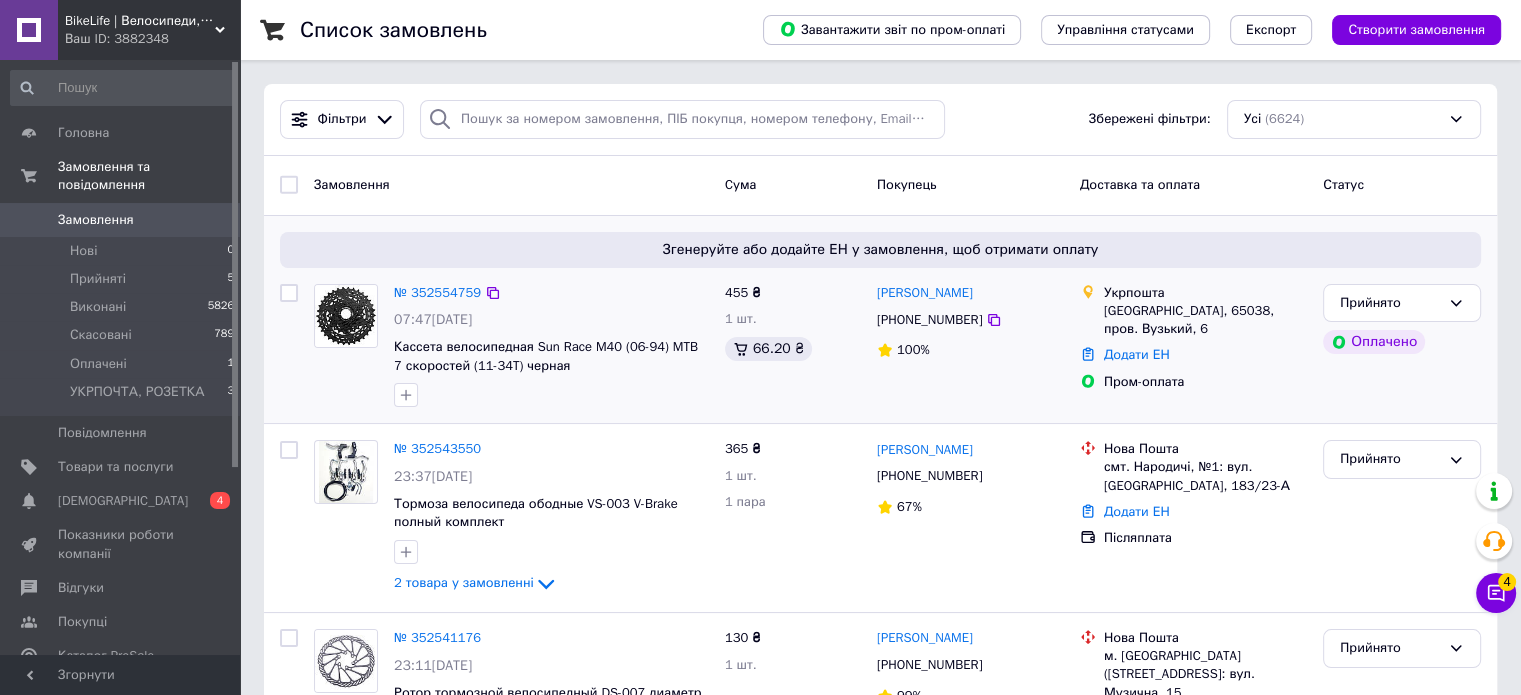 click on "Ваш ID: 3882348" at bounding box center (152, 39) 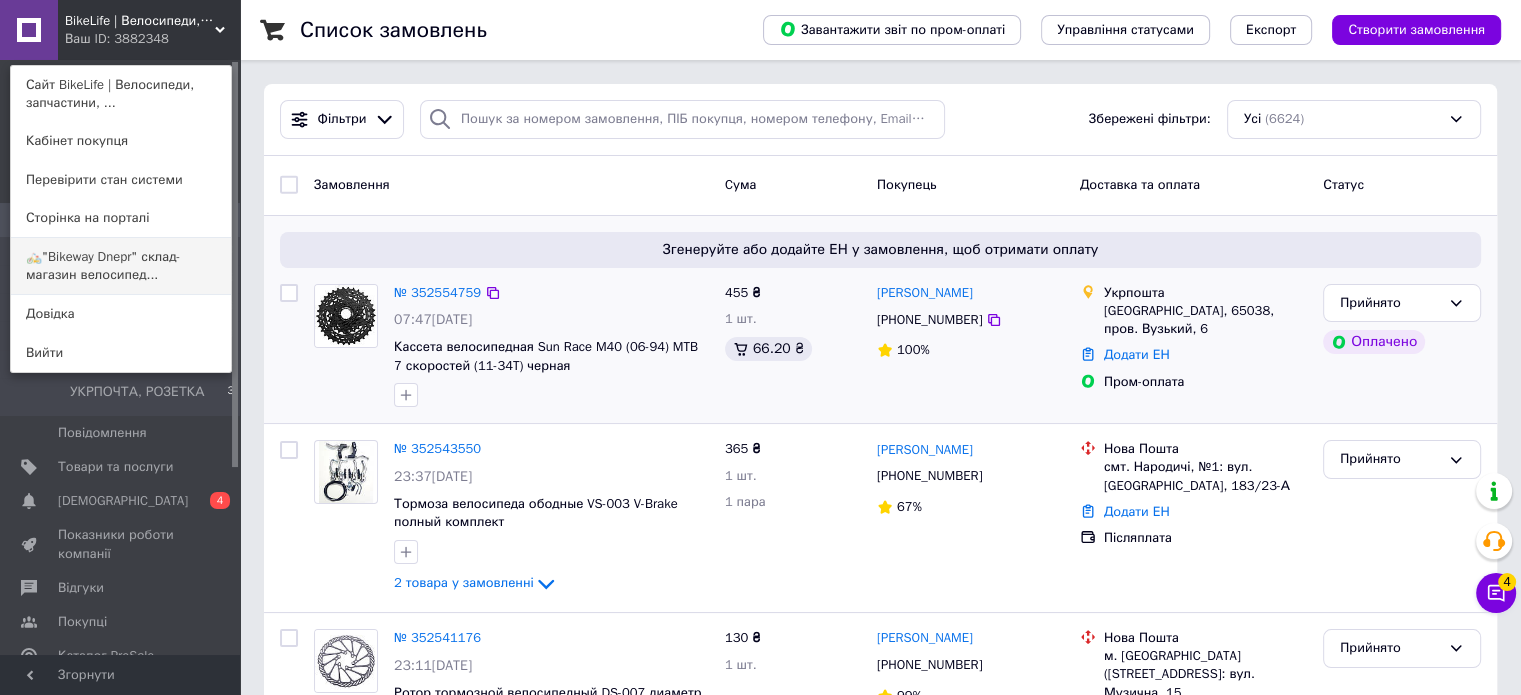 click on "🚲"Bikeway Dnepr" склад-магазин велосипед..." at bounding box center [121, 266] 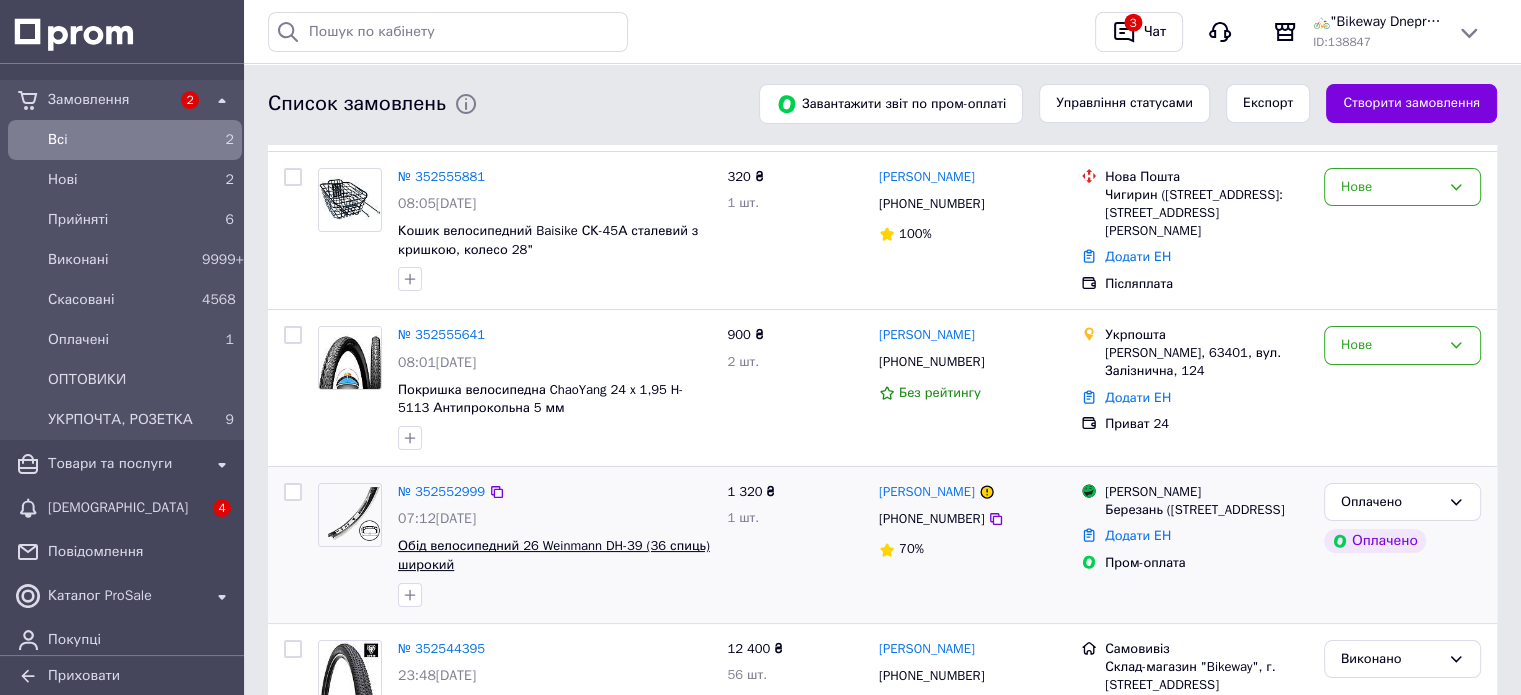 scroll, scrollTop: 0, scrollLeft: 0, axis: both 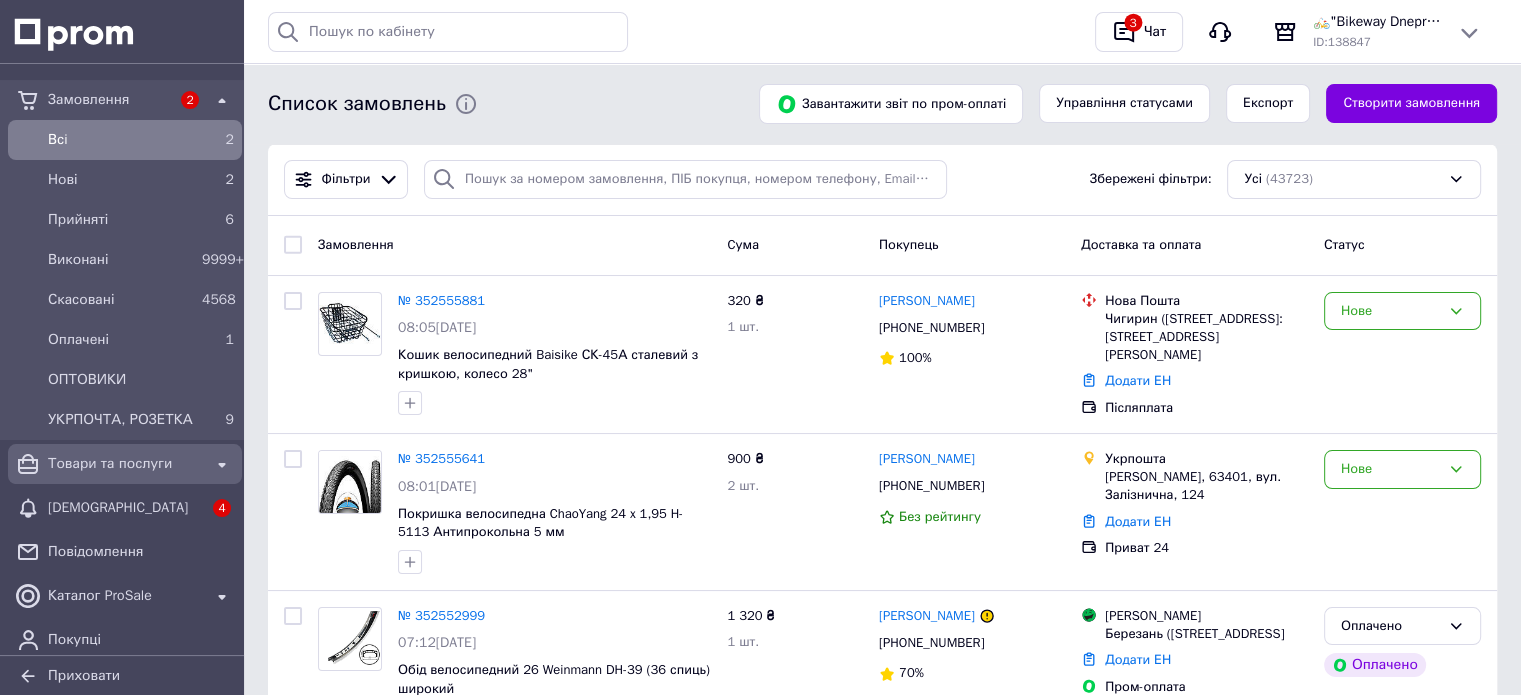 click on "Товари та послуги" at bounding box center (125, 464) 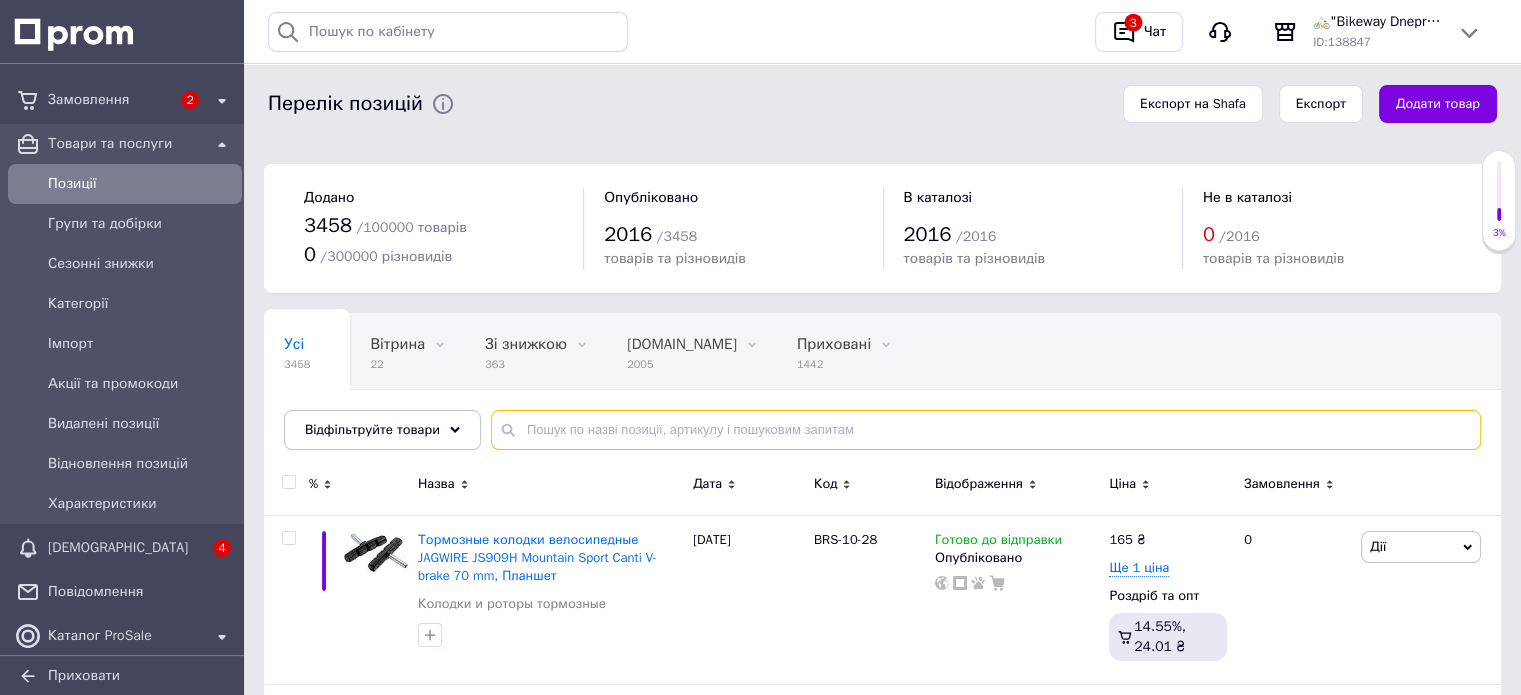 click at bounding box center [986, 430] 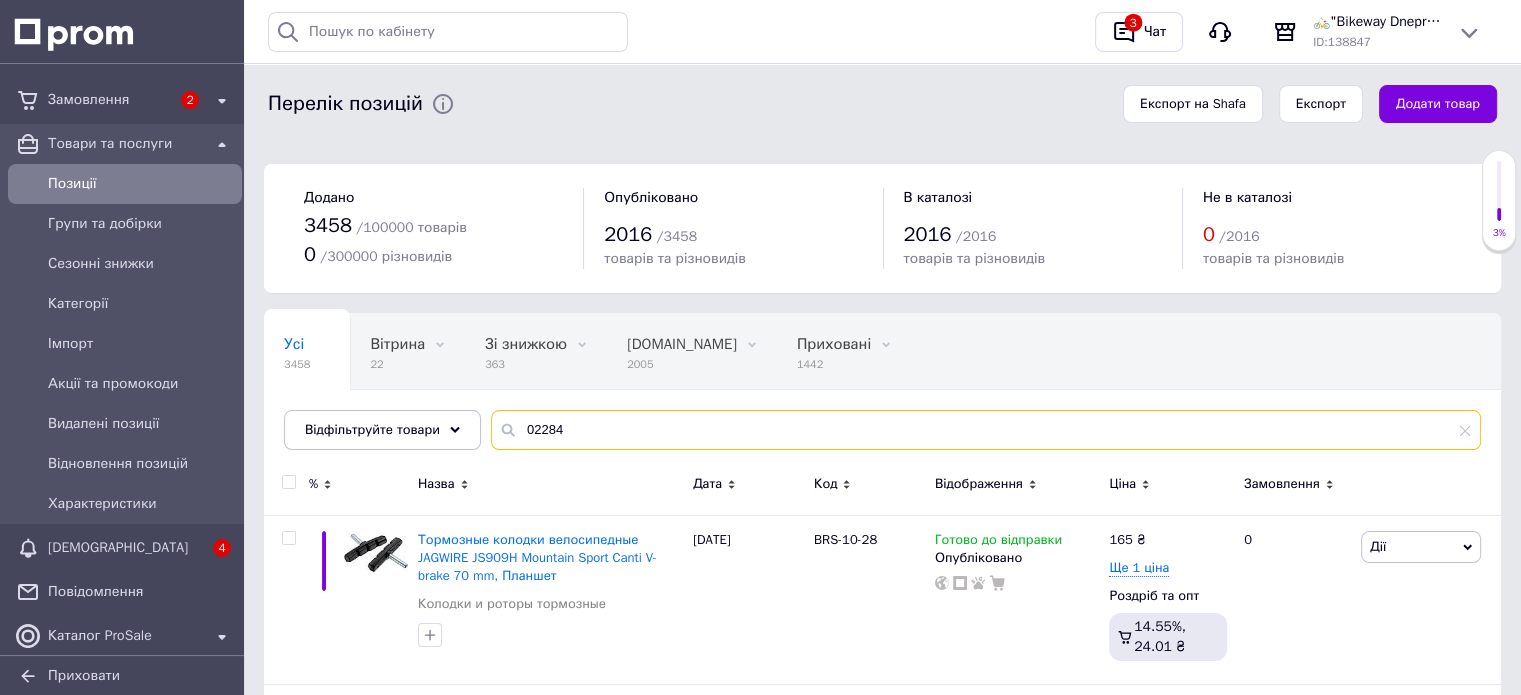 type on "02284" 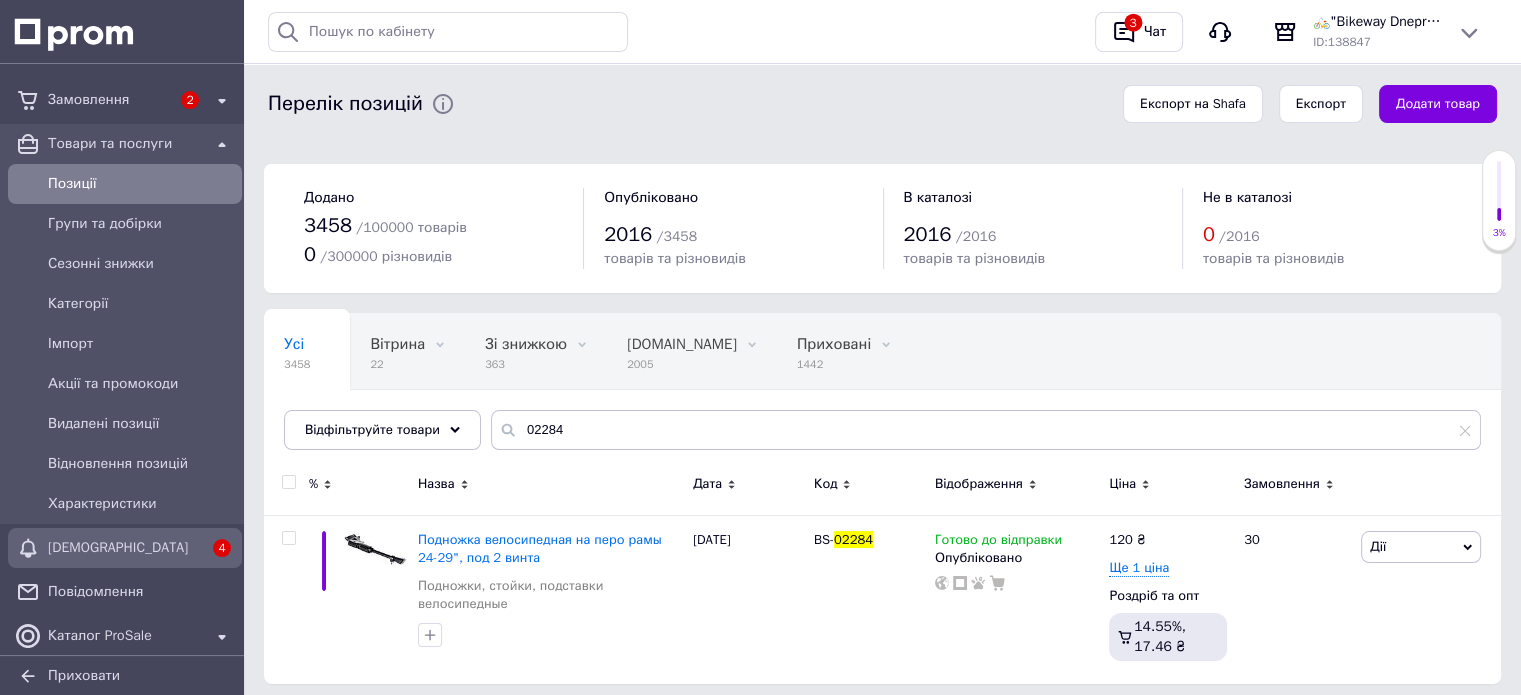 click on "[DEMOGRAPHIC_DATA]" at bounding box center [125, 548] 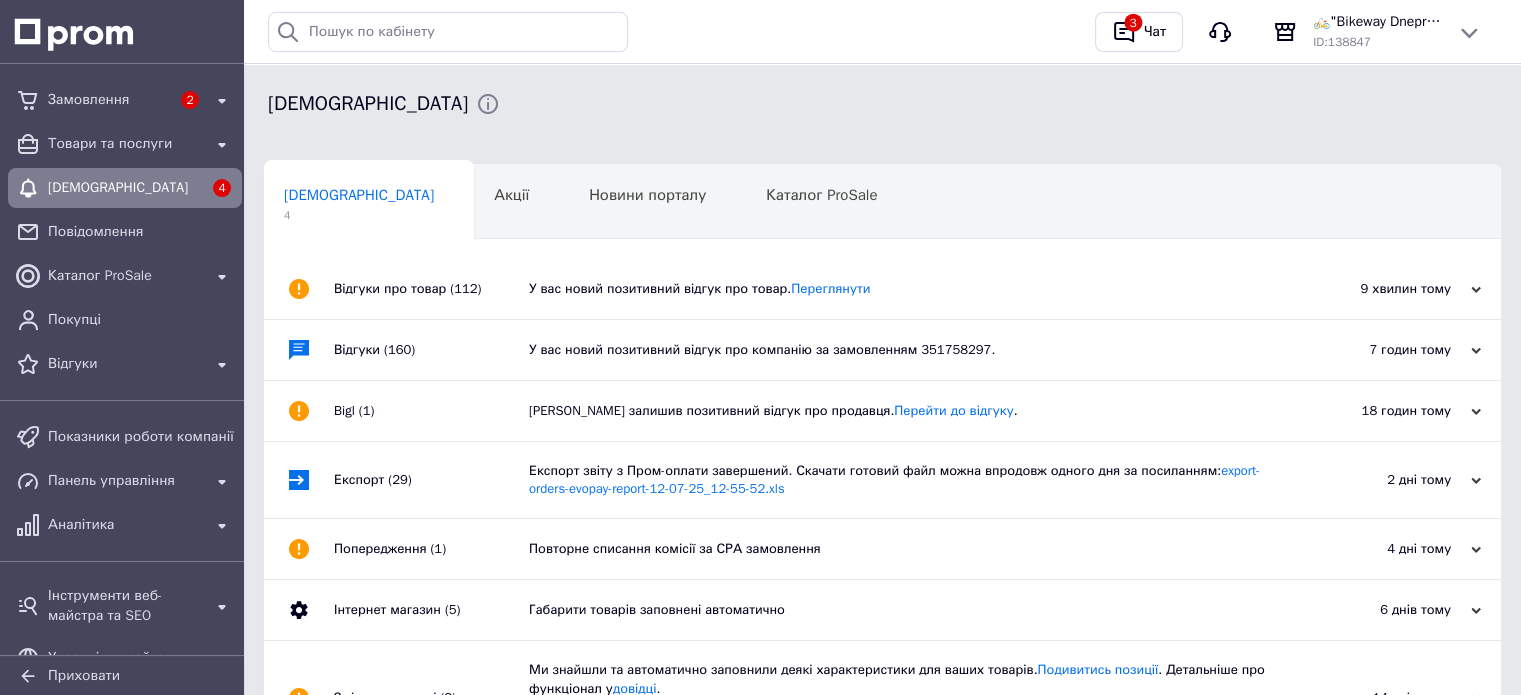 click on "У вас новий позитивний відгук про компанію за замовленням 351758297." at bounding box center [905, 350] 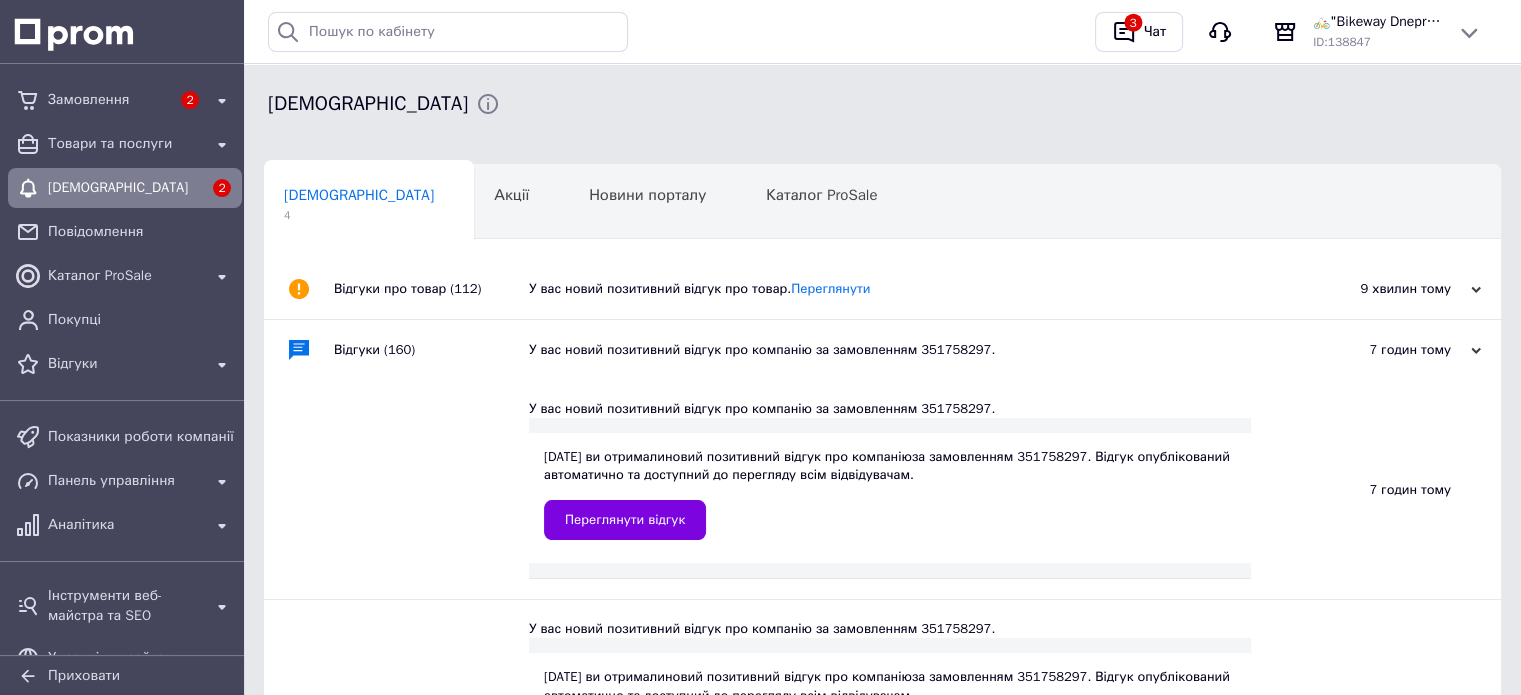 click on "У вас новий позитивний відгук про товар.  Переглянути" at bounding box center [905, 289] 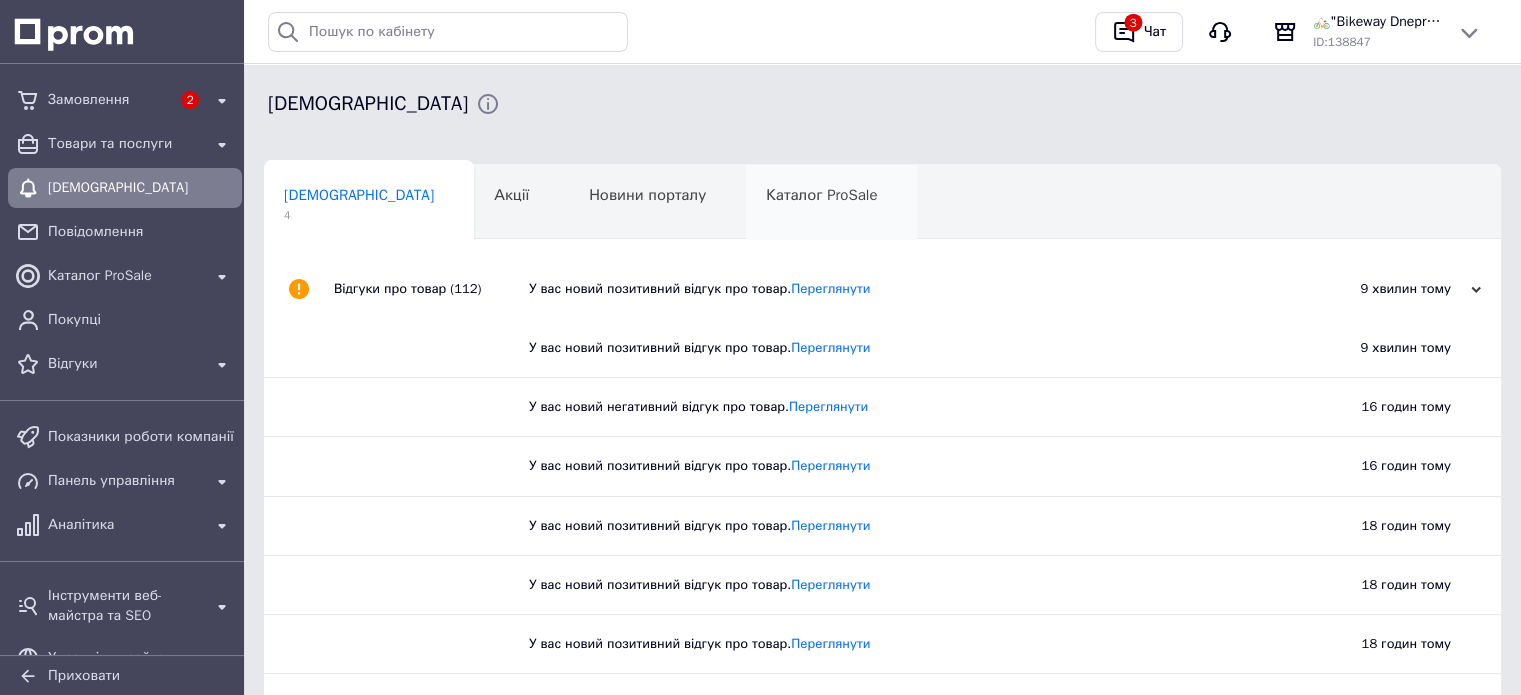 click on "Каталог ProSale 0" at bounding box center [831, 203] 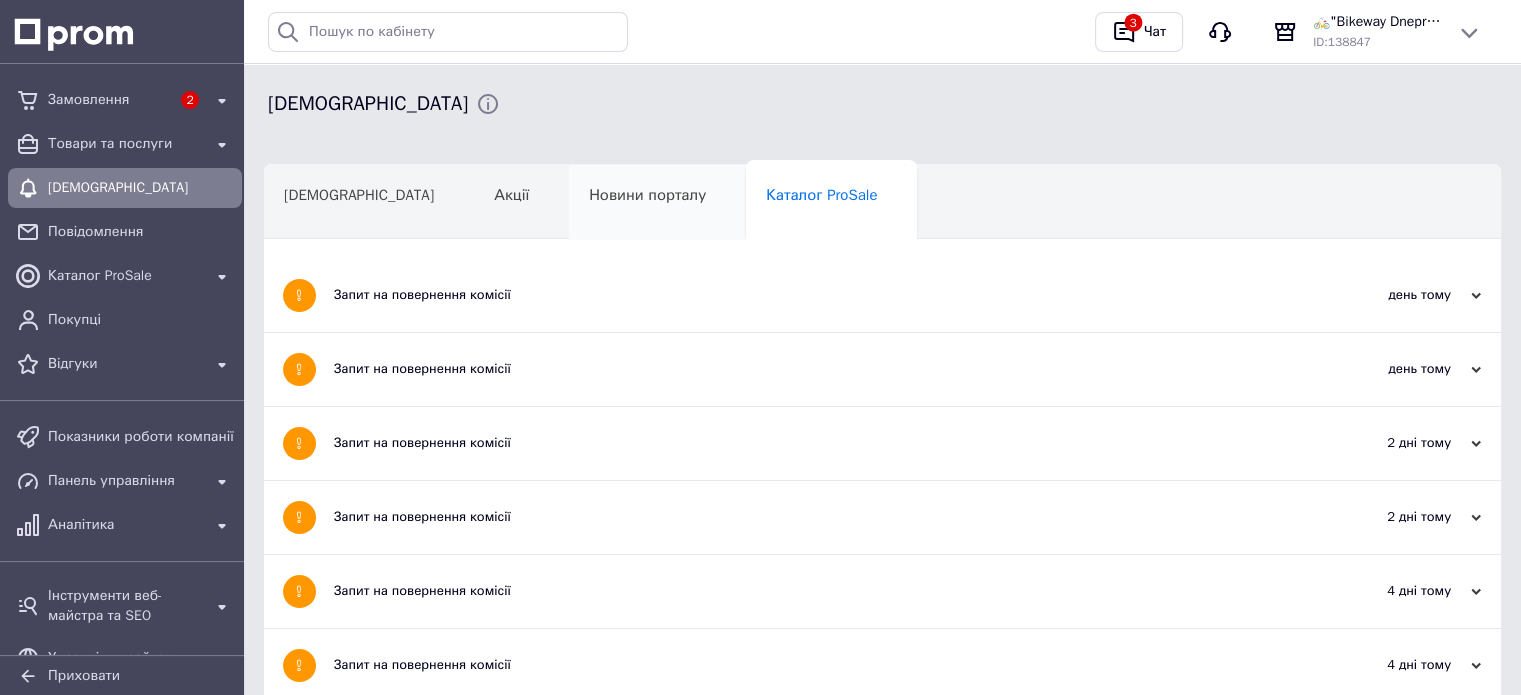 click on "Новини порталу" at bounding box center (657, 203) 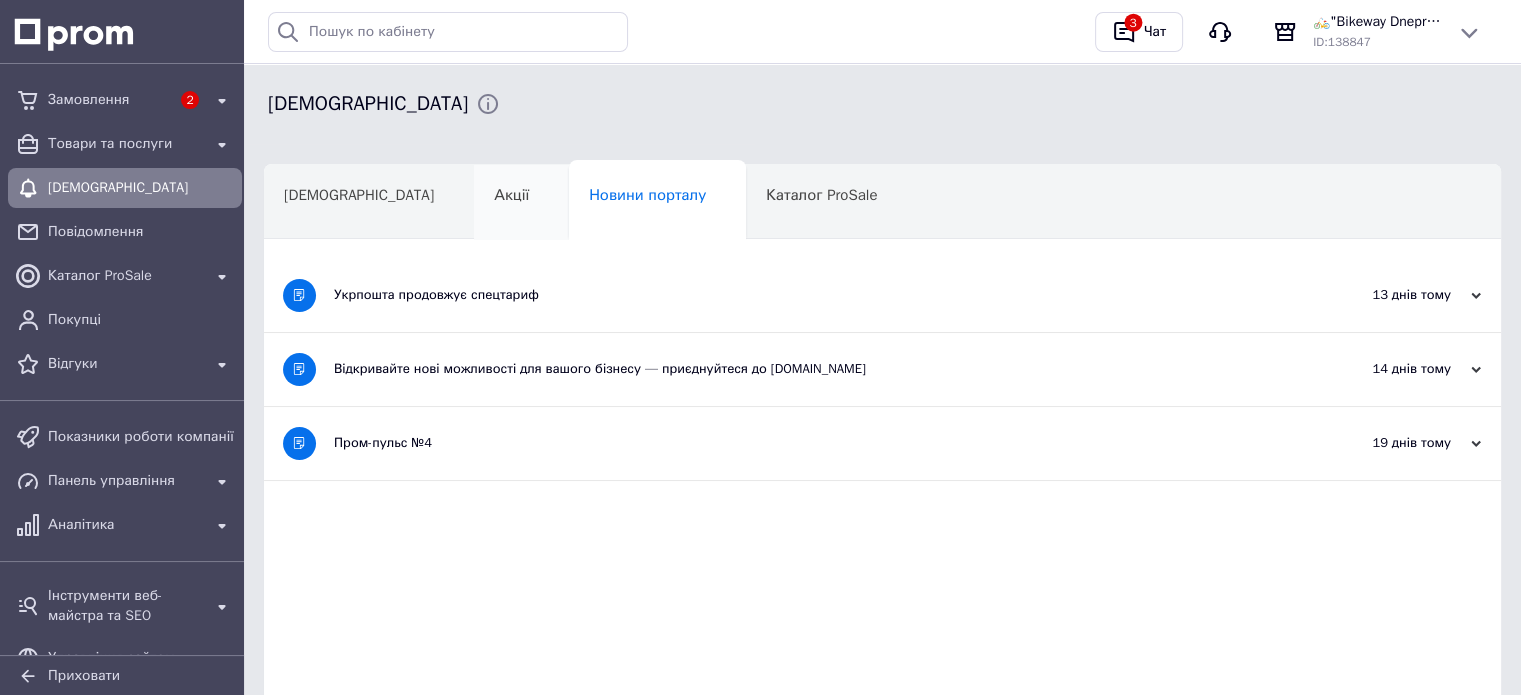 click on "Акції" at bounding box center [521, 203] 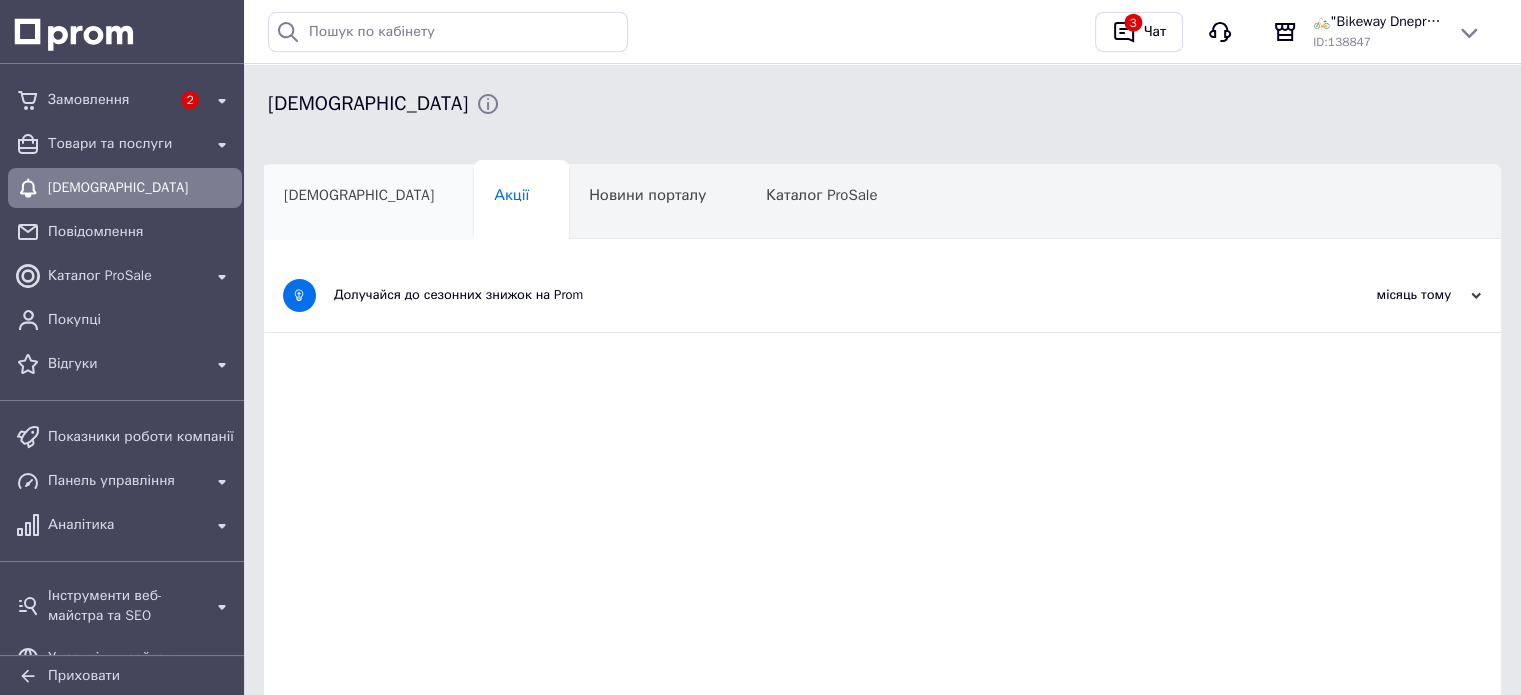 click on "[DEMOGRAPHIC_DATA]" at bounding box center (359, 195) 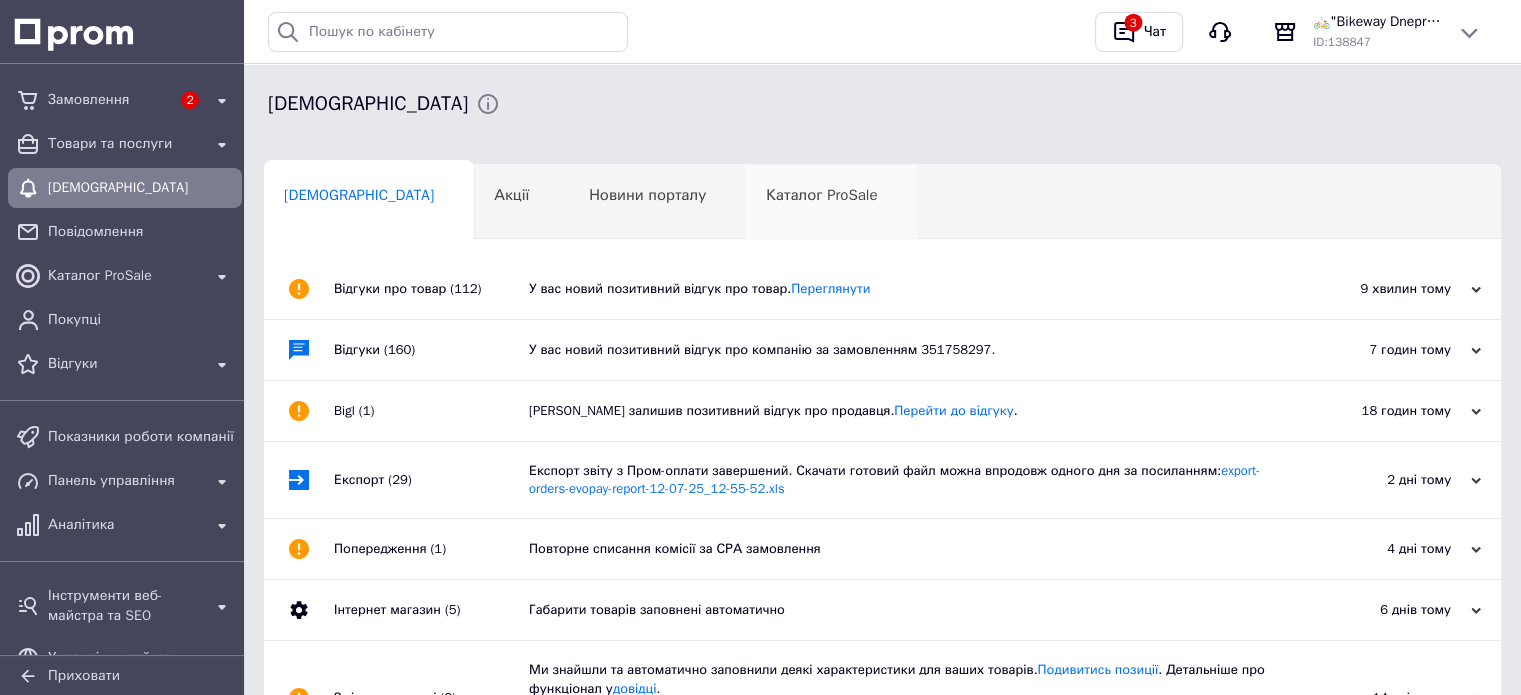 click on "Каталог ProSale" at bounding box center [831, 203] 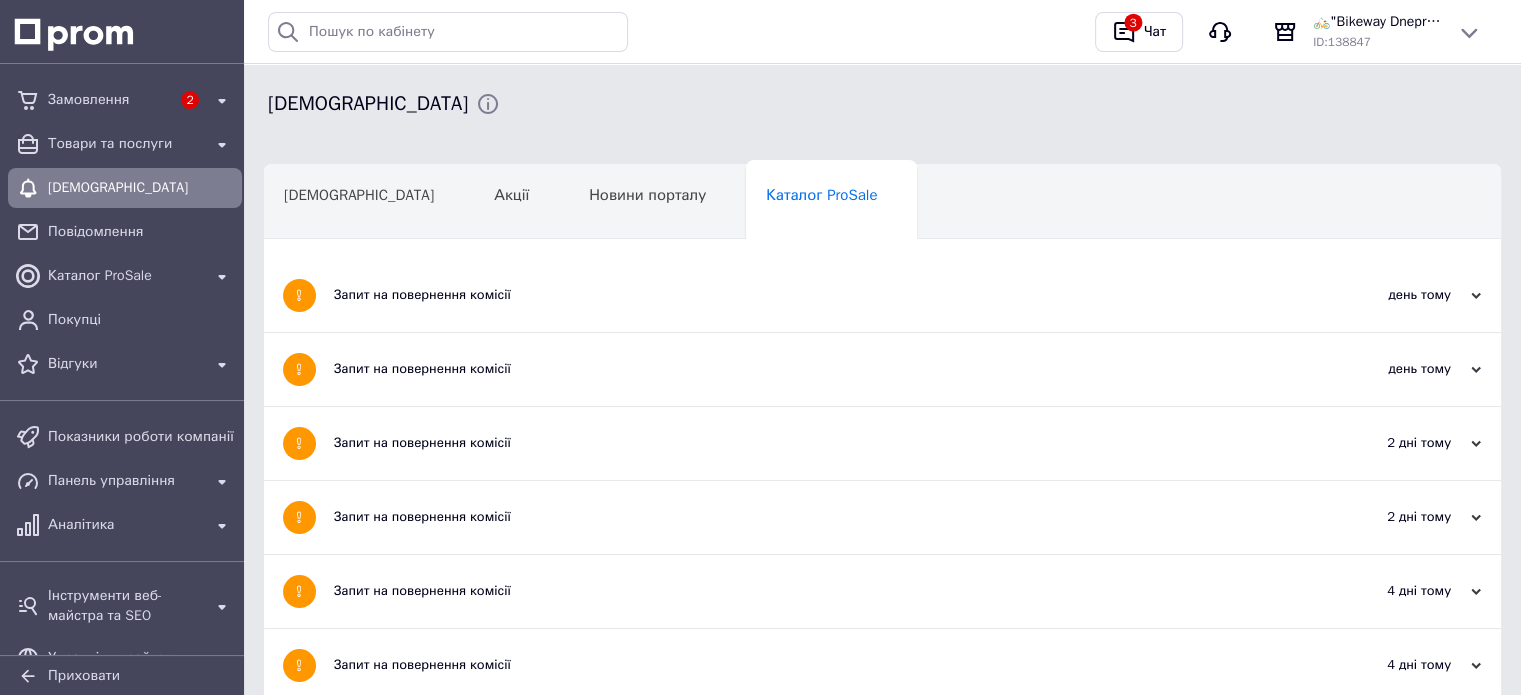 click on "Навчання та заходи" at bounding box center (365, 279) 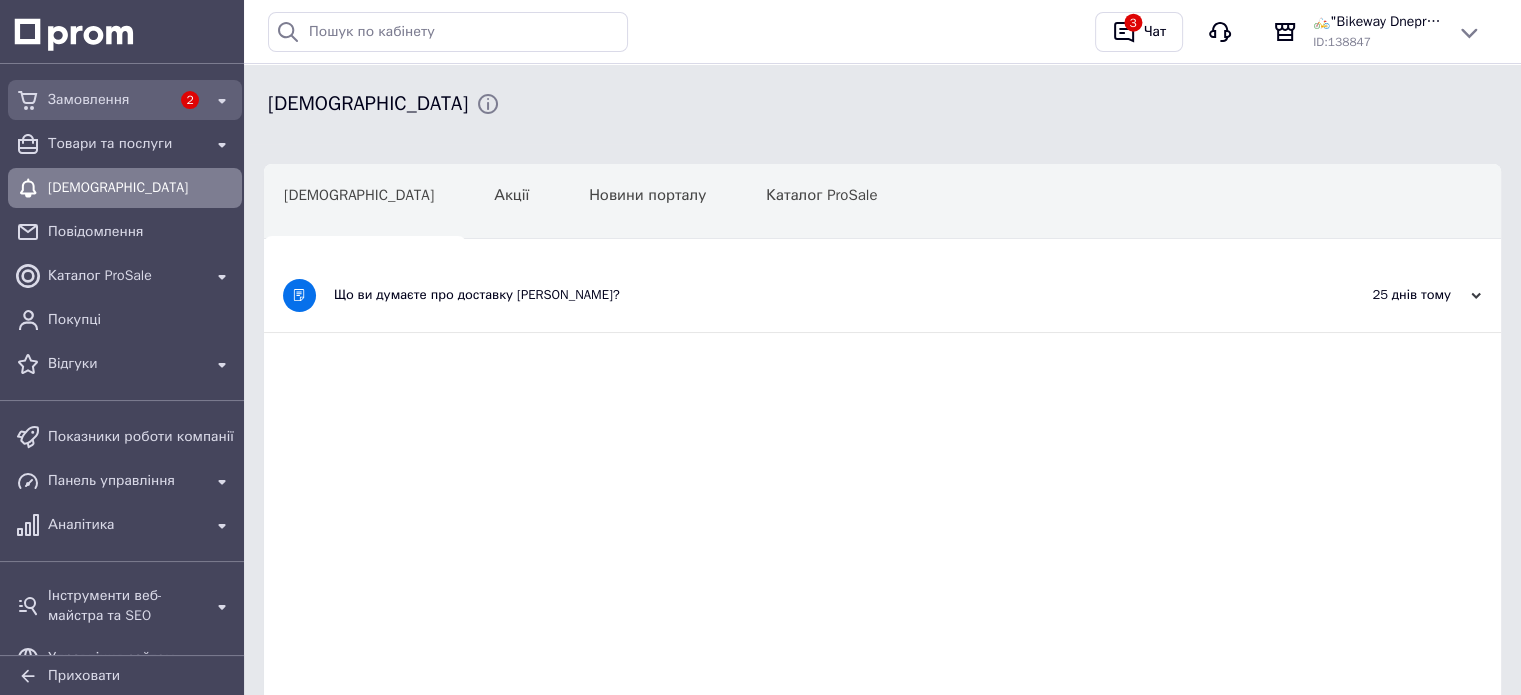 click on "Замовлення" at bounding box center [109, 100] 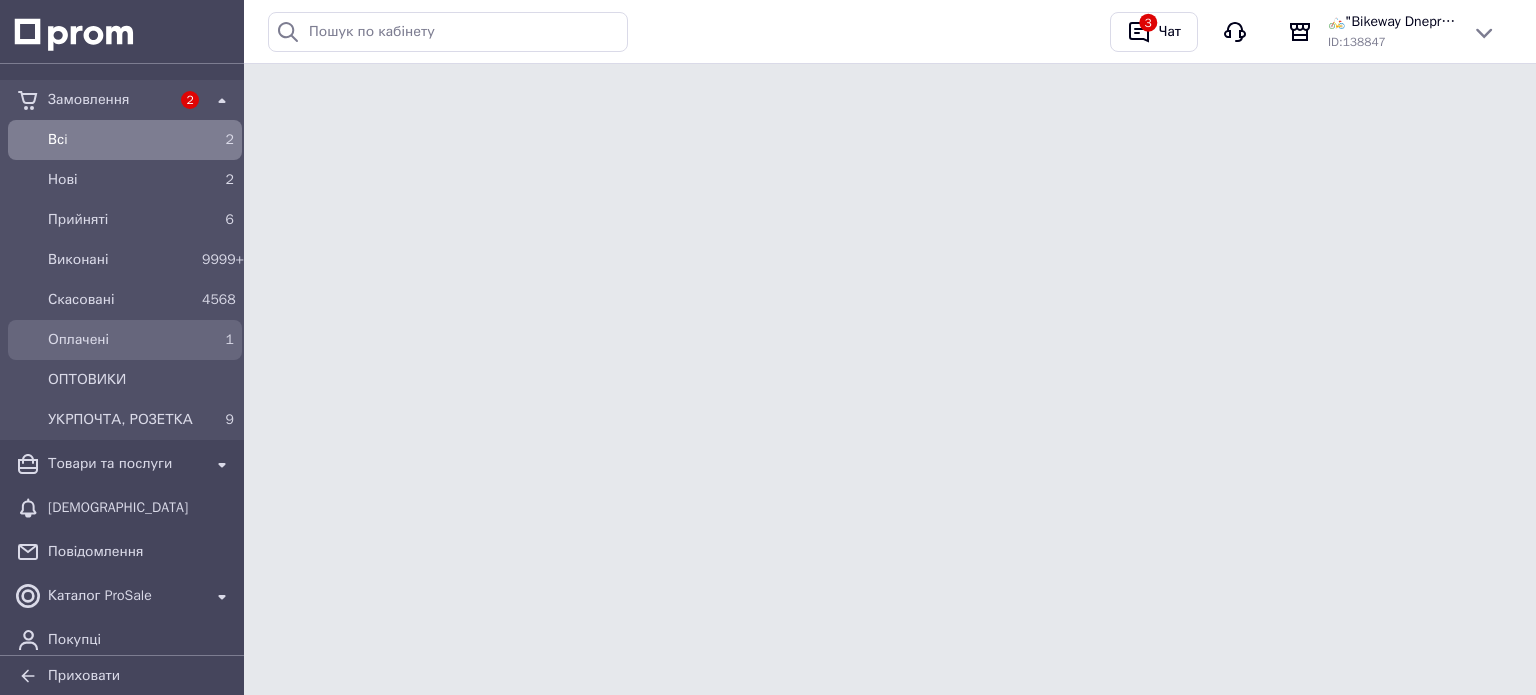 click on "Оплачені" at bounding box center [121, 340] 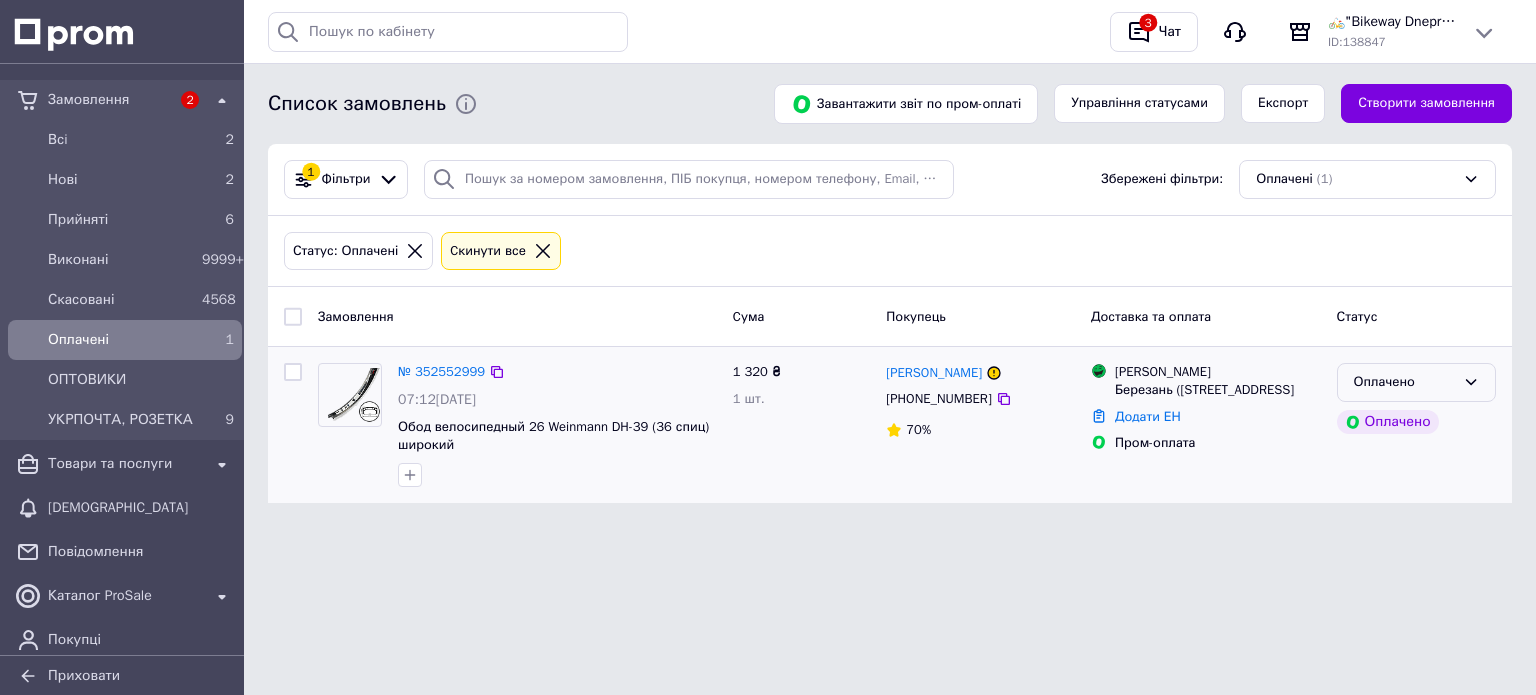 click on "Оплачено" at bounding box center (1404, 382) 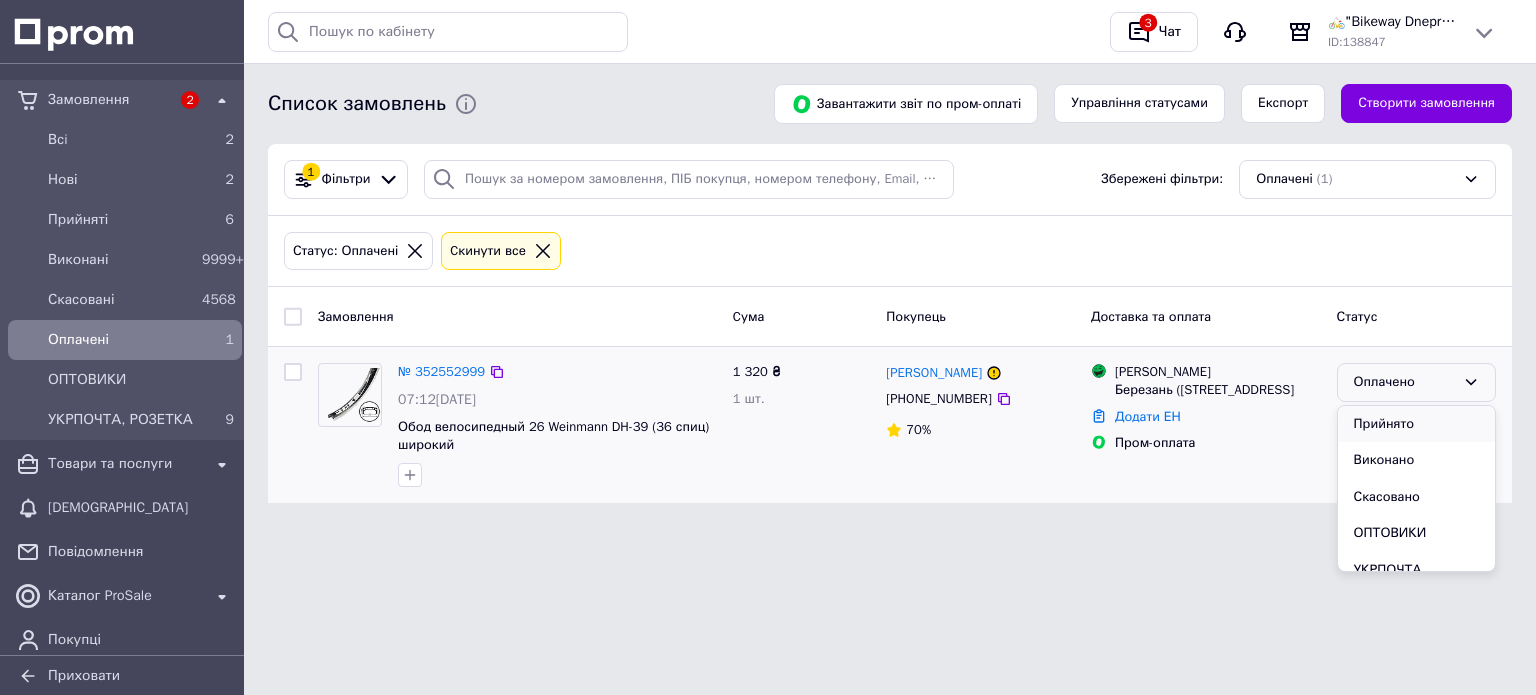 click on "Прийнято" at bounding box center (1416, 424) 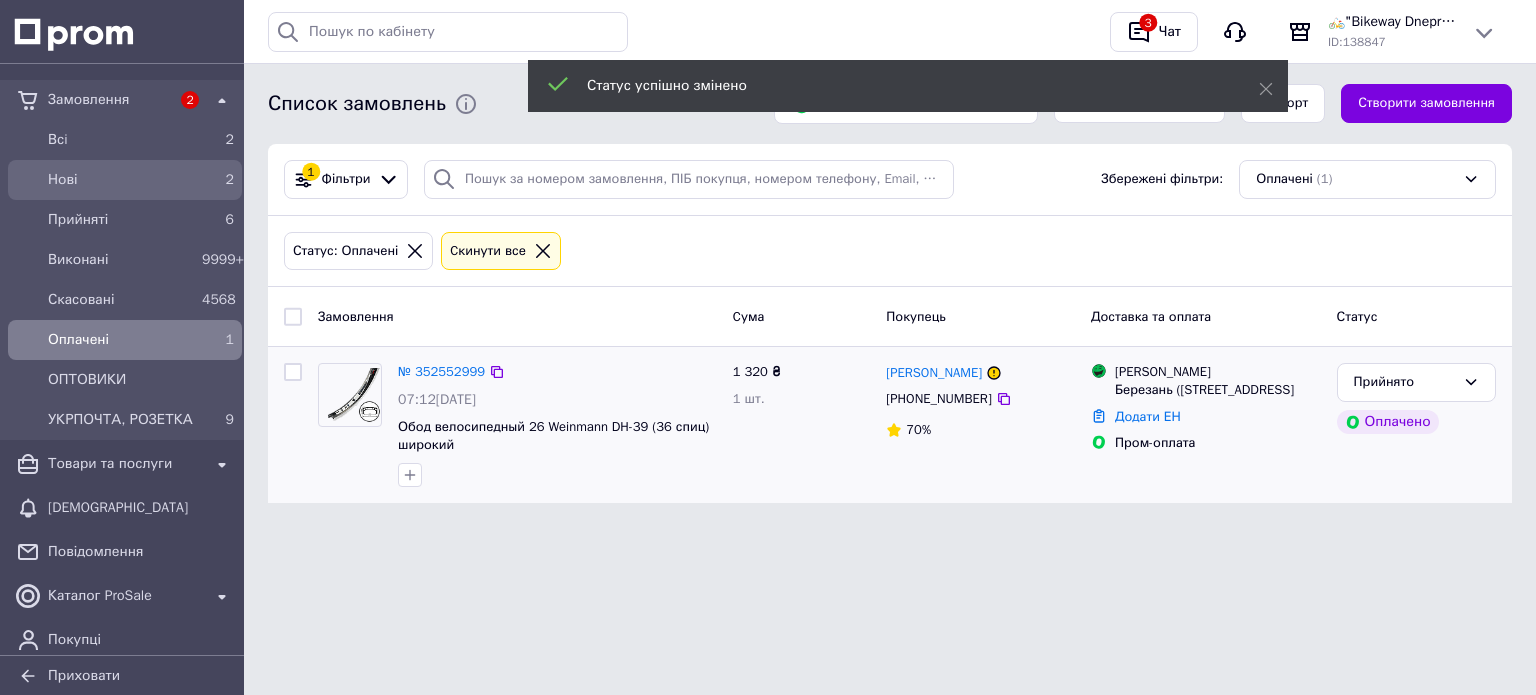 click on "Нові" at bounding box center (121, 180) 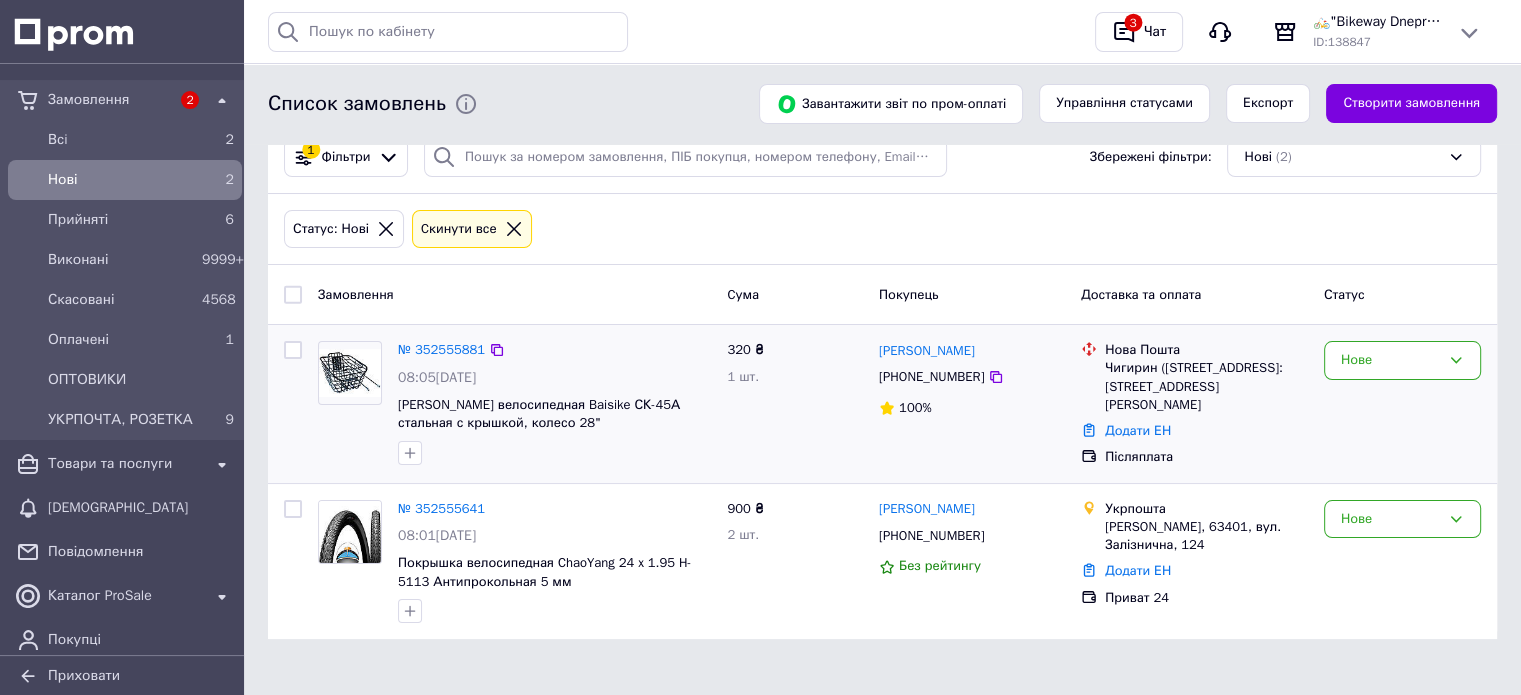 scroll, scrollTop: 28, scrollLeft: 0, axis: vertical 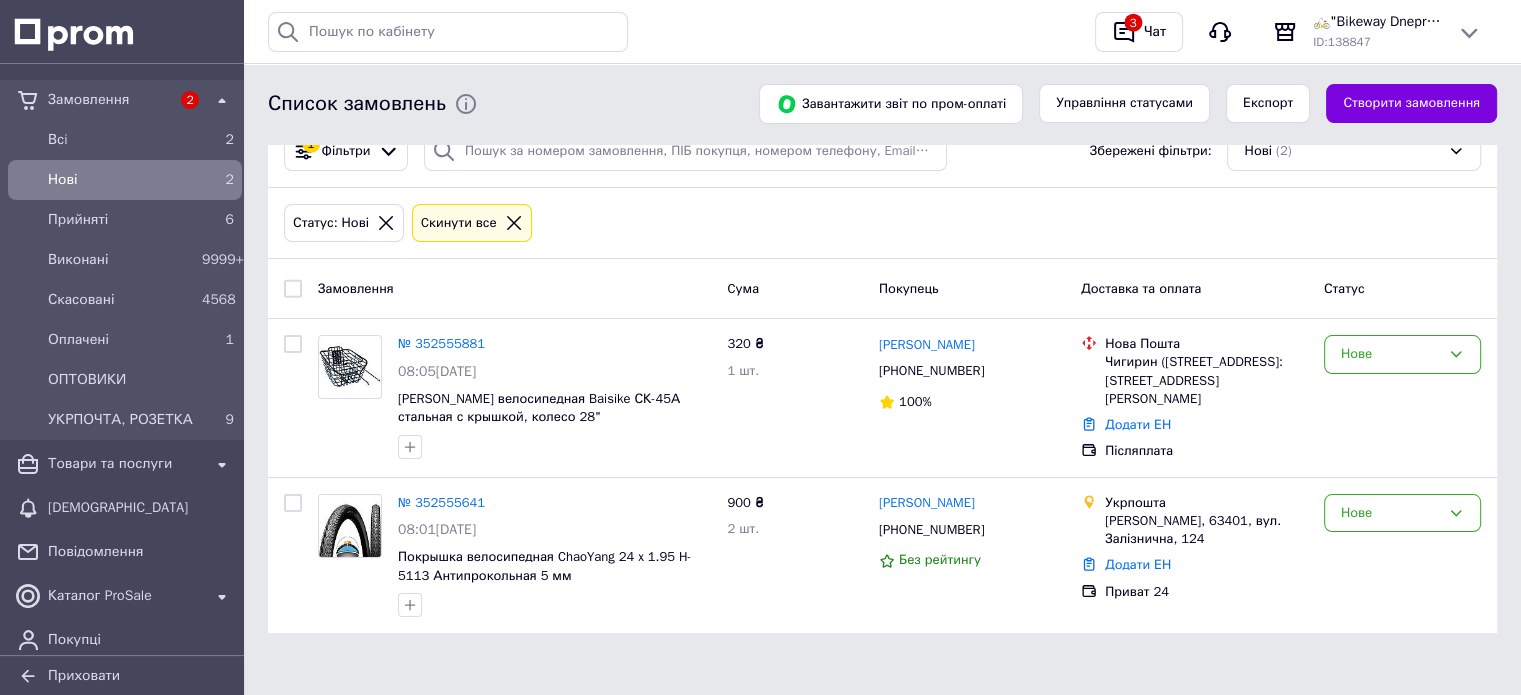 click at bounding box center [293, 289] 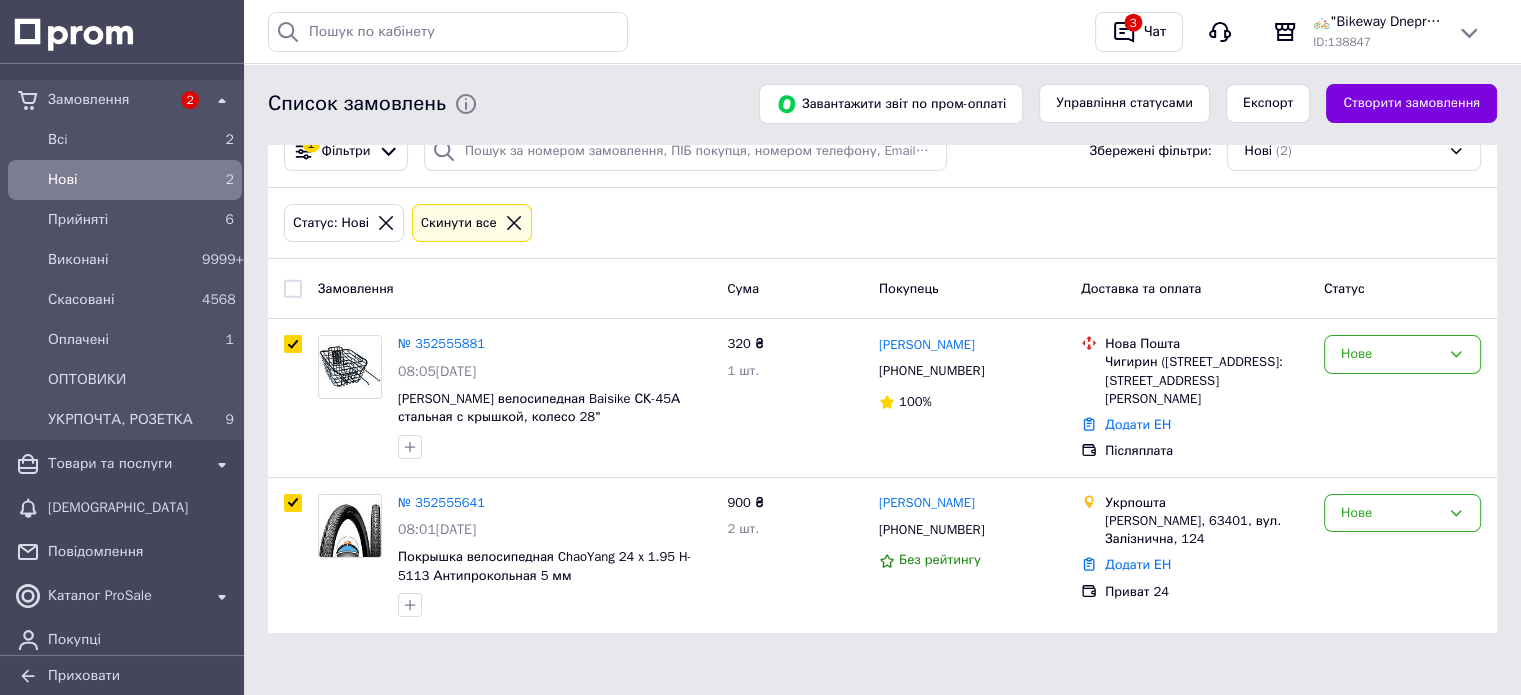 checkbox on "true" 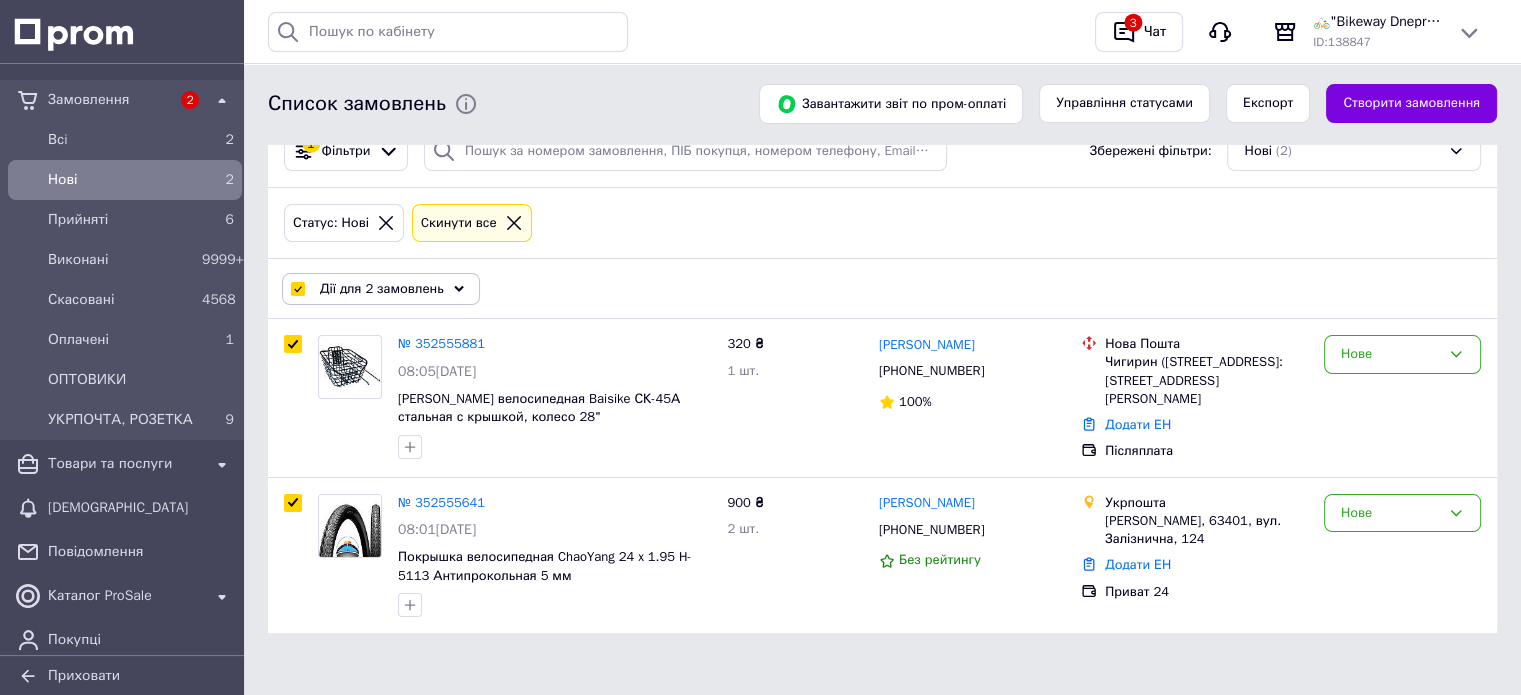 click on "Дії для 2 замовлень" at bounding box center [382, 289] 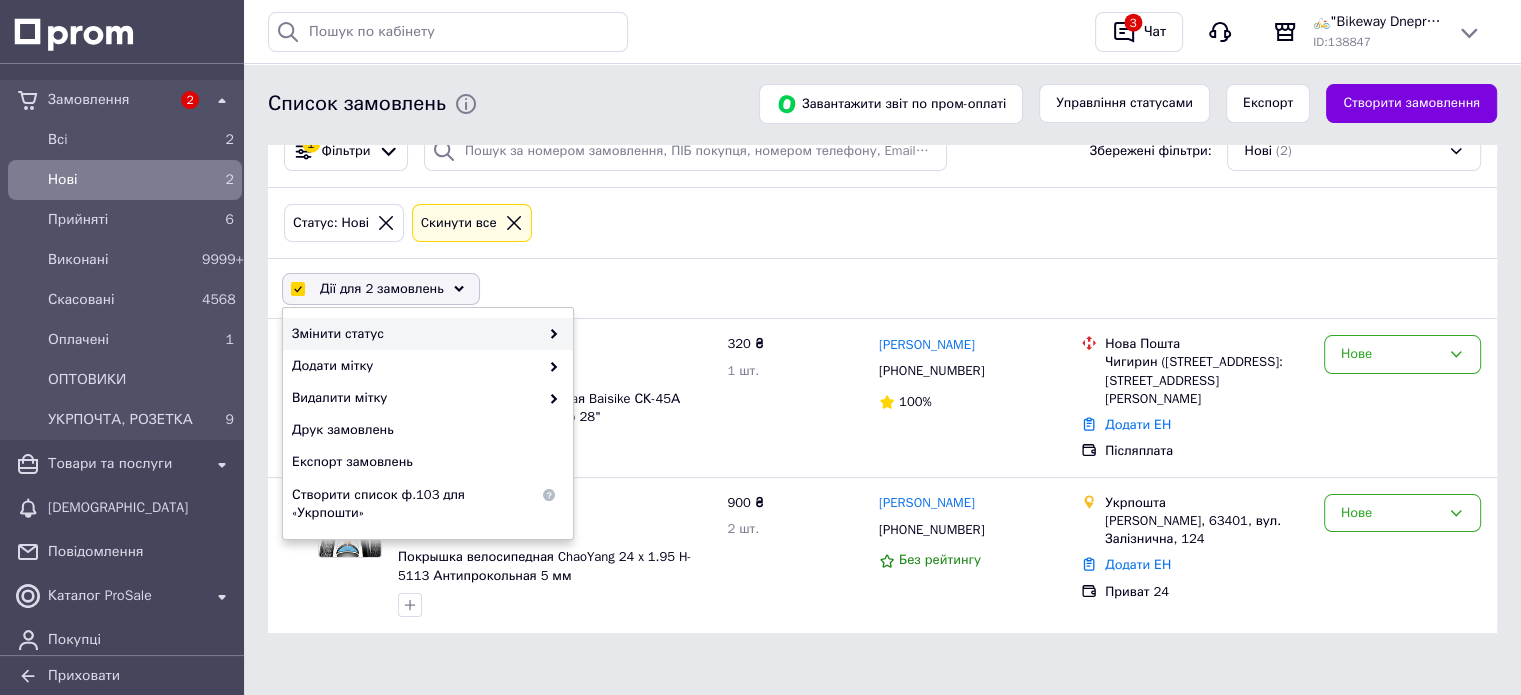 click on "Змінити статус" at bounding box center (415, 334) 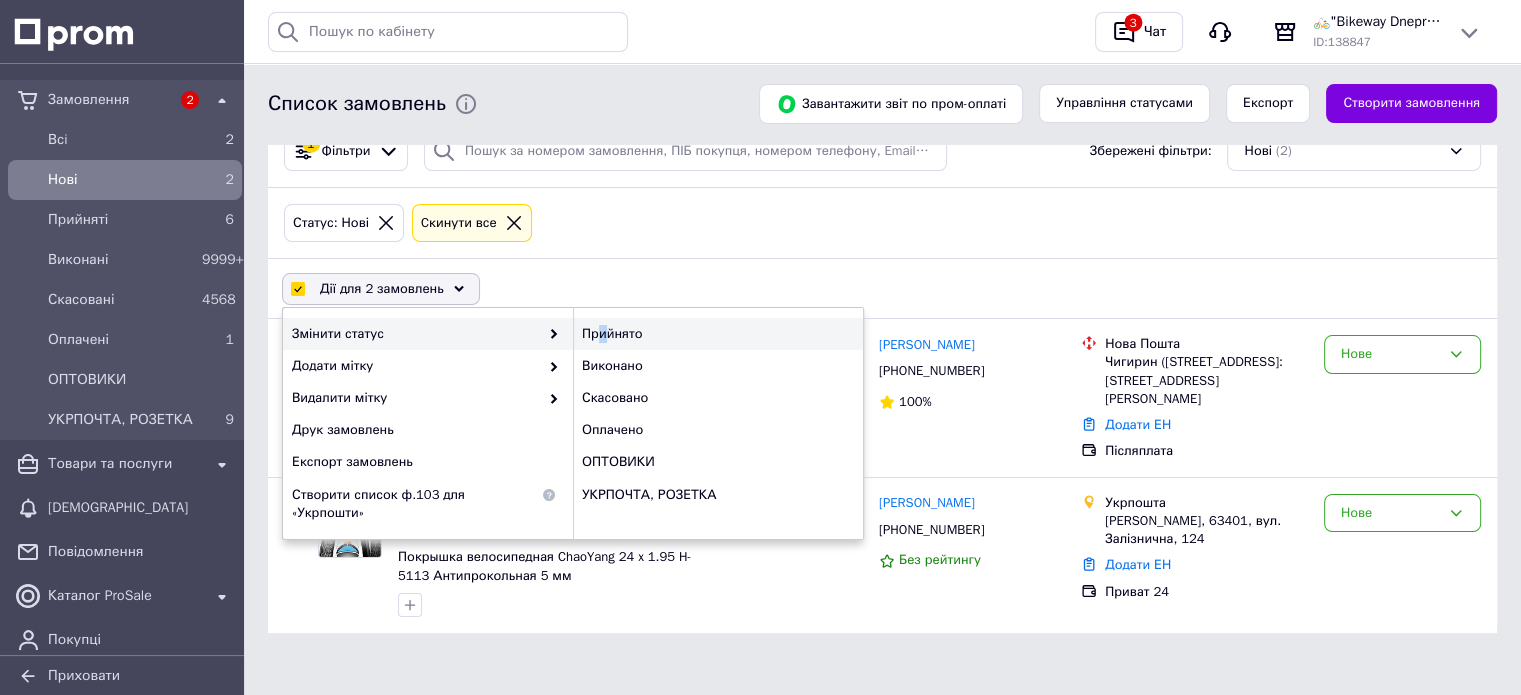 click on "Прийнято" at bounding box center (718, 334) 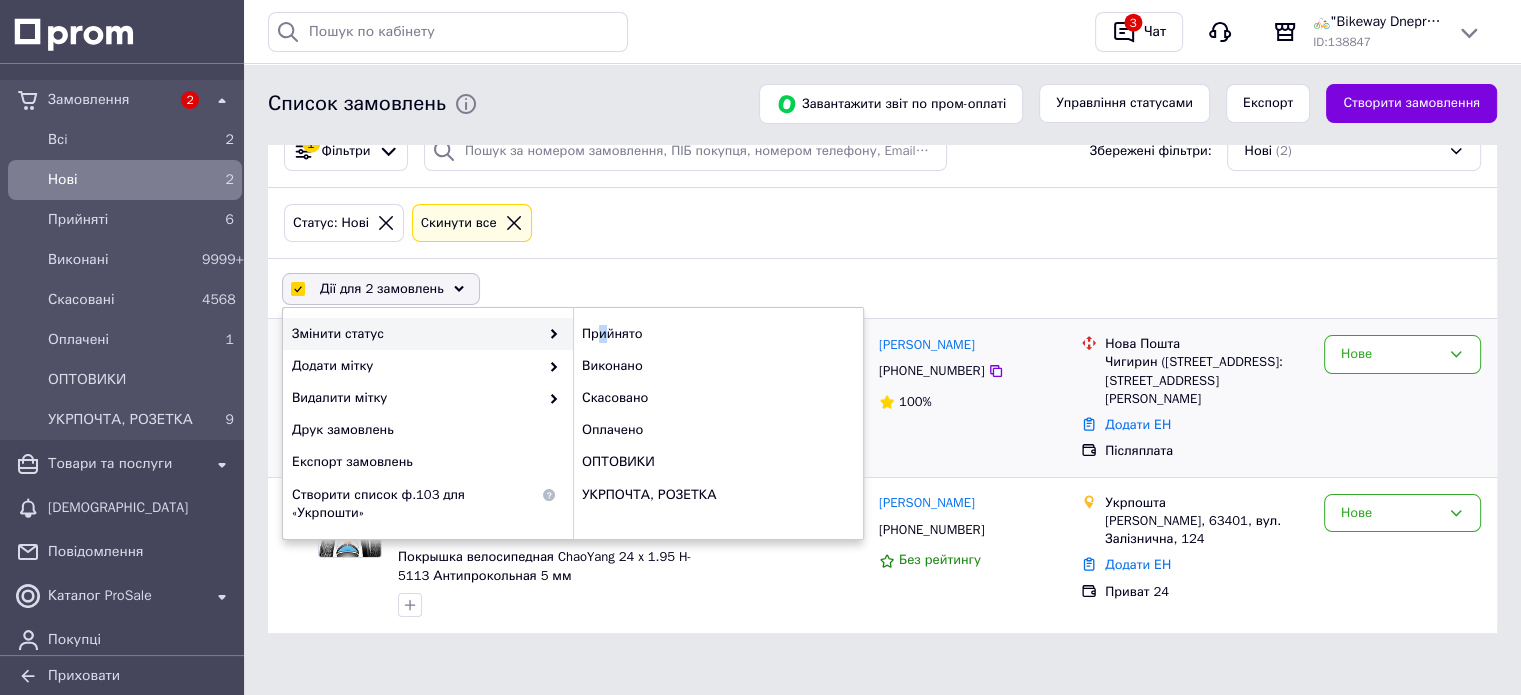 checkbox on "false" 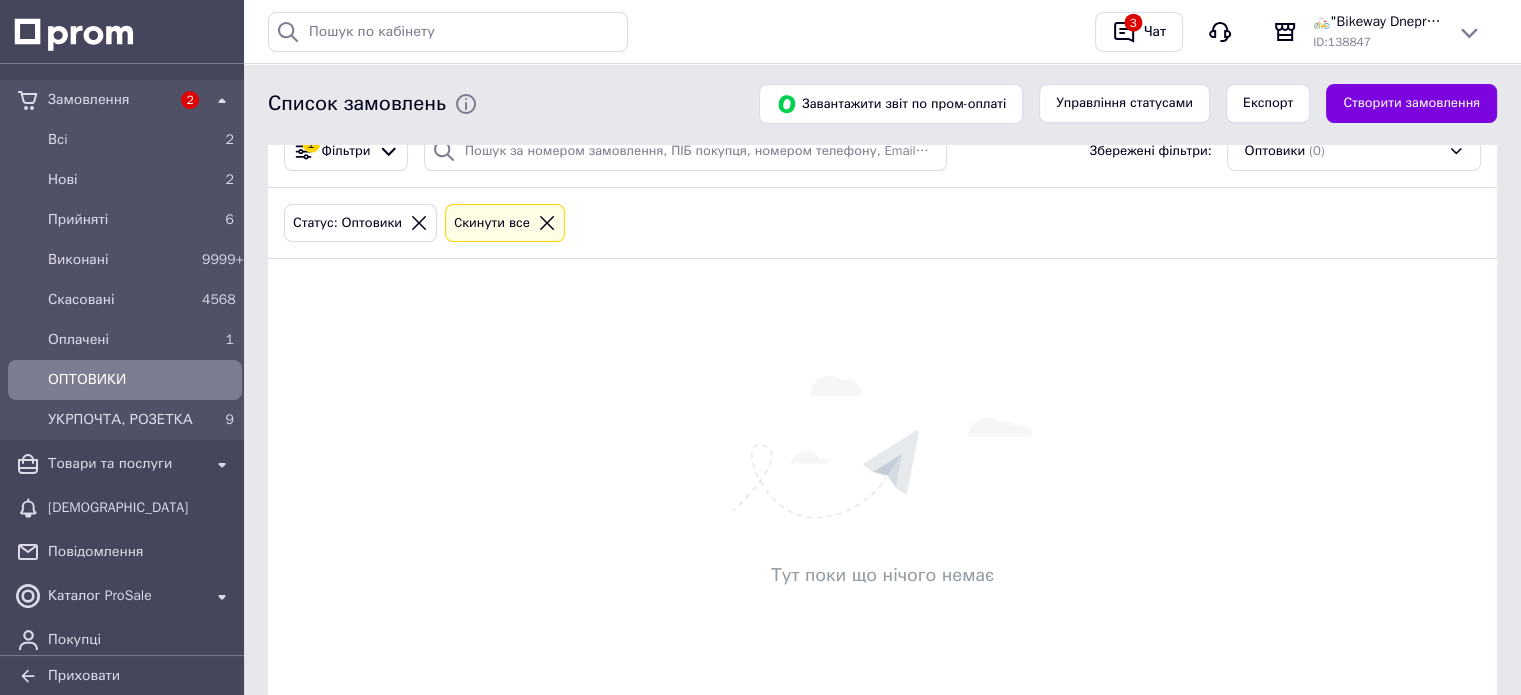 scroll, scrollTop: 0, scrollLeft: 0, axis: both 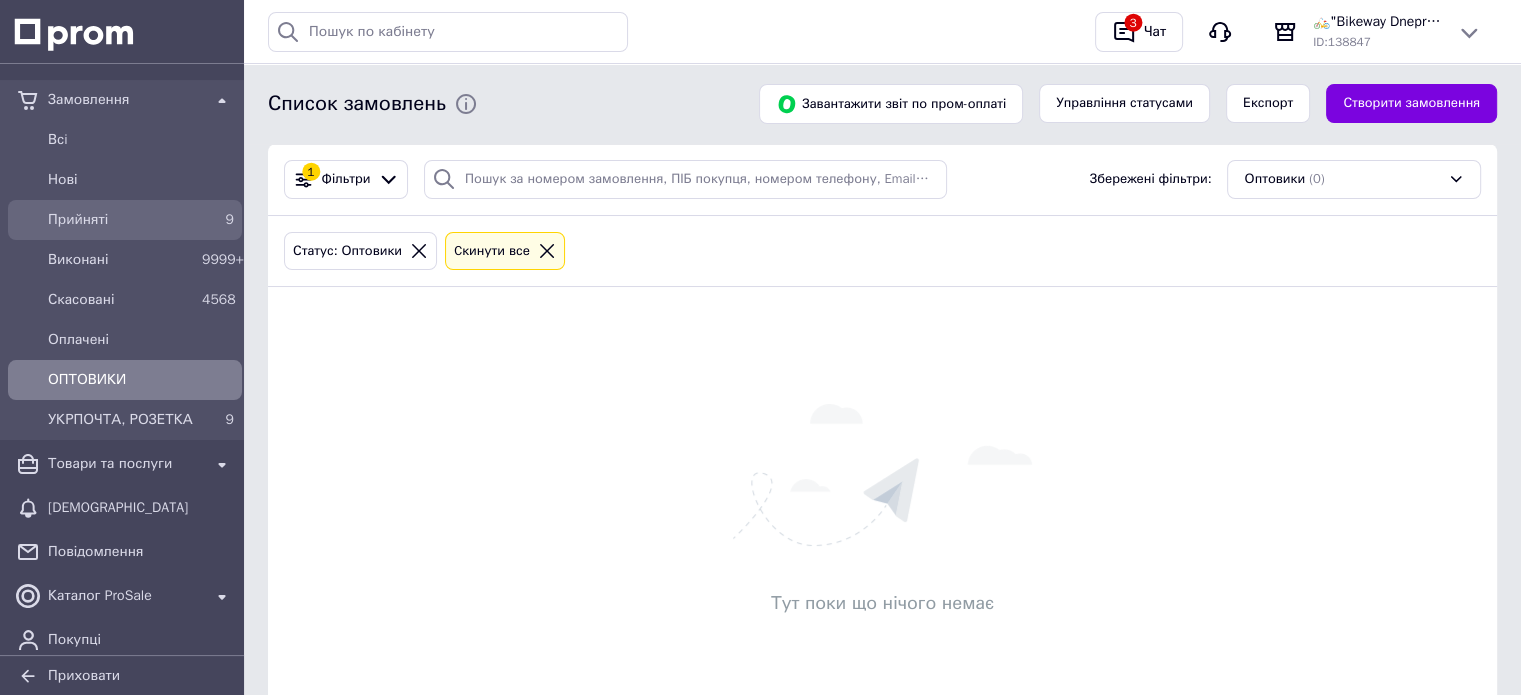 click on "Прийняті" at bounding box center [121, 220] 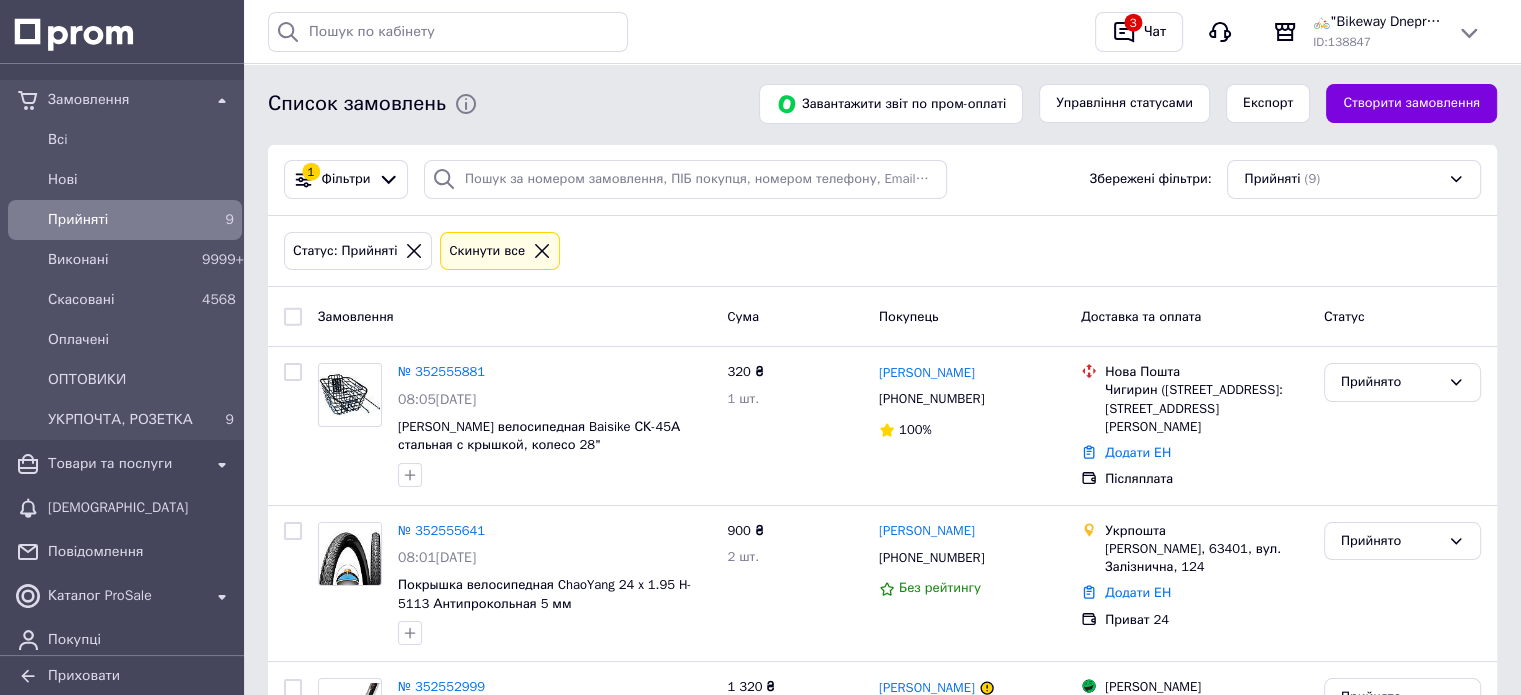 scroll, scrollTop: 100, scrollLeft: 0, axis: vertical 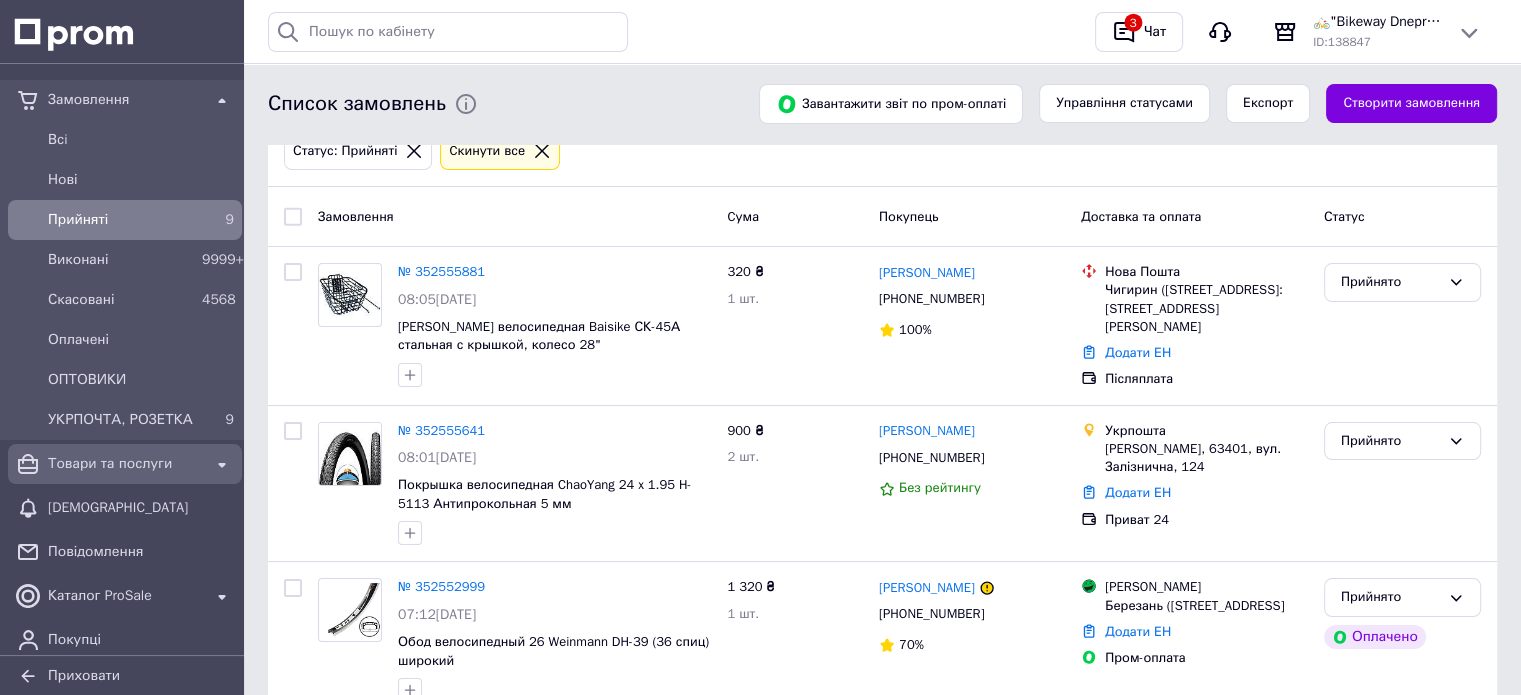 click on "Товари та послуги" at bounding box center (125, 464) 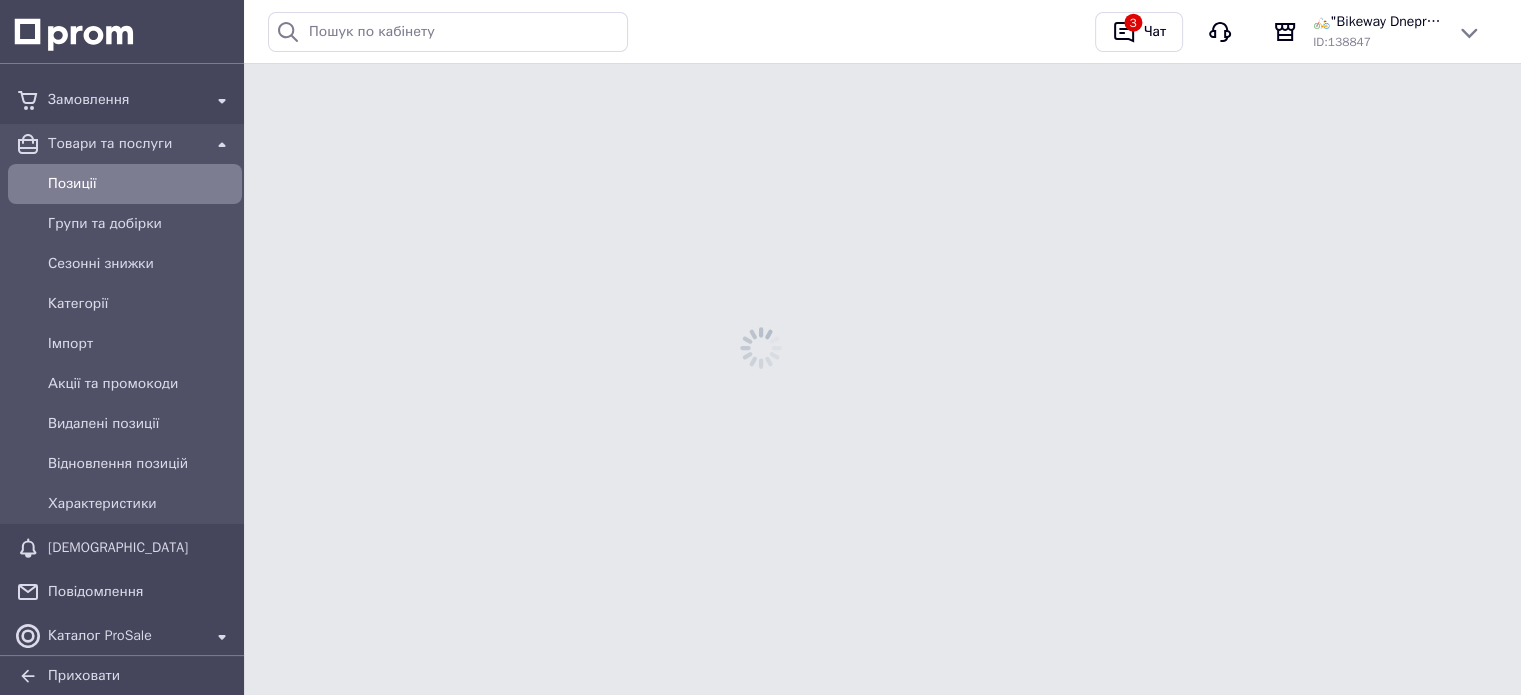 scroll, scrollTop: 0, scrollLeft: 0, axis: both 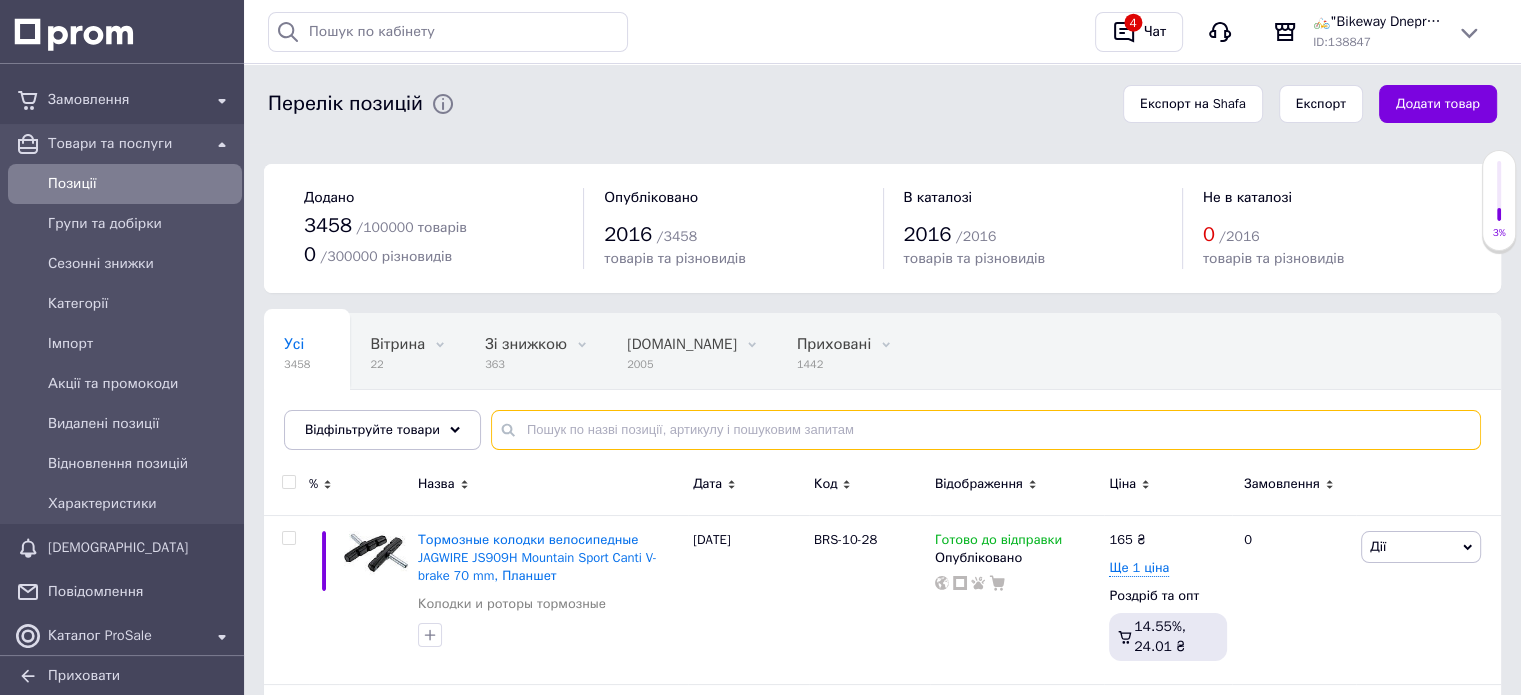 click at bounding box center [986, 430] 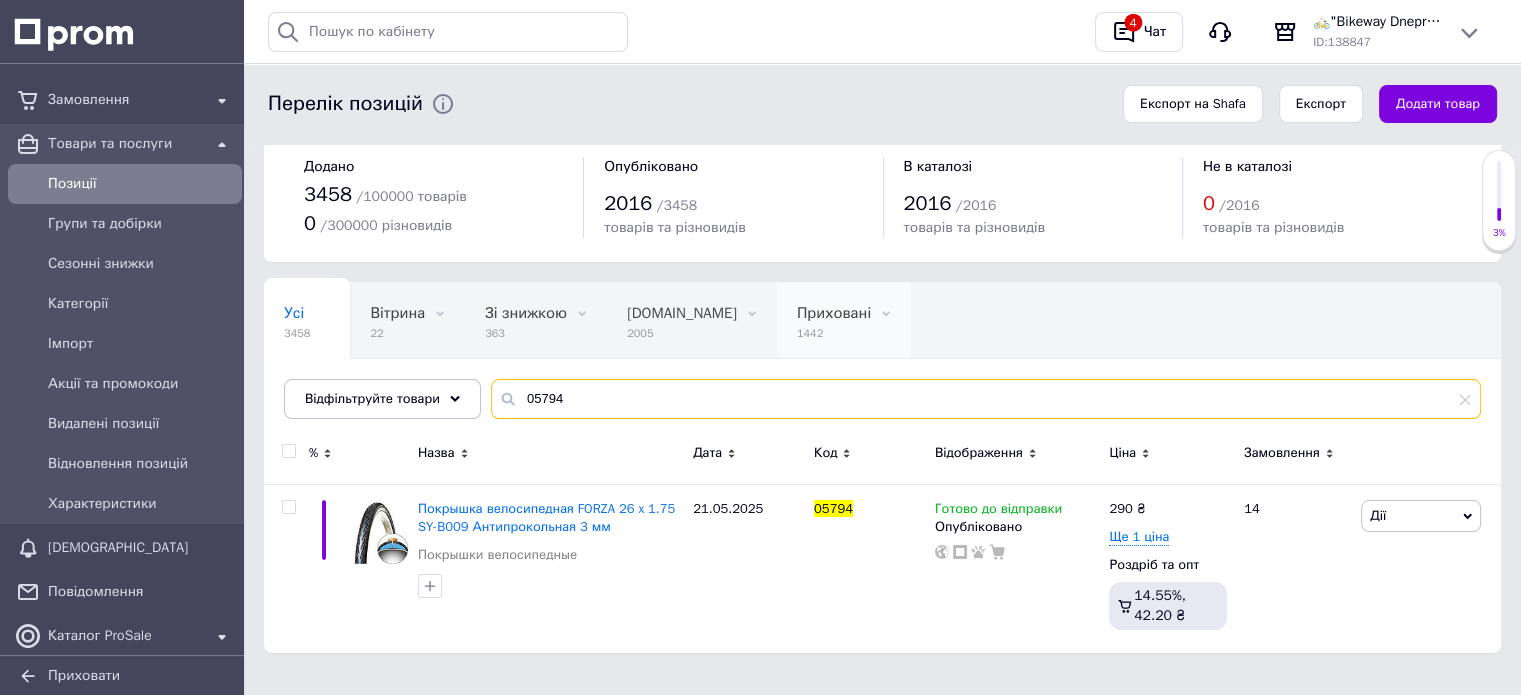 scroll, scrollTop: 48, scrollLeft: 0, axis: vertical 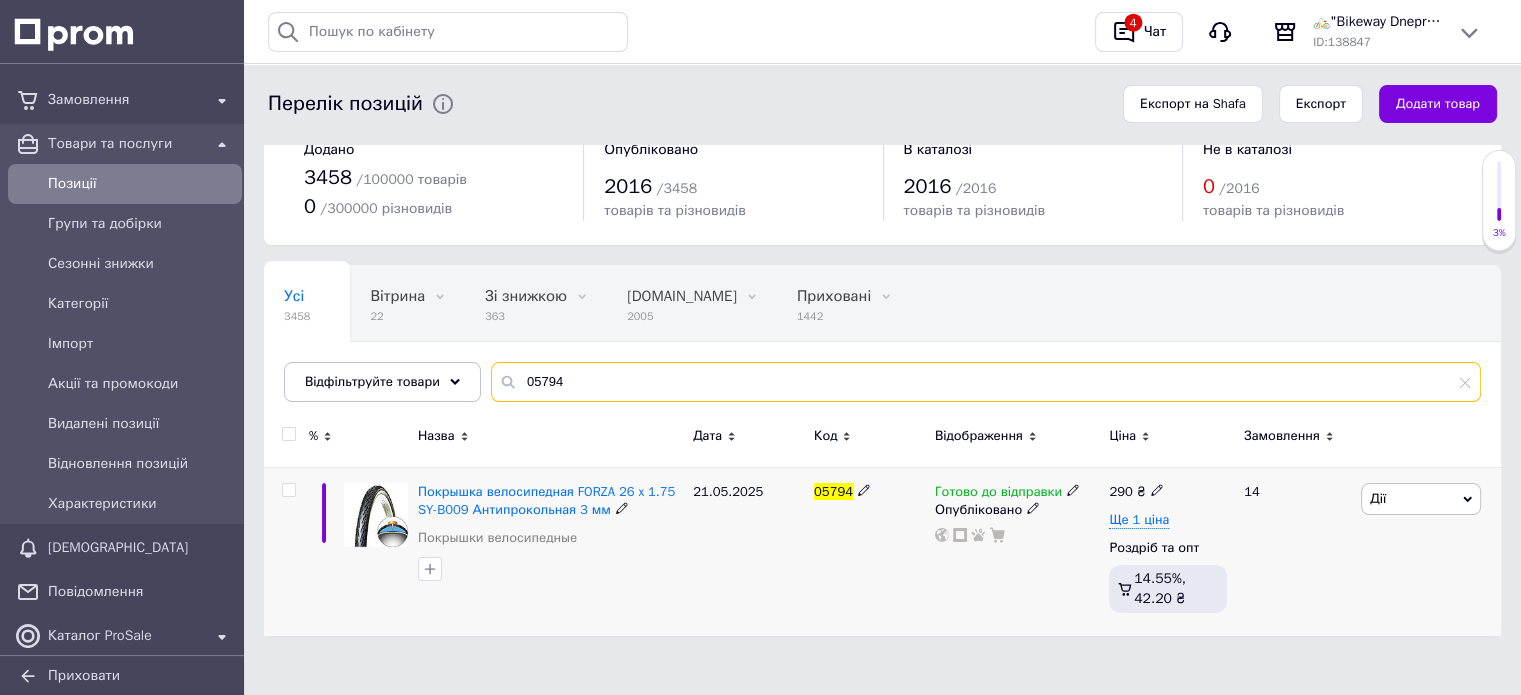 type on "05794" 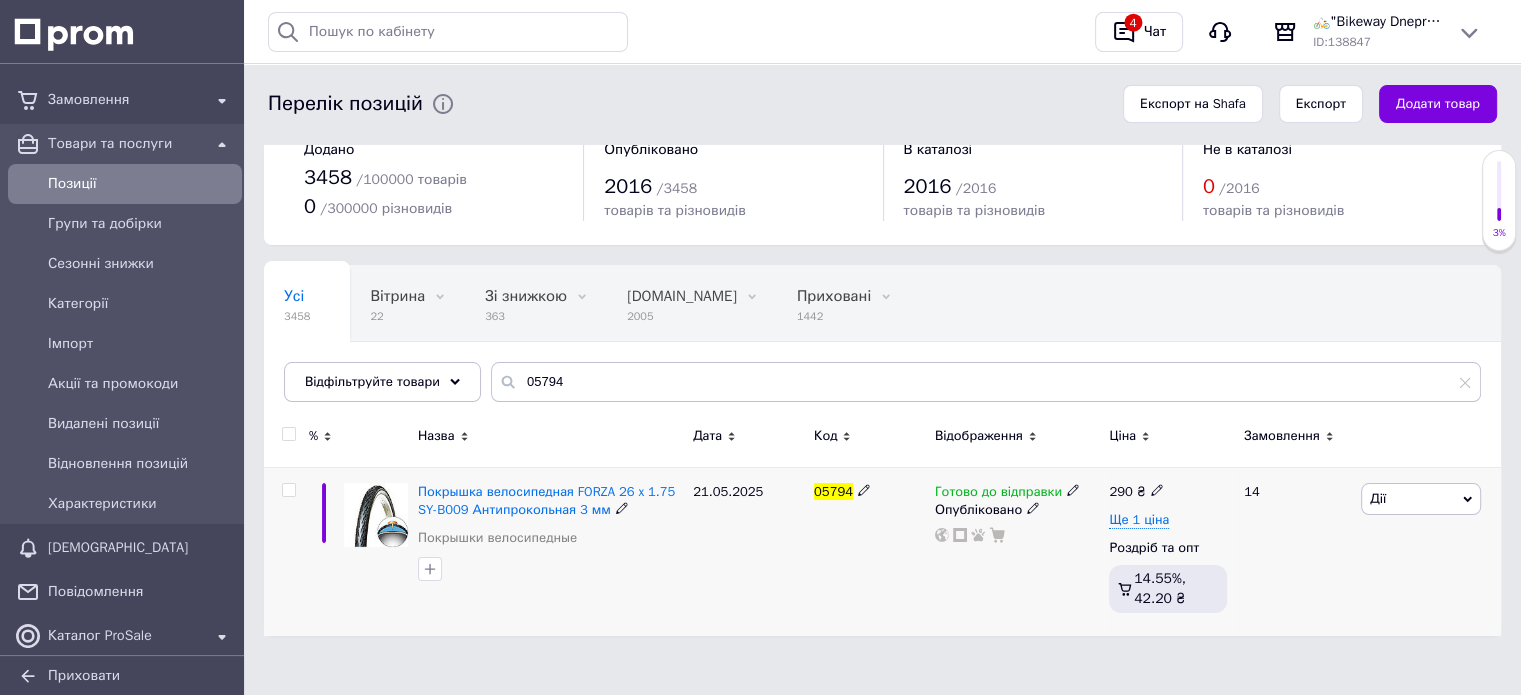 click on "Готово до відправки" at bounding box center [998, 494] 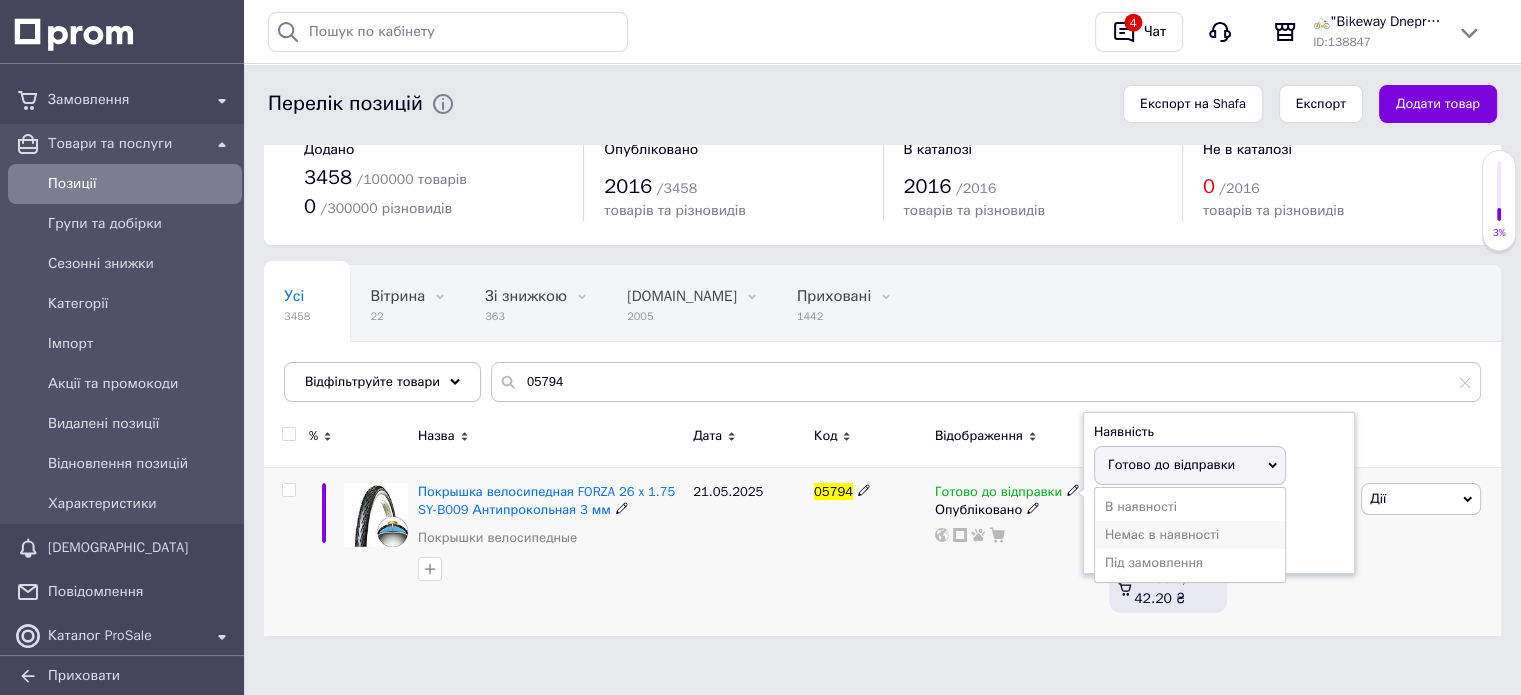 click on "Немає в наявності" at bounding box center [1190, 535] 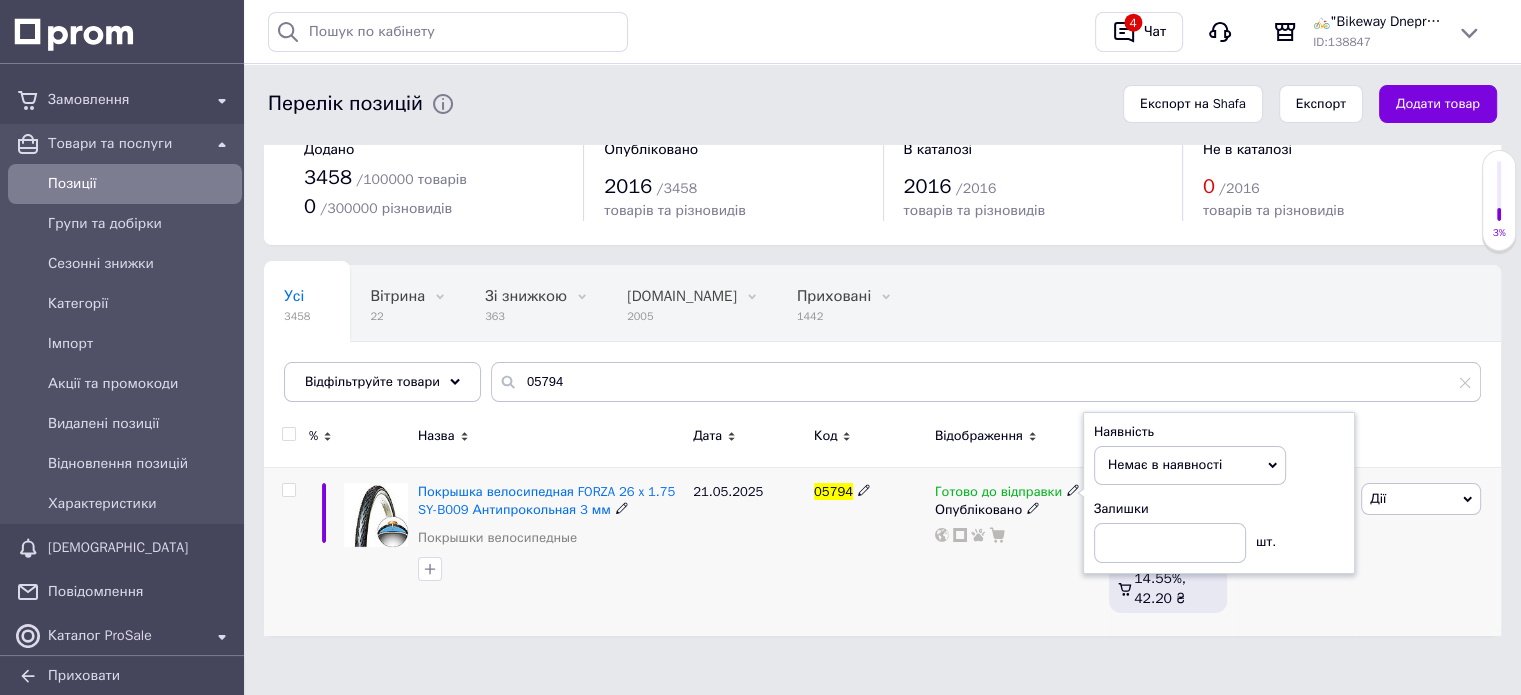 click on "05794" at bounding box center [869, 551] 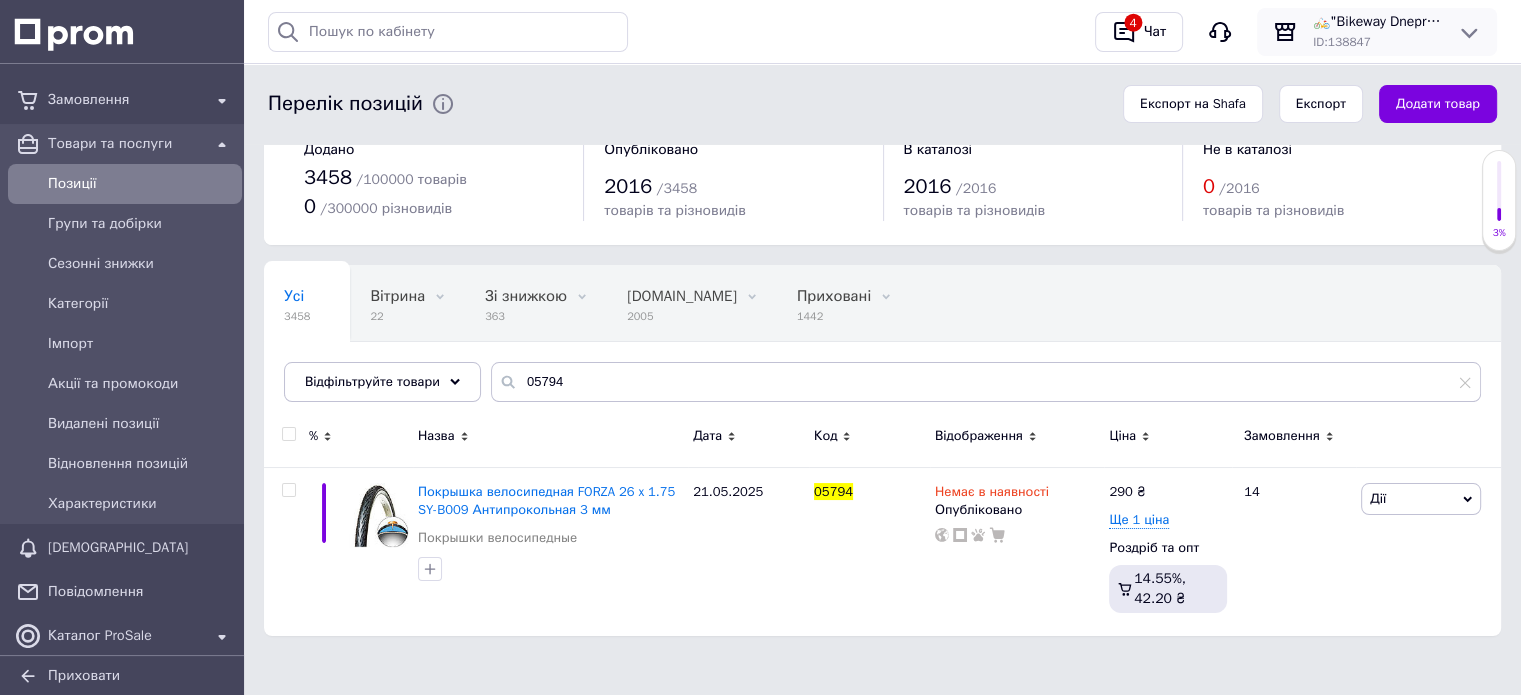 click on "🚲"Bikeway Dnepr" склад-магазин велосипедів та комплектуючих" at bounding box center [1377, 22] 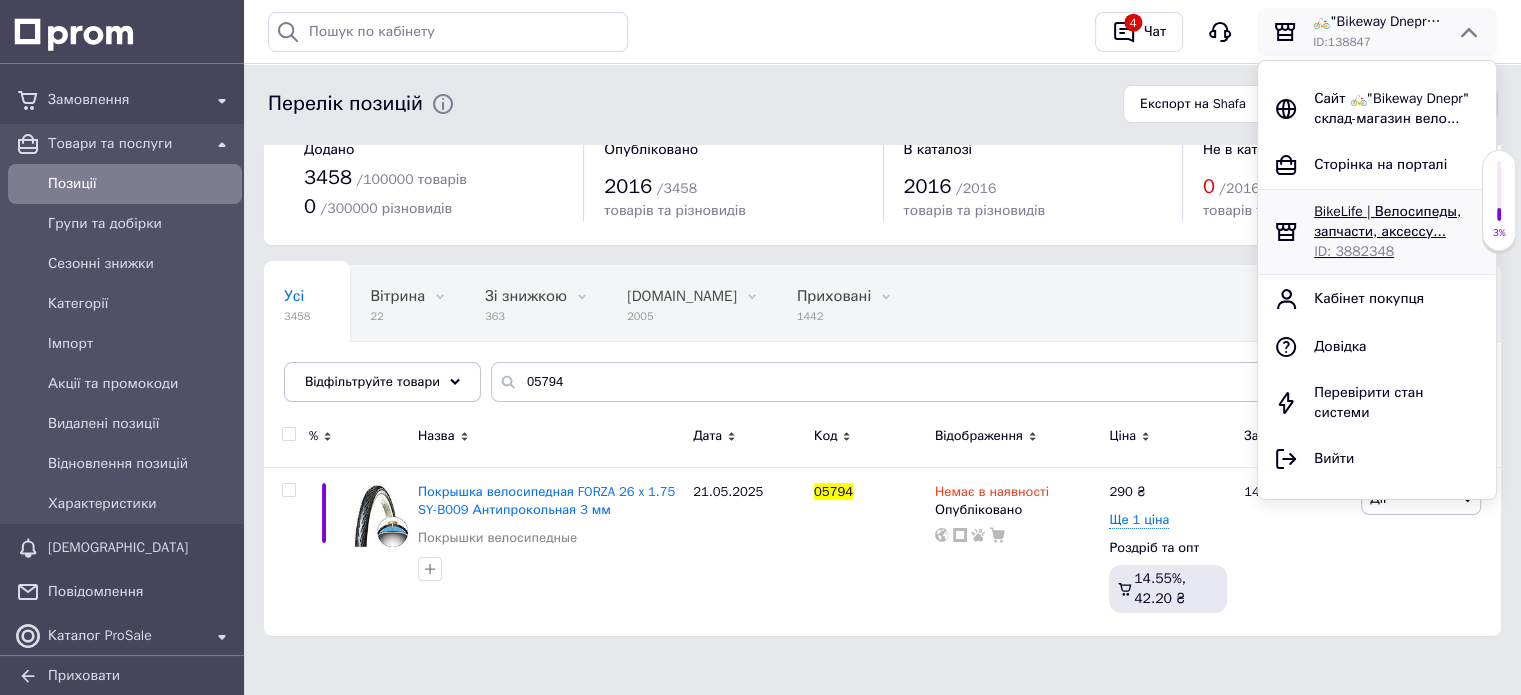click on "BikeLife | Велосипеды, запчасти, аксессу..." at bounding box center (1387, 221) 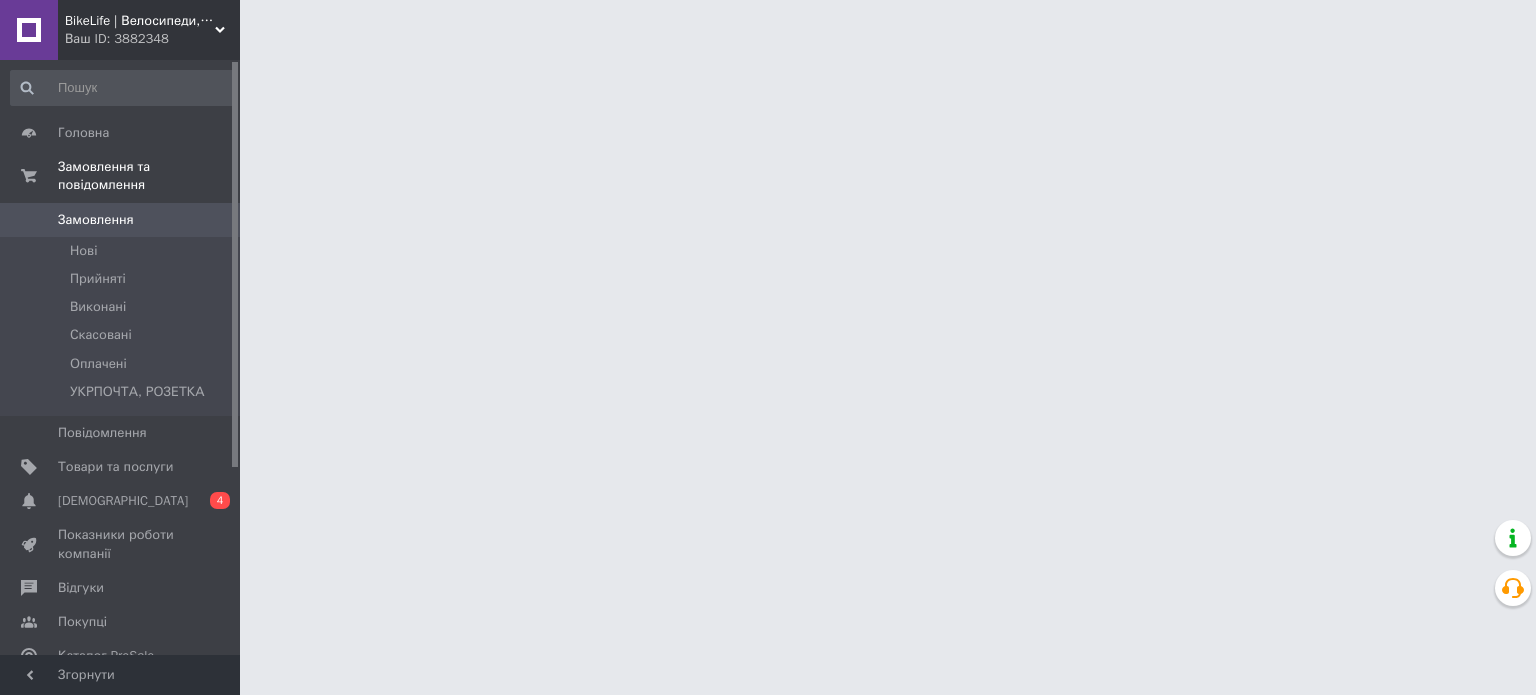 scroll, scrollTop: 0, scrollLeft: 0, axis: both 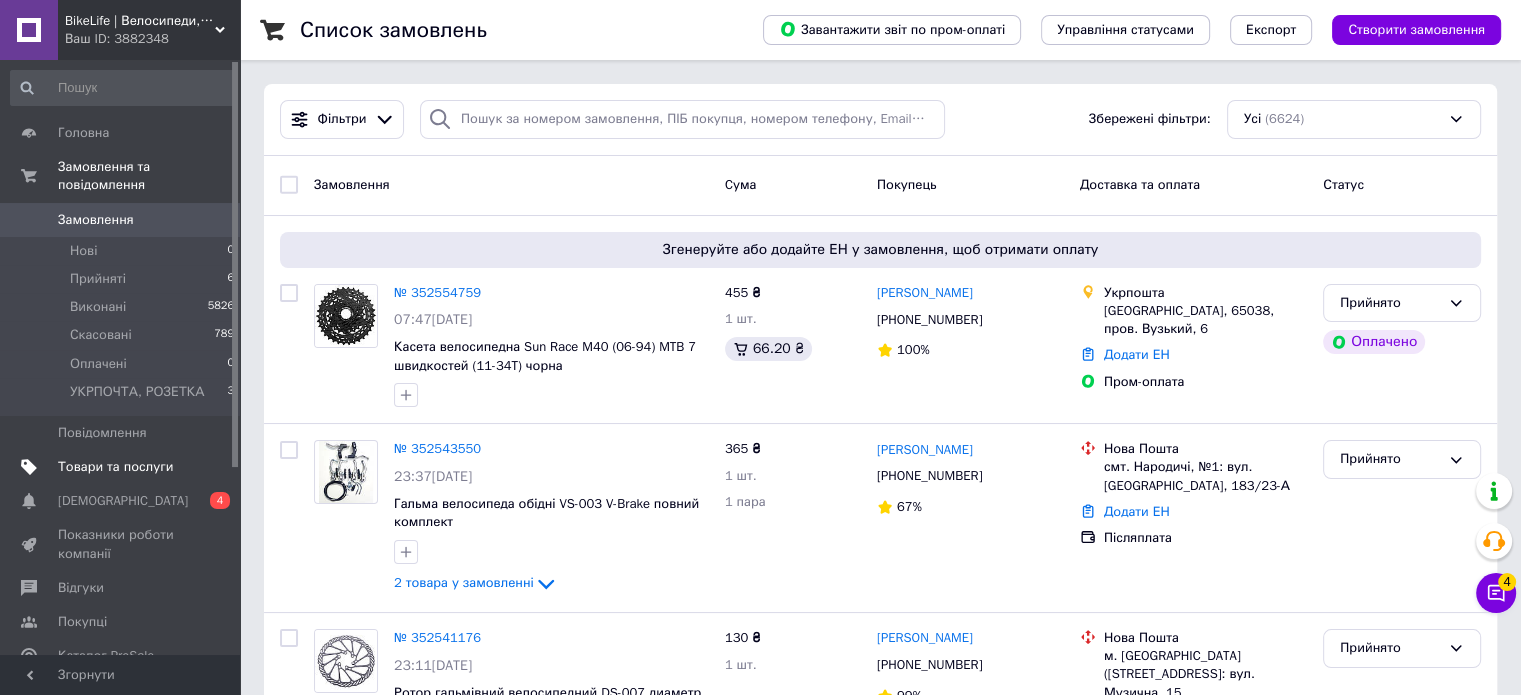 click on "Товари та послуги" at bounding box center (115, 467) 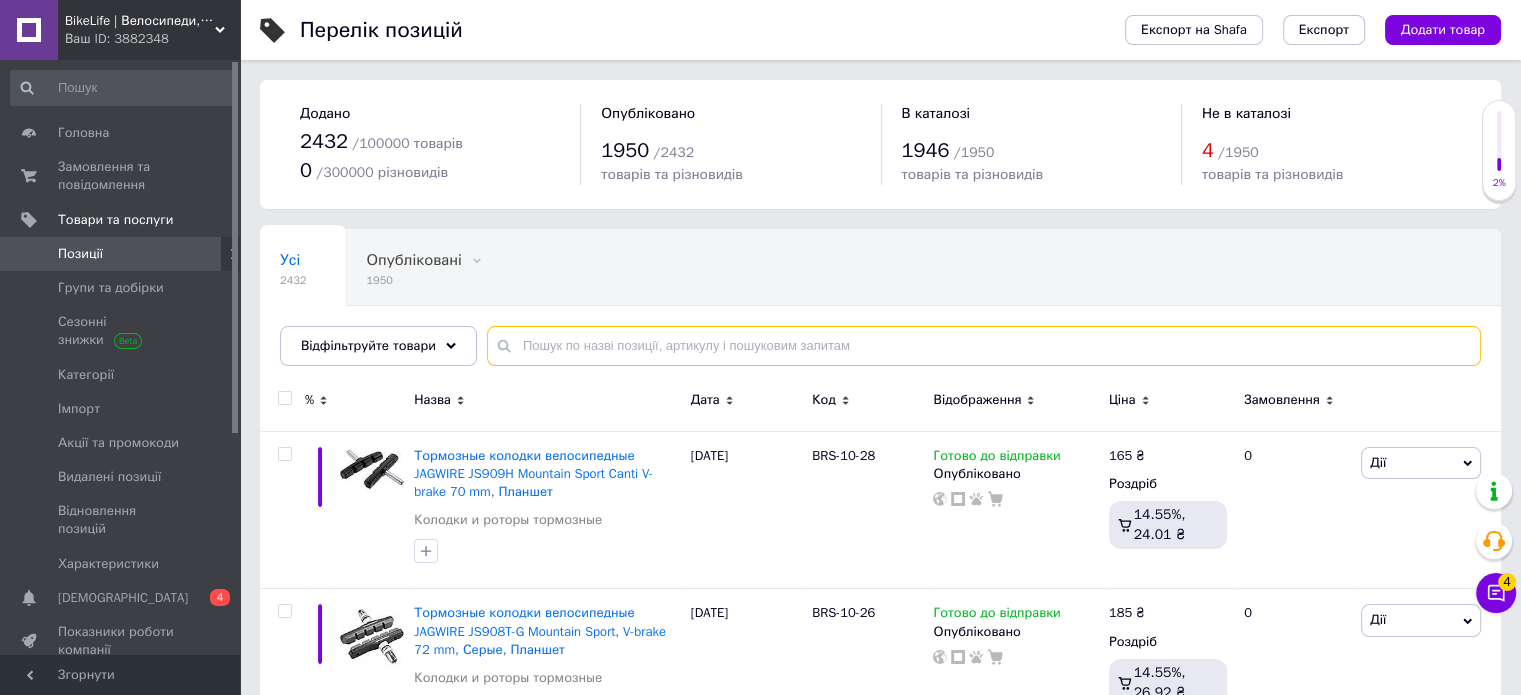 click at bounding box center [984, 346] 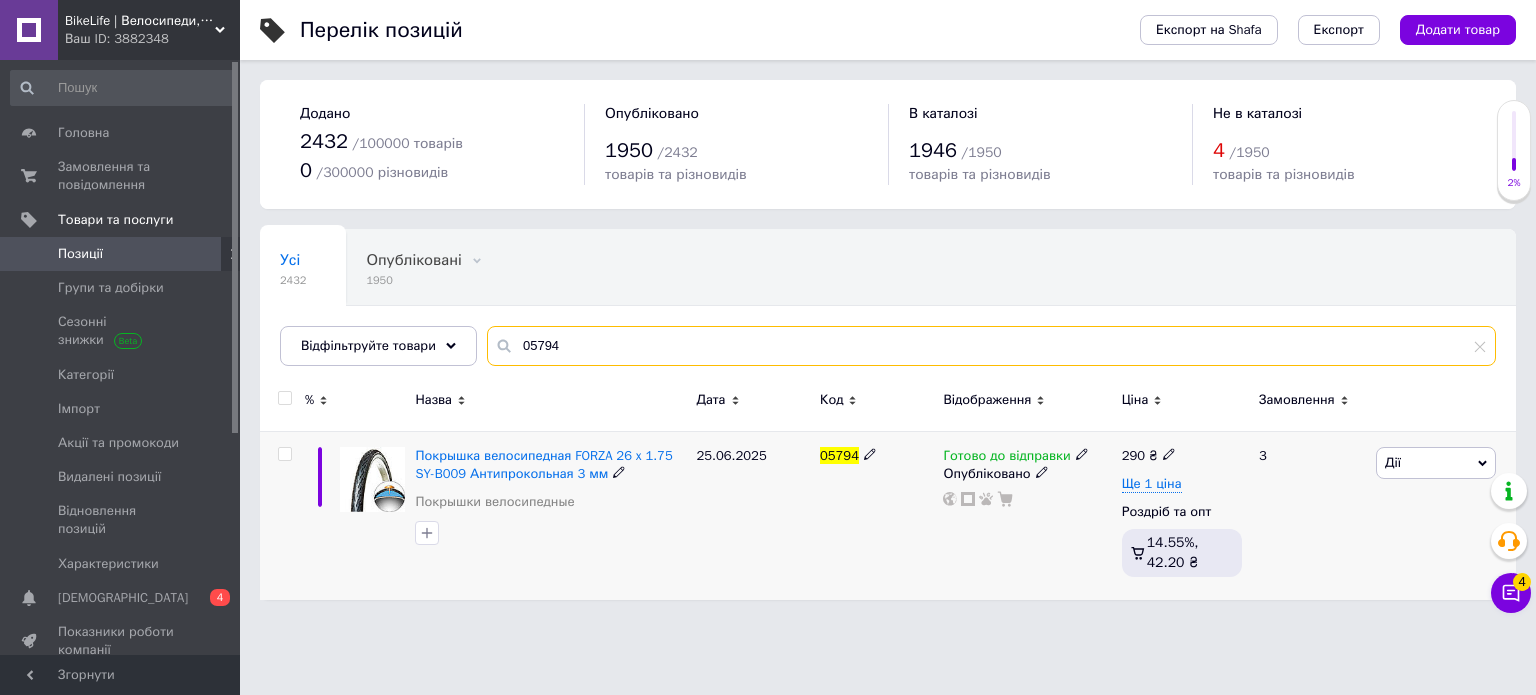 type on "05794" 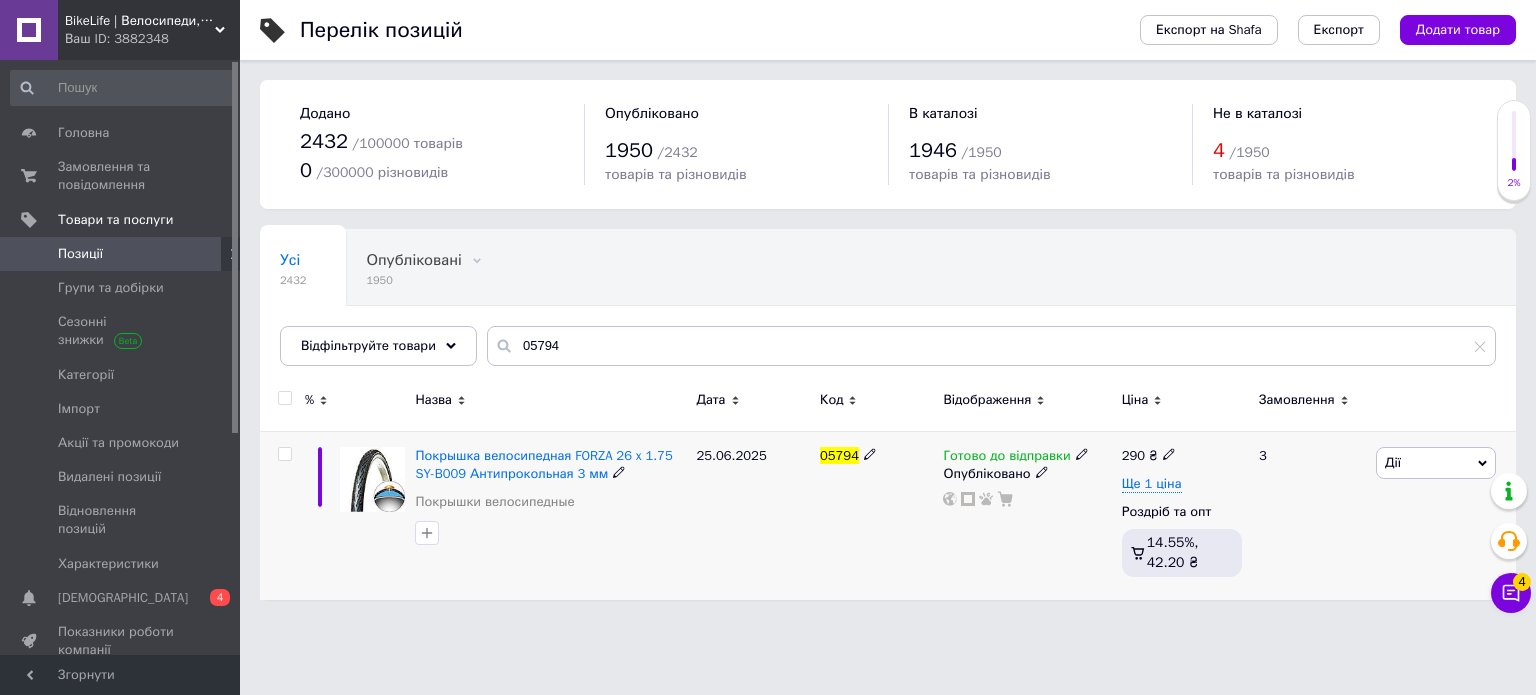 click on "Готово до відправки" at bounding box center [1006, 458] 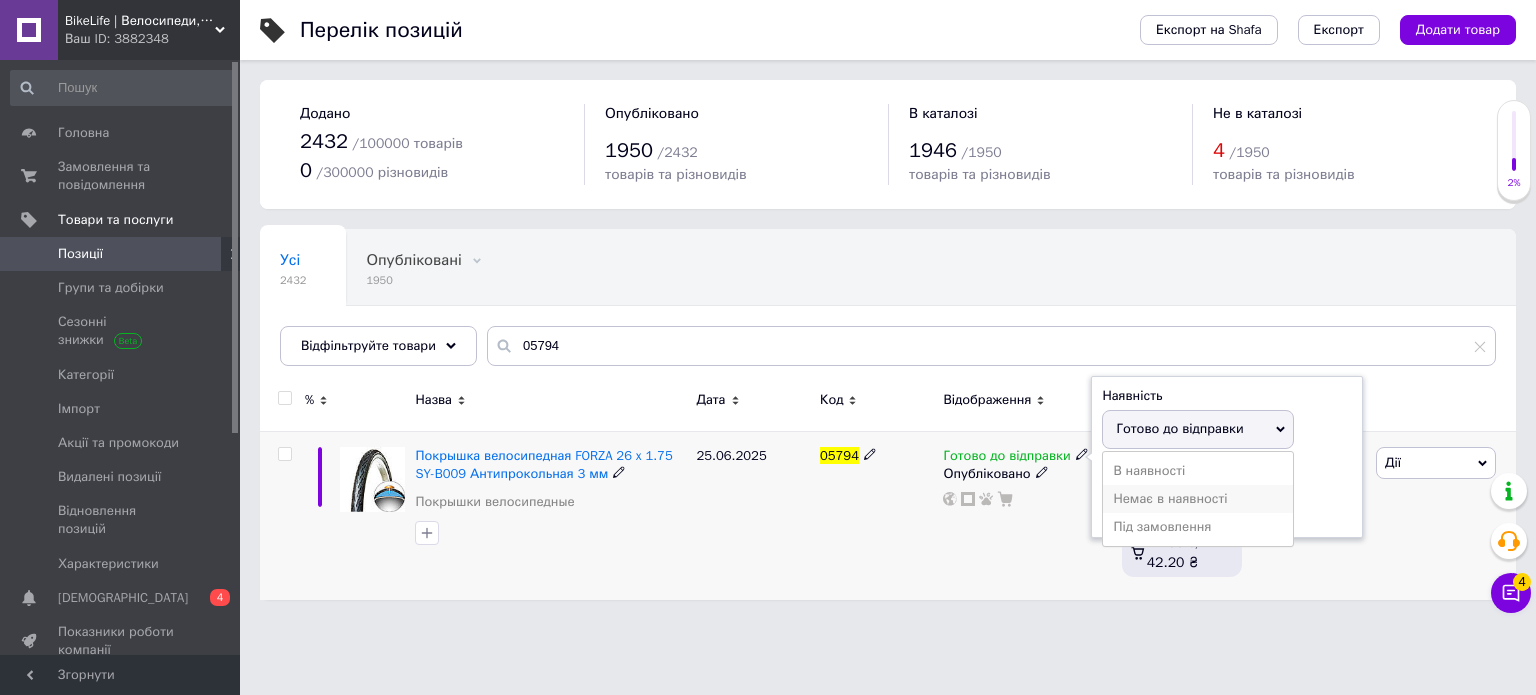 click on "Немає в наявності" at bounding box center (1198, 499) 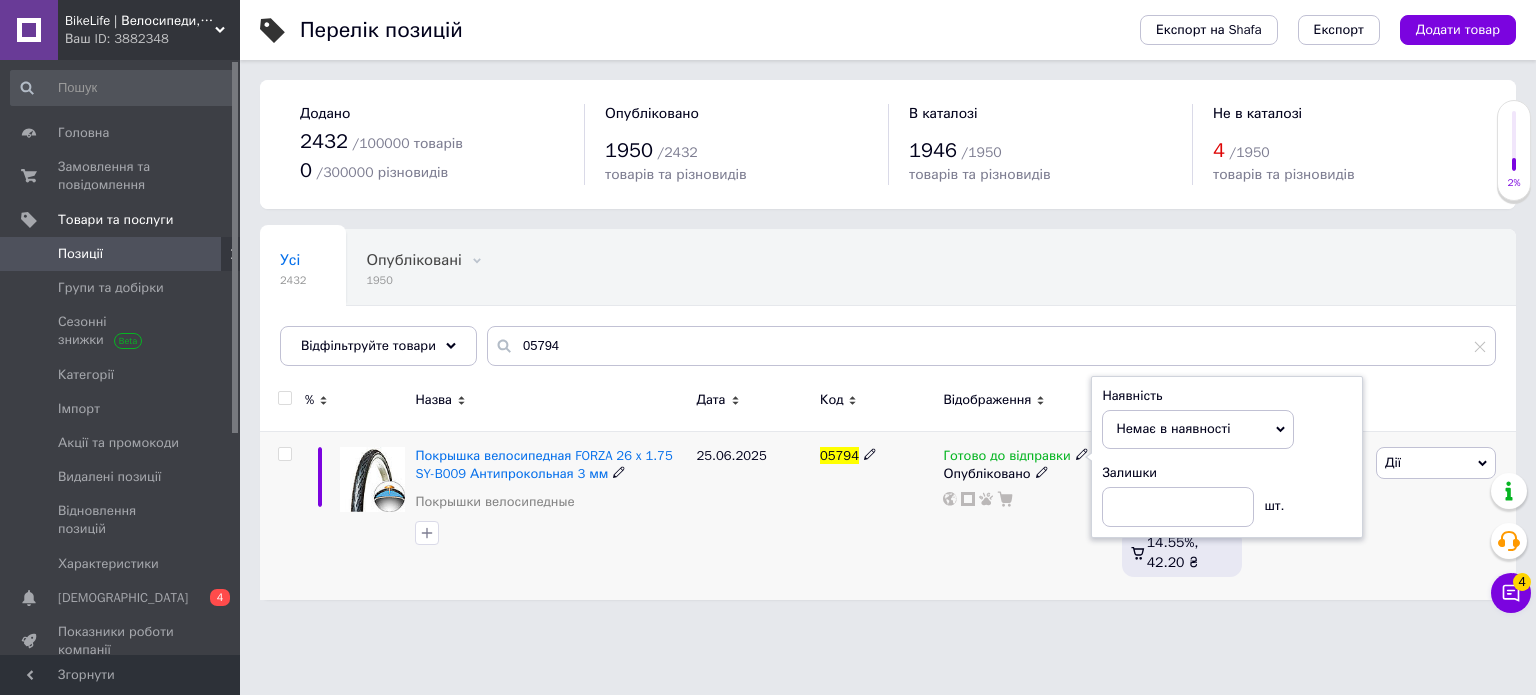 click on "05794" at bounding box center [876, 515] 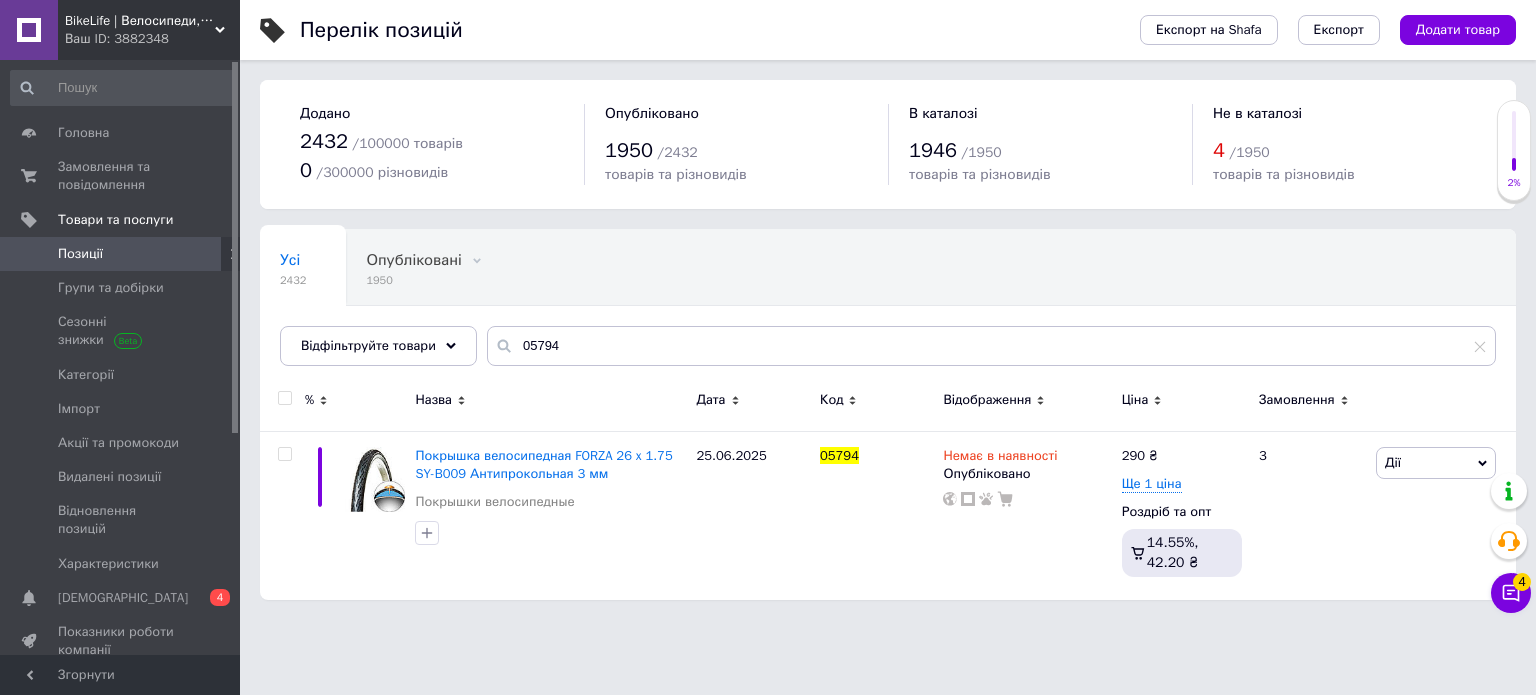 click on "BikeLife | Велосипеди, запчастини, аксесуари та інструменти для них" at bounding box center (140, 21) 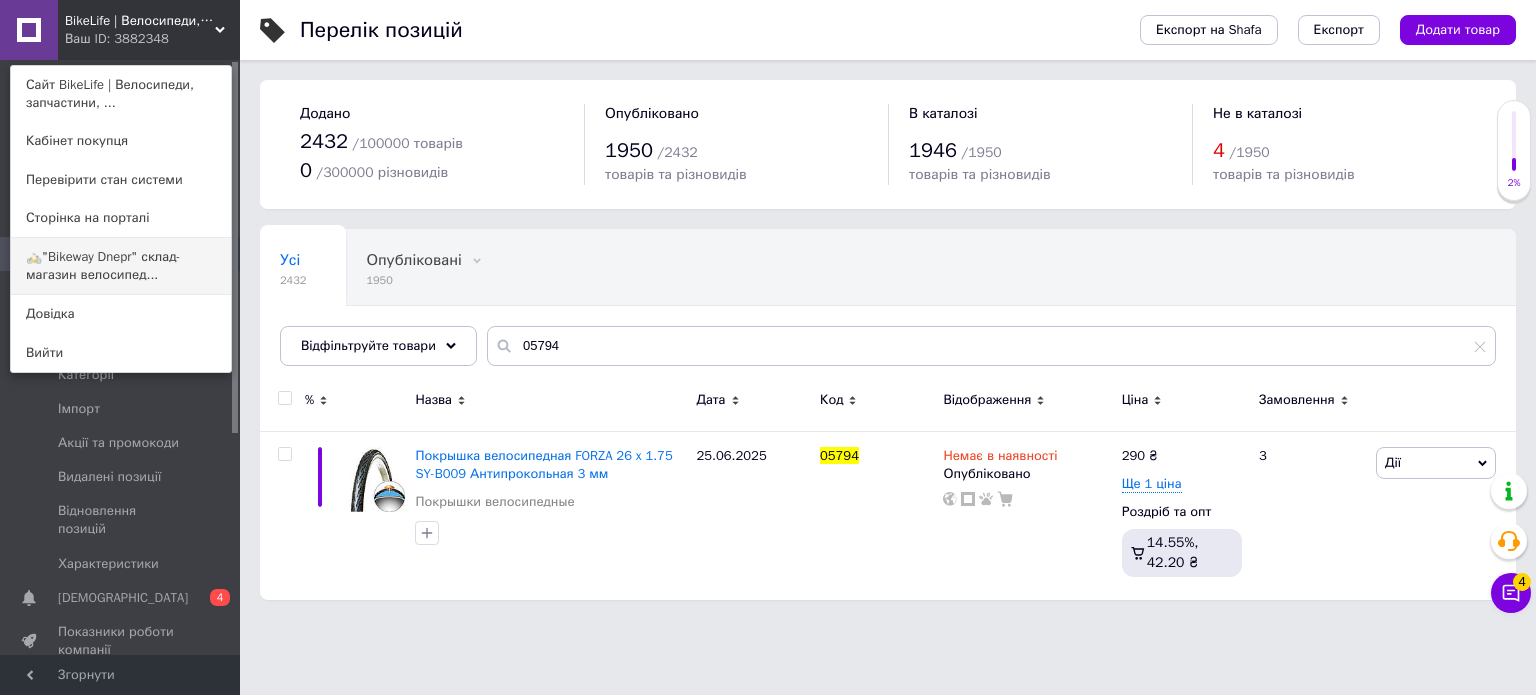 click on "🚲"Bikeway Dnepr" склад-магазин велосипед..." at bounding box center (121, 266) 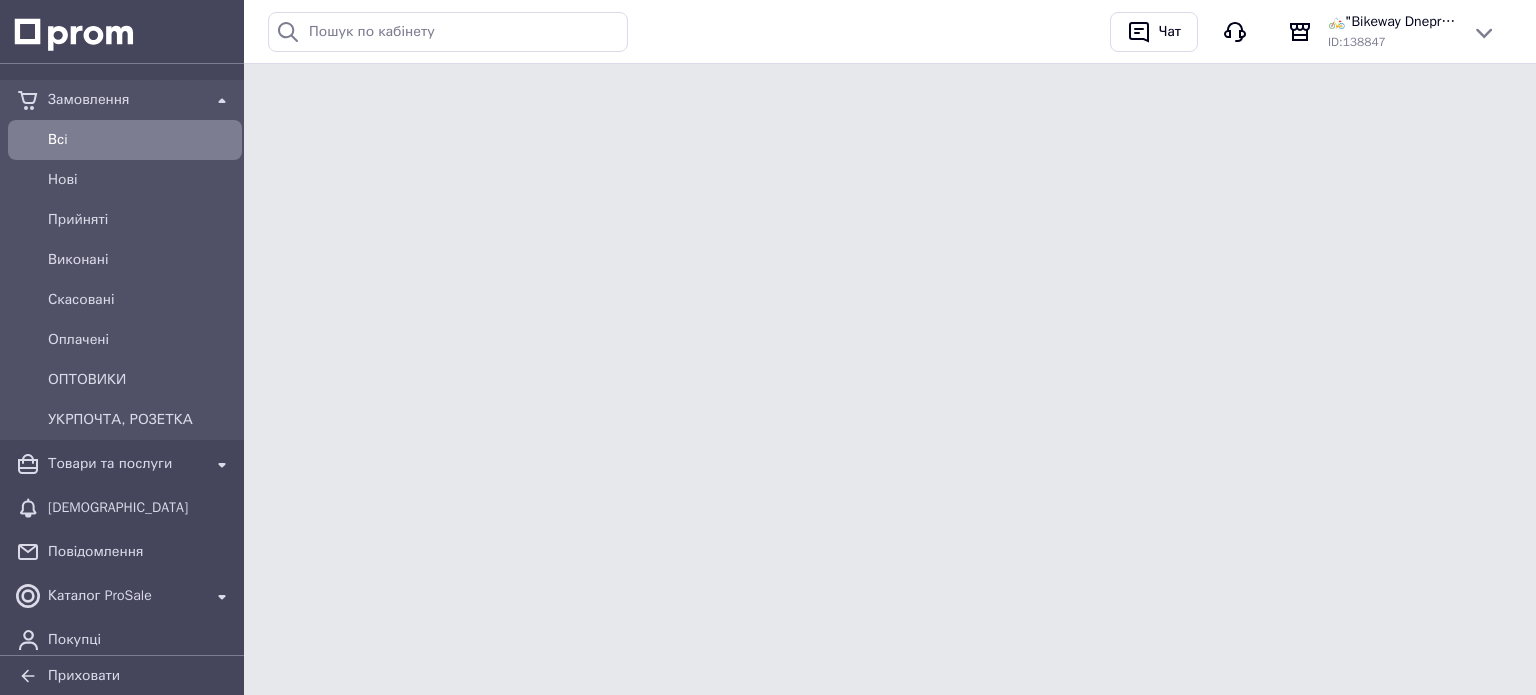 scroll, scrollTop: 0, scrollLeft: 0, axis: both 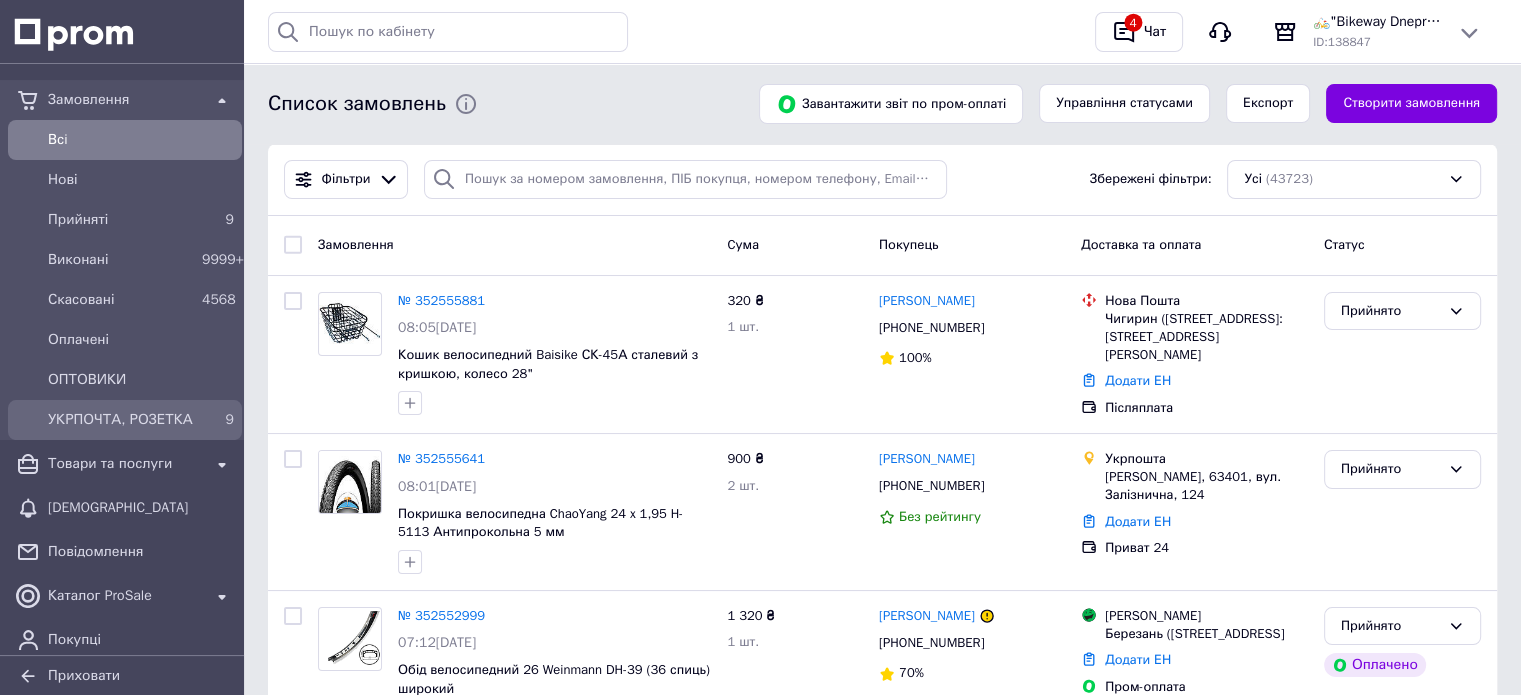 click on "УКРПОЧТА, РОЗЕТКА" at bounding box center [121, 420] 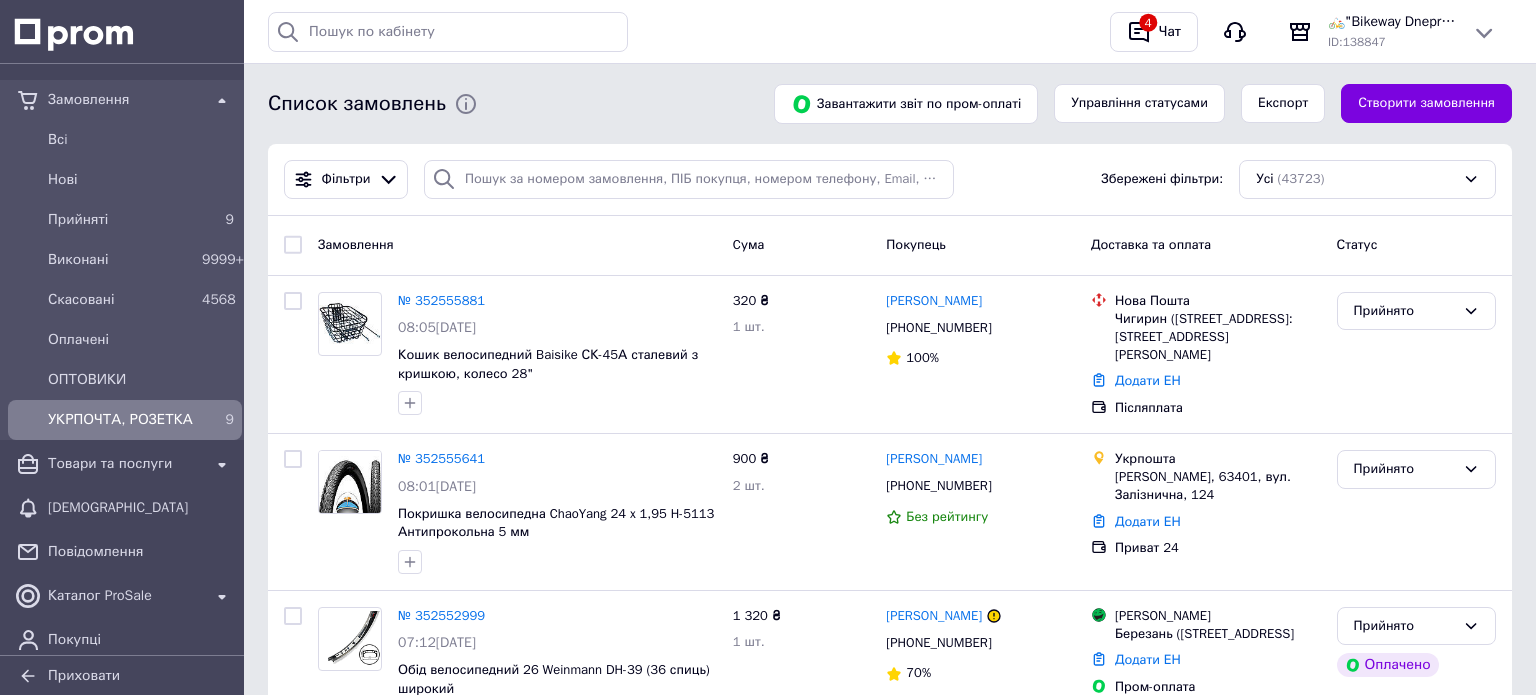 click on "УКРПОЧТА, РОЗЕТКА" at bounding box center (121, 420) 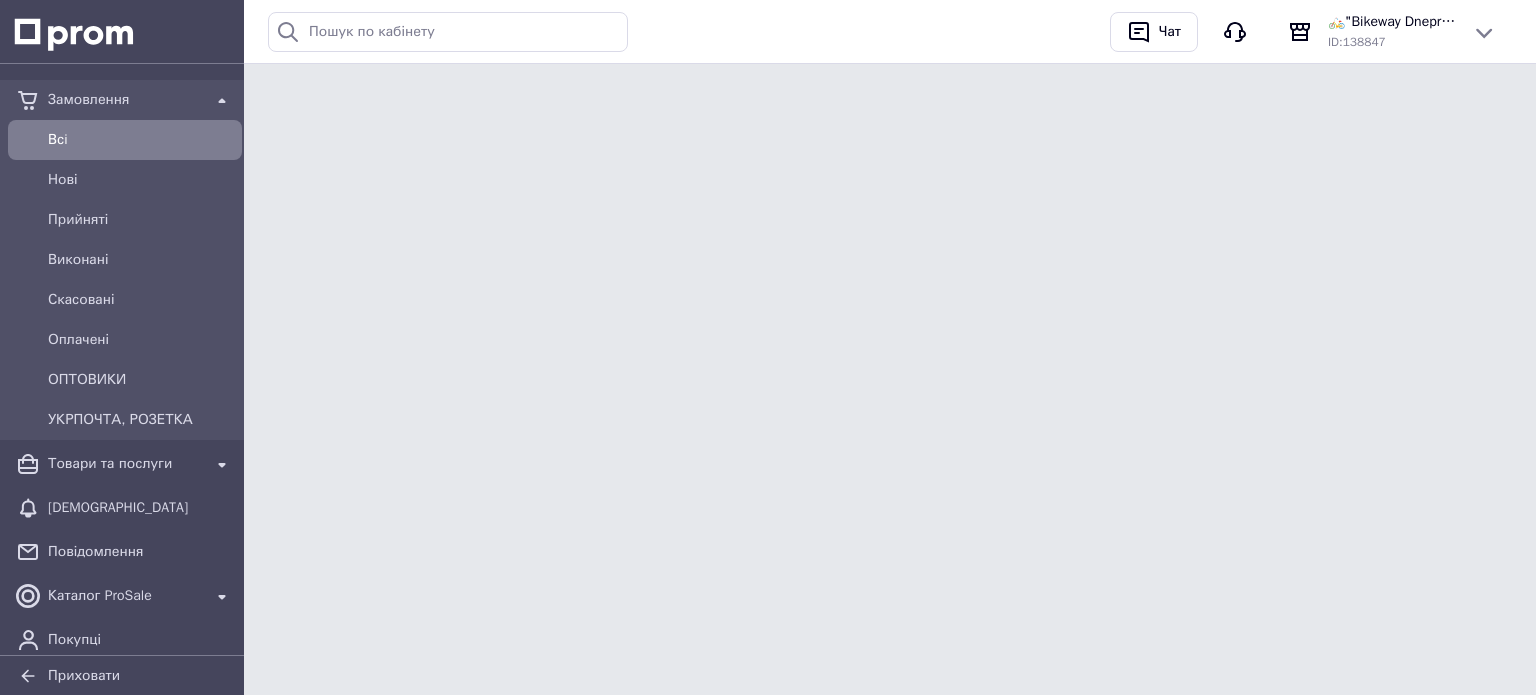 scroll, scrollTop: 0, scrollLeft: 0, axis: both 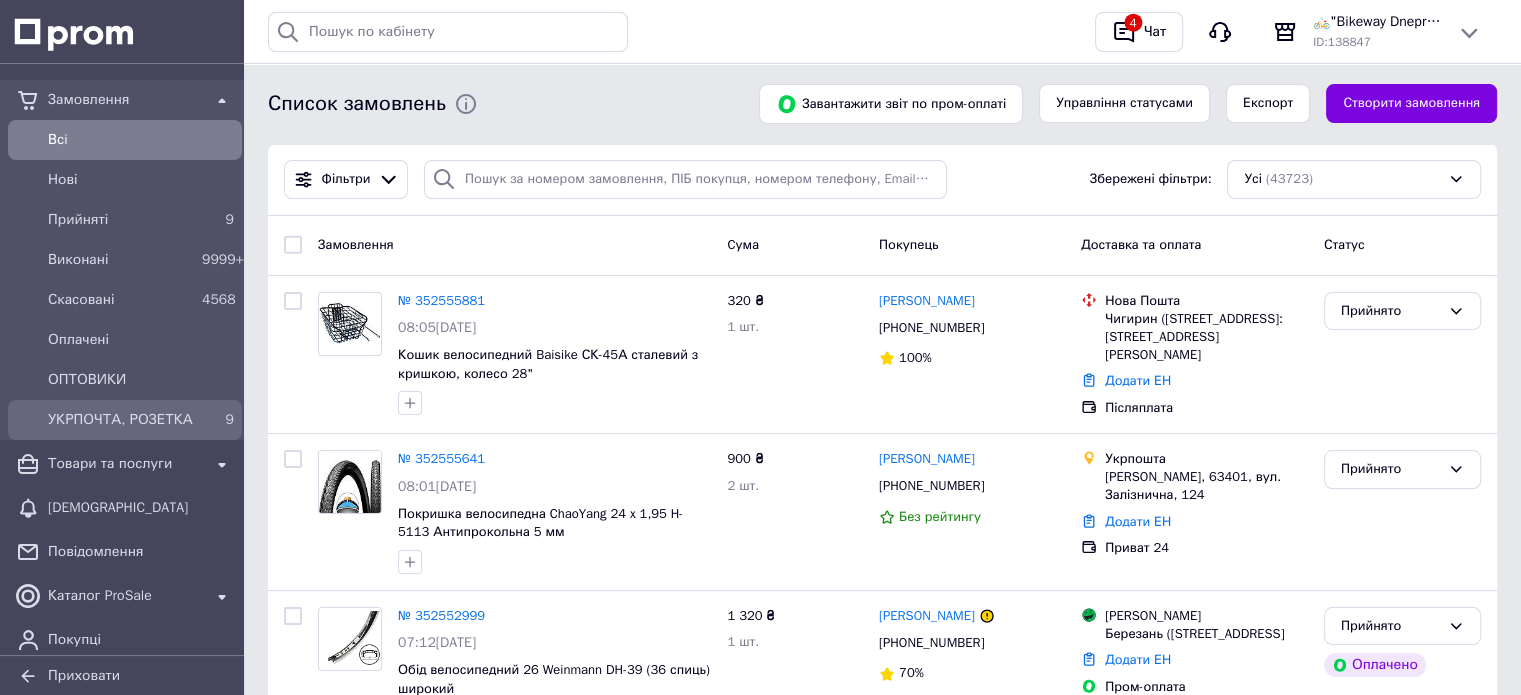 click on "УКРПОЧТА, РОЗЕТКА" at bounding box center [121, 420] 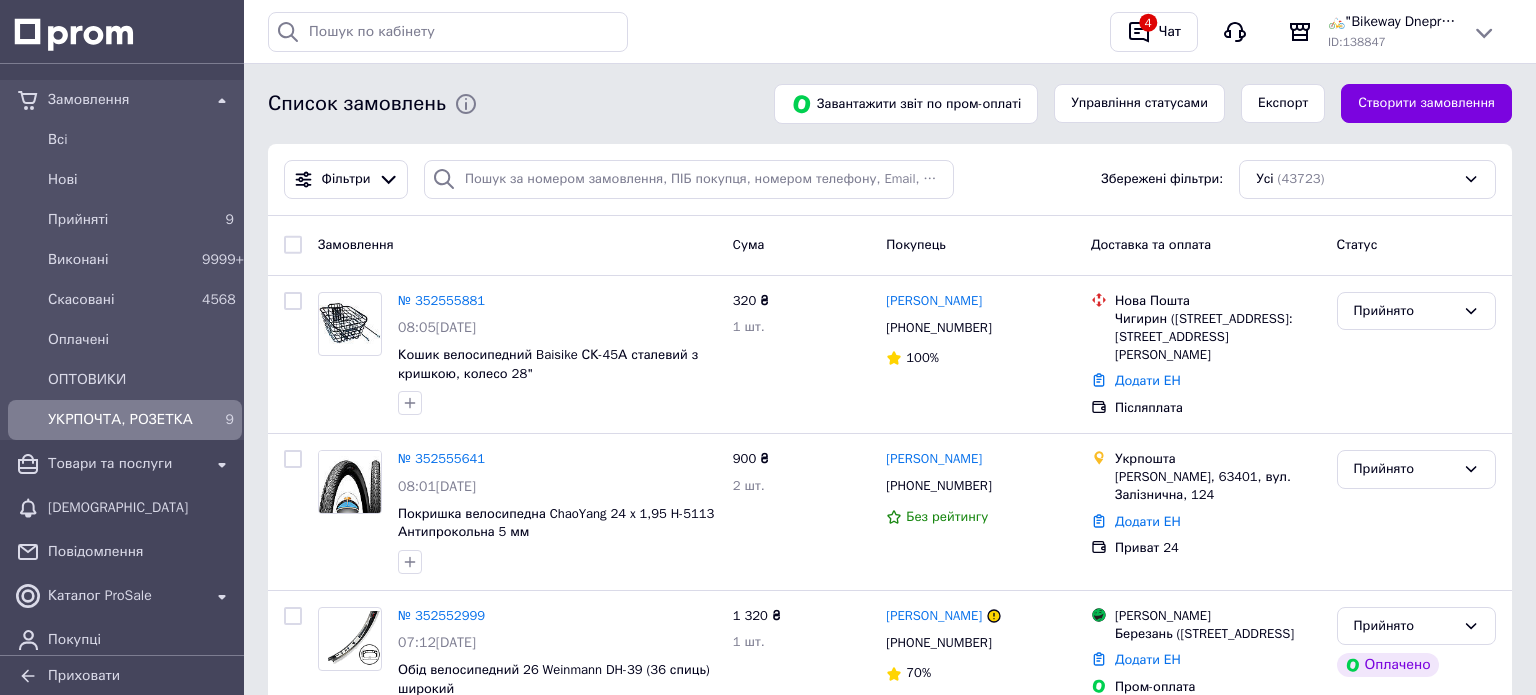 click on "УКРПОЧТА, РОЗЕТКА" at bounding box center (121, 420) 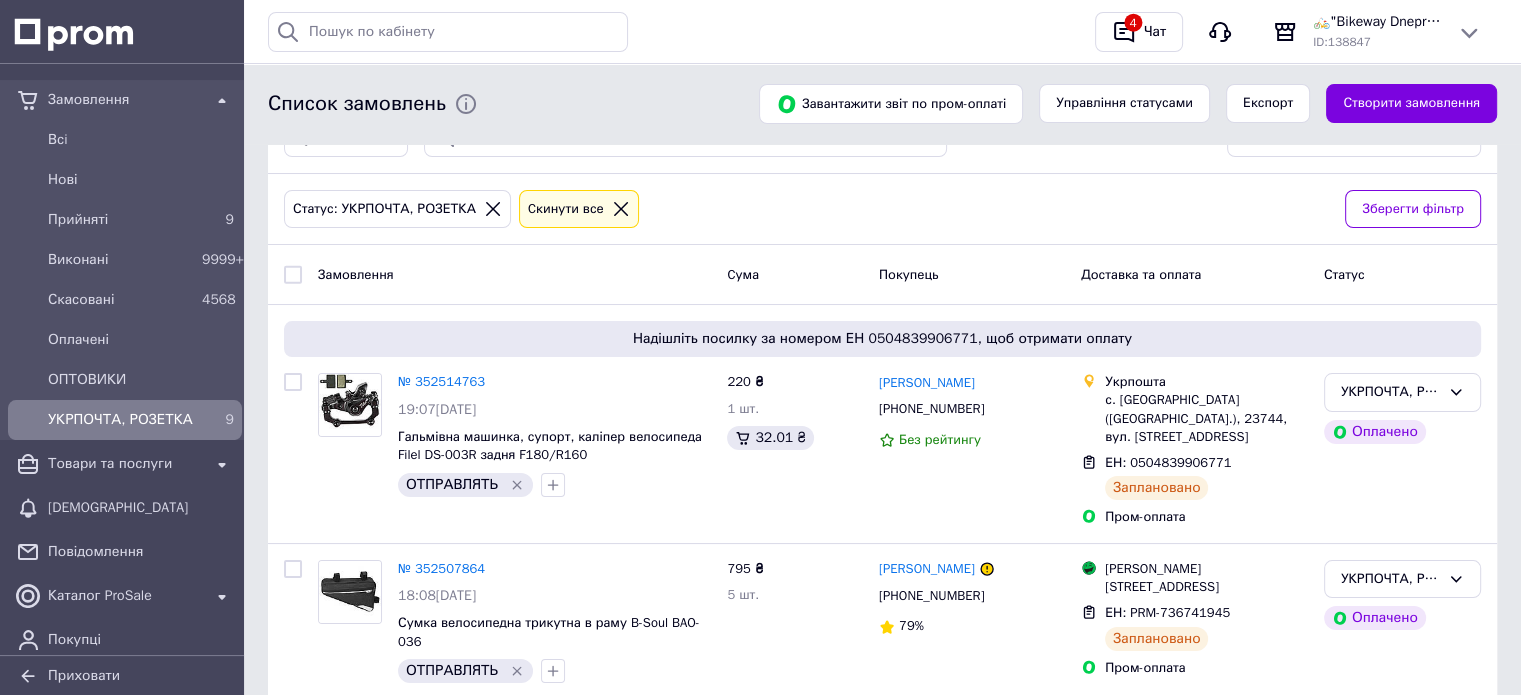 scroll, scrollTop: 0, scrollLeft: 0, axis: both 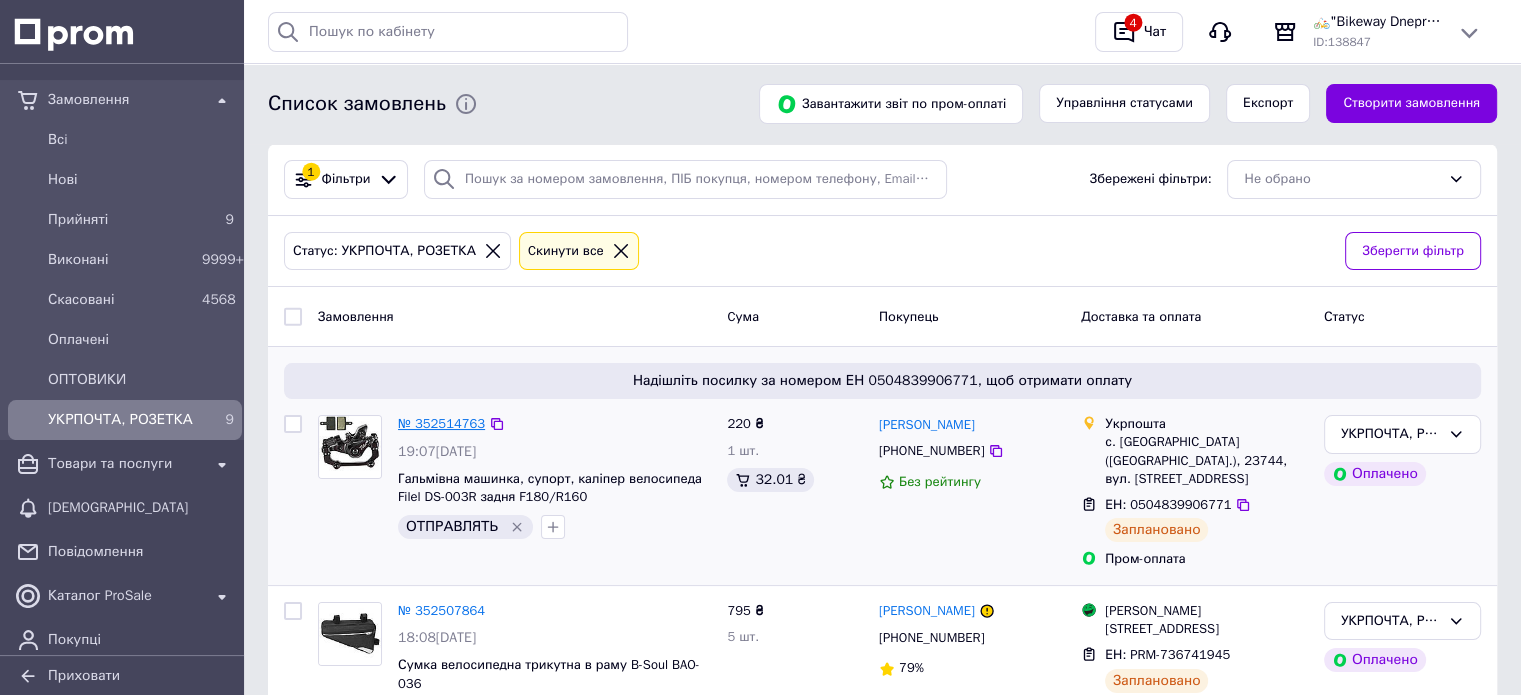 click on "№ 352514763" at bounding box center [441, 423] 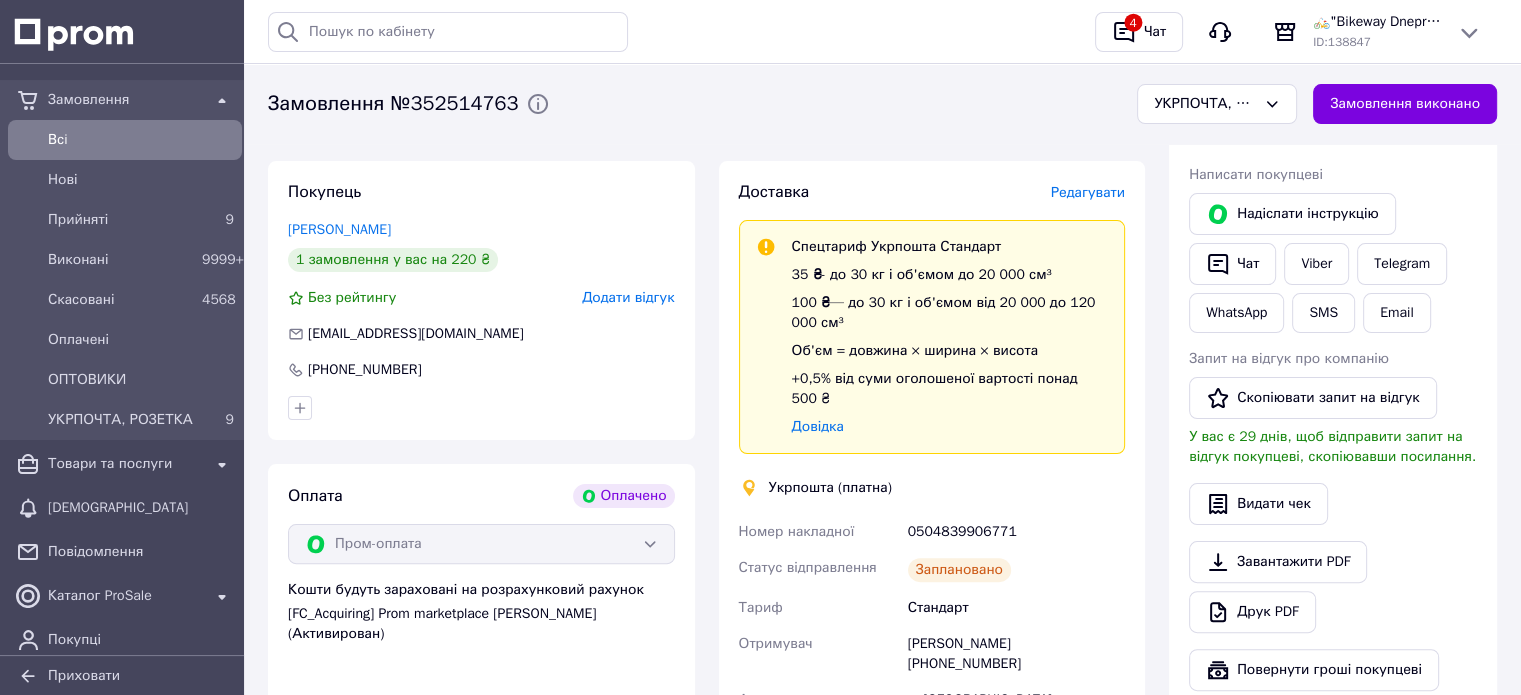 scroll, scrollTop: 800, scrollLeft: 0, axis: vertical 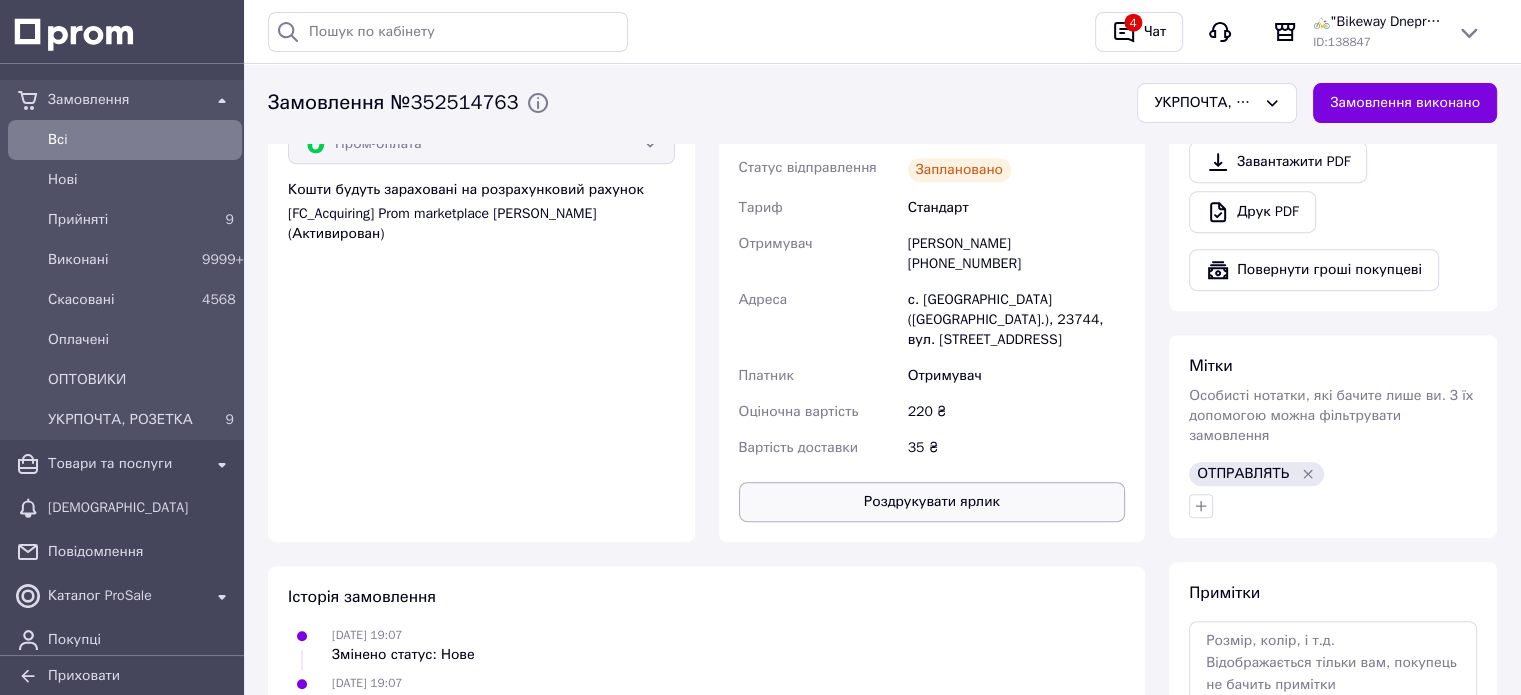 click on "Роздрукувати ярлик" at bounding box center (932, 502) 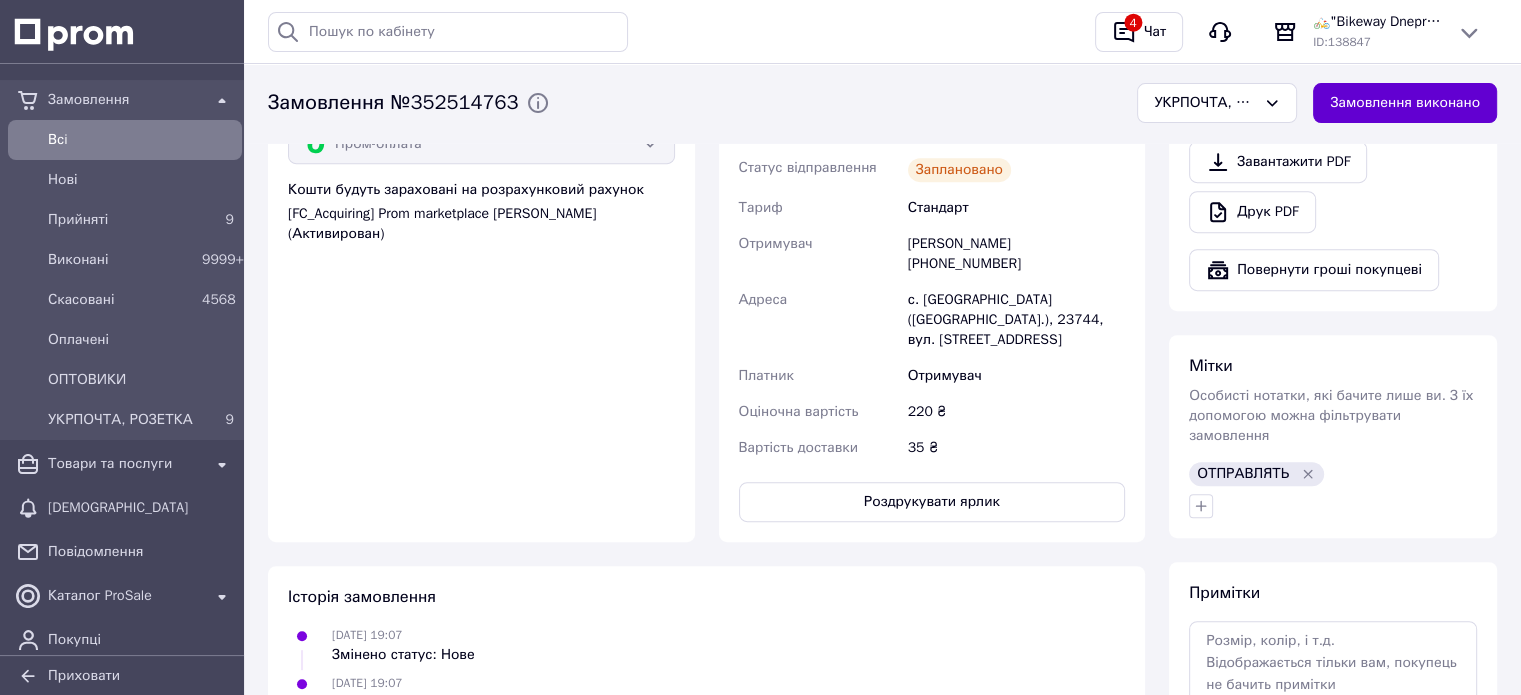 click on "Замовлення виконано" at bounding box center (1405, 104) 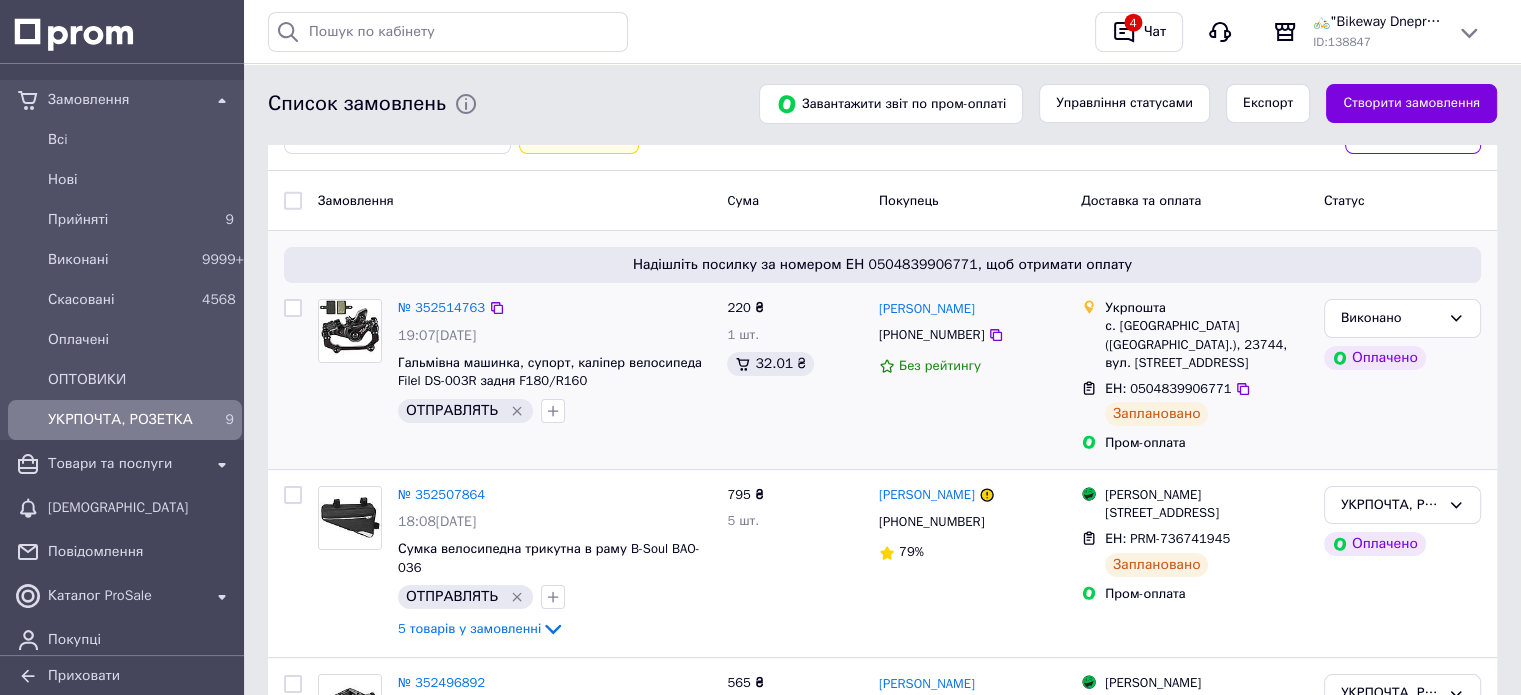 scroll, scrollTop: 200, scrollLeft: 0, axis: vertical 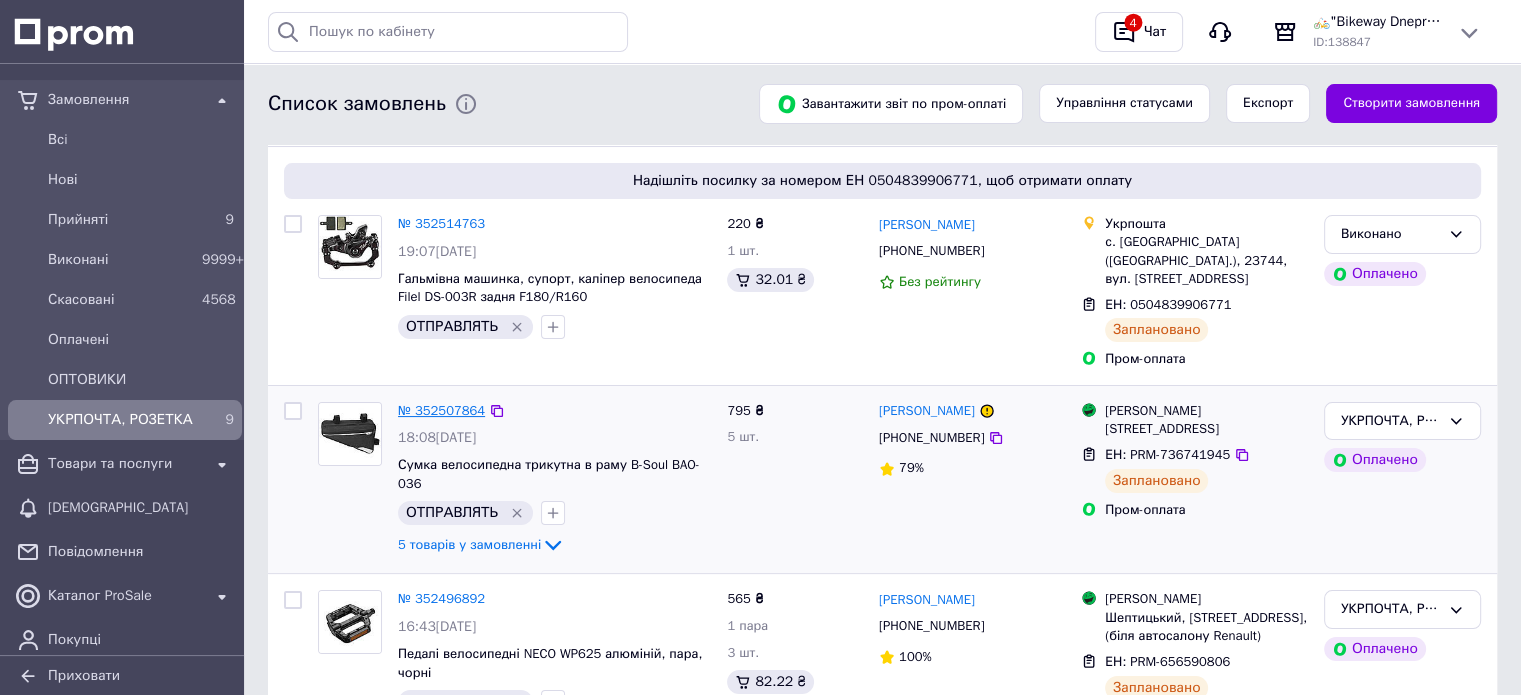 click on "№ 352507864" at bounding box center [441, 410] 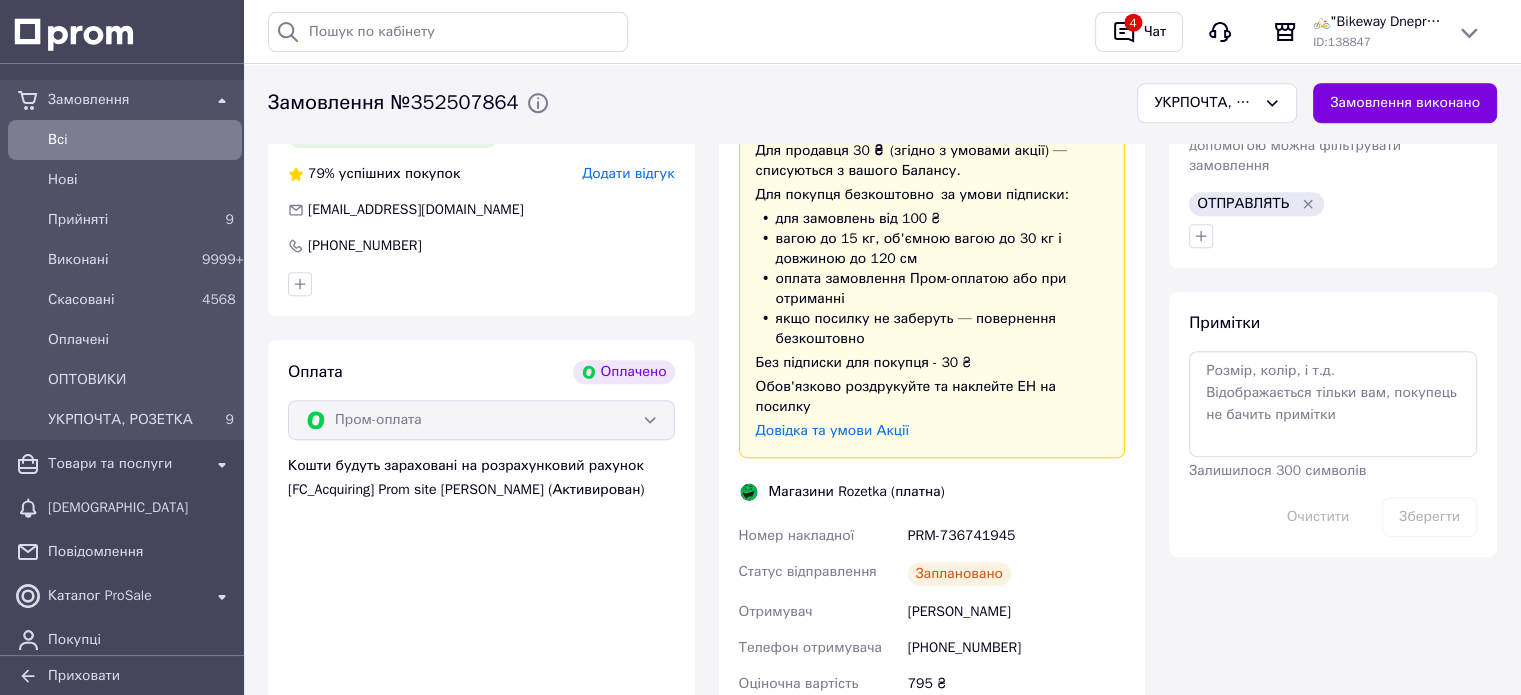 scroll, scrollTop: 1300, scrollLeft: 0, axis: vertical 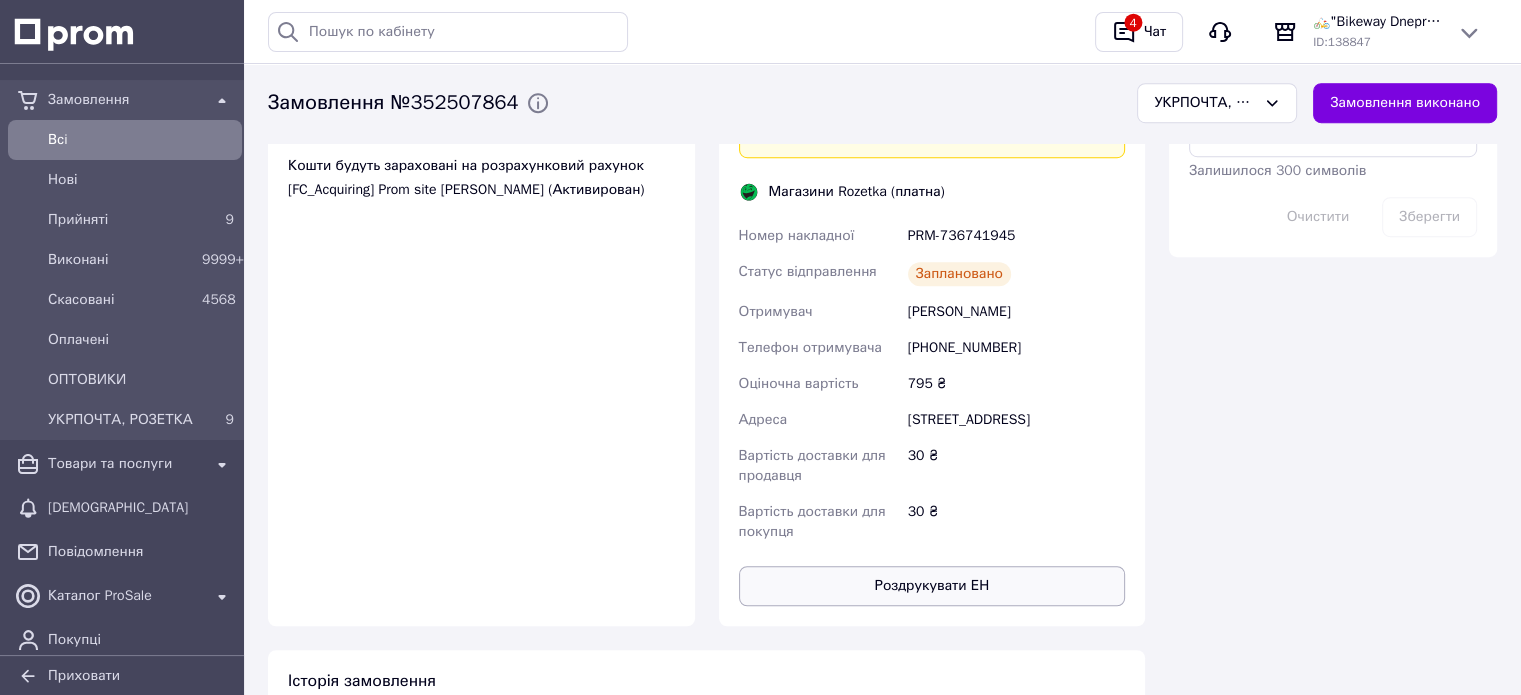 click on "Роздрукувати ЕН" at bounding box center (932, 586) 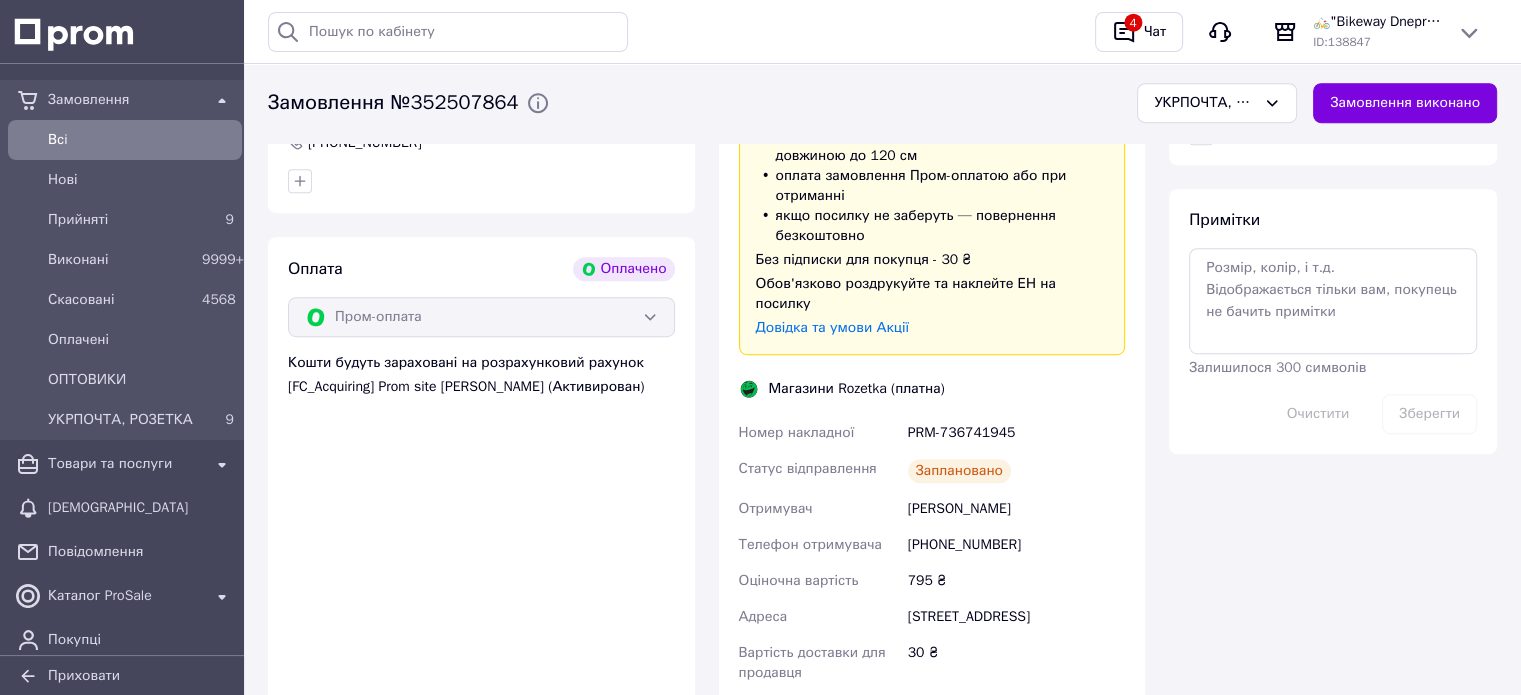 scroll, scrollTop: 900, scrollLeft: 0, axis: vertical 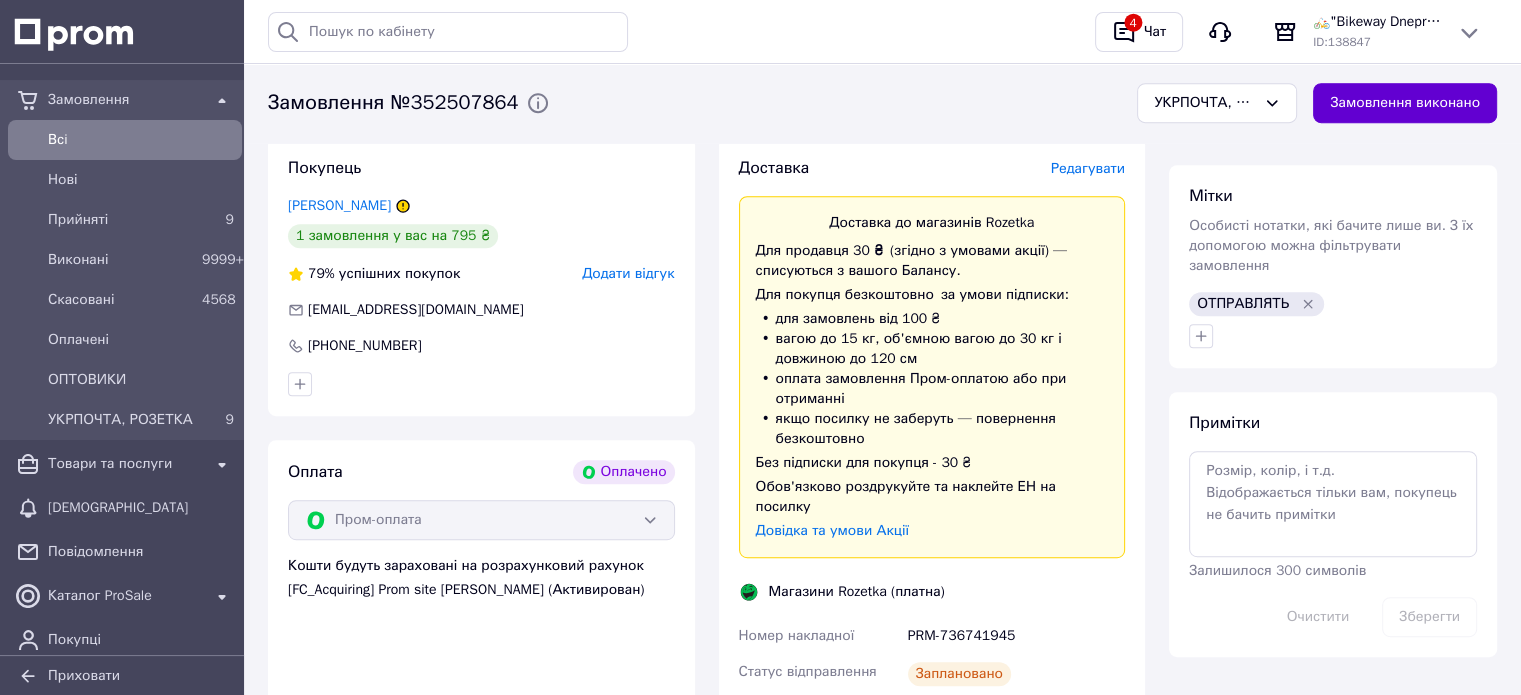 click on "Замовлення виконано" at bounding box center (1405, 104) 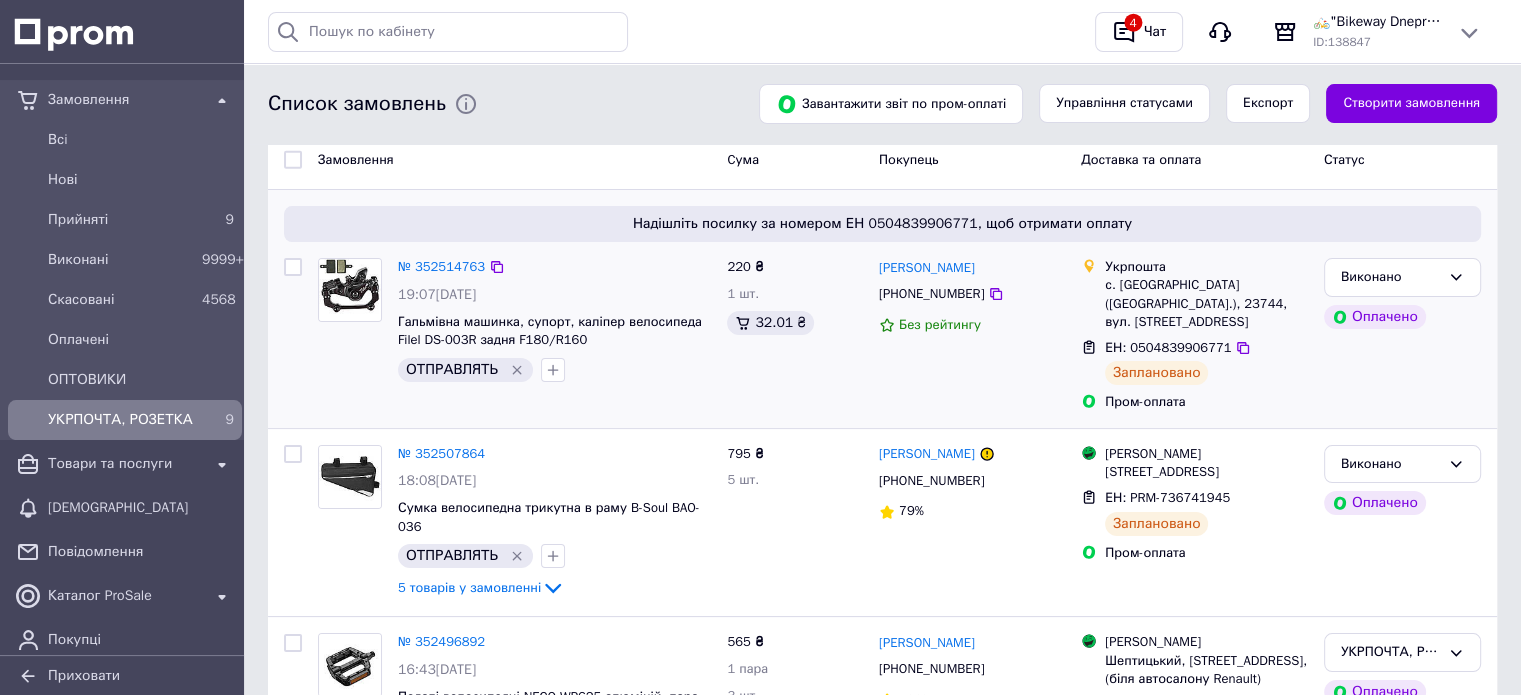 scroll, scrollTop: 400, scrollLeft: 0, axis: vertical 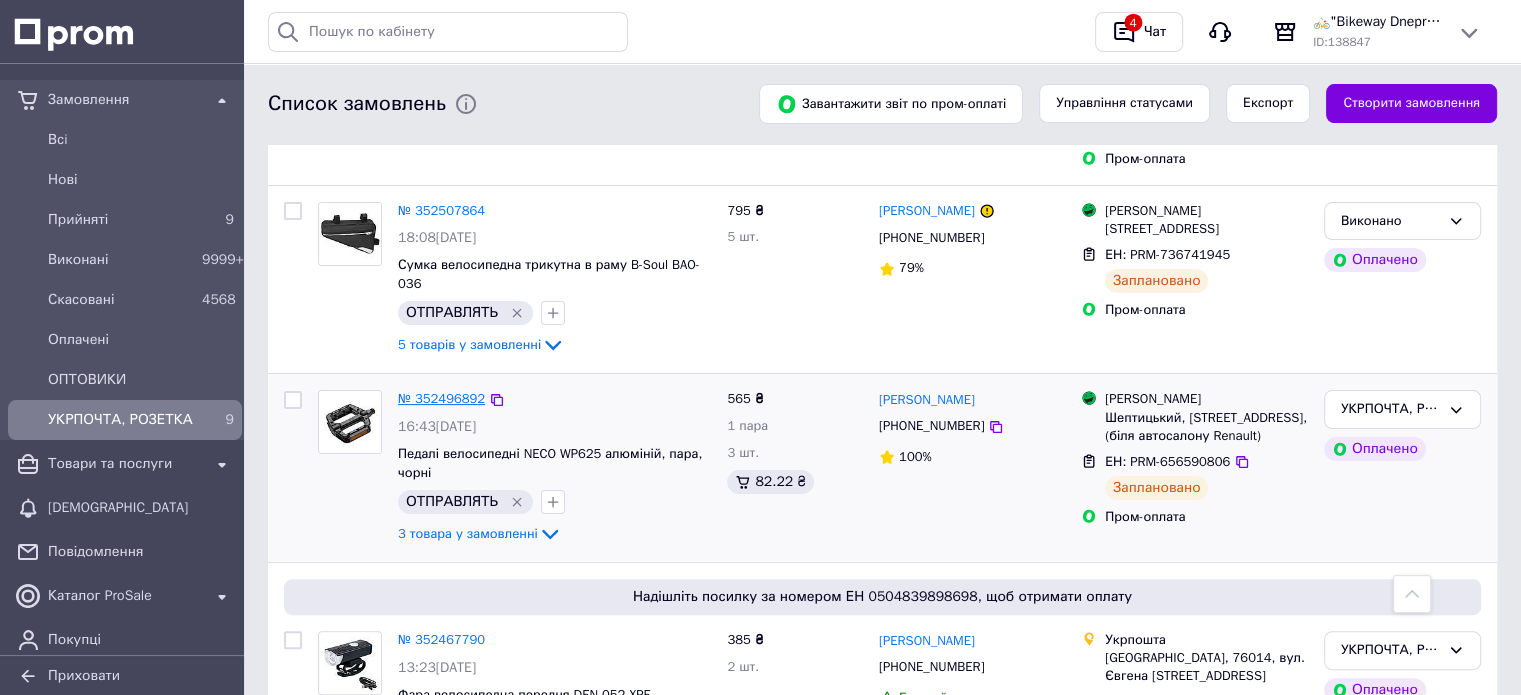 click on "№ 352496892" at bounding box center (441, 398) 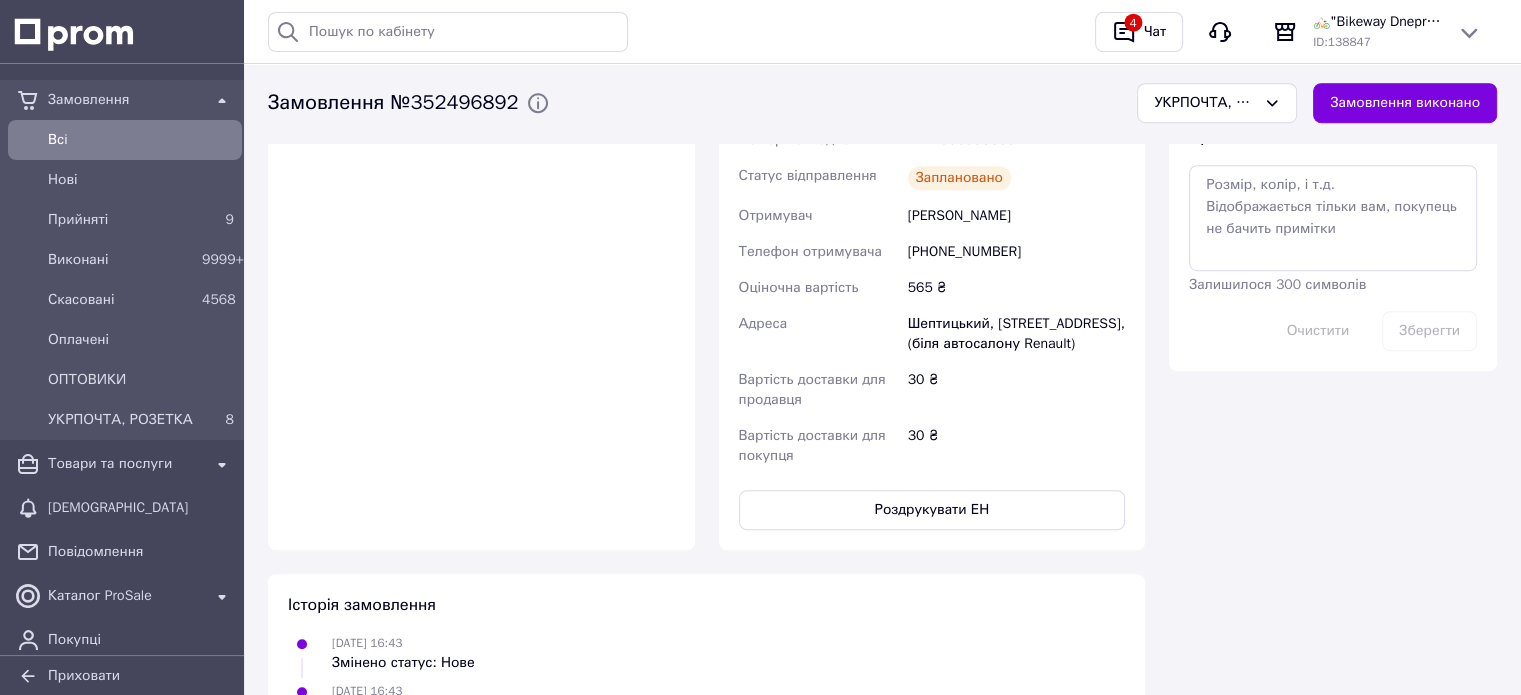 scroll, scrollTop: 1400, scrollLeft: 0, axis: vertical 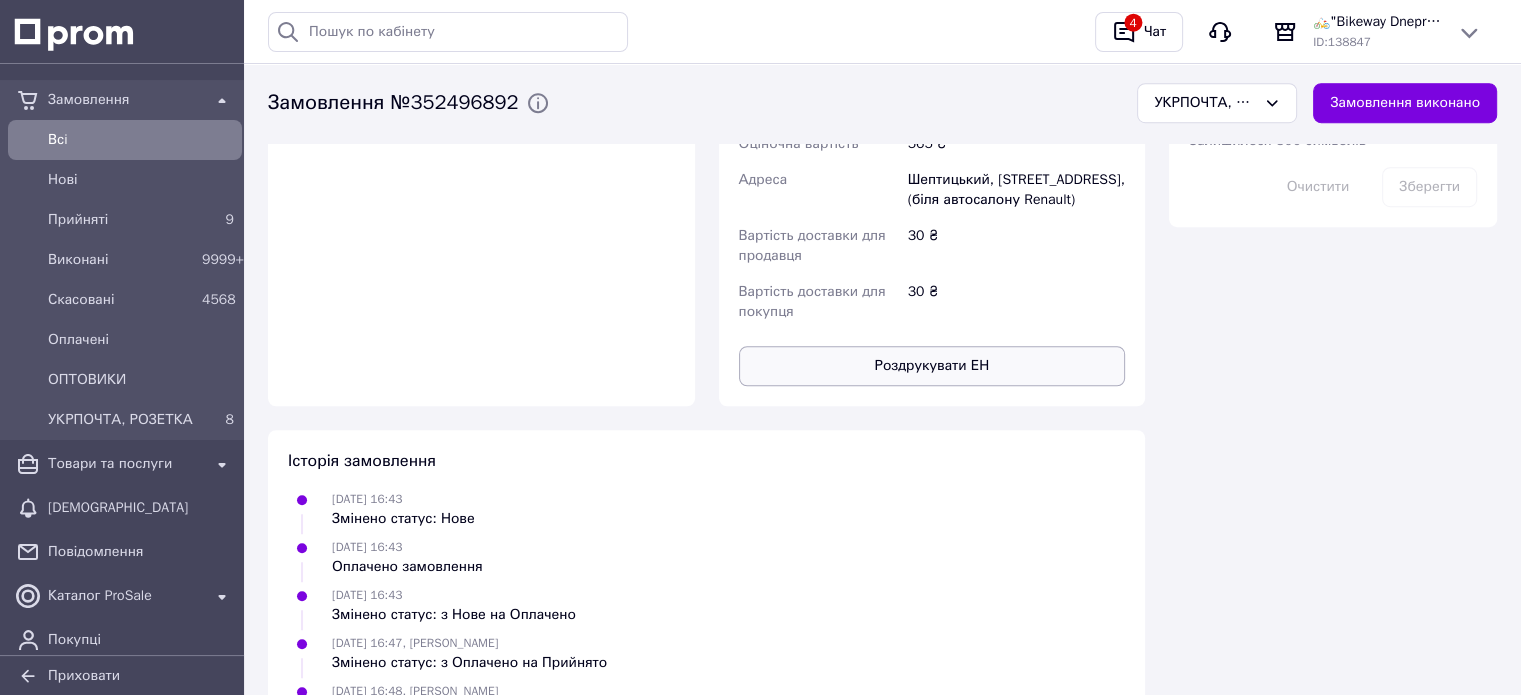 click on "Роздрукувати ЕН" at bounding box center (932, 366) 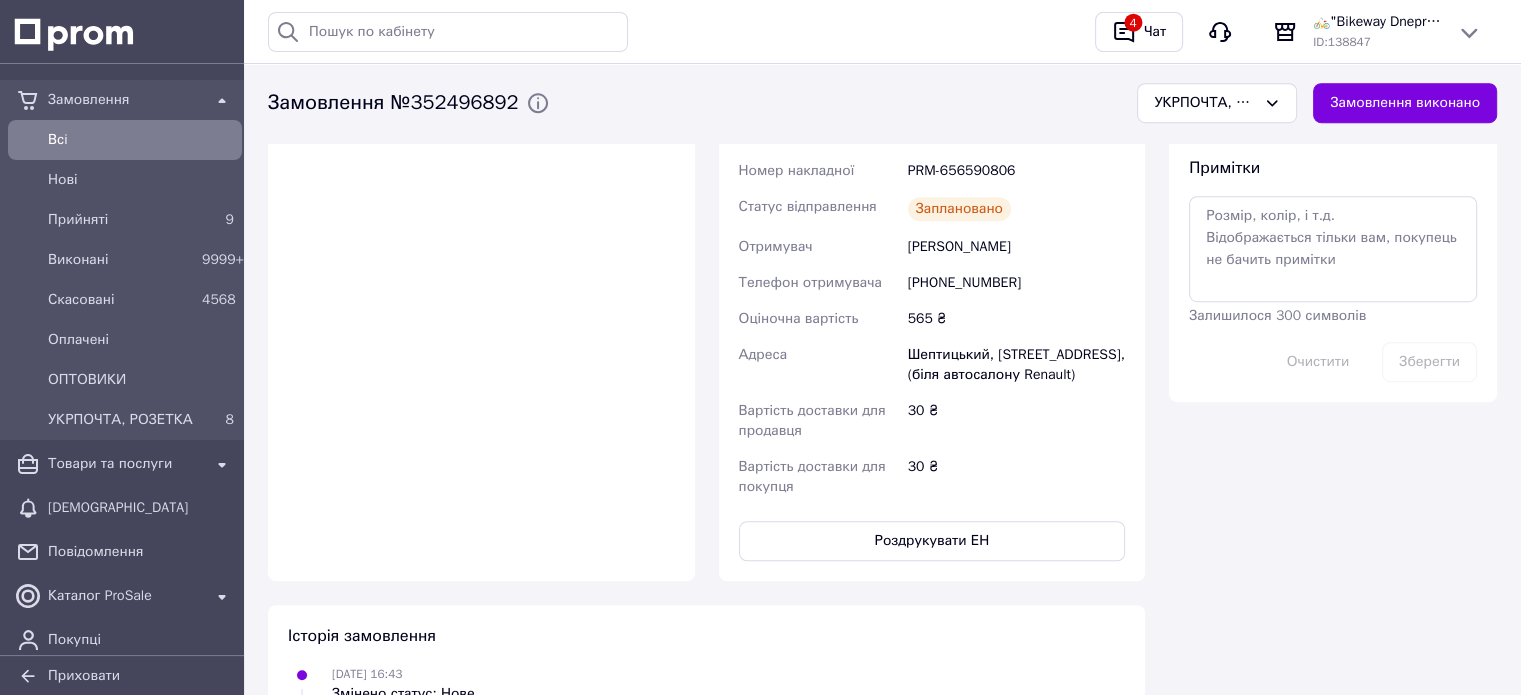 scroll, scrollTop: 1100, scrollLeft: 0, axis: vertical 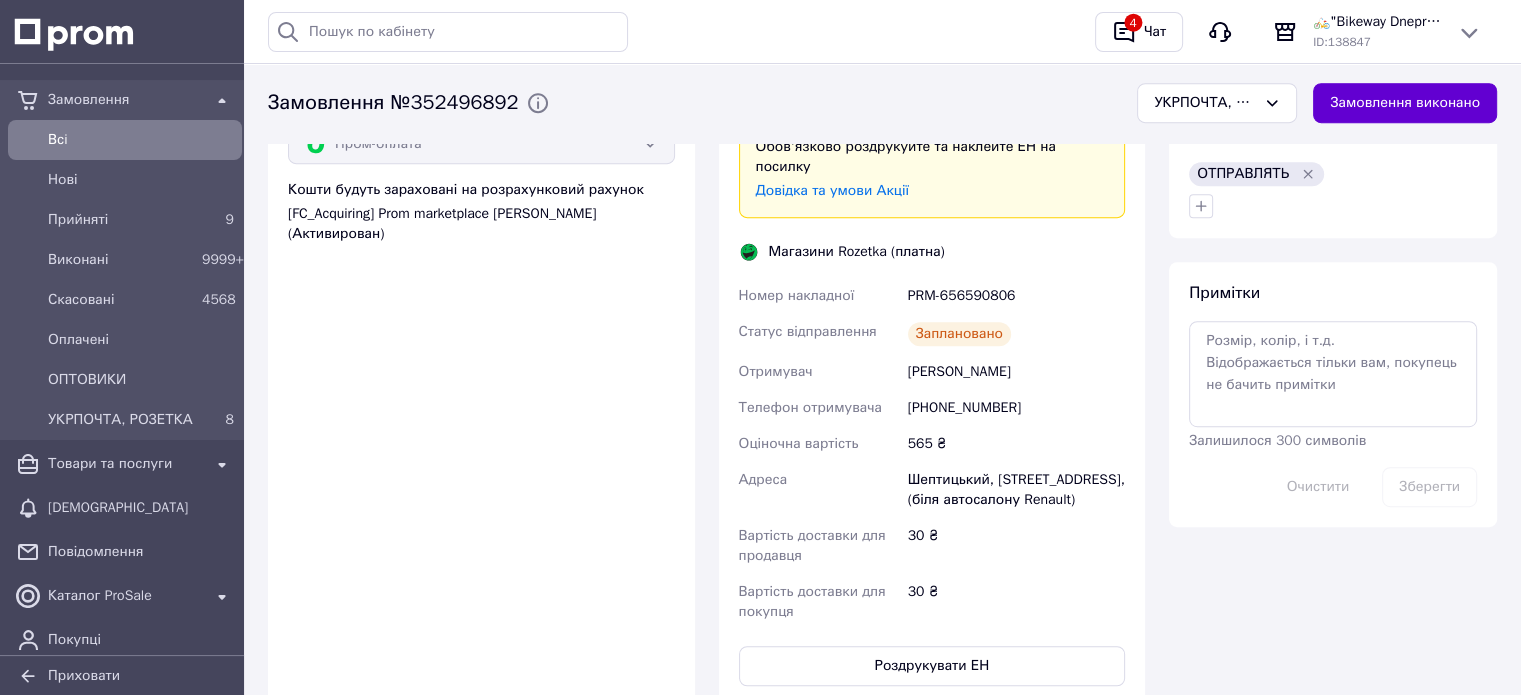 click on "Замовлення виконано" at bounding box center [1405, 104] 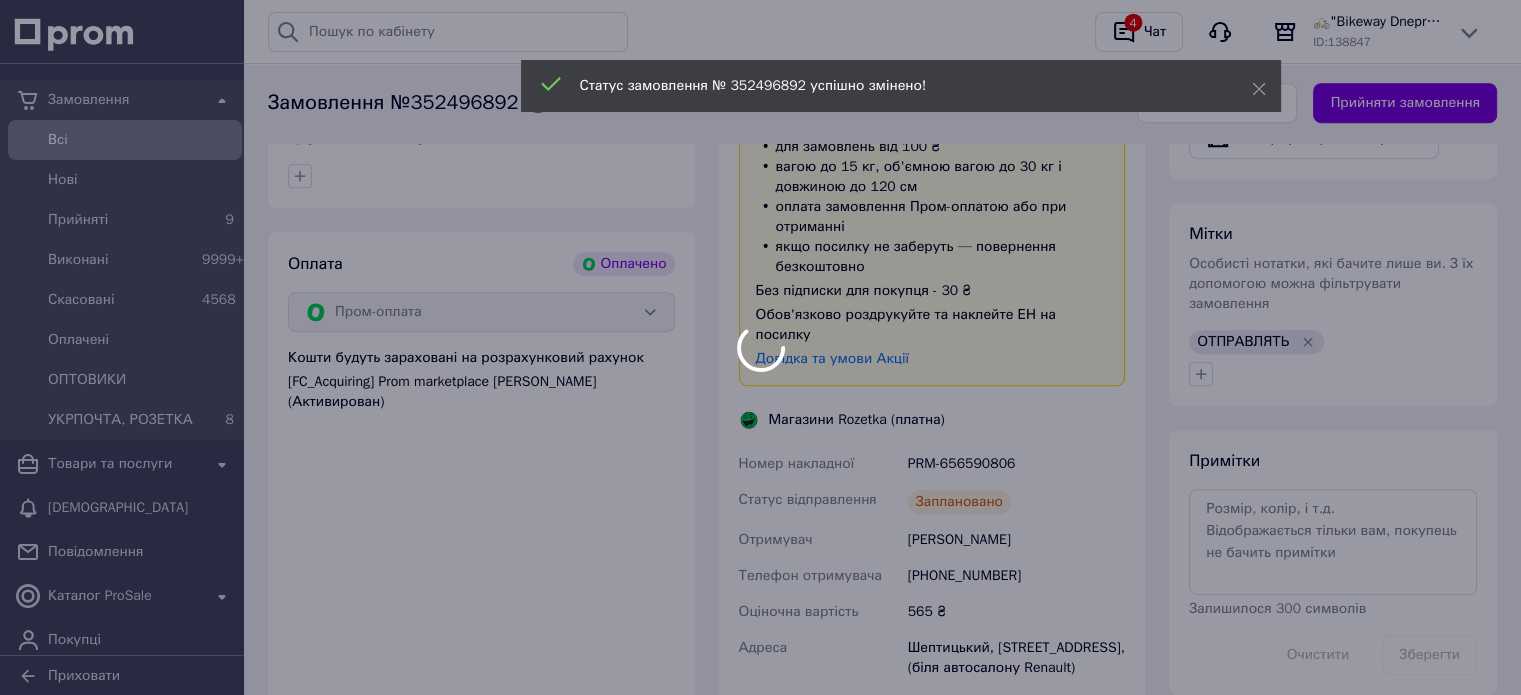 scroll, scrollTop: 700, scrollLeft: 0, axis: vertical 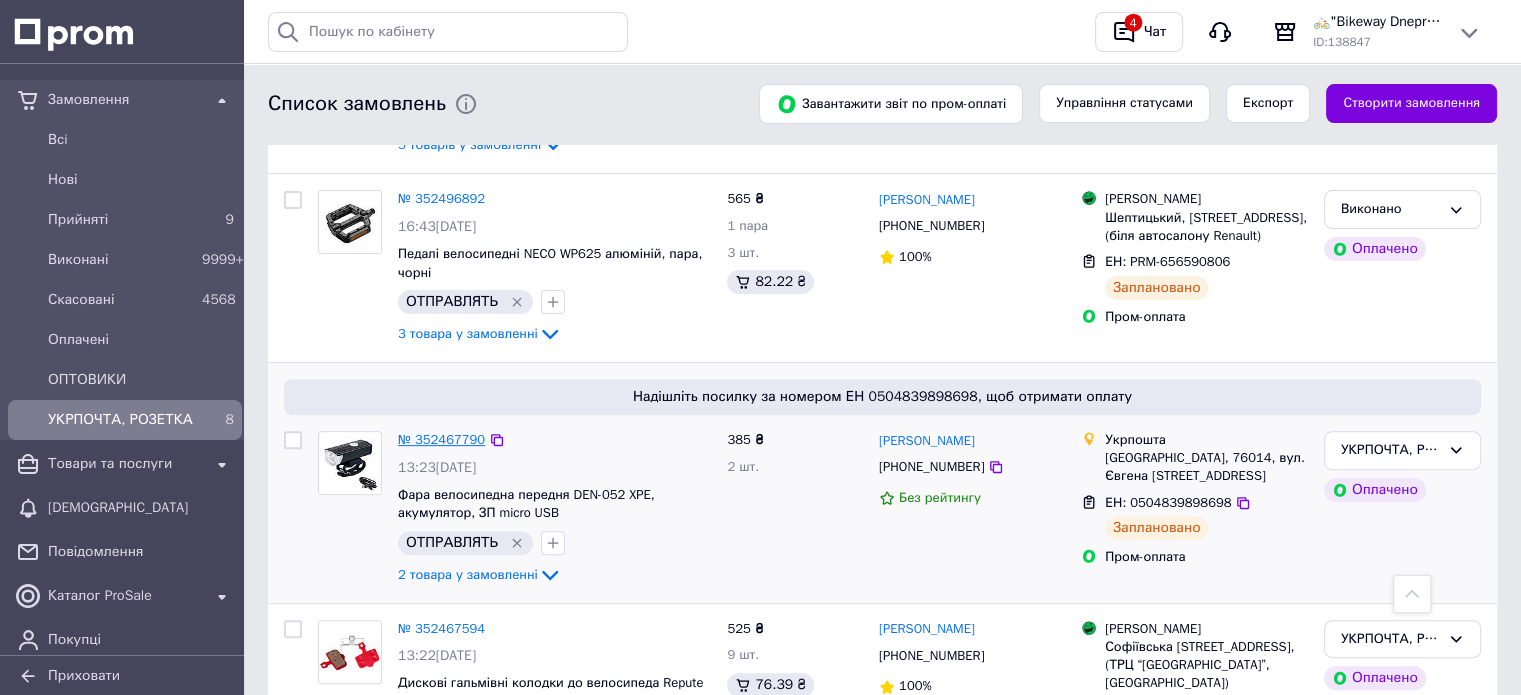 click on "№ 352467790" at bounding box center [441, 439] 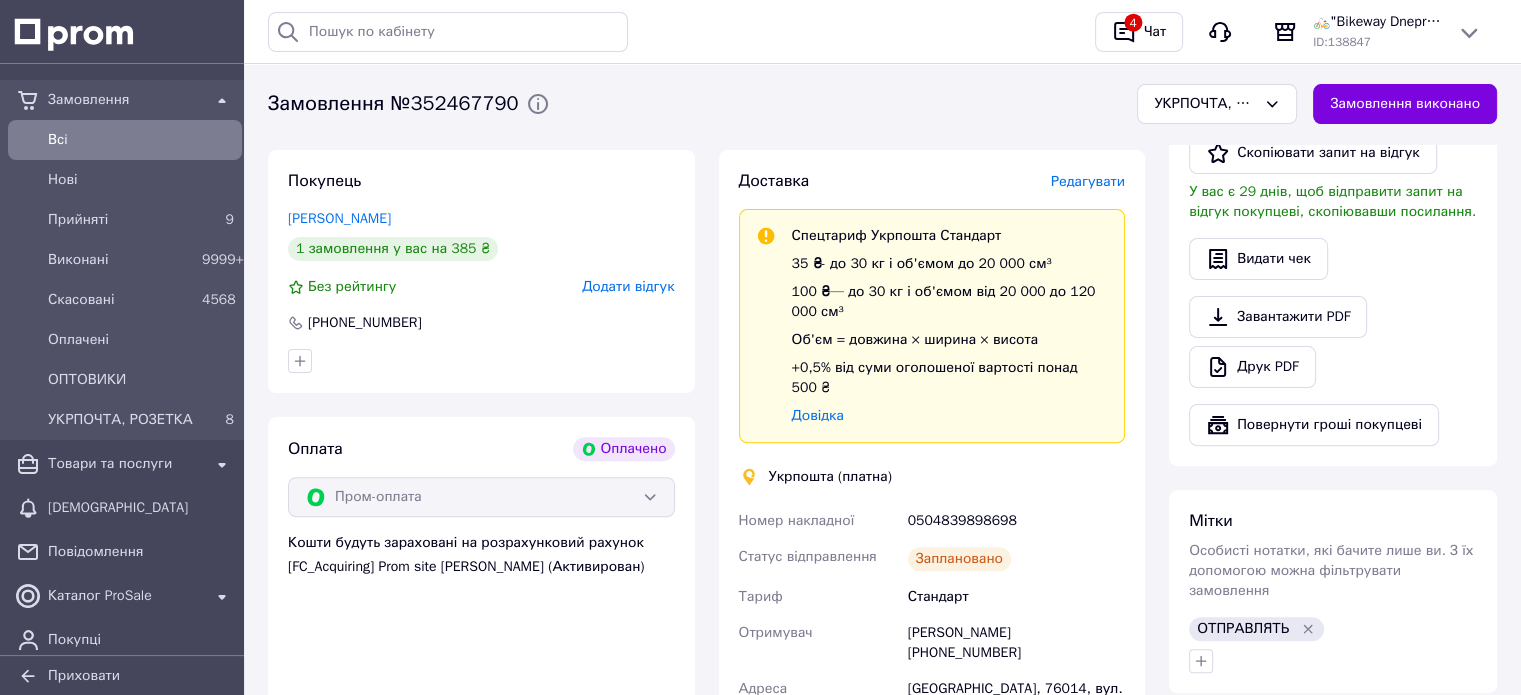 scroll, scrollTop: 900, scrollLeft: 0, axis: vertical 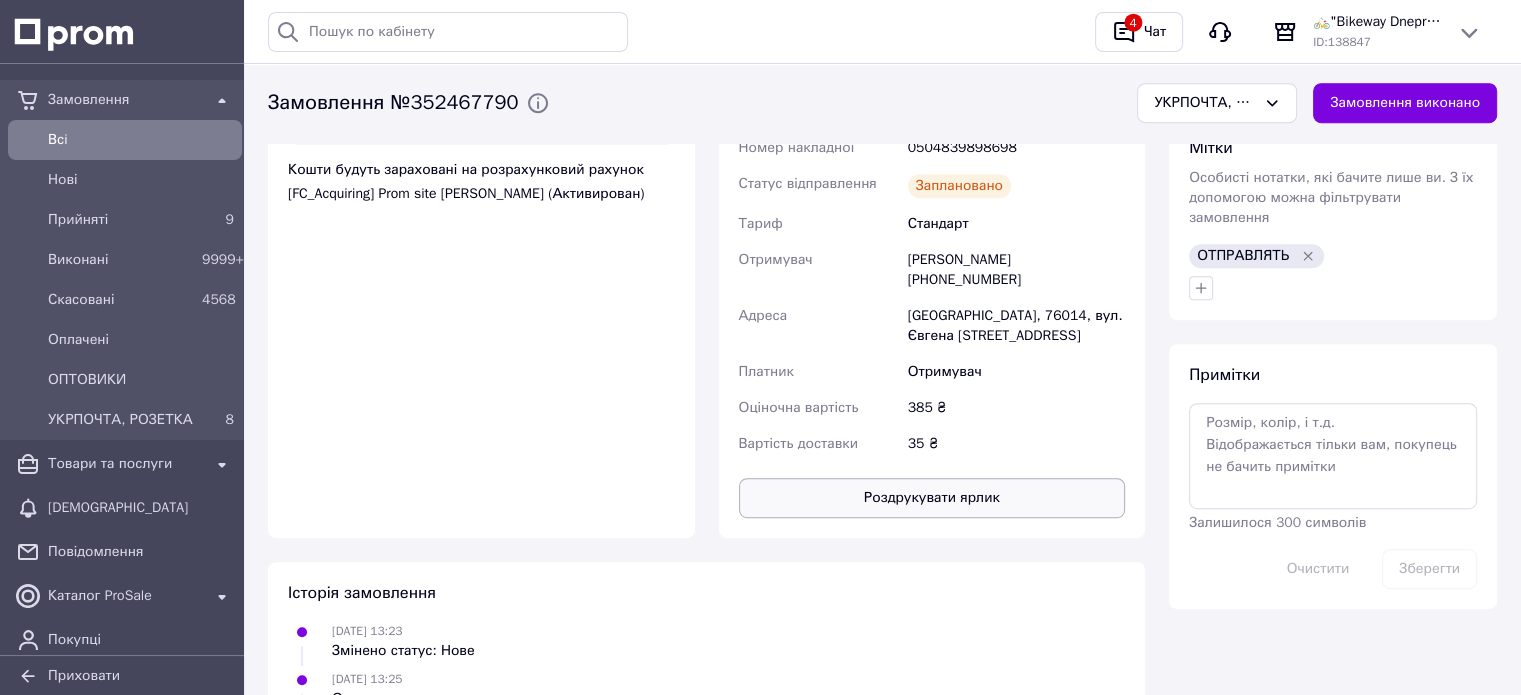 click on "Роздрукувати ярлик" at bounding box center (932, 498) 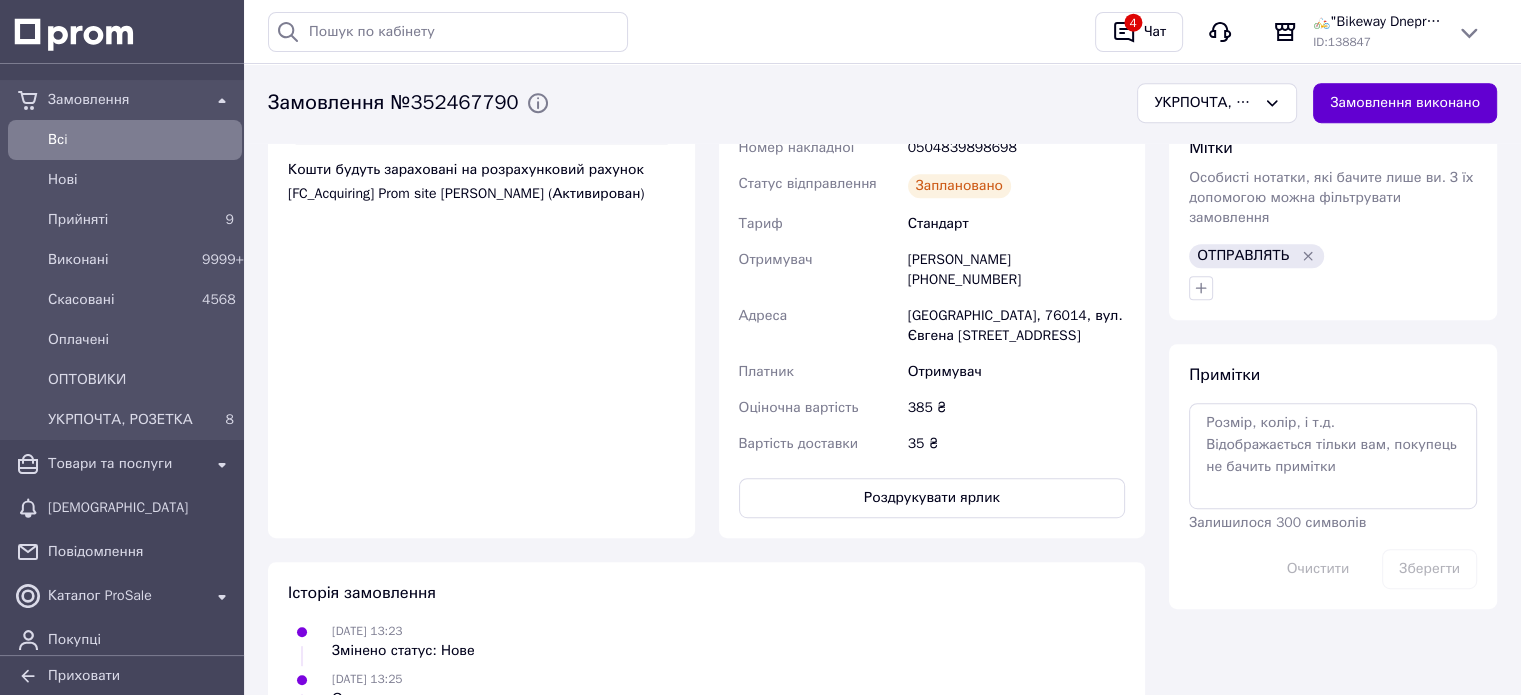 click on "Замовлення виконано" at bounding box center [1405, 104] 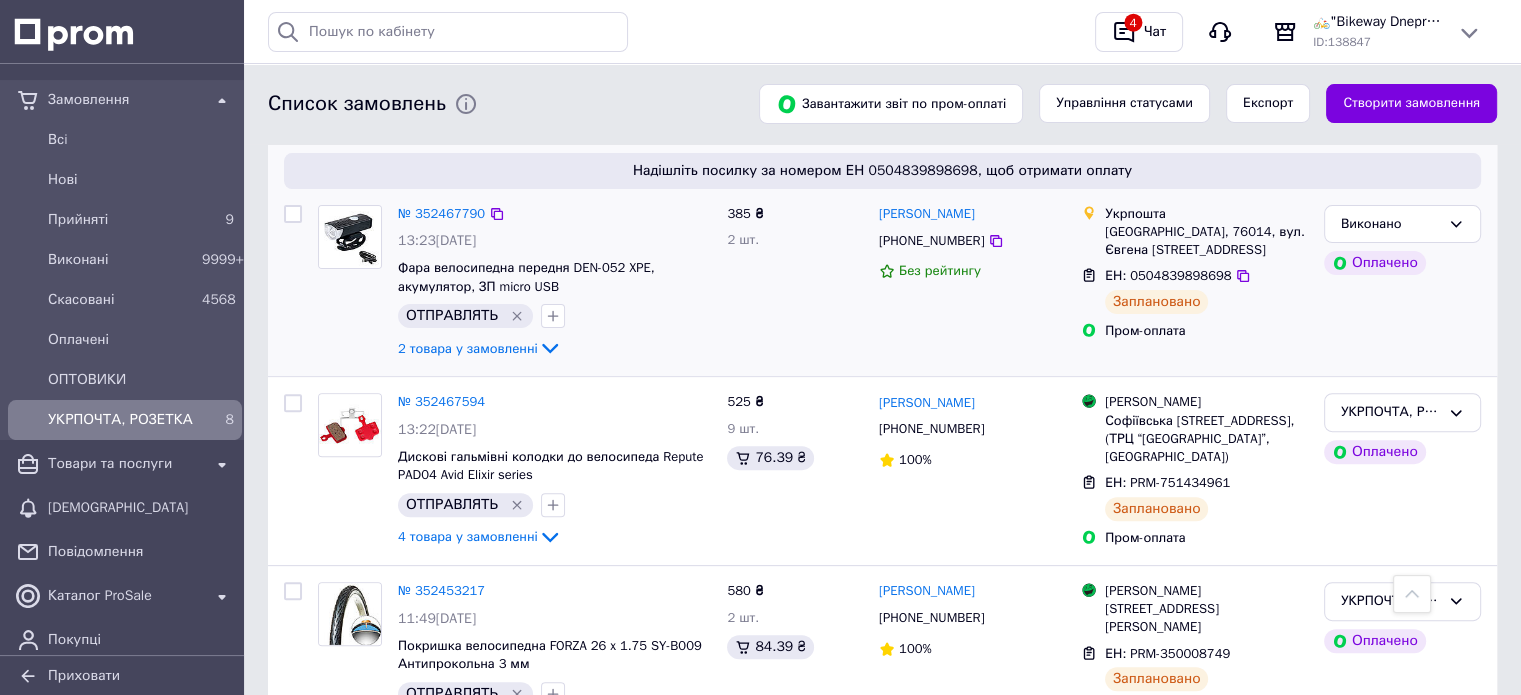 scroll, scrollTop: 600, scrollLeft: 0, axis: vertical 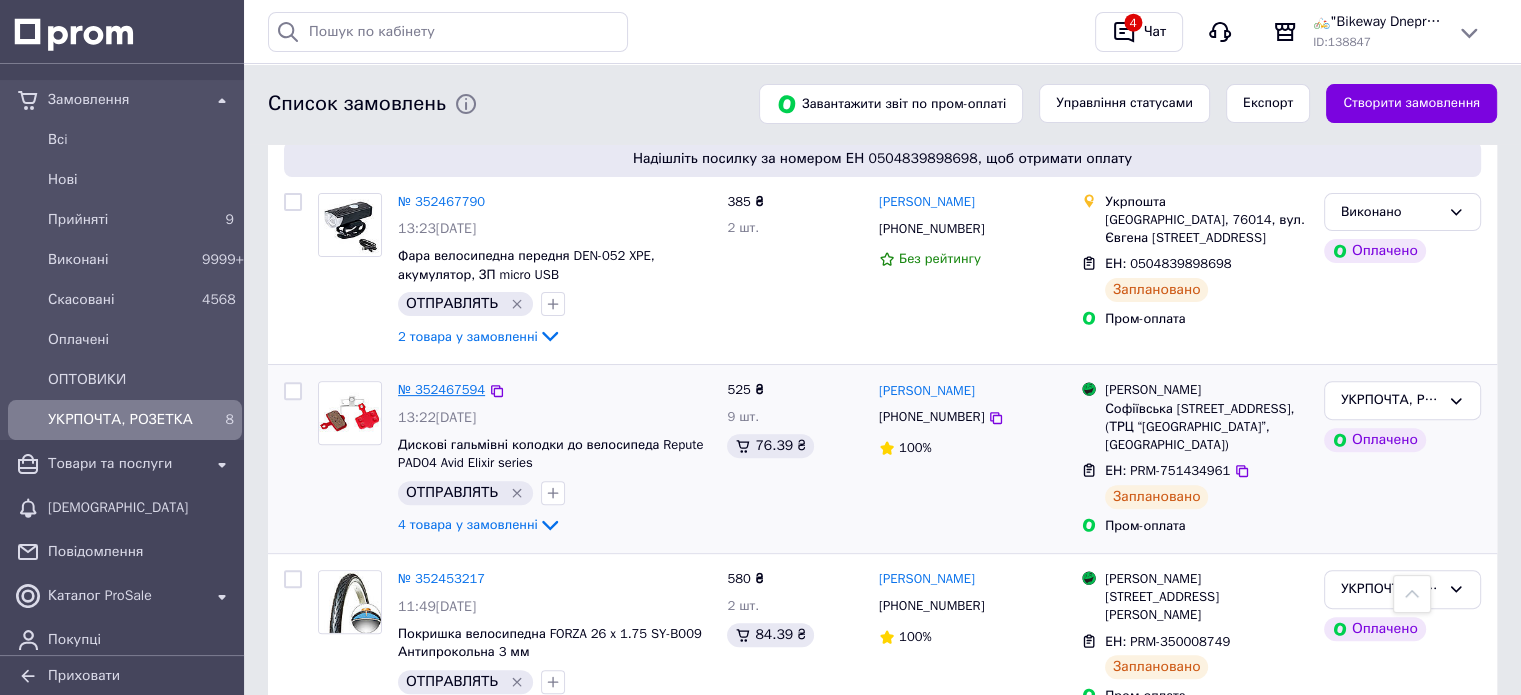 click on "№ 352467594" at bounding box center [441, 389] 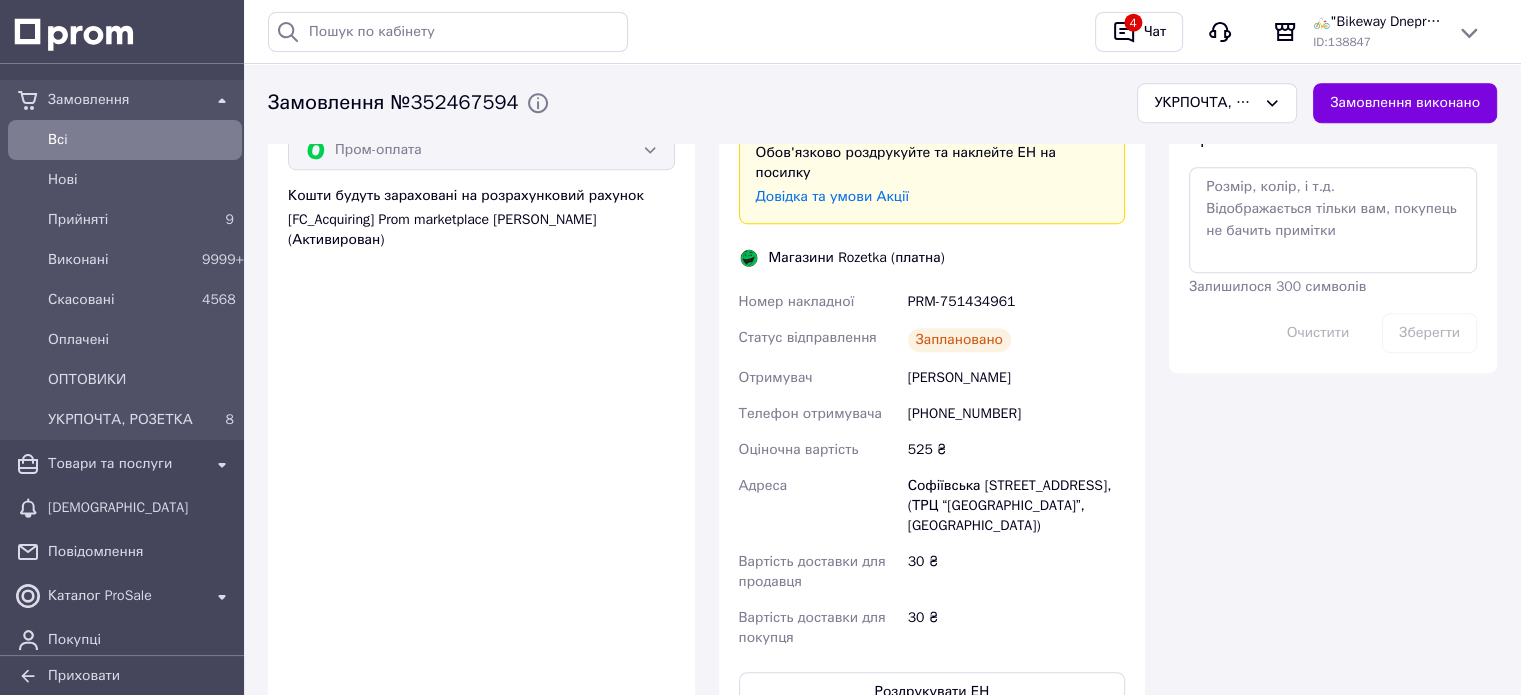 scroll, scrollTop: 1400, scrollLeft: 0, axis: vertical 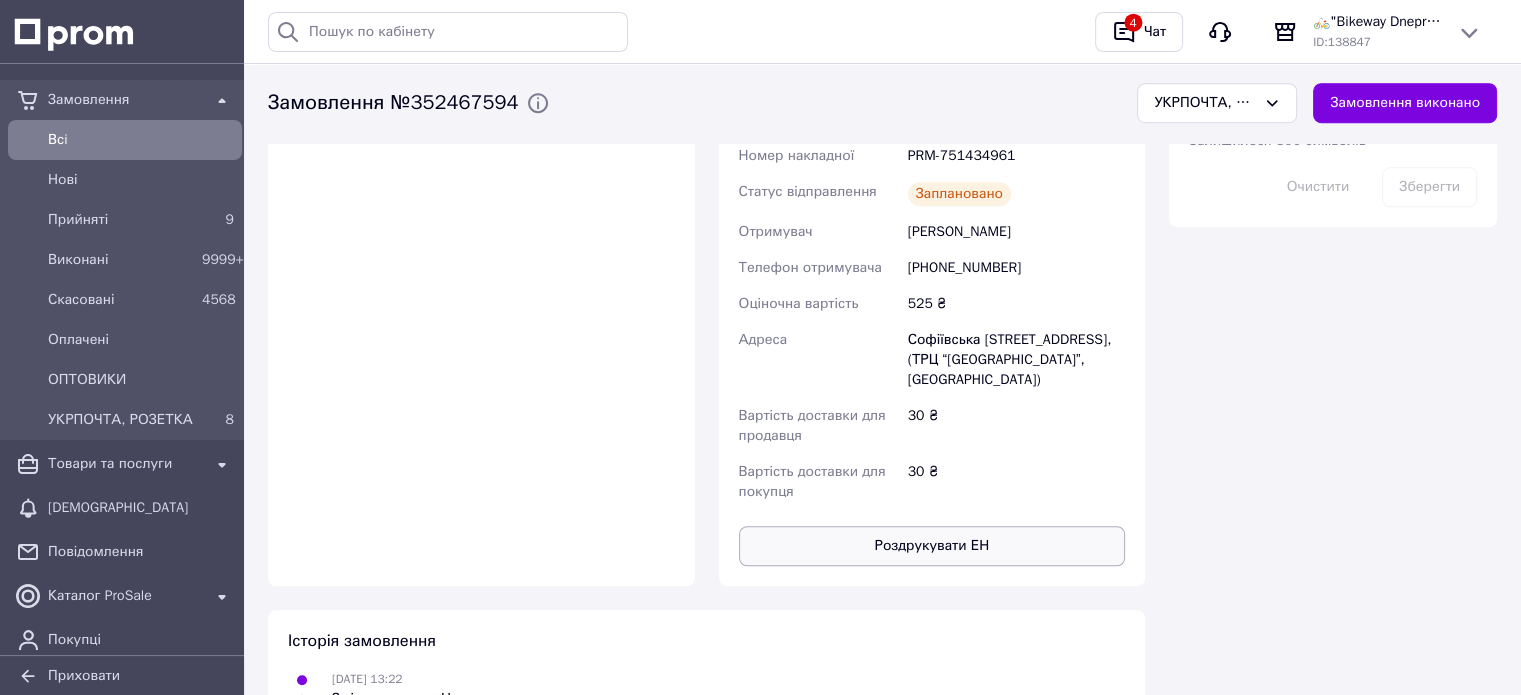 click on "Роздрукувати ЕН" at bounding box center [932, 546] 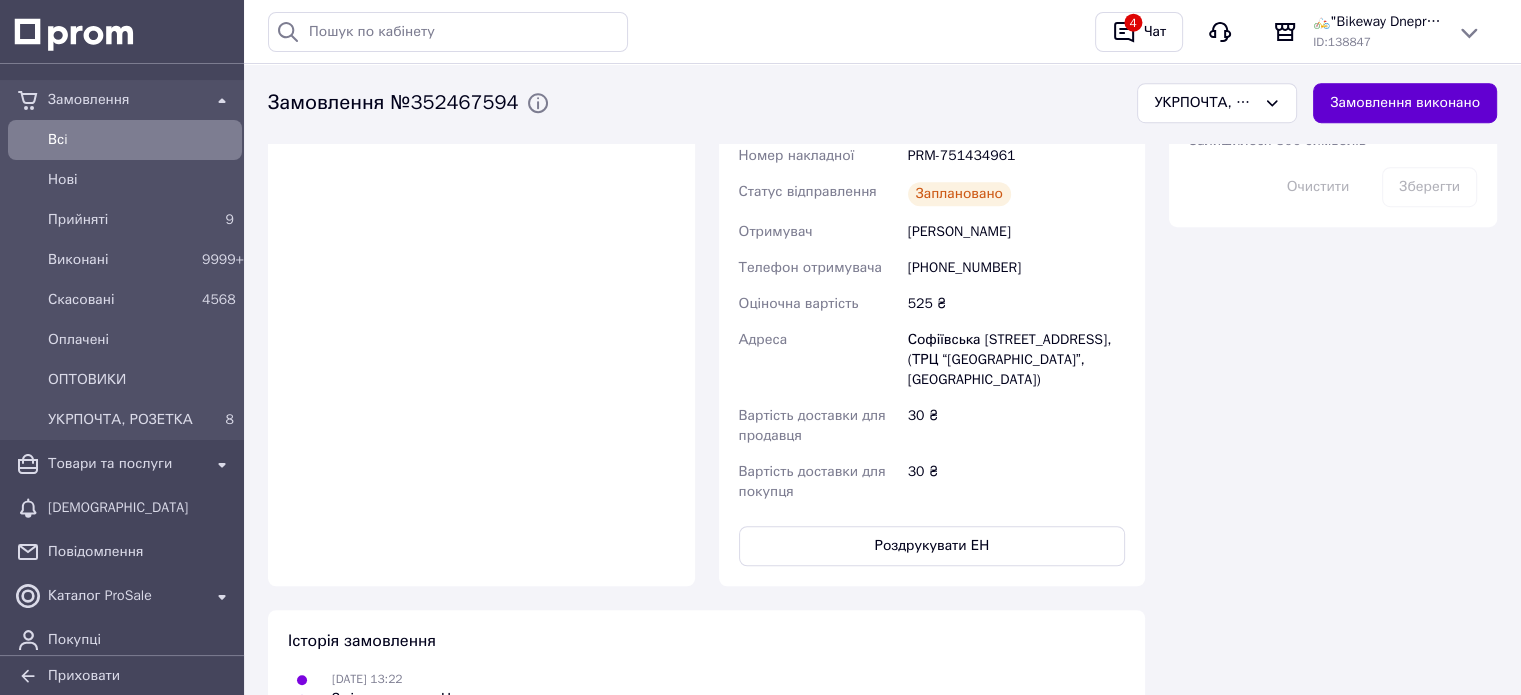 click on "Замовлення виконано" at bounding box center (1405, 104) 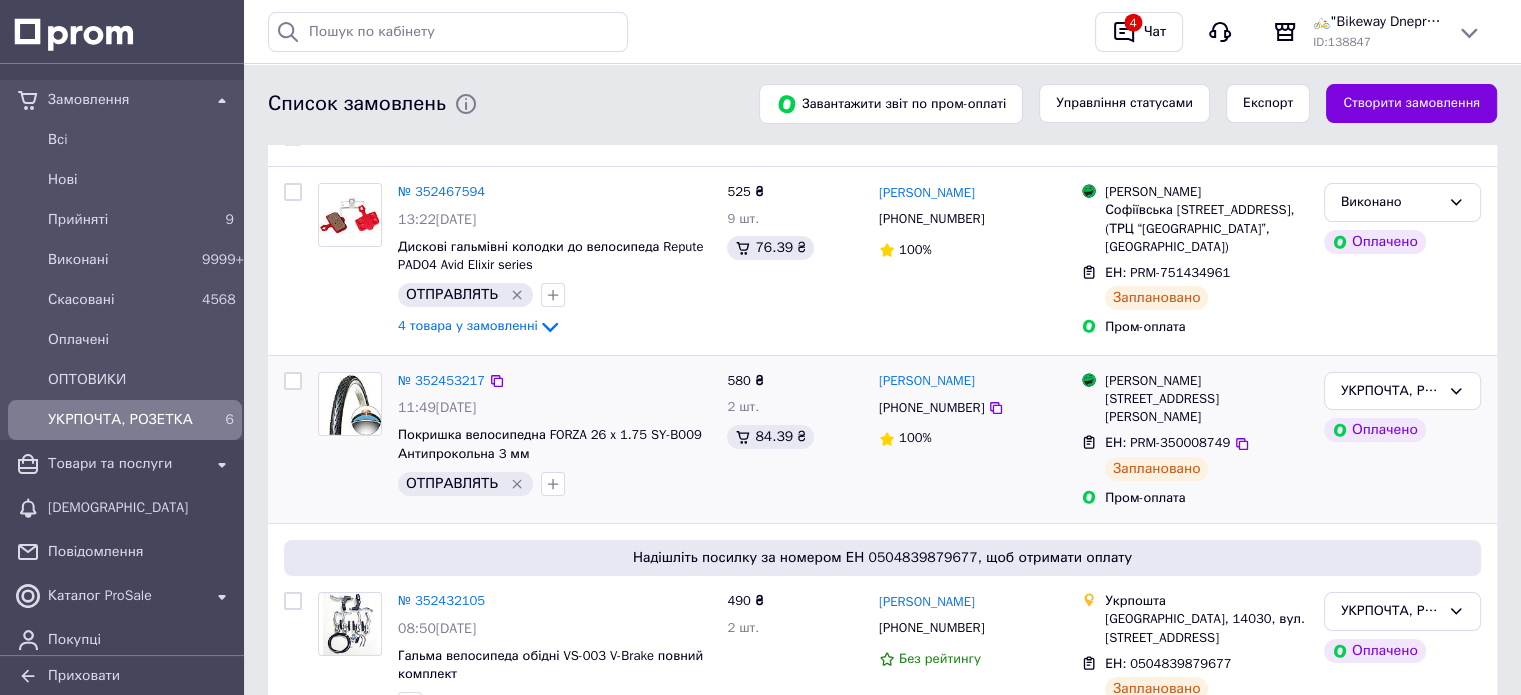 scroll, scrollTop: 300, scrollLeft: 0, axis: vertical 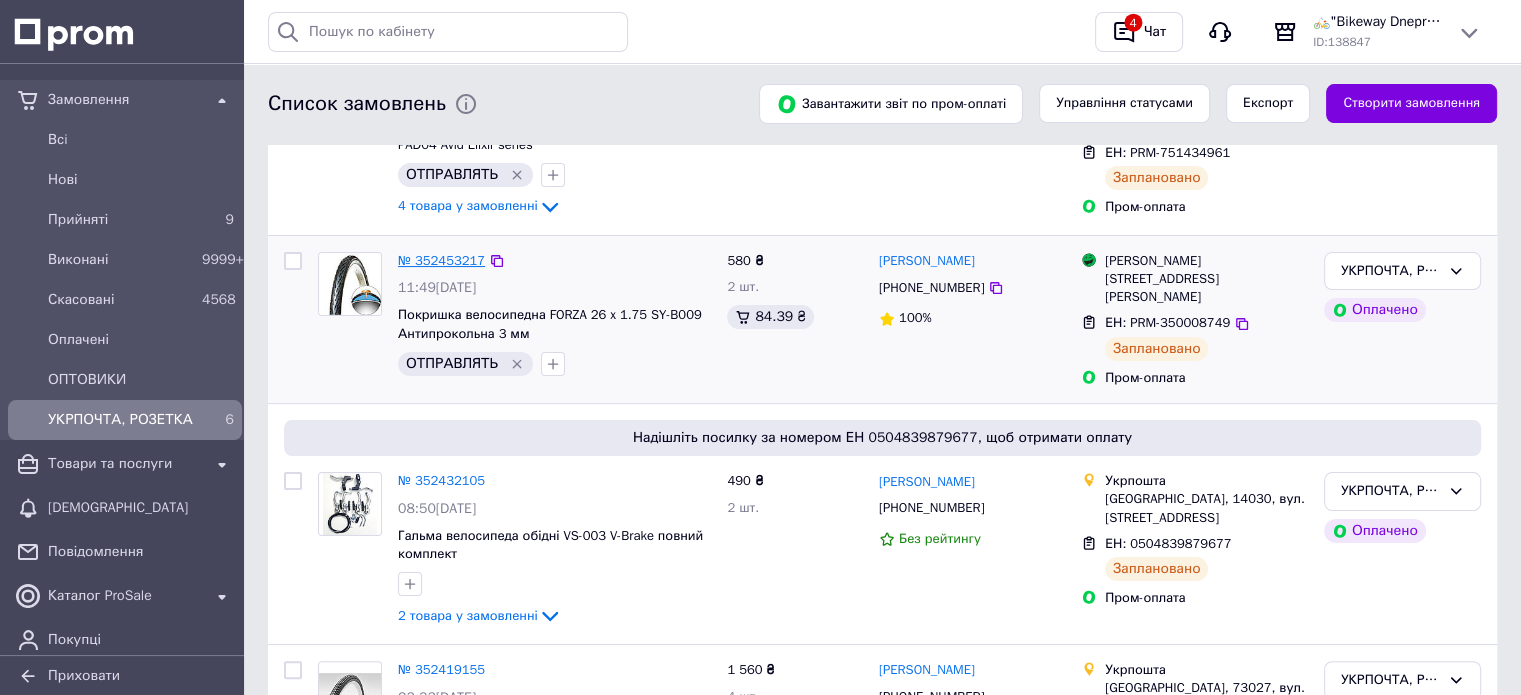 click on "№ 352453217" at bounding box center [441, 260] 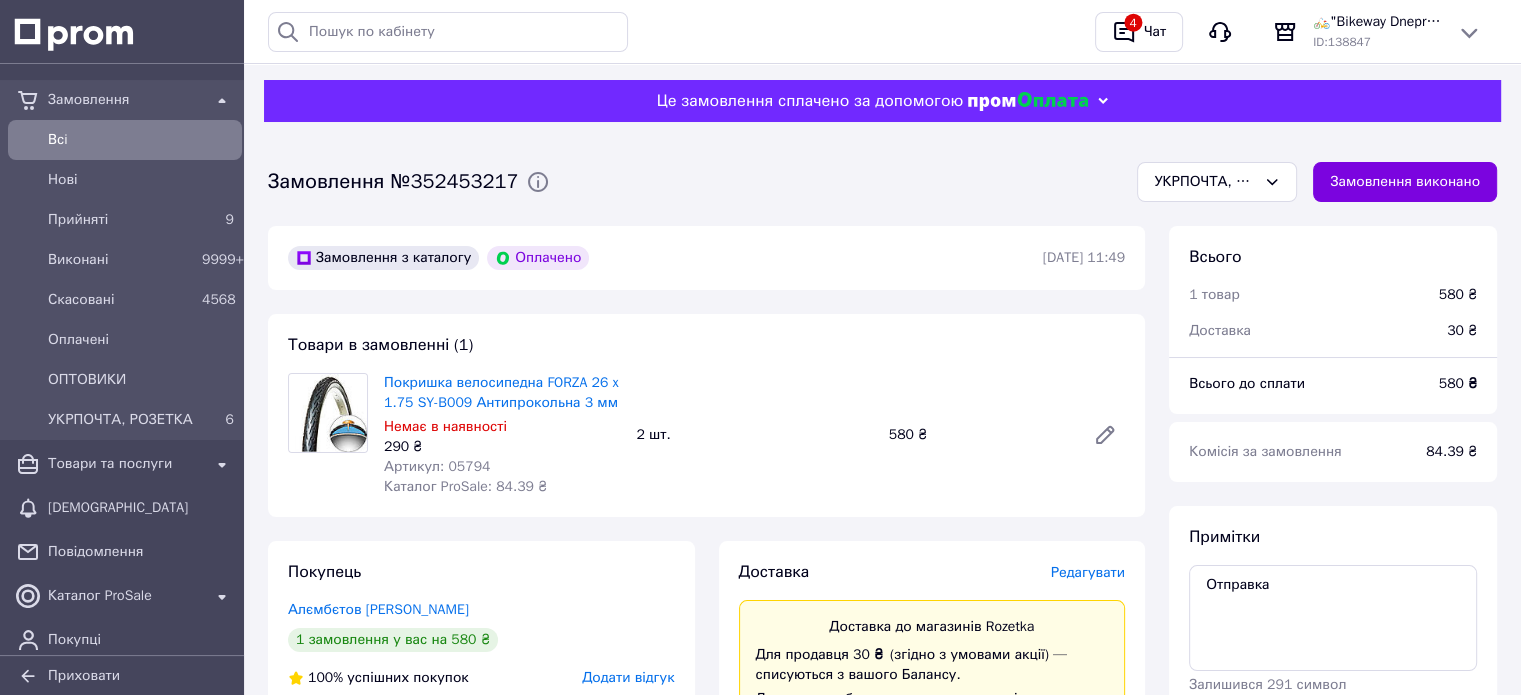 scroll, scrollTop: 300, scrollLeft: 0, axis: vertical 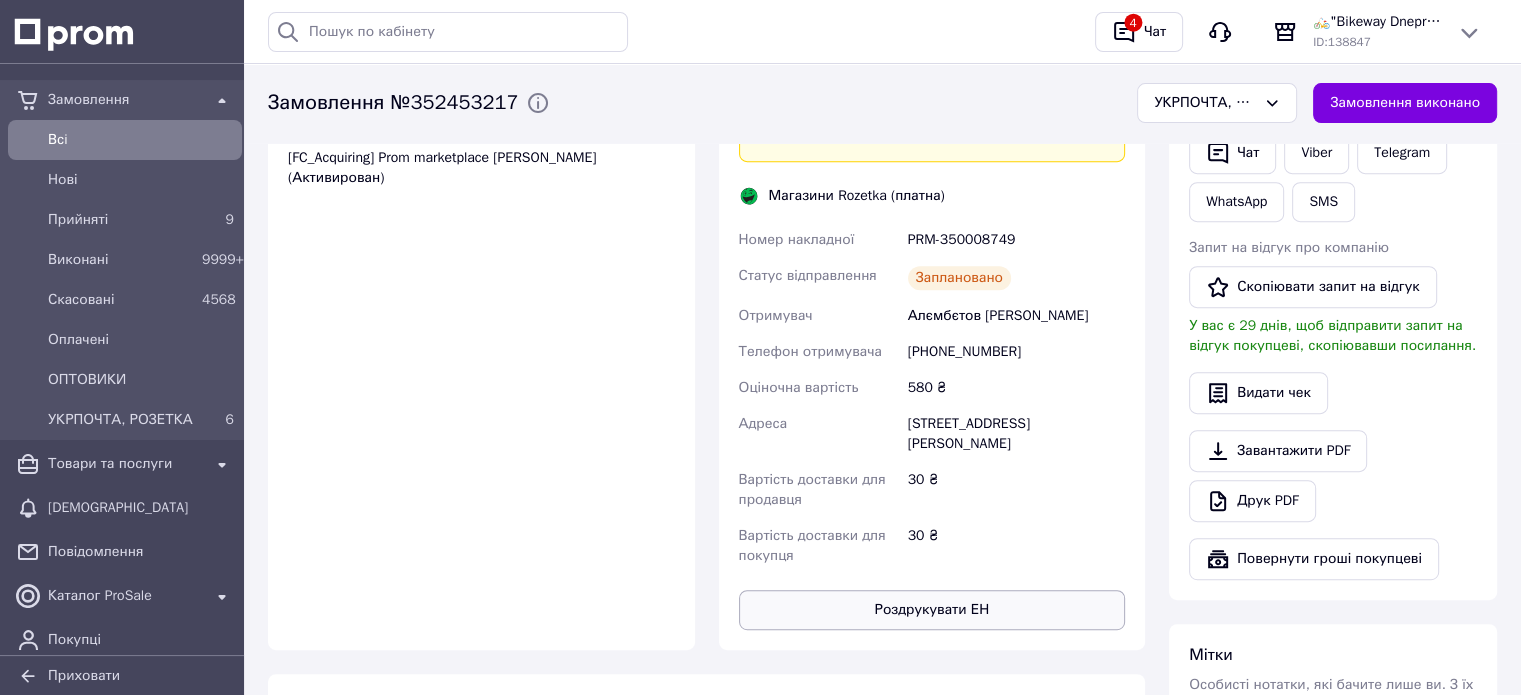 click on "Роздрукувати ЕН" at bounding box center [932, 610] 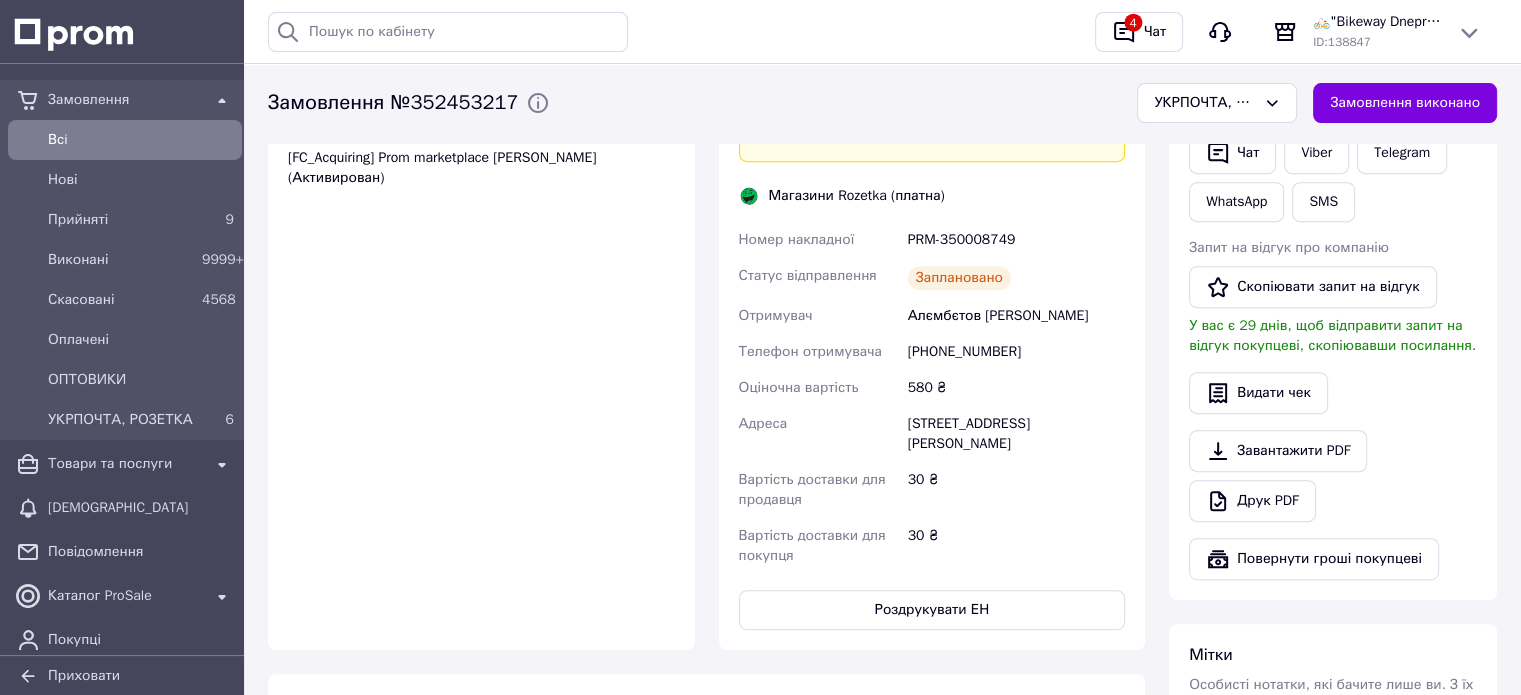 scroll, scrollTop: 600, scrollLeft: 0, axis: vertical 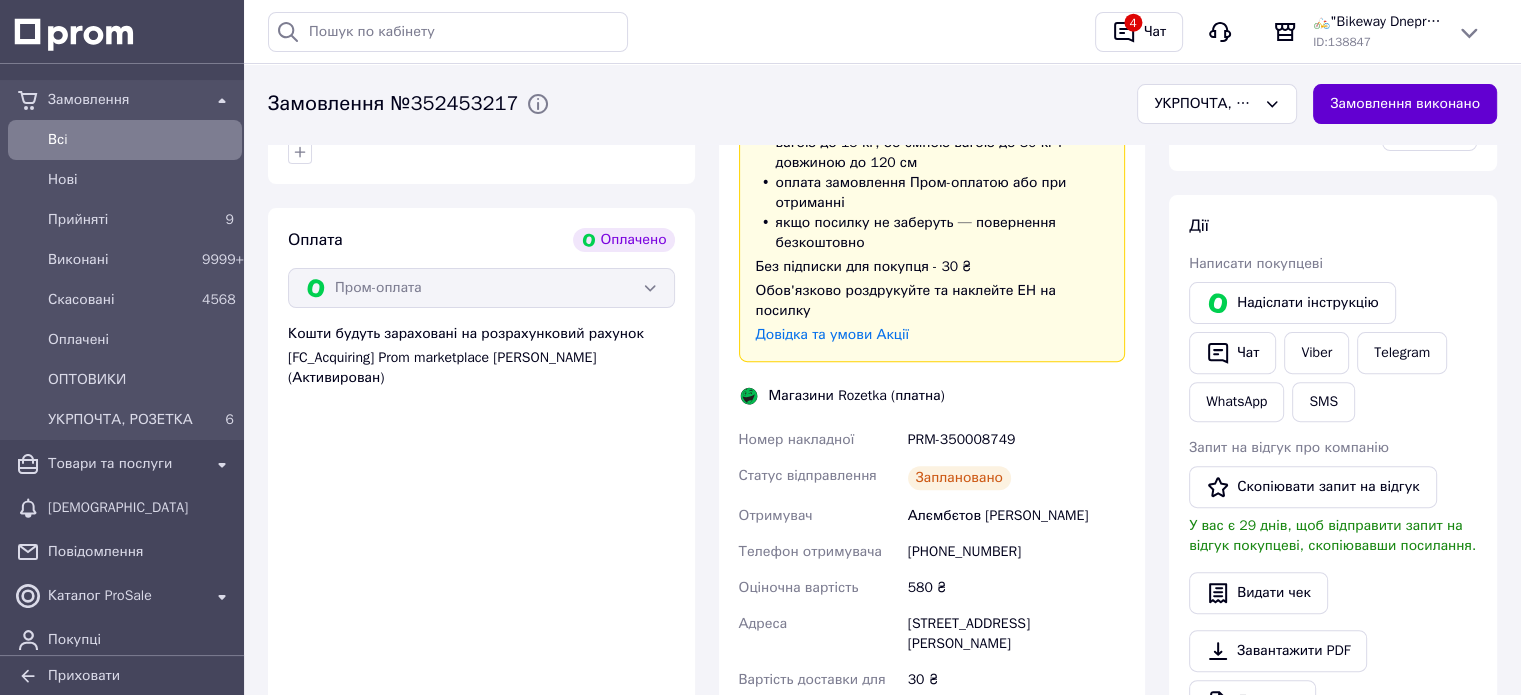 click on "Замовлення виконано" at bounding box center (1405, 104) 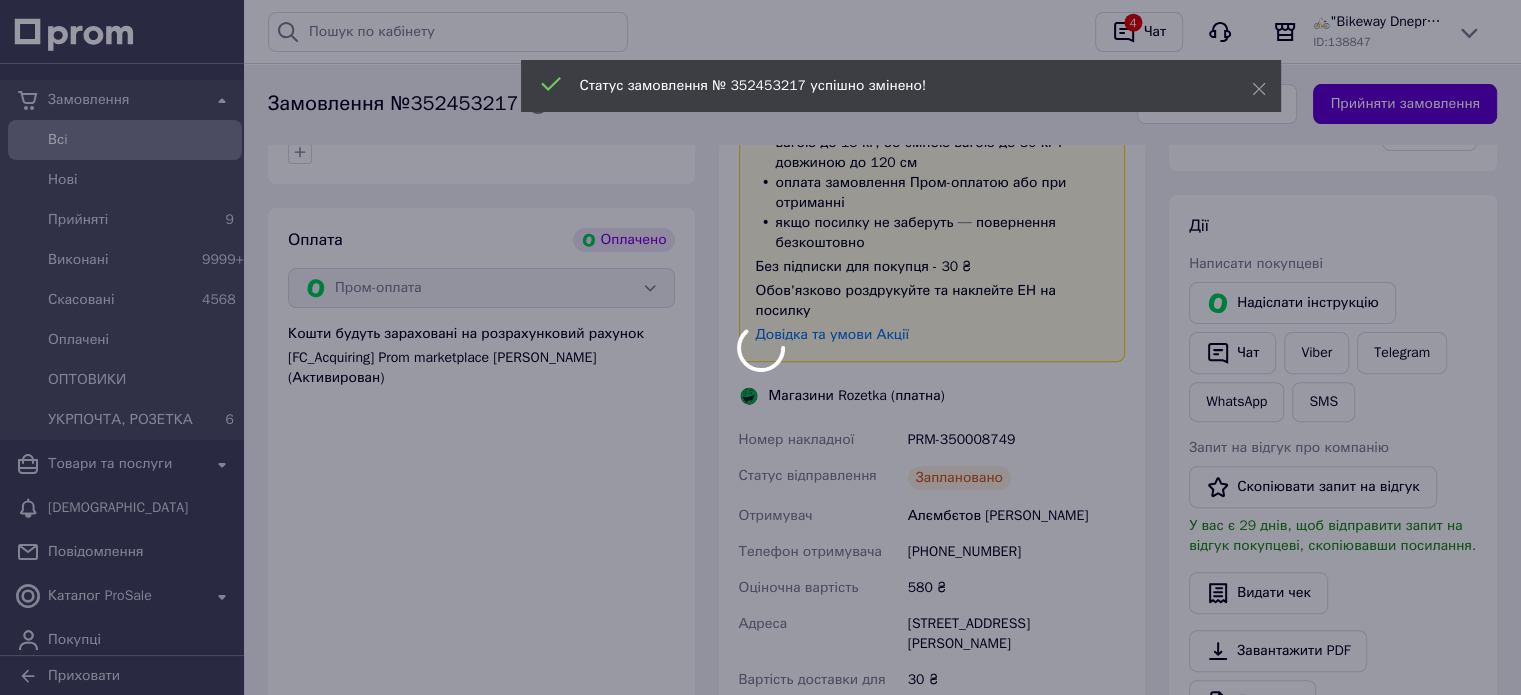 scroll, scrollTop: 157, scrollLeft: 0, axis: vertical 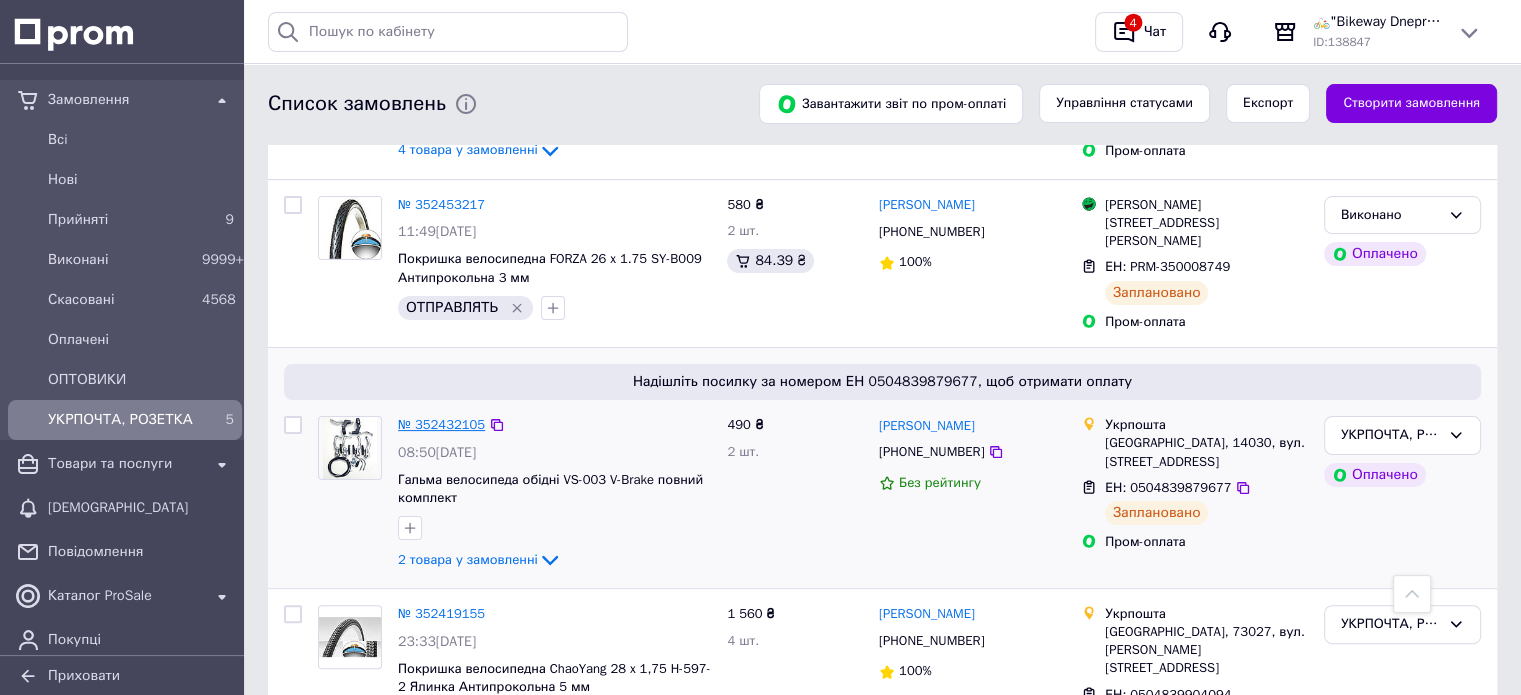 click on "№ 352432105" at bounding box center (441, 424) 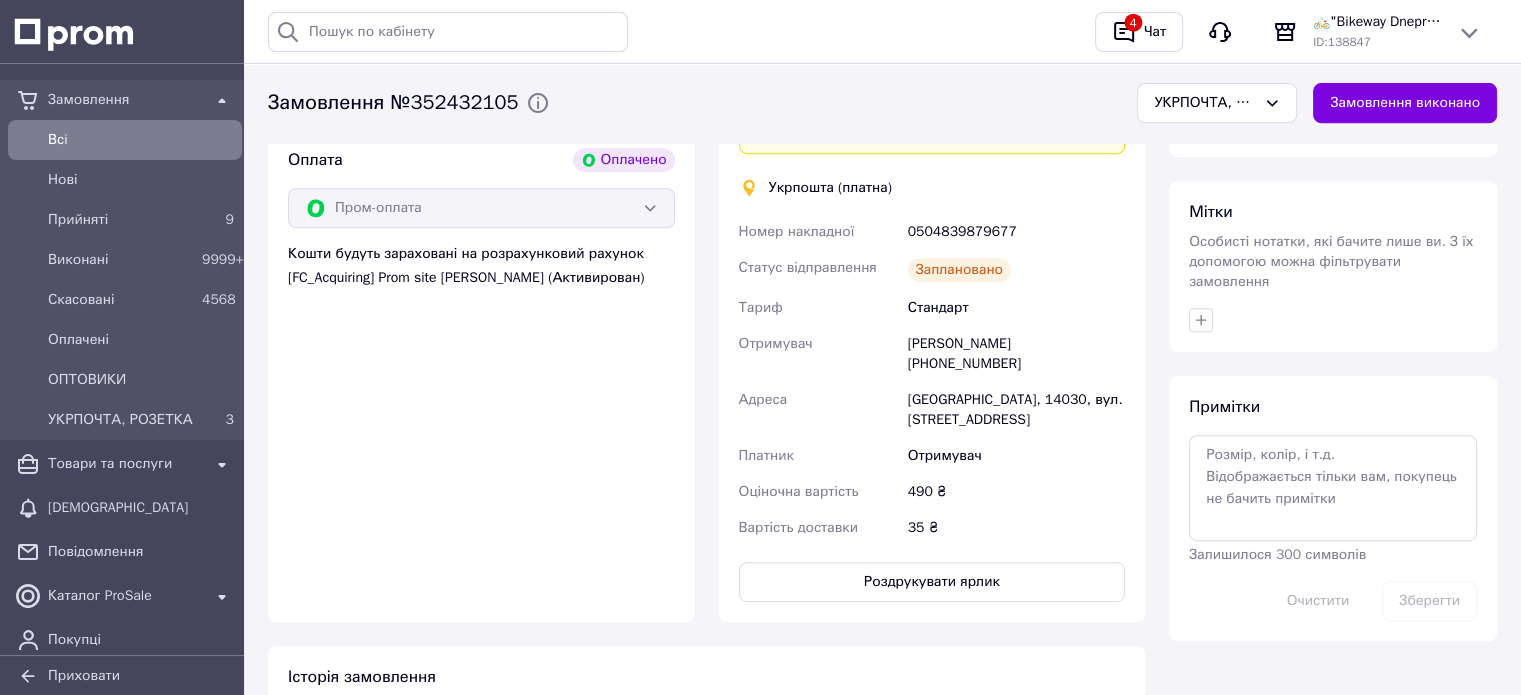 scroll, scrollTop: 1000, scrollLeft: 0, axis: vertical 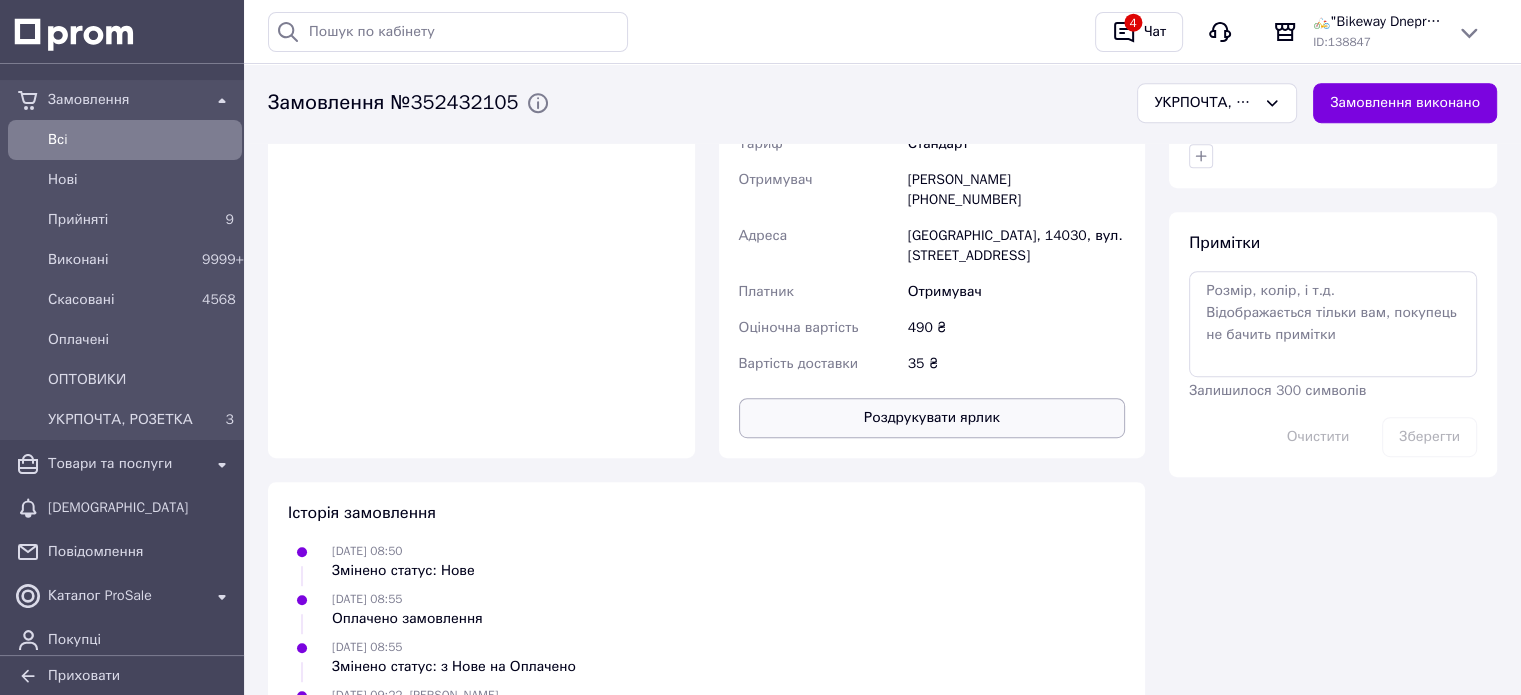 click on "Роздрукувати ярлик" at bounding box center [932, 418] 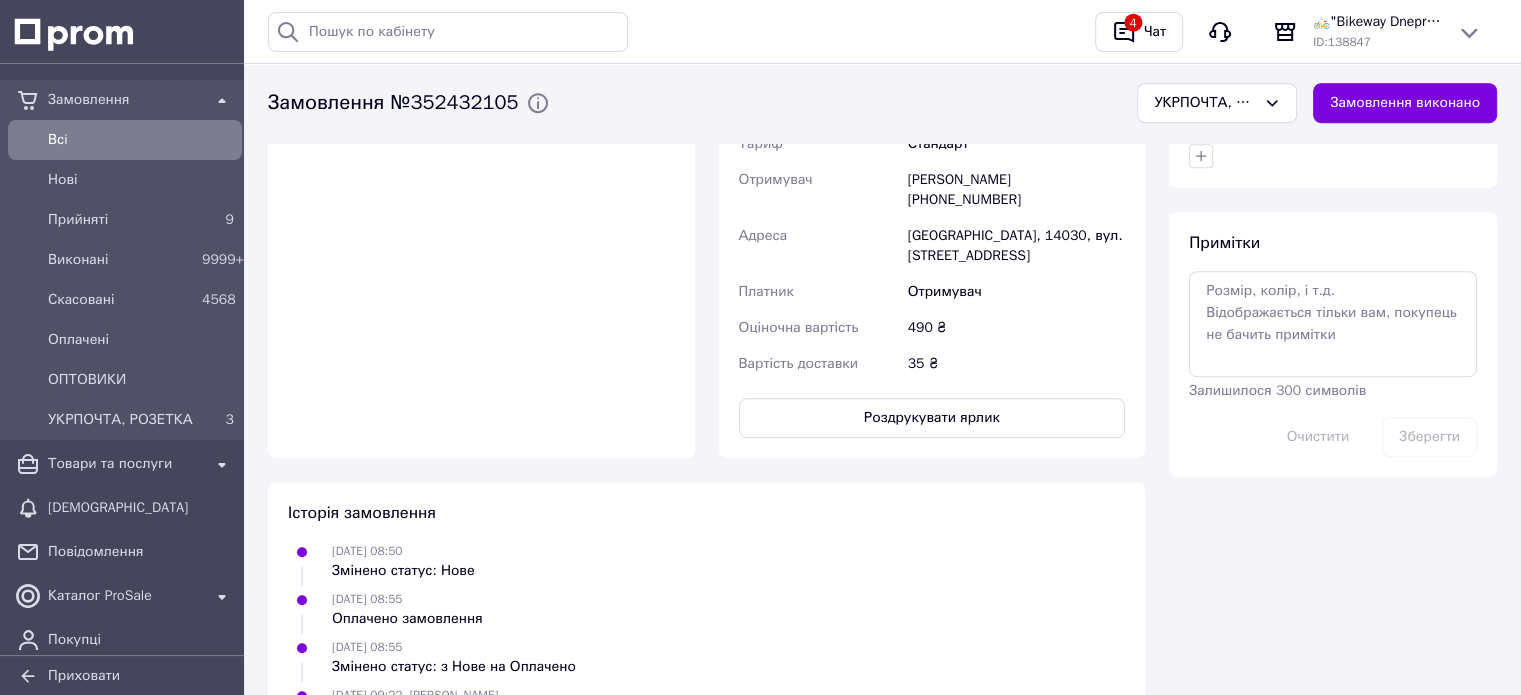 drag, startPoint x: 1386, startPoint y: 111, endPoint x: 1376, endPoint y: 119, distance: 12.806249 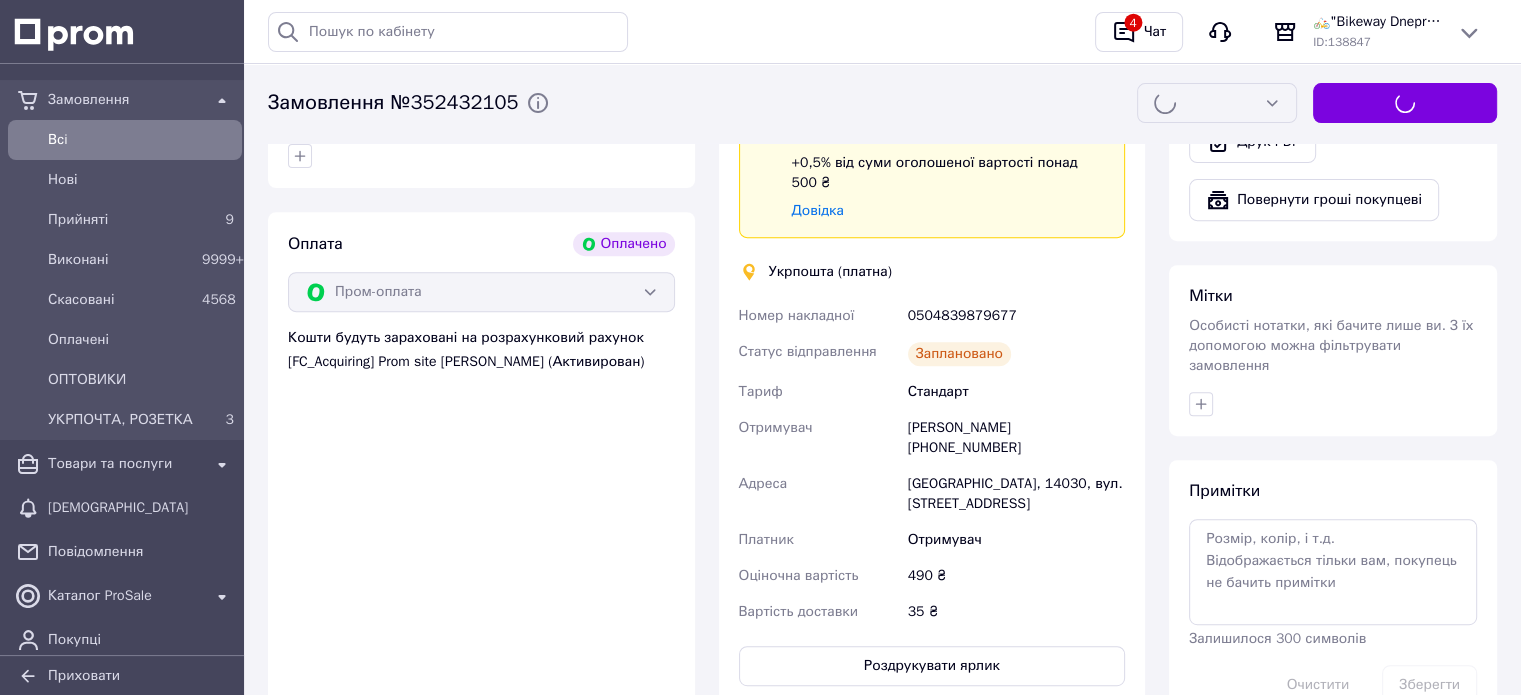 scroll, scrollTop: 600, scrollLeft: 0, axis: vertical 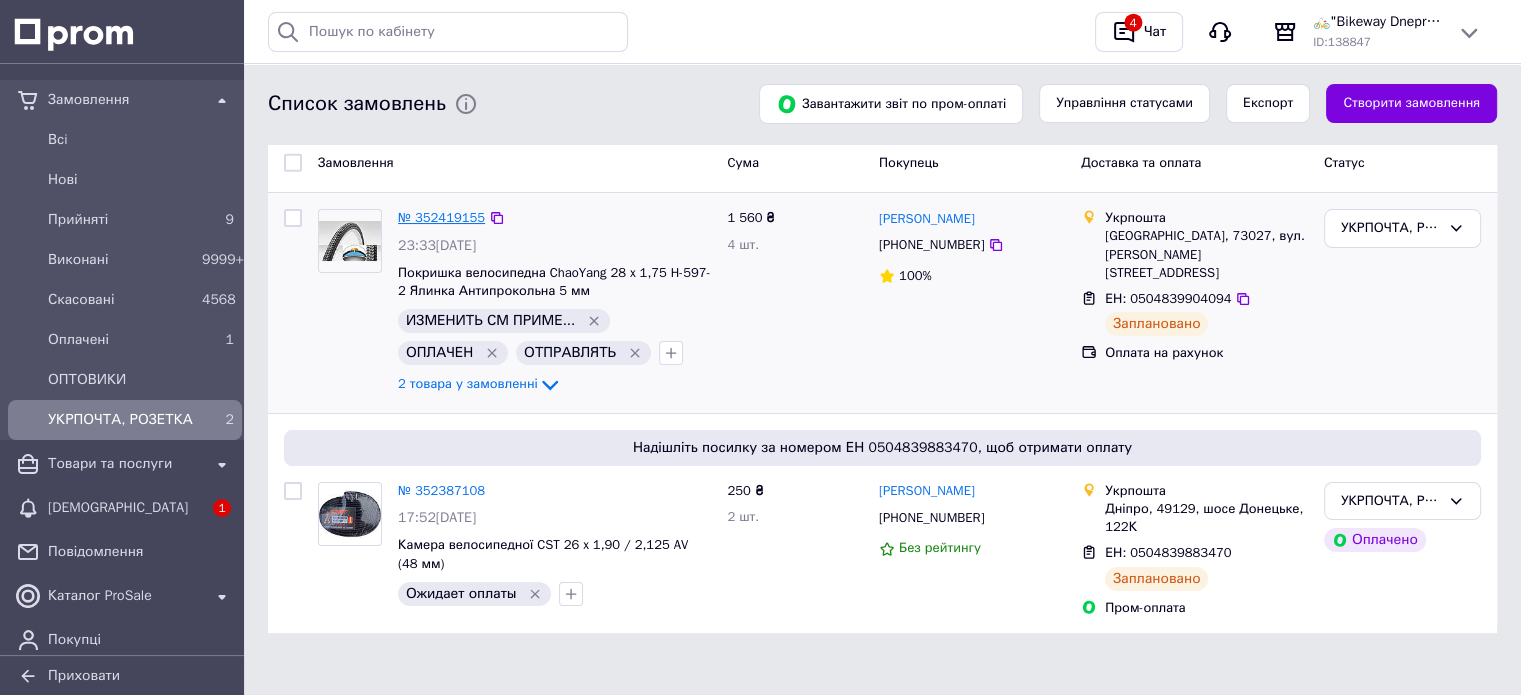 click on "№ 352419155" at bounding box center [441, 217] 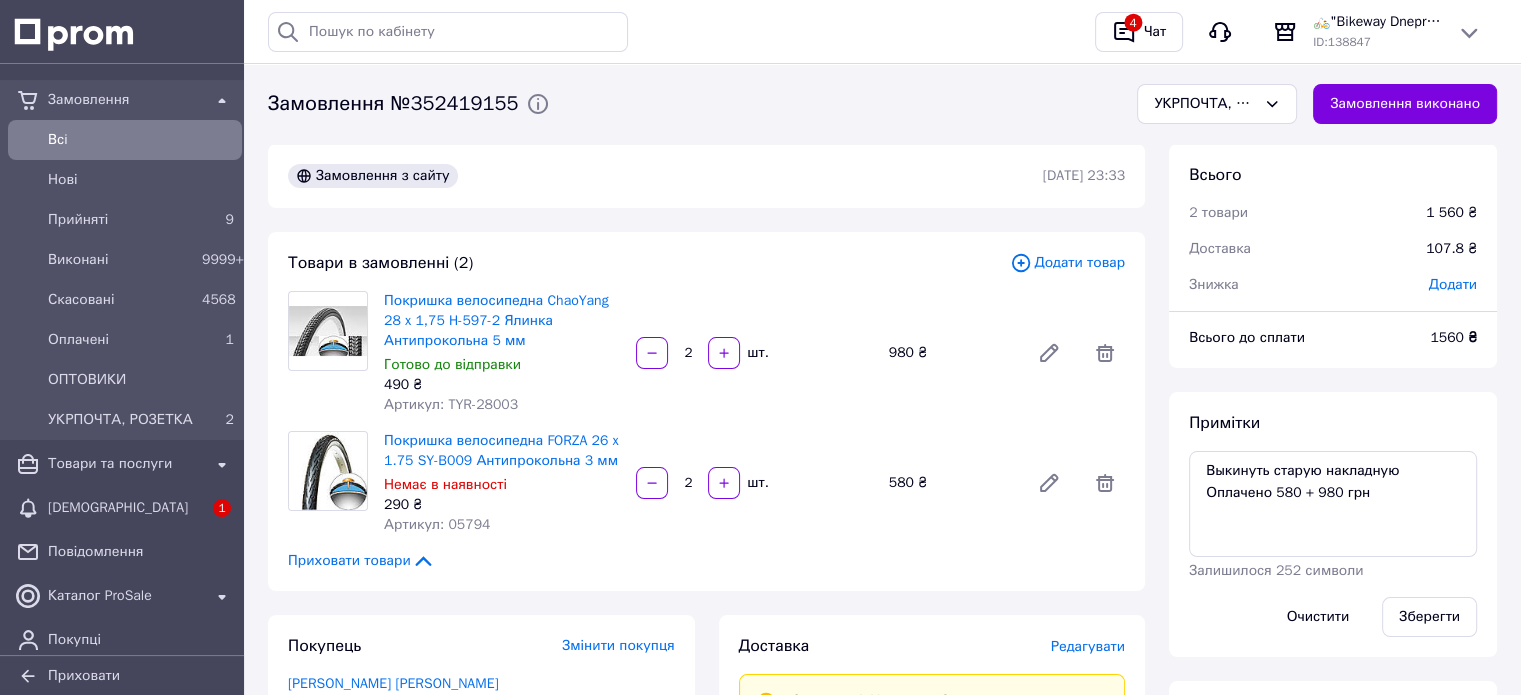 scroll, scrollTop: 379, scrollLeft: 0, axis: vertical 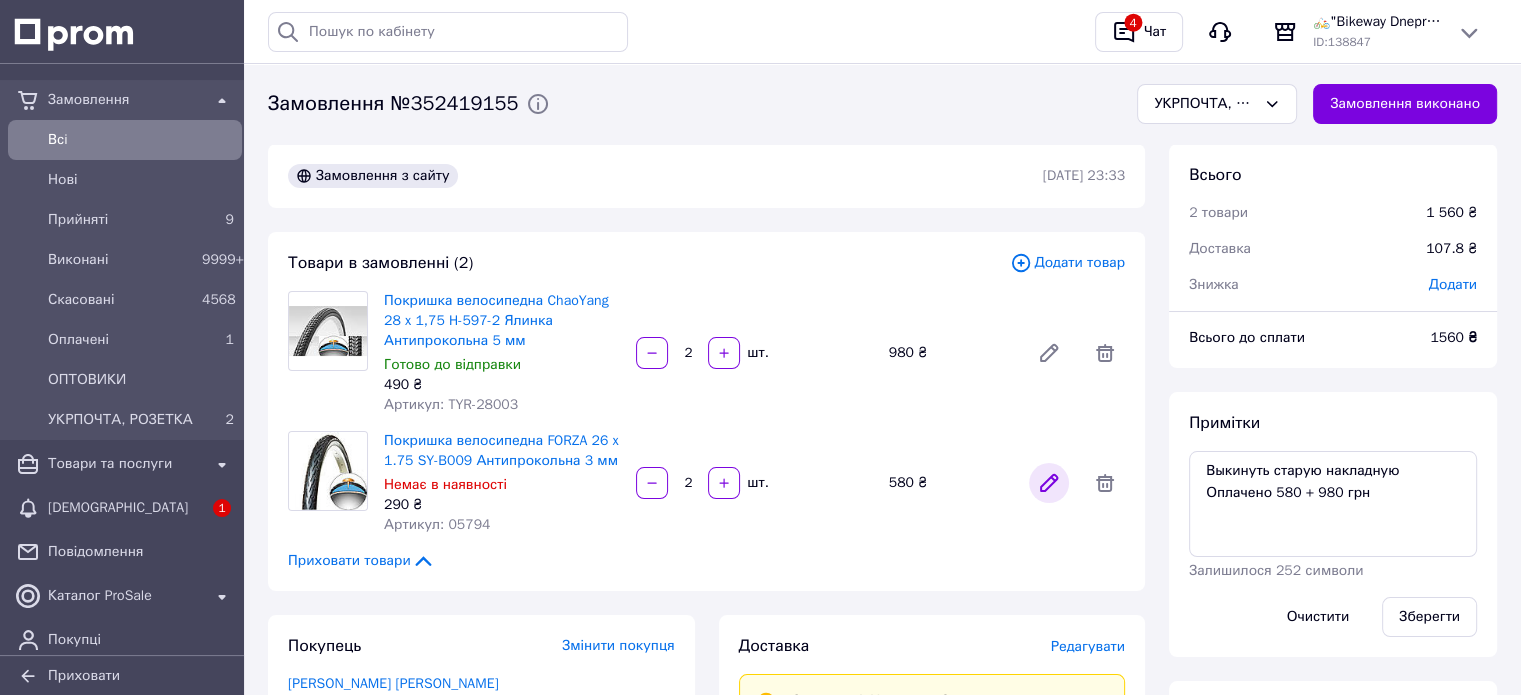 click 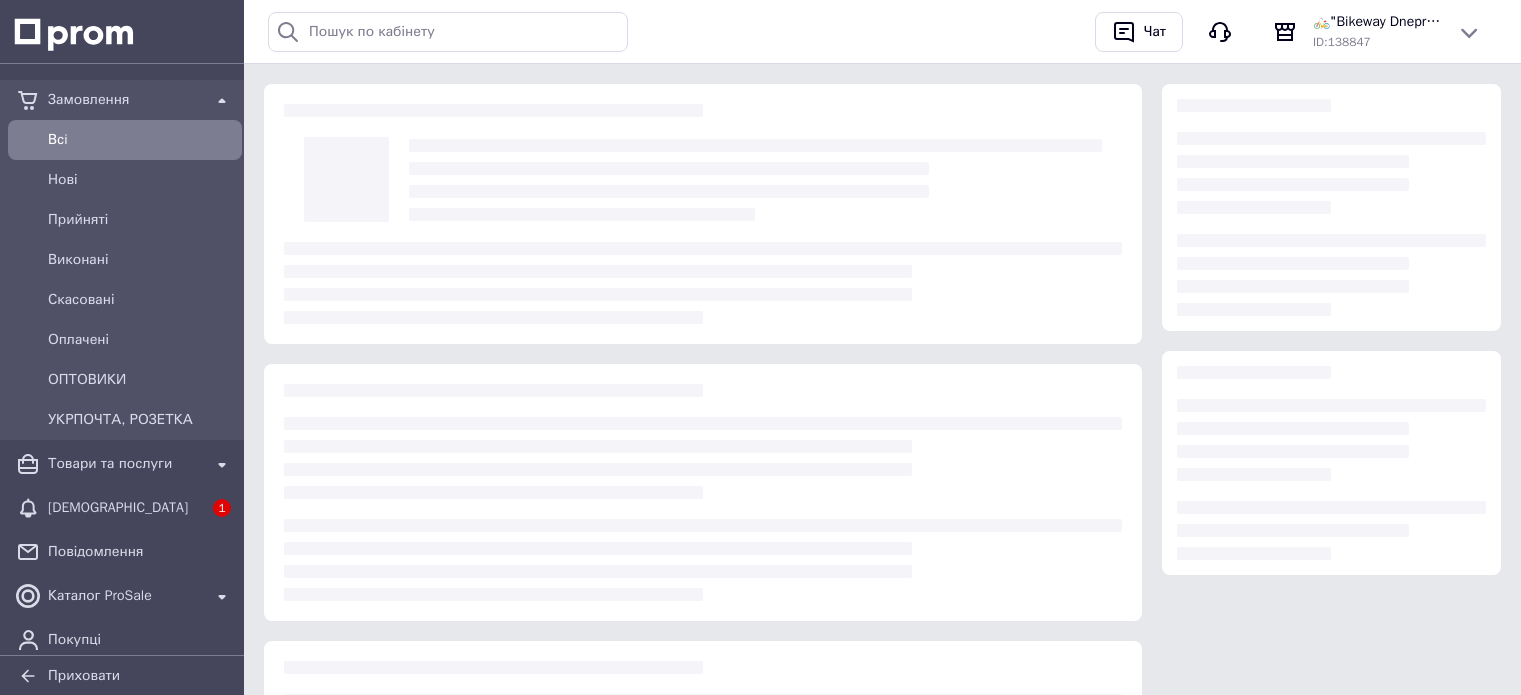 scroll, scrollTop: 0, scrollLeft: 0, axis: both 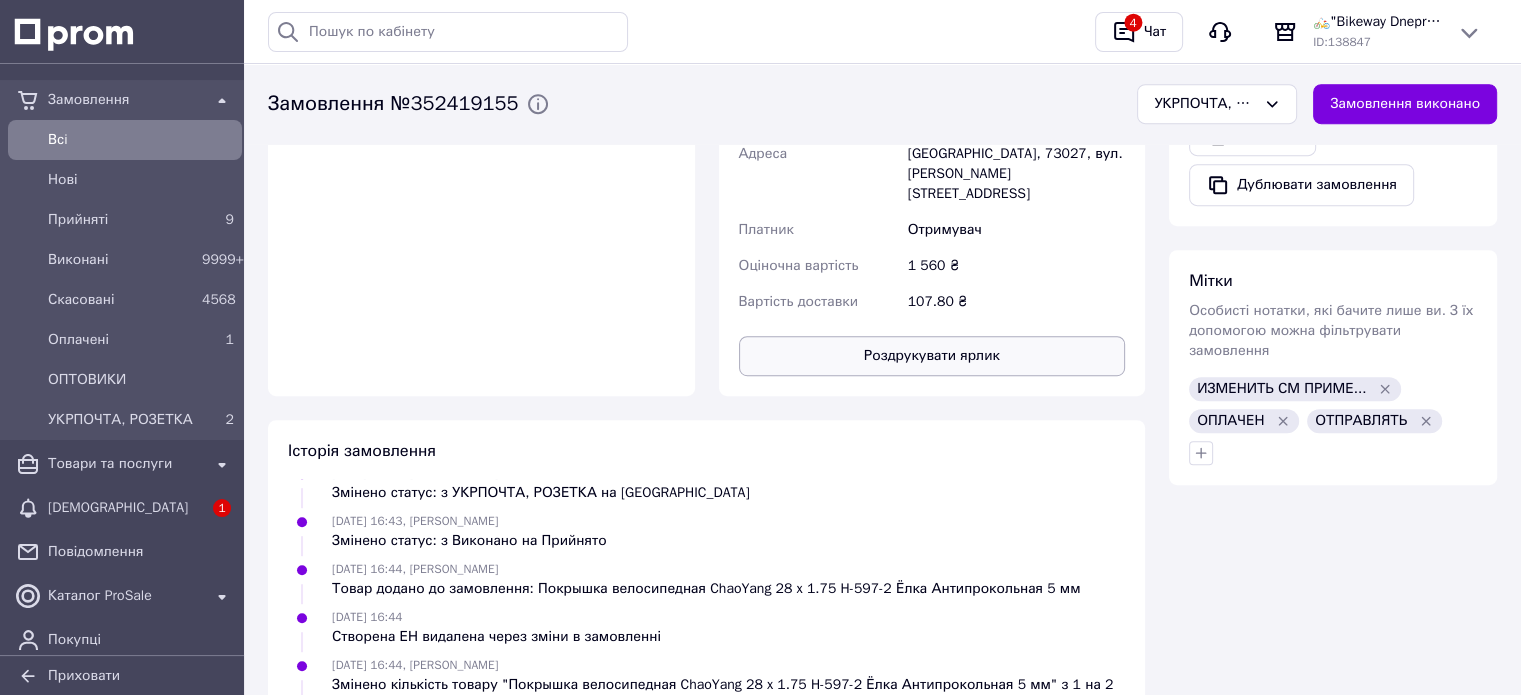 click on "Роздрукувати ярлик" at bounding box center [932, 356] 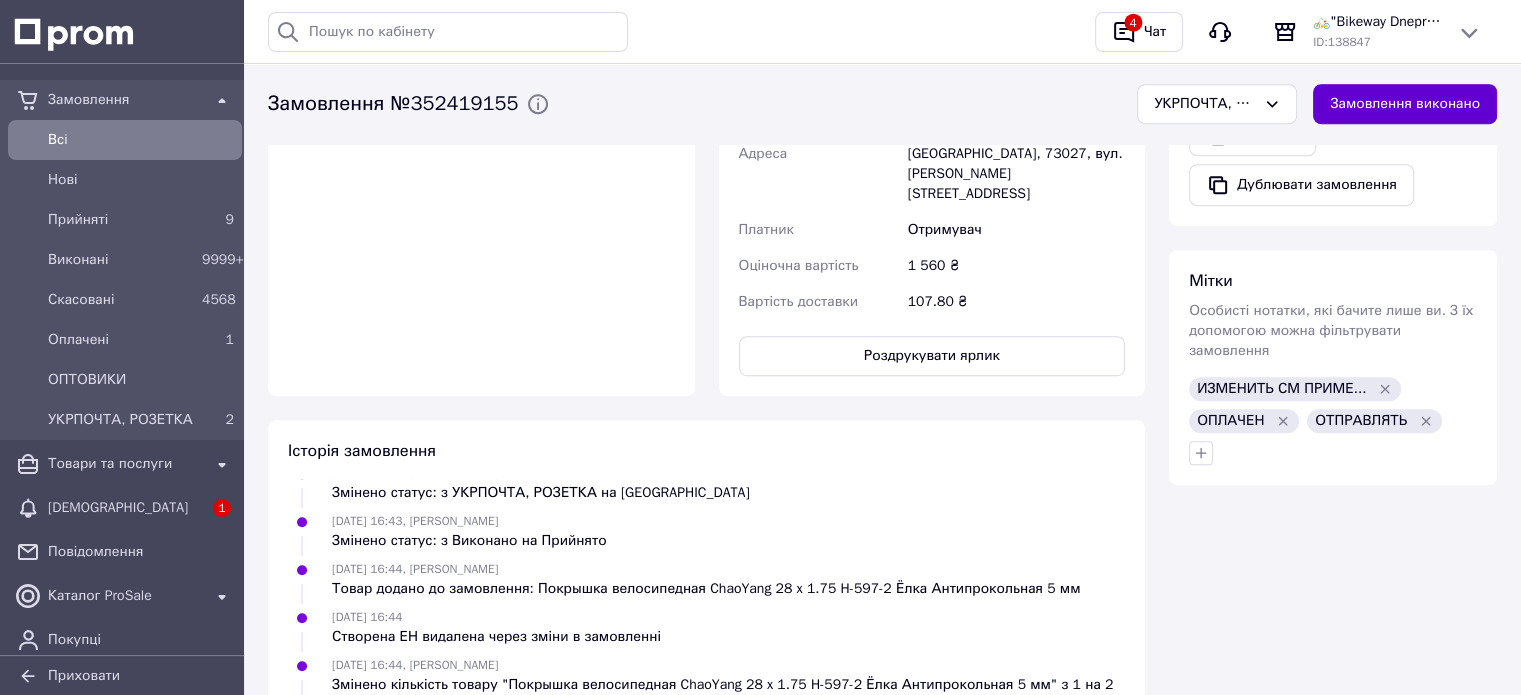 click on "Замовлення виконано" at bounding box center [1405, 104] 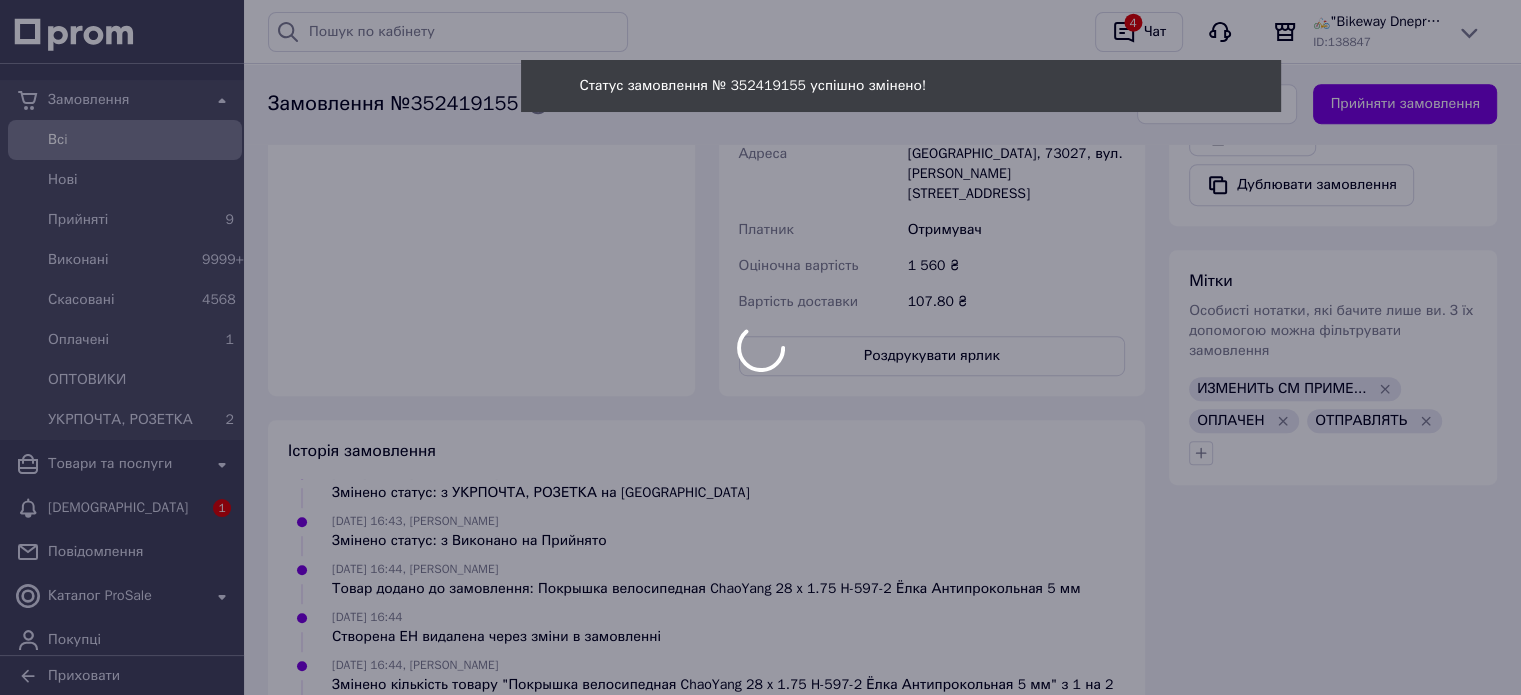 scroll, scrollTop: 964, scrollLeft: 0, axis: vertical 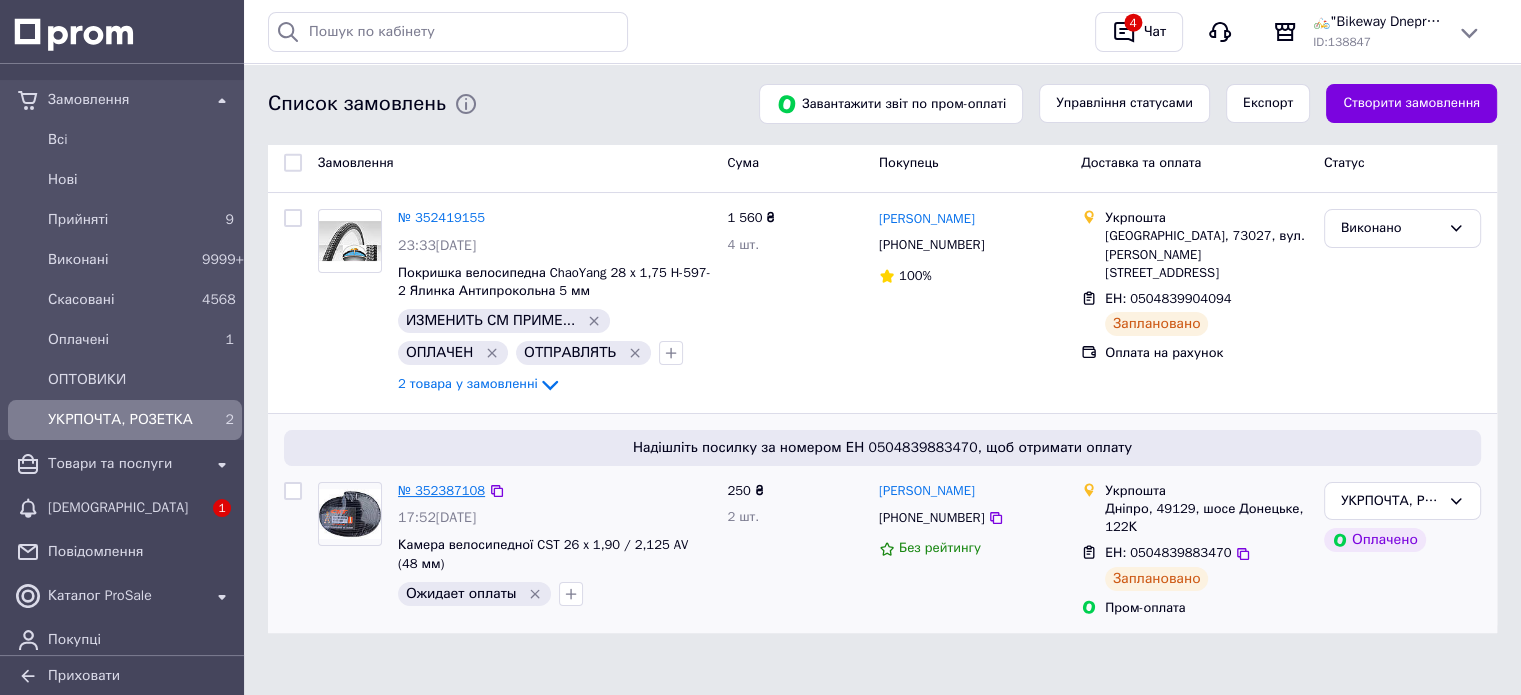 click on "№ 352387108" at bounding box center (441, 490) 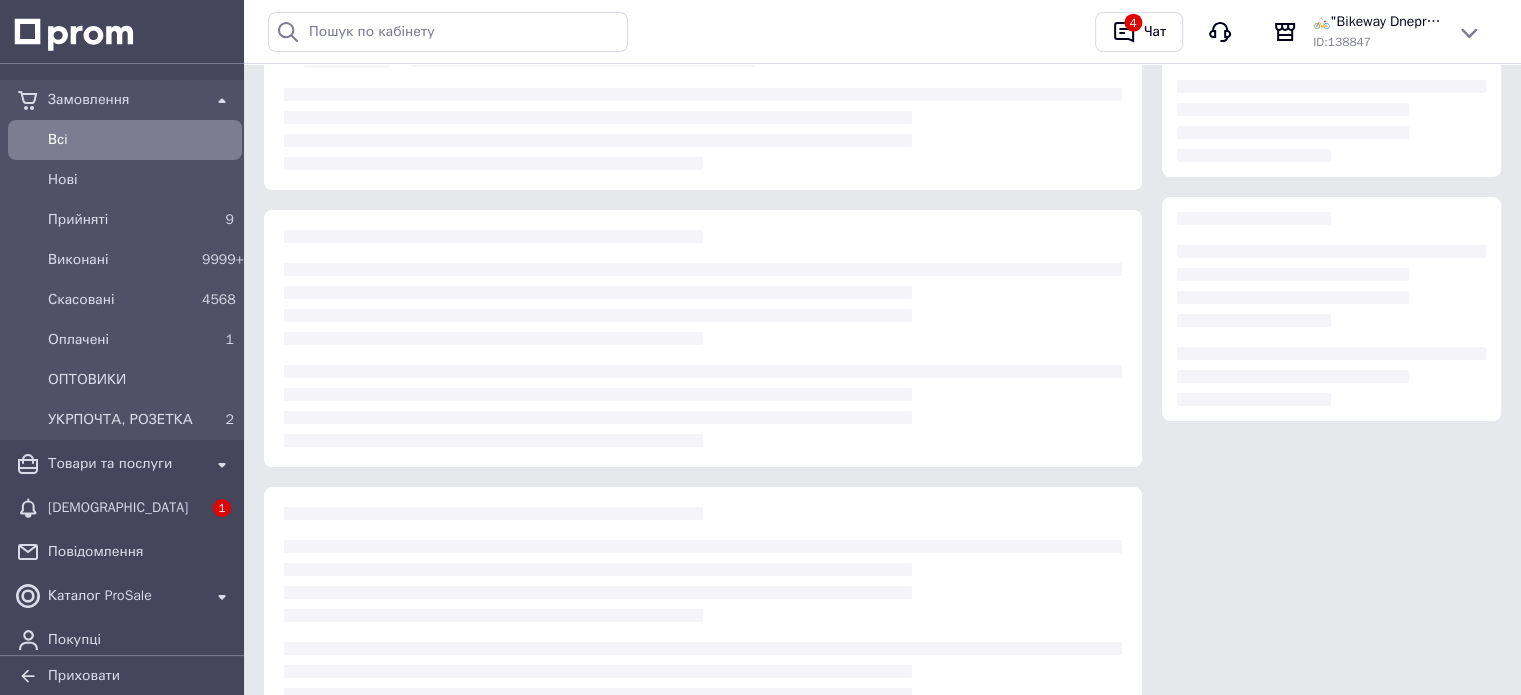 scroll, scrollTop: 0, scrollLeft: 0, axis: both 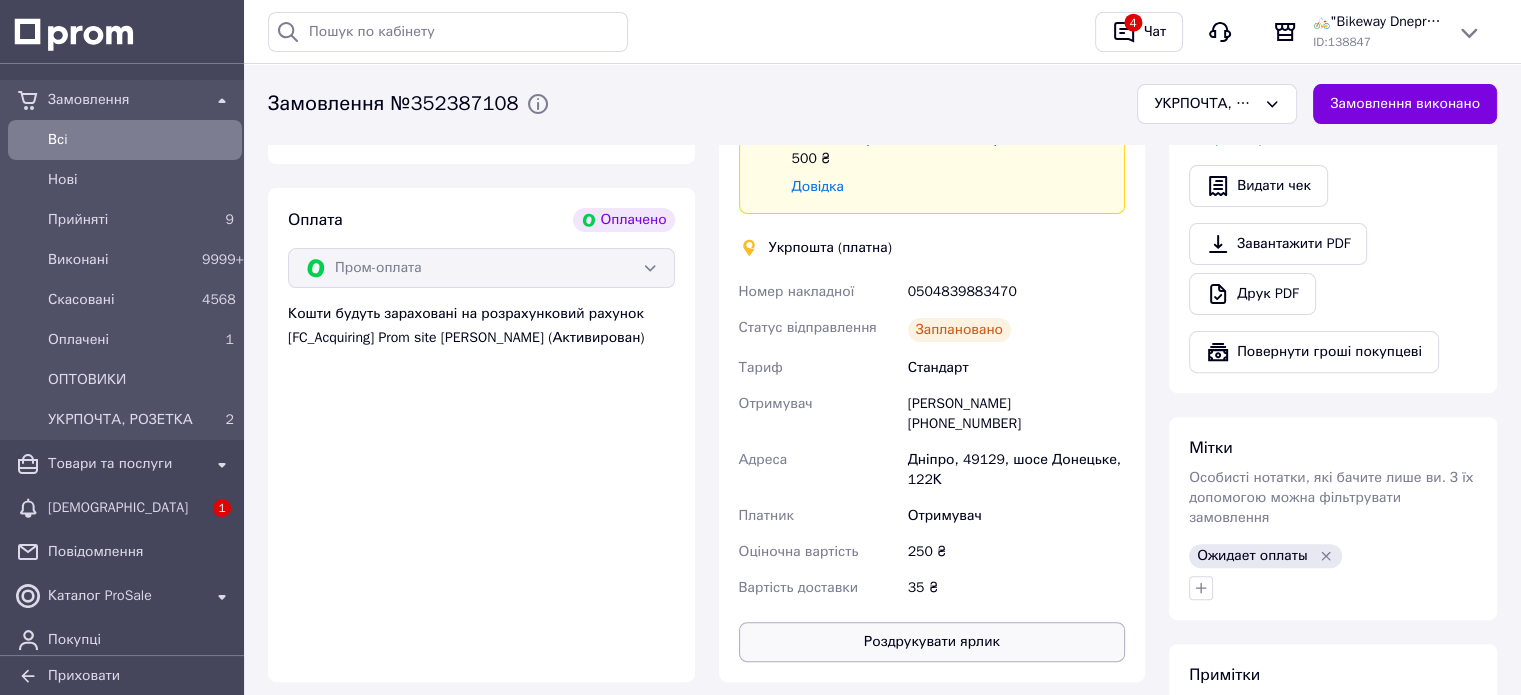 click on "Роздрукувати ярлик" at bounding box center (932, 642) 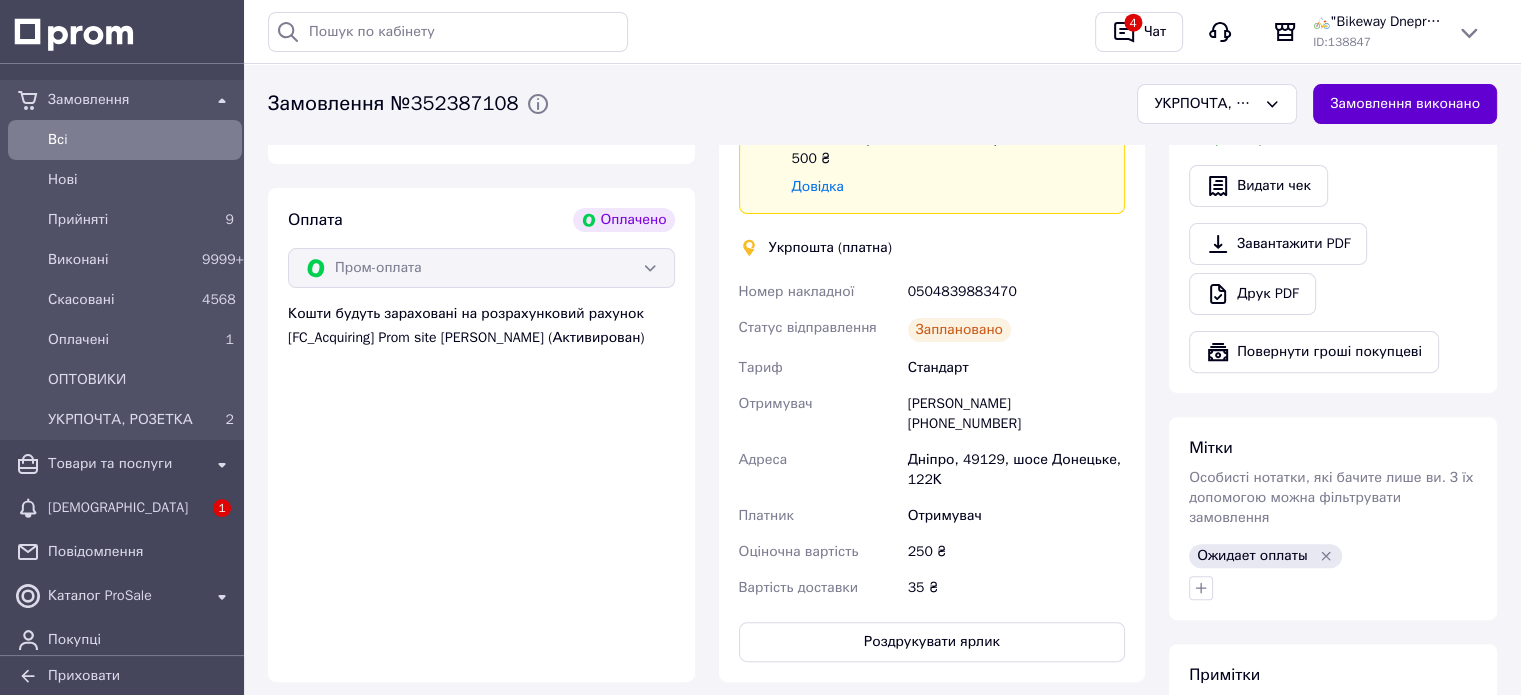 click on "Замовлення виконано" at bounding box center (1405, 104) 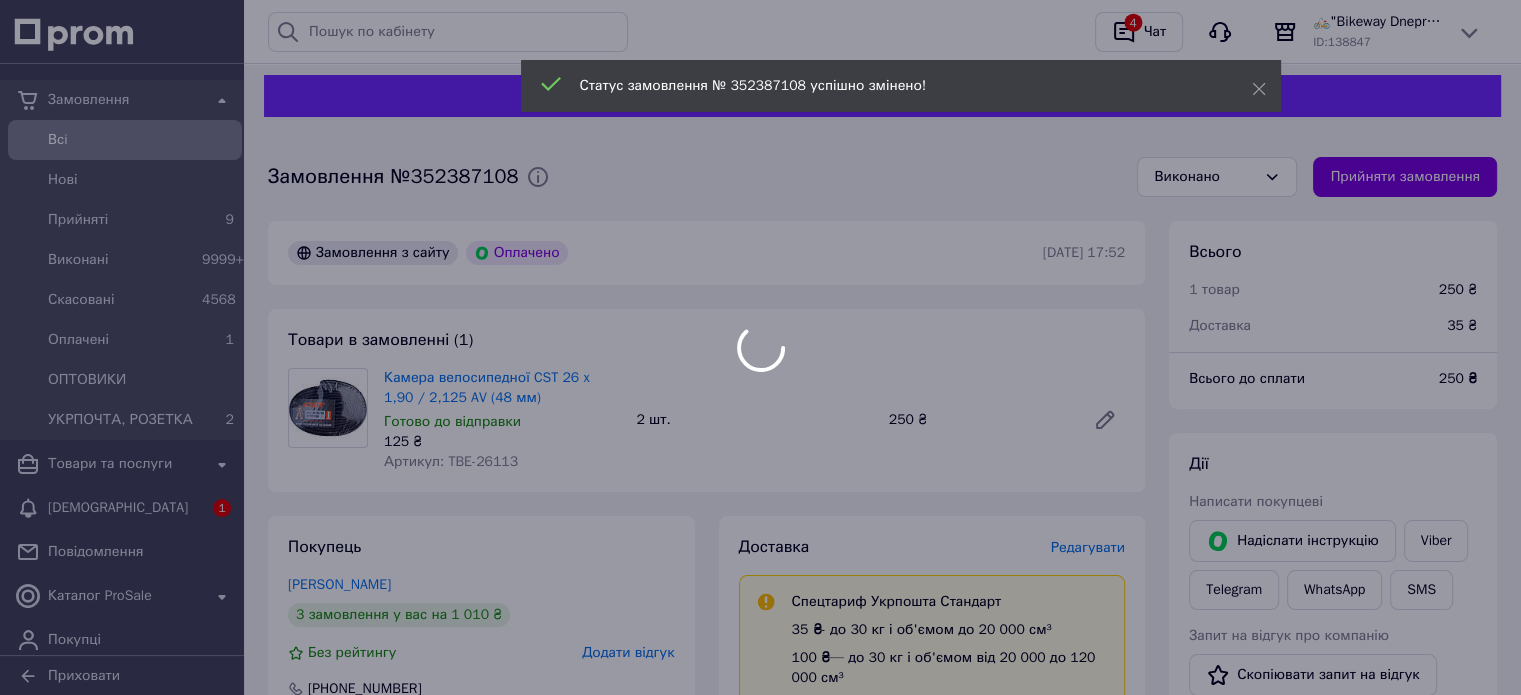 scroll, scrollTop: 0, scrollLeft: 0, axis: both 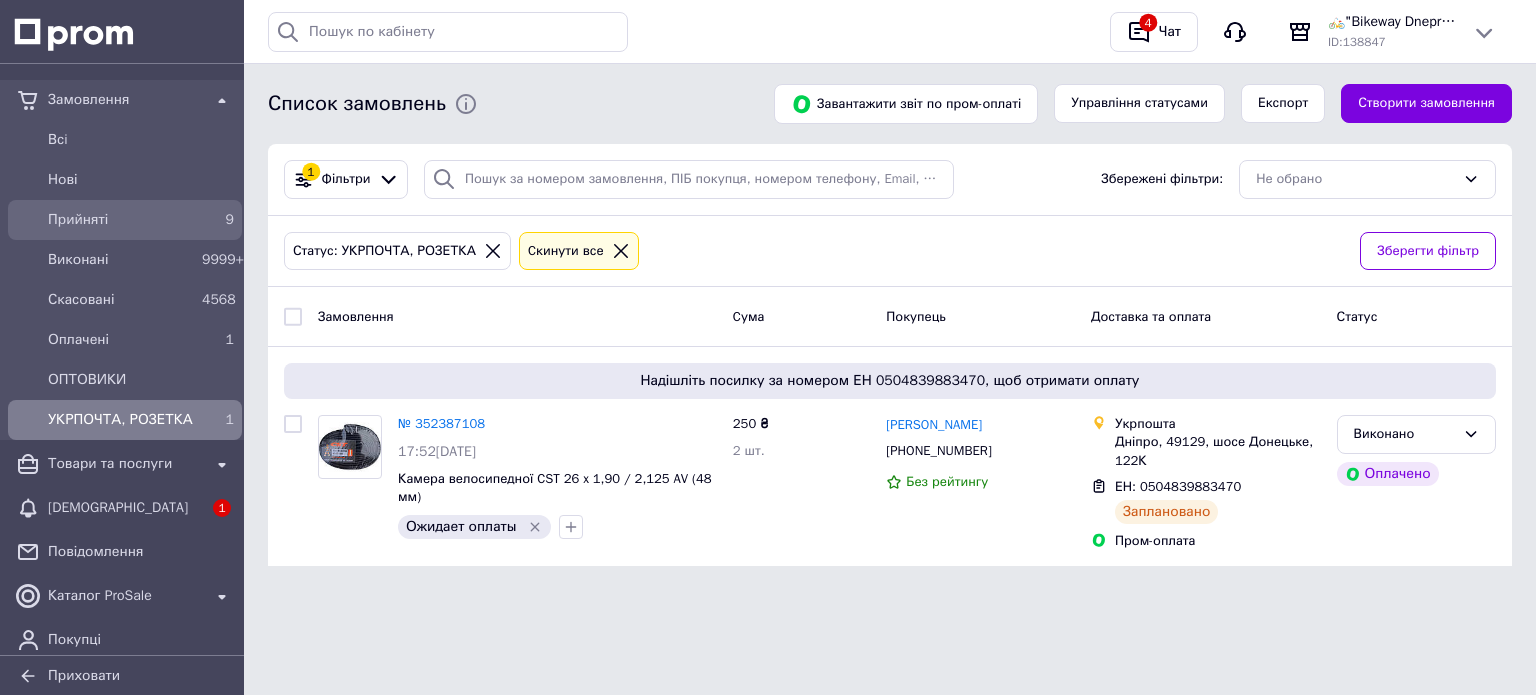 click on "Прийняті" at bounding box center (121, 220) 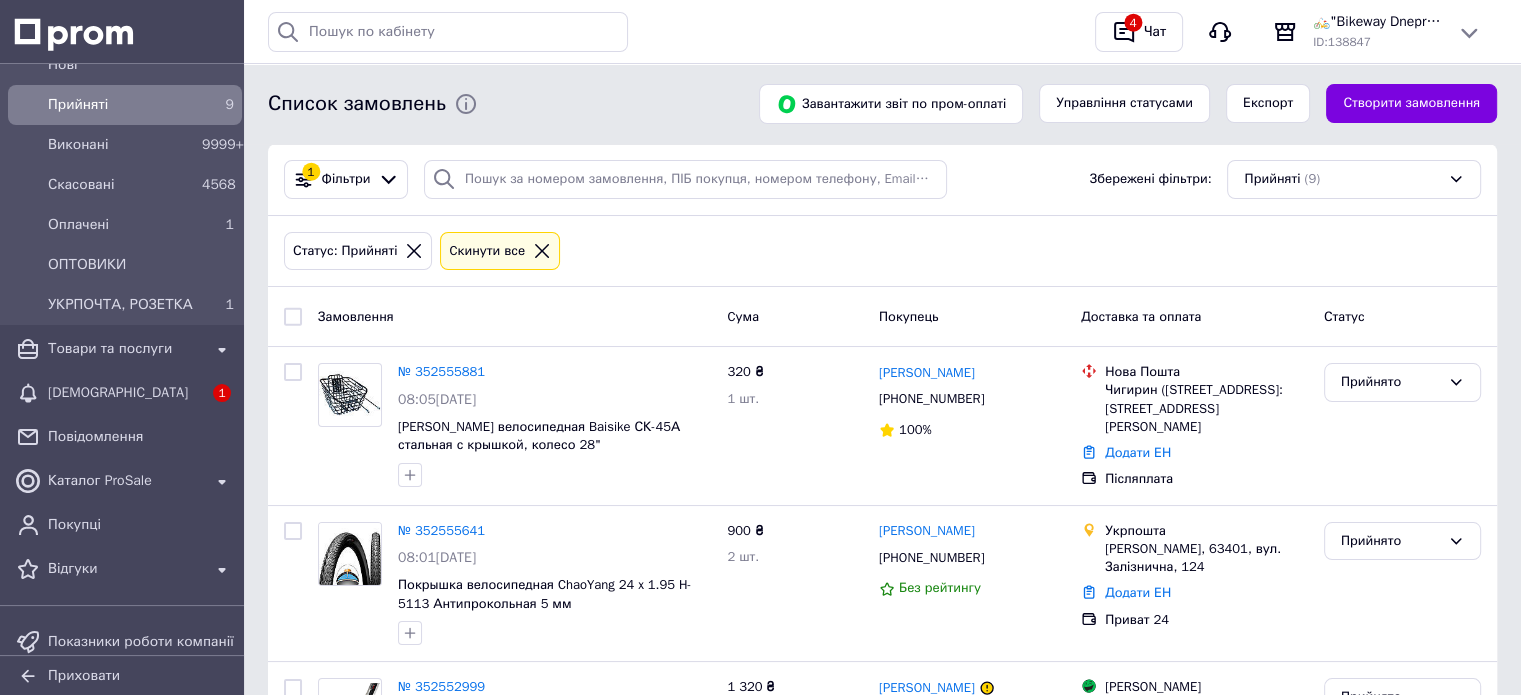 scroll, scrollTop: 200, scrollLeft: 0, axis: vertical 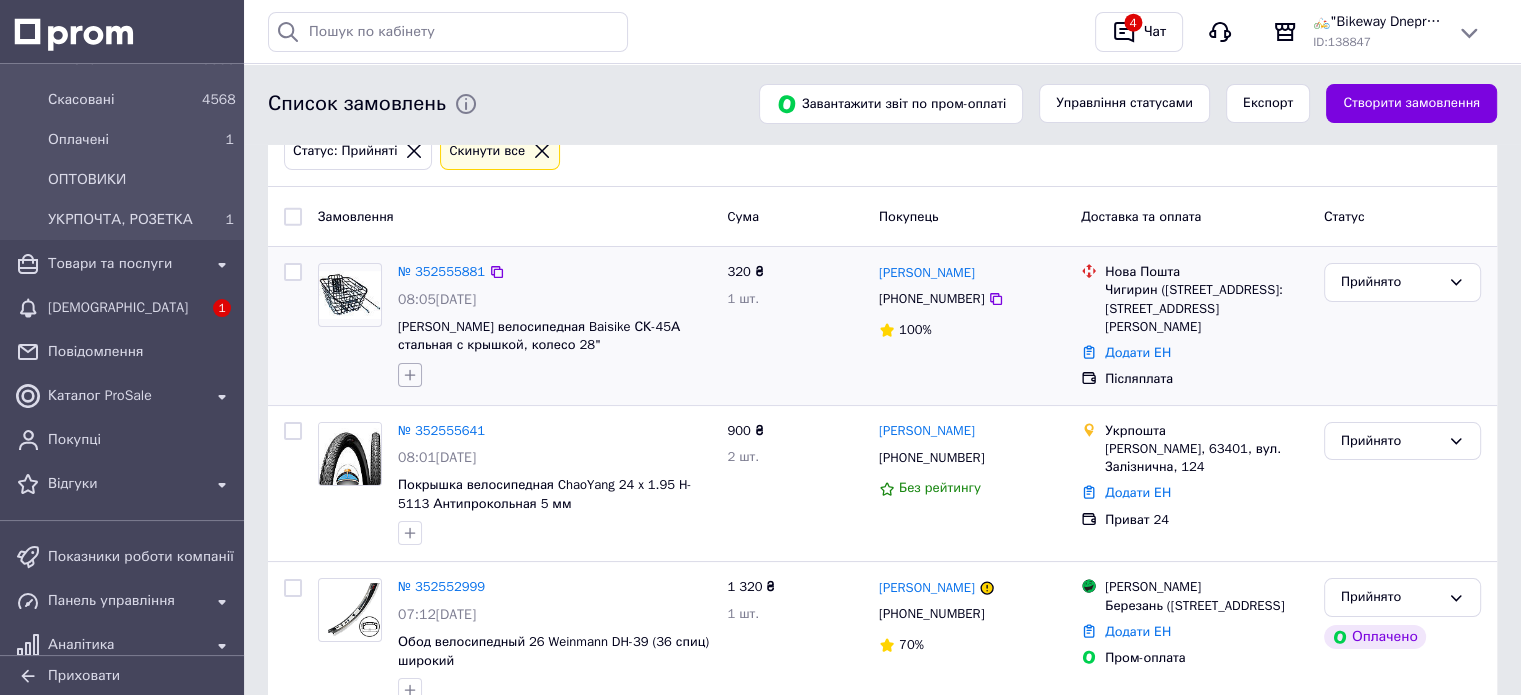 click 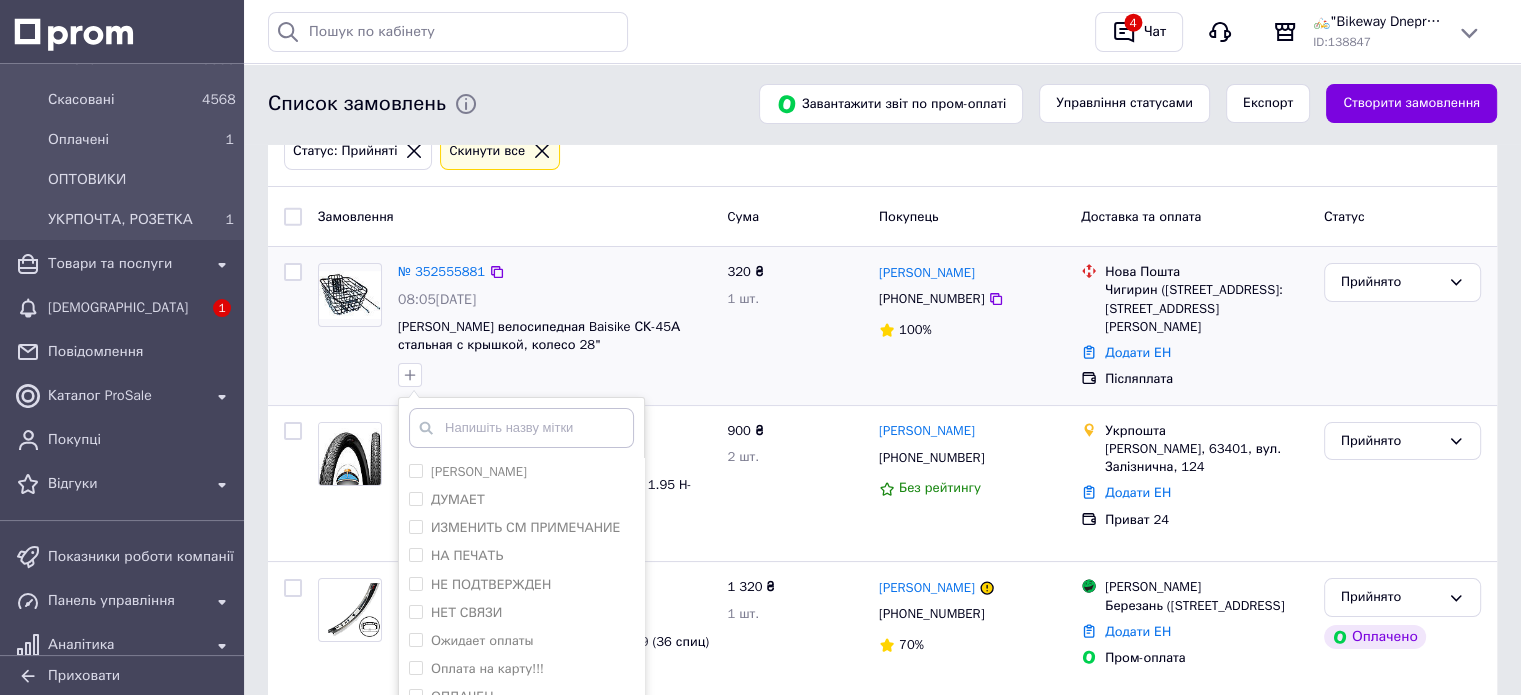 scroll, scrollTop: 400, scrollLeft: 0, axis: vertical 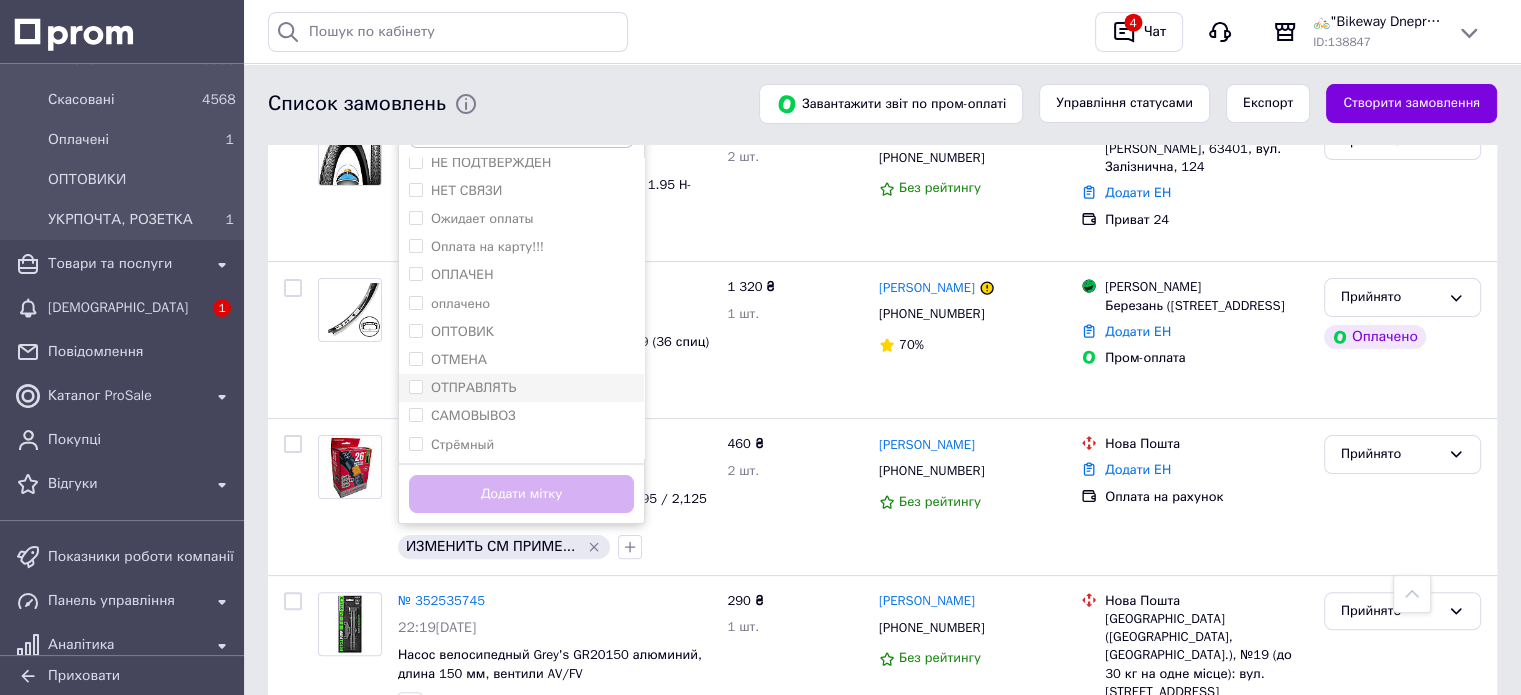 click on "ОТПРАВЛЯТЬ" at bounding box center (473, 387) 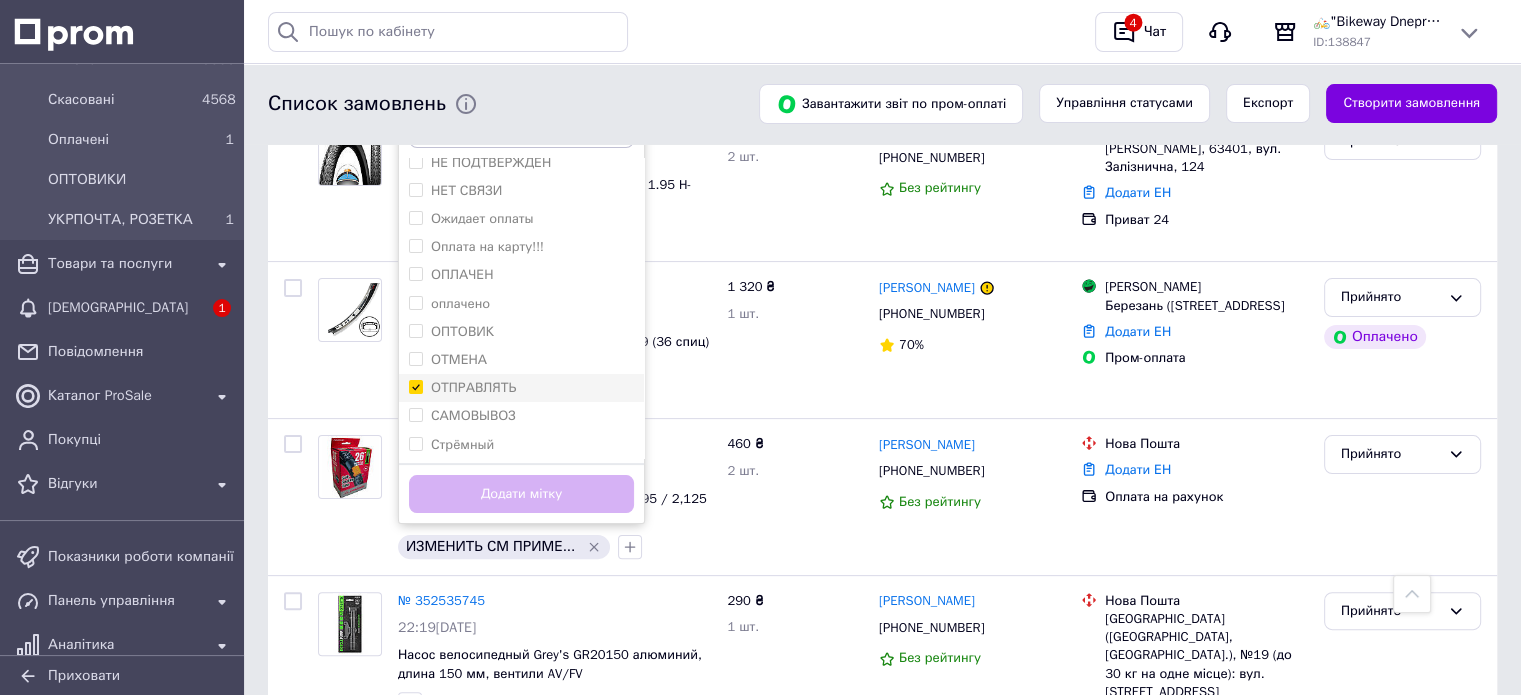 checkbox on "true" 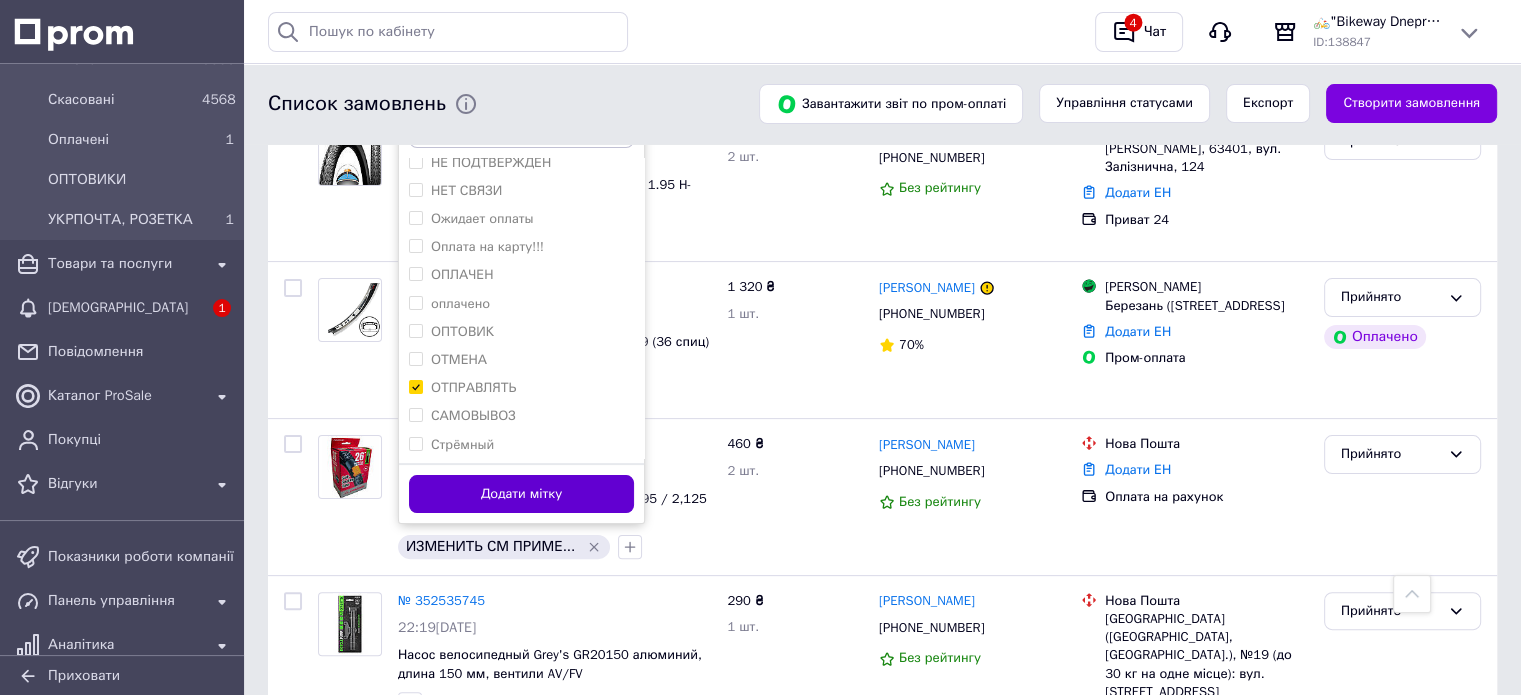 click on "Додати мітку" at bounding box center (521, 494) 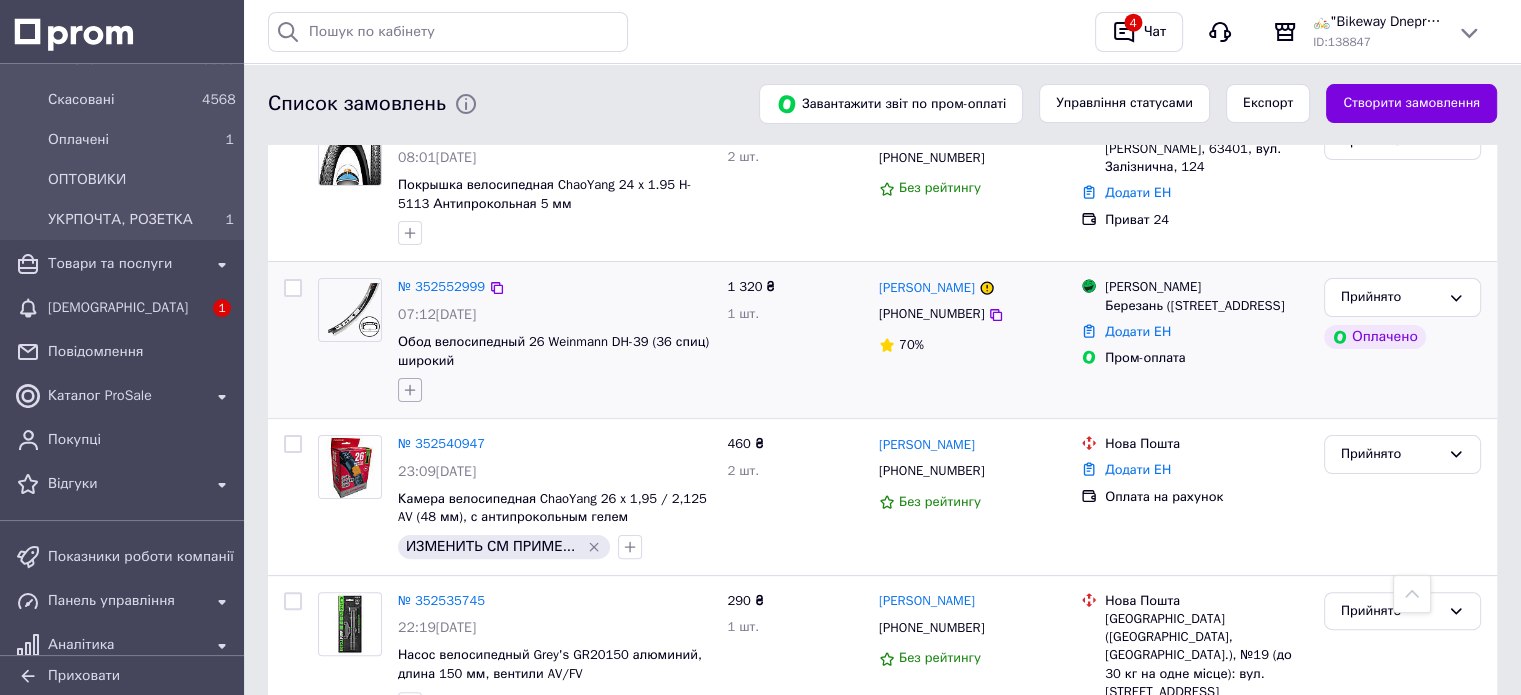 click 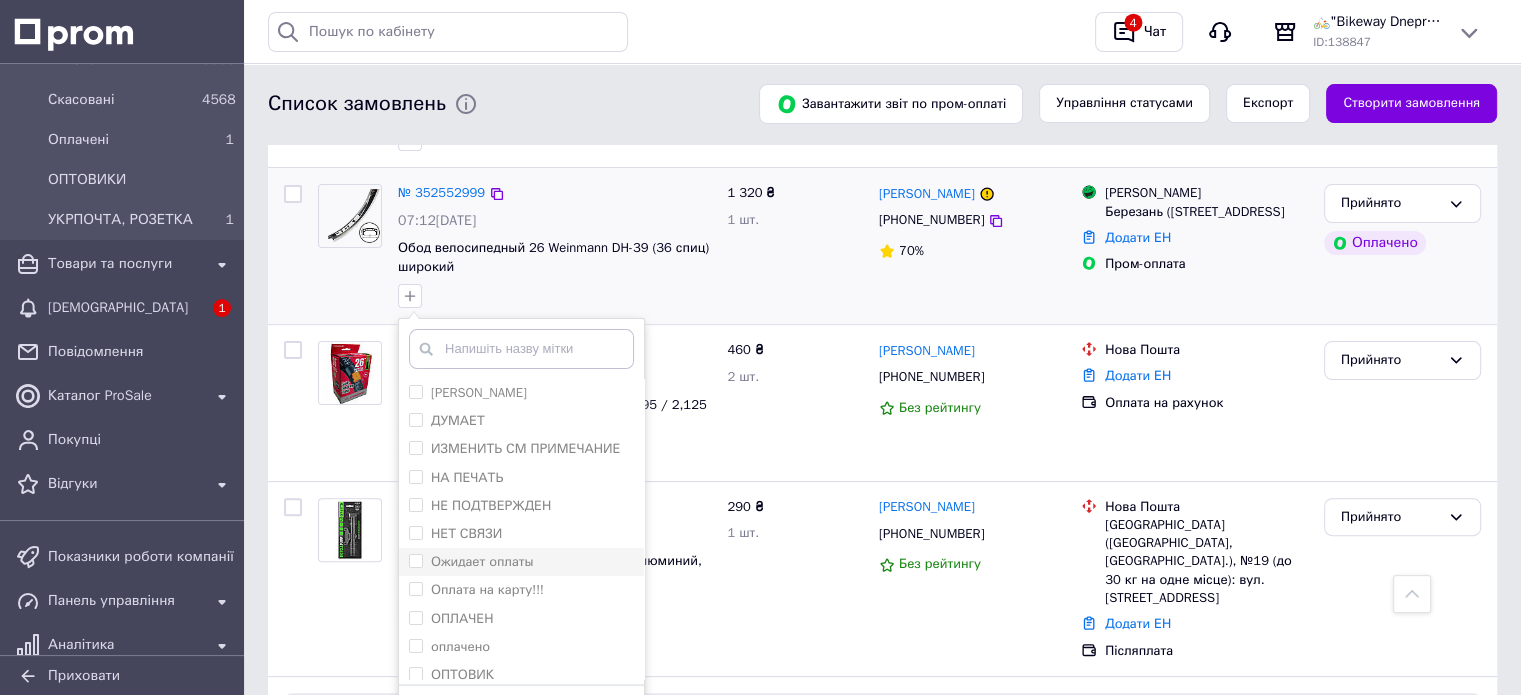 scroll, scrollTop: 700, scrollLeft: 0, axis: vertical 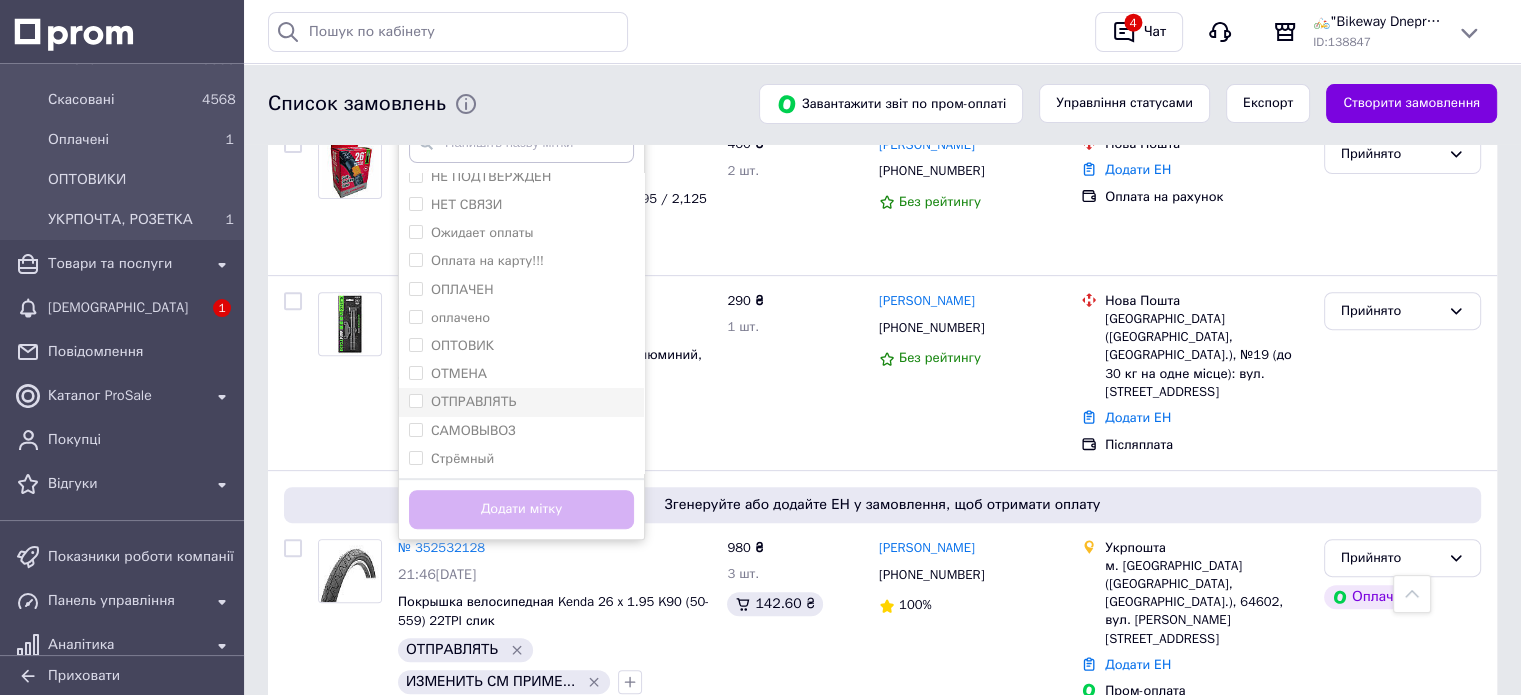 click on "ОТПРАВЛЯТЬ" at bounding box center (473, 401) 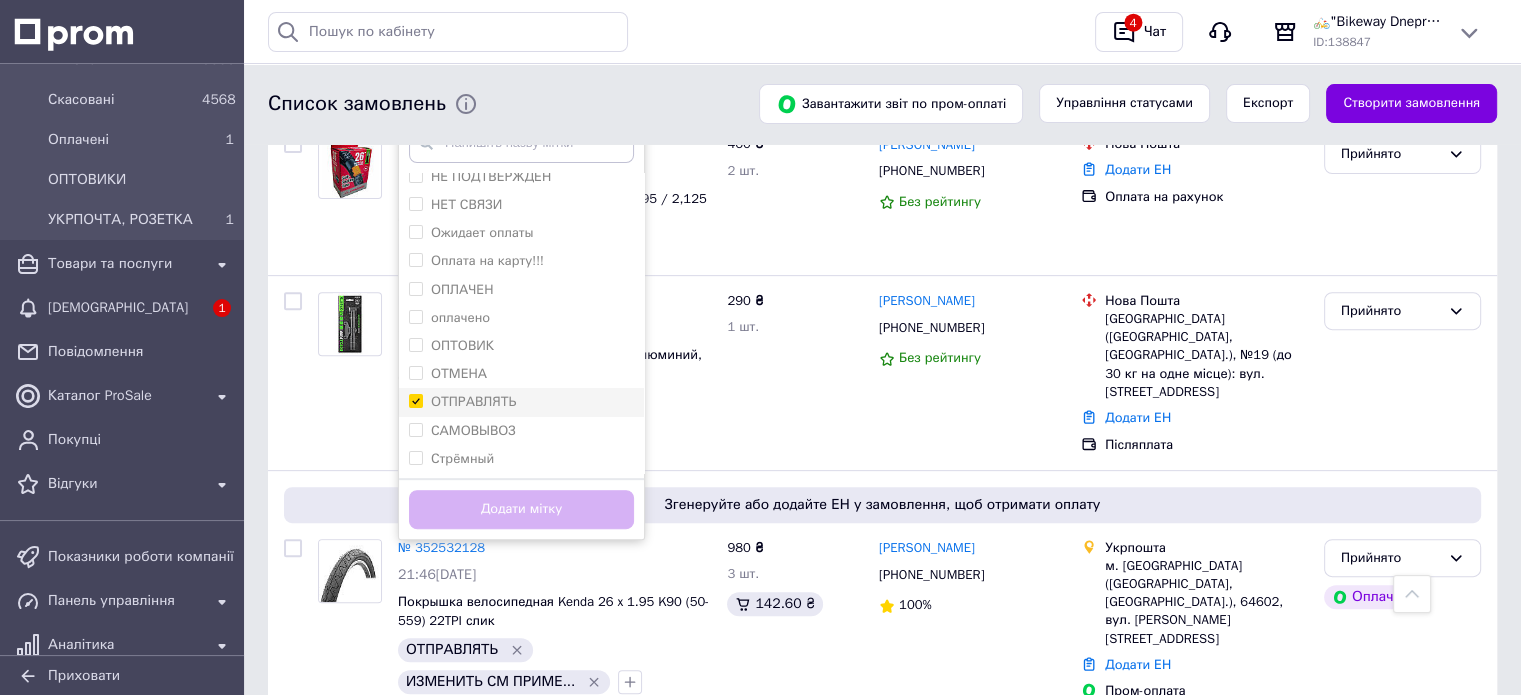 checkbox on "true" 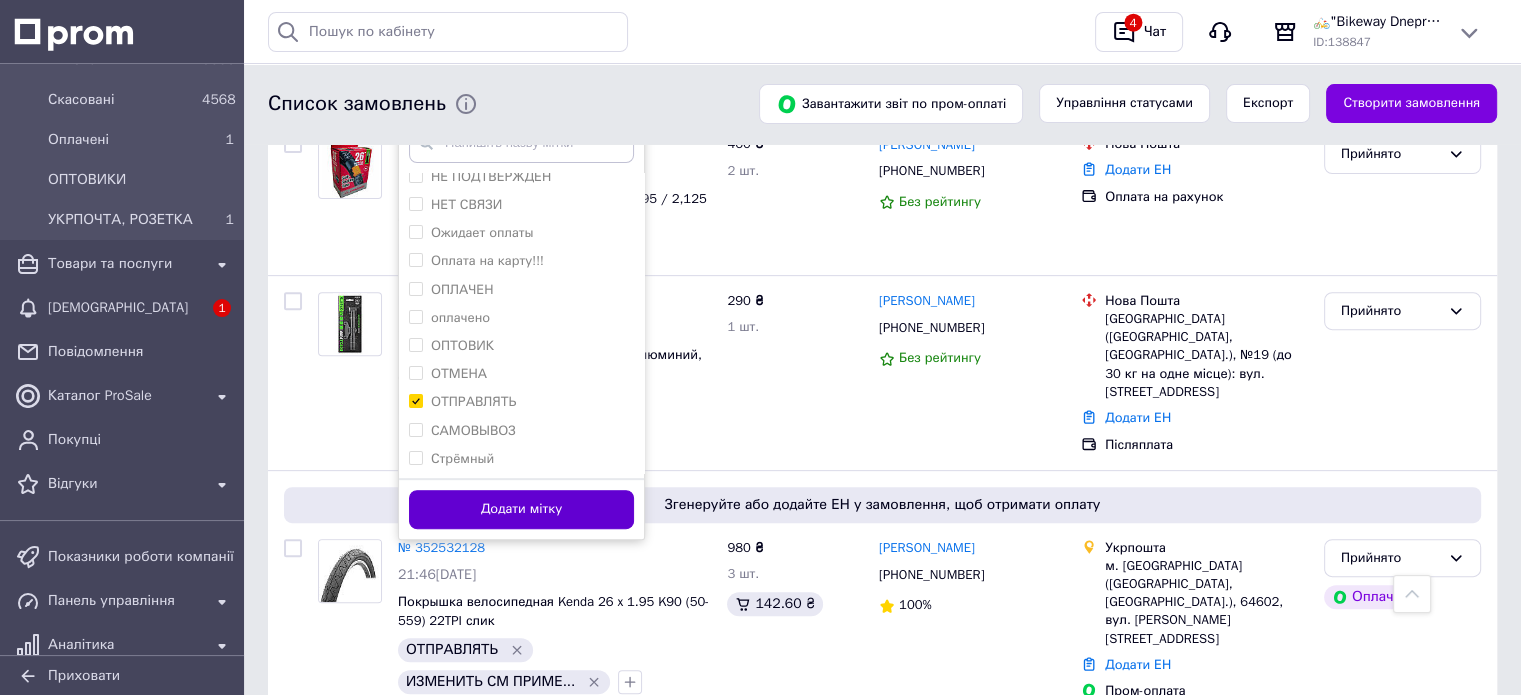 click on "Додати мітку" at bounding box center (521, 509) 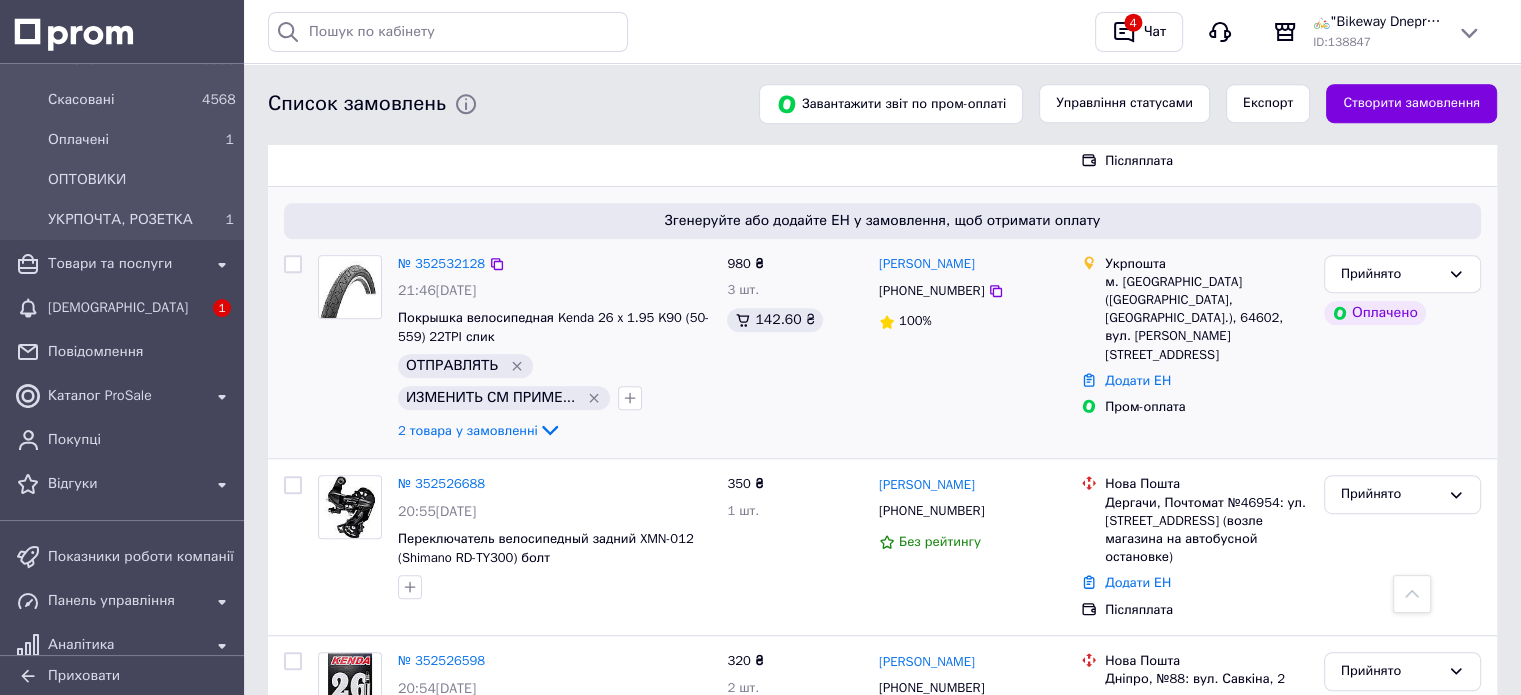 scroll, scrollTop: 980, scrollLeft: 0, axis: vertical 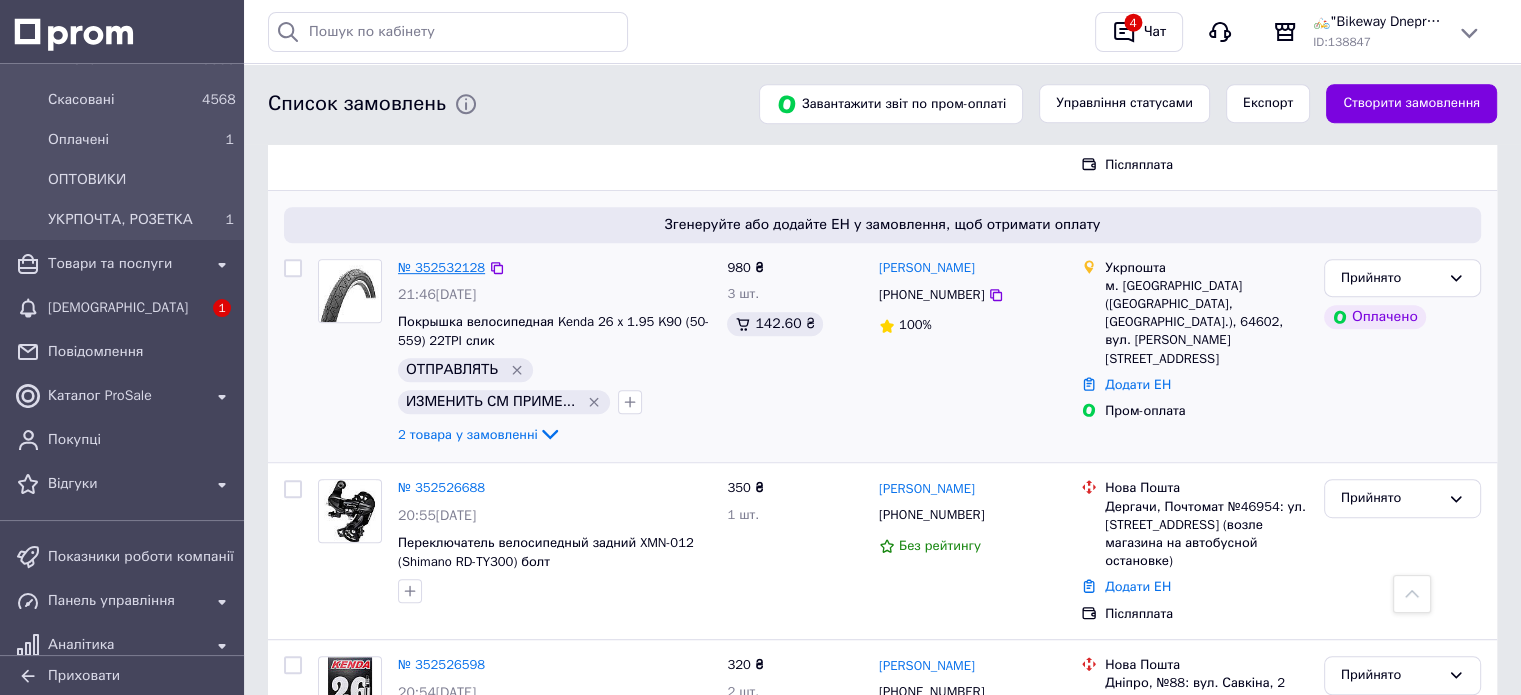 click on "№ 352532128" at bounding box center (441, 267) 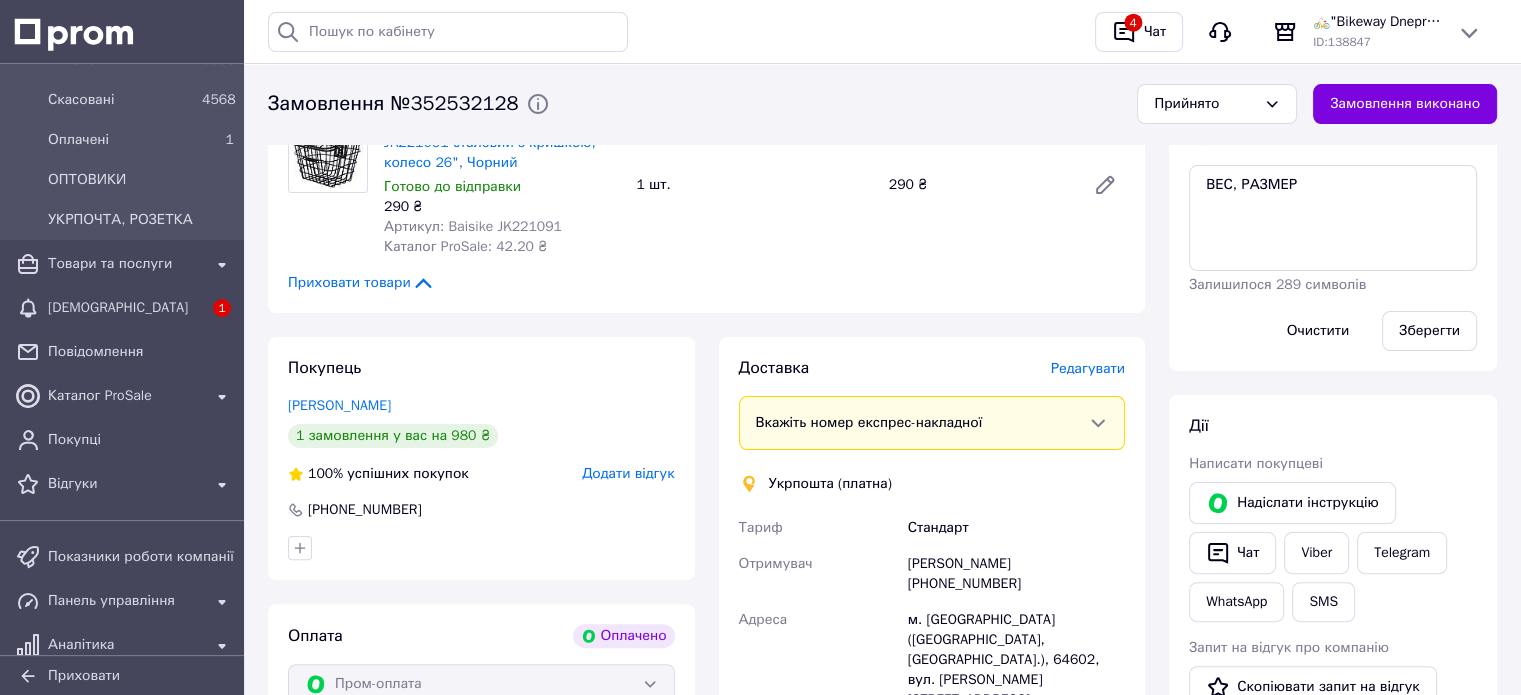 scroll, scrollTop: 700, scrollLeft: 0, axis: vertical 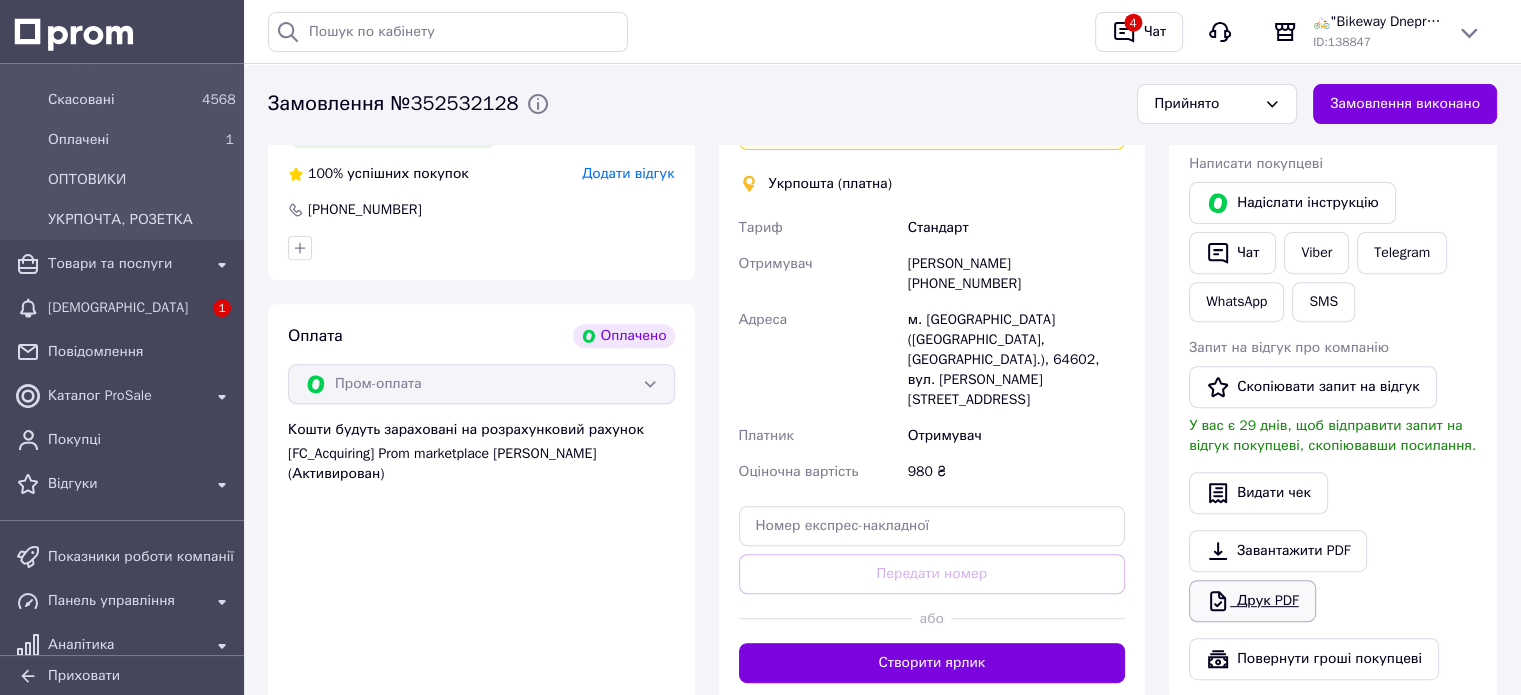 click on "Друк PDF" at bounding box center [1252, 601] 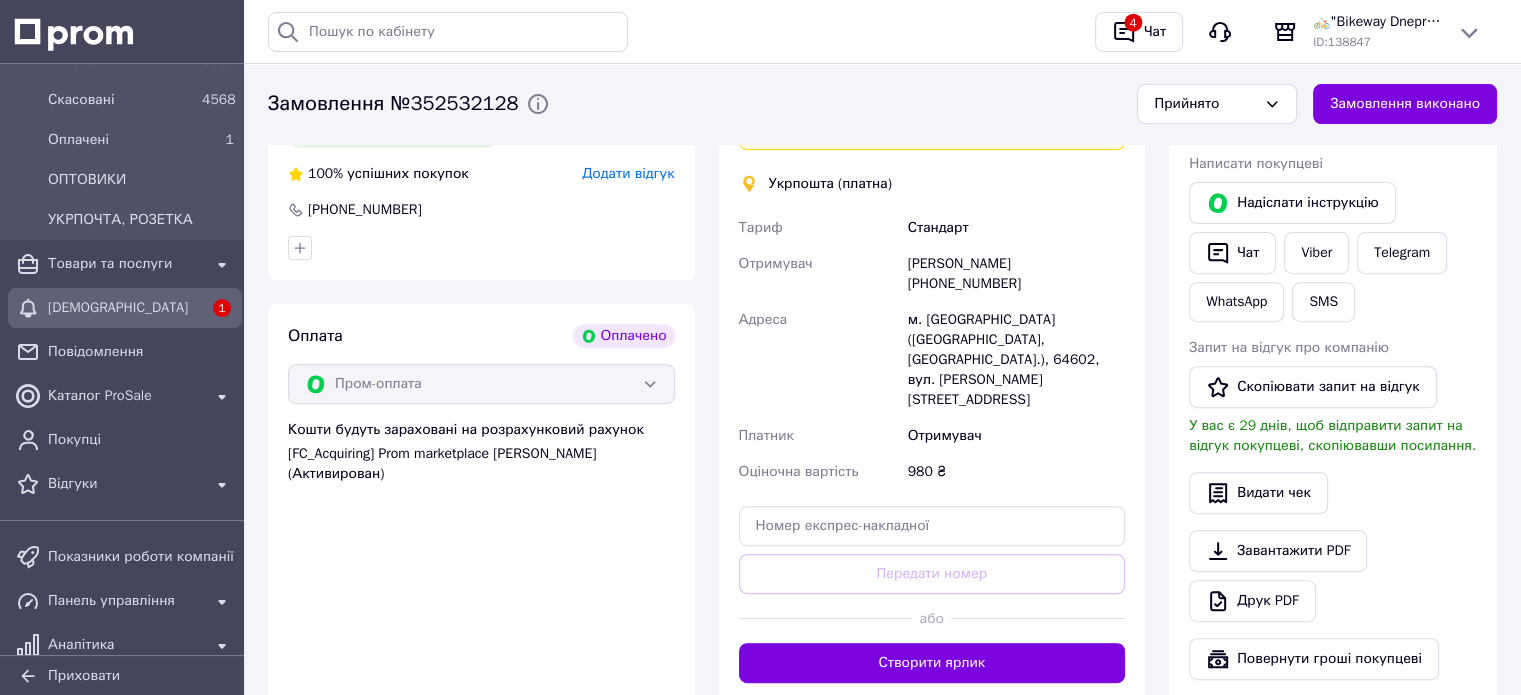 scroll, scrollTop: 0, scrollLeft: 0, axis: both 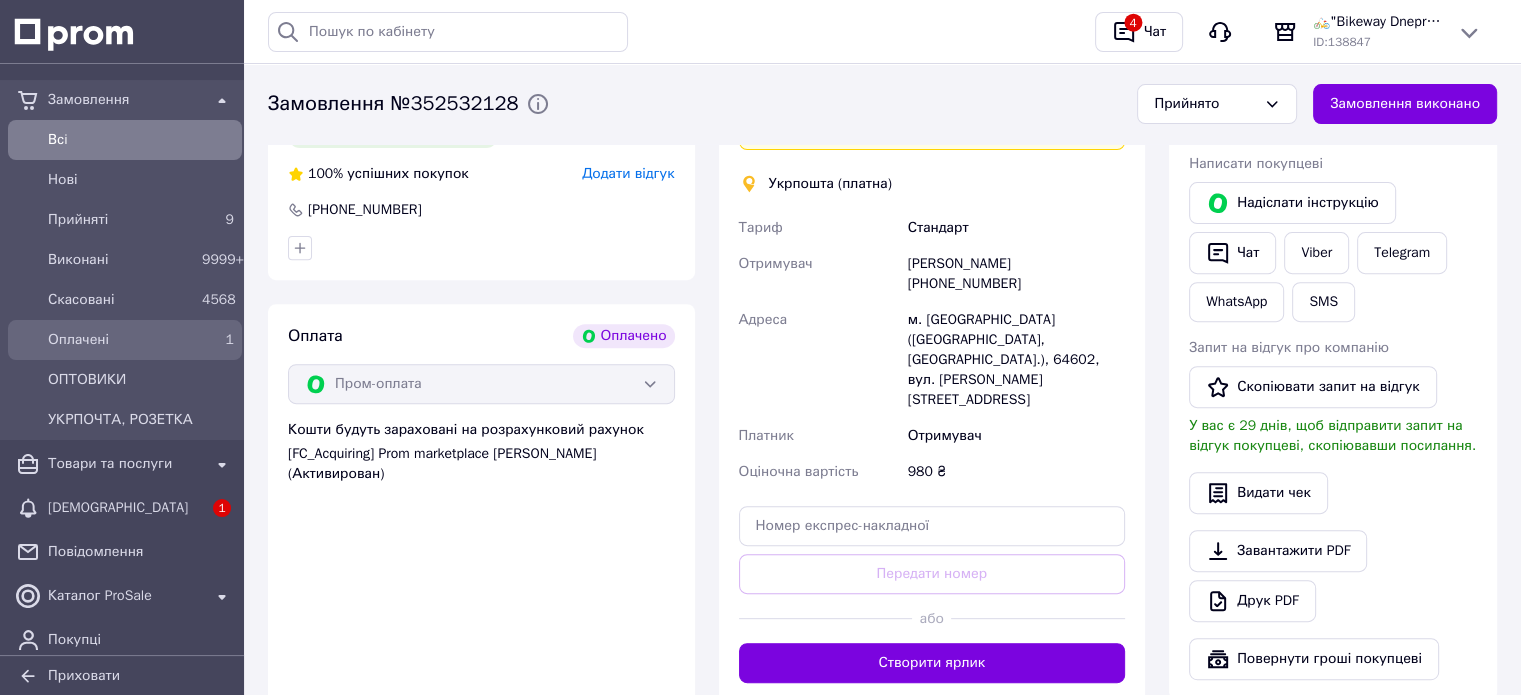 click on "Оплачені" at bounding box center [121, 340] 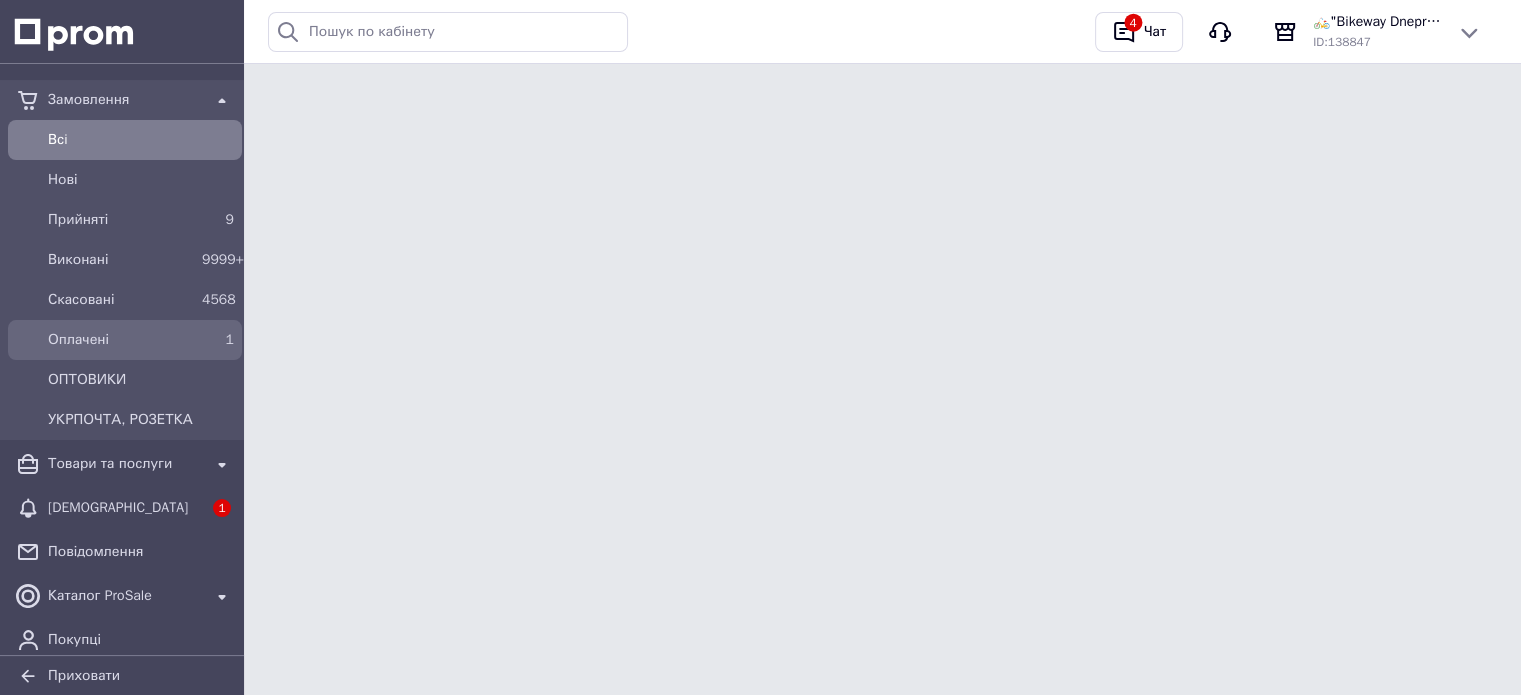 scroll, scrollTop: 0, scrollLeft: 0, axis: both 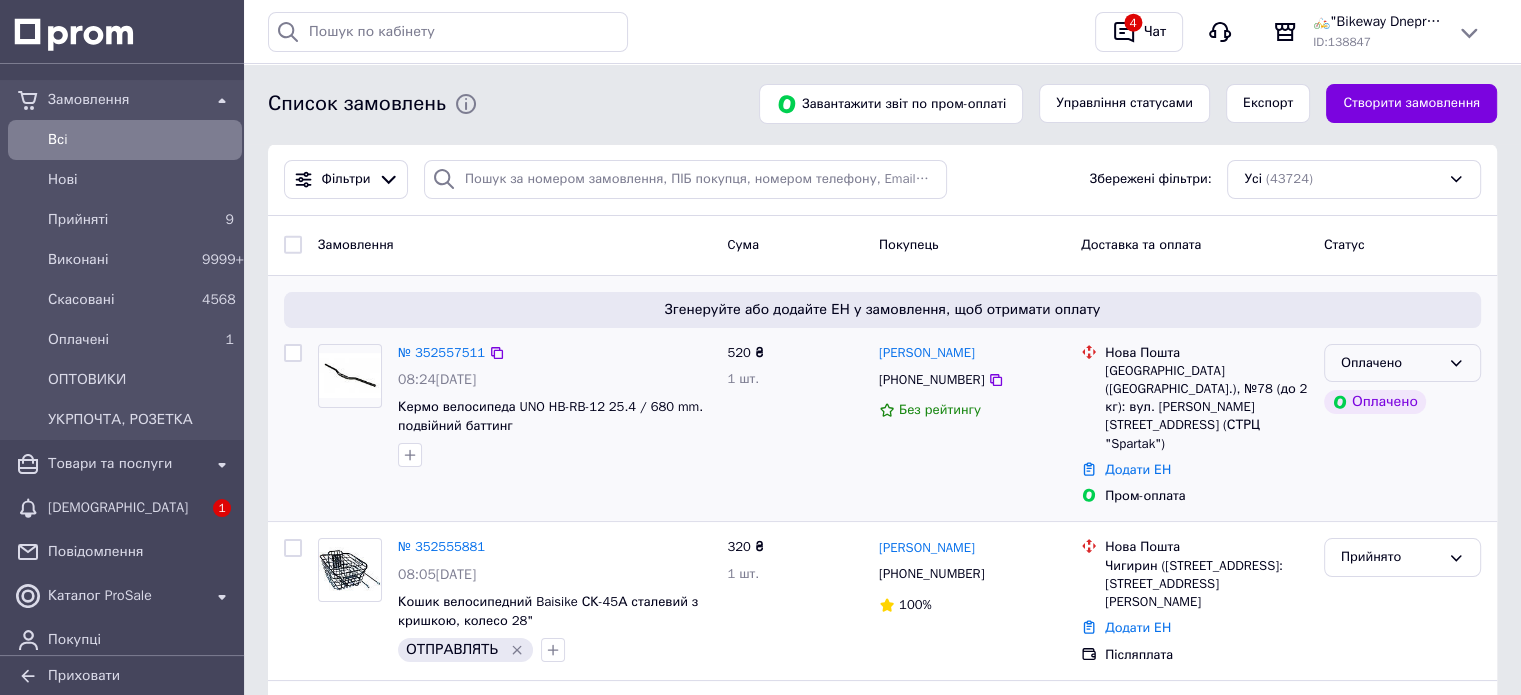 drag, startPoint x: 1397, startPoint y: 355, endPoint x: 1384, endPoint y: 367, distance: 17.691807 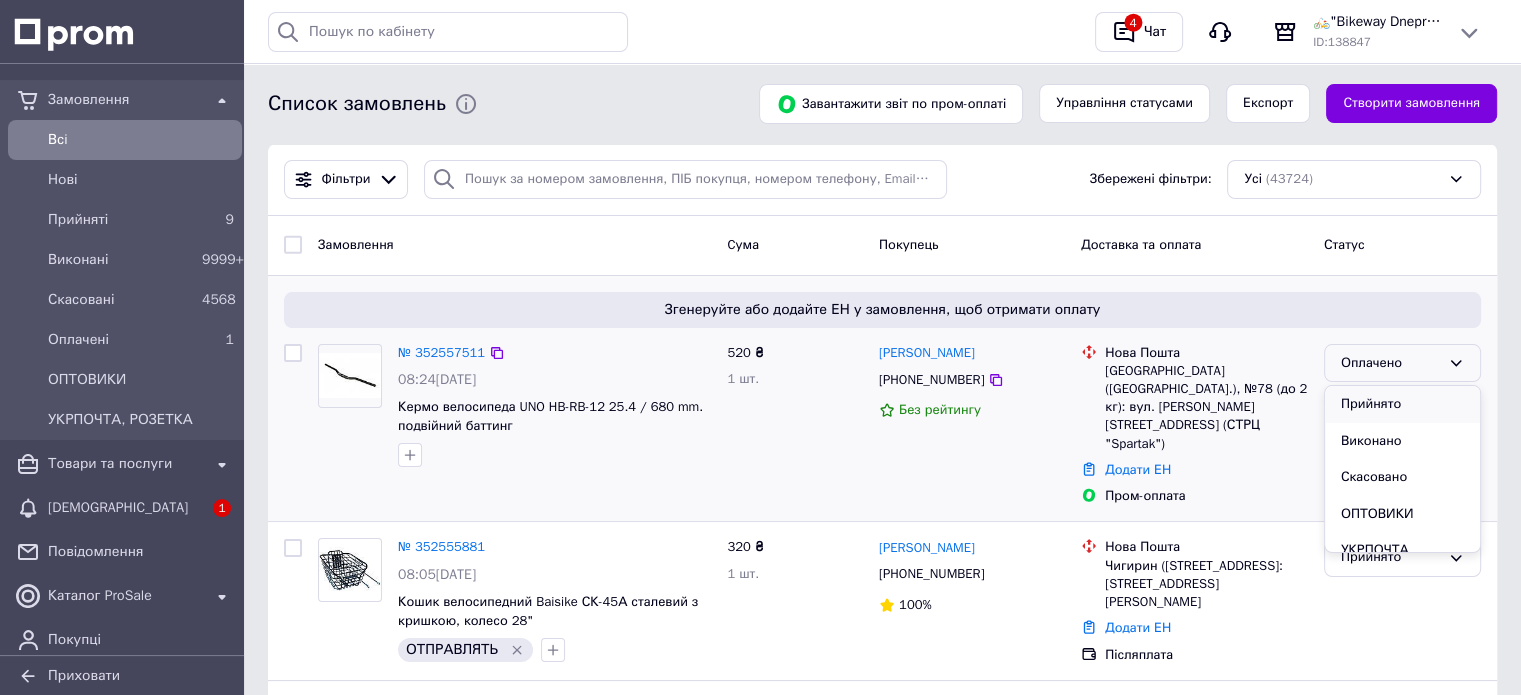 click on "Прийнято" at bounding box center (1402, 404) 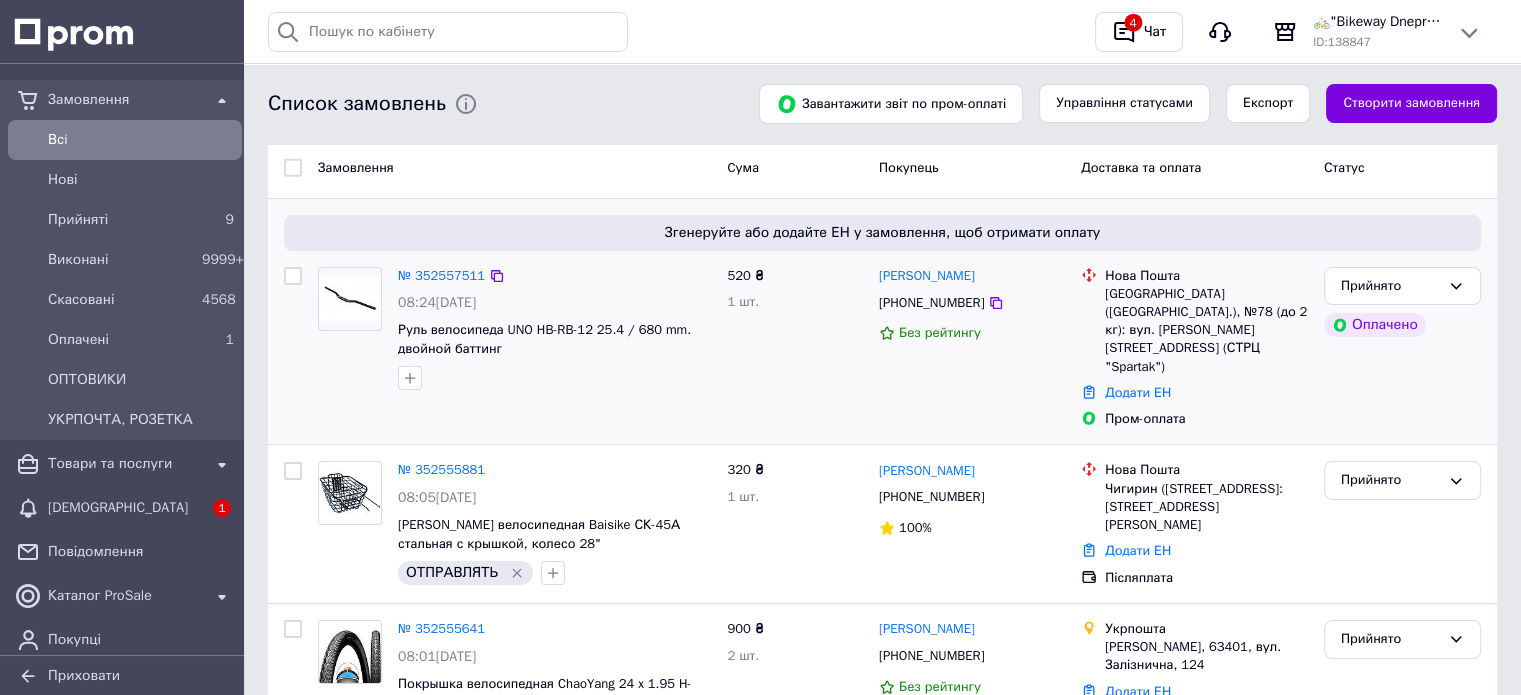 scroll, scrollTop: 100, scrollLeft: 0, axis: vertical 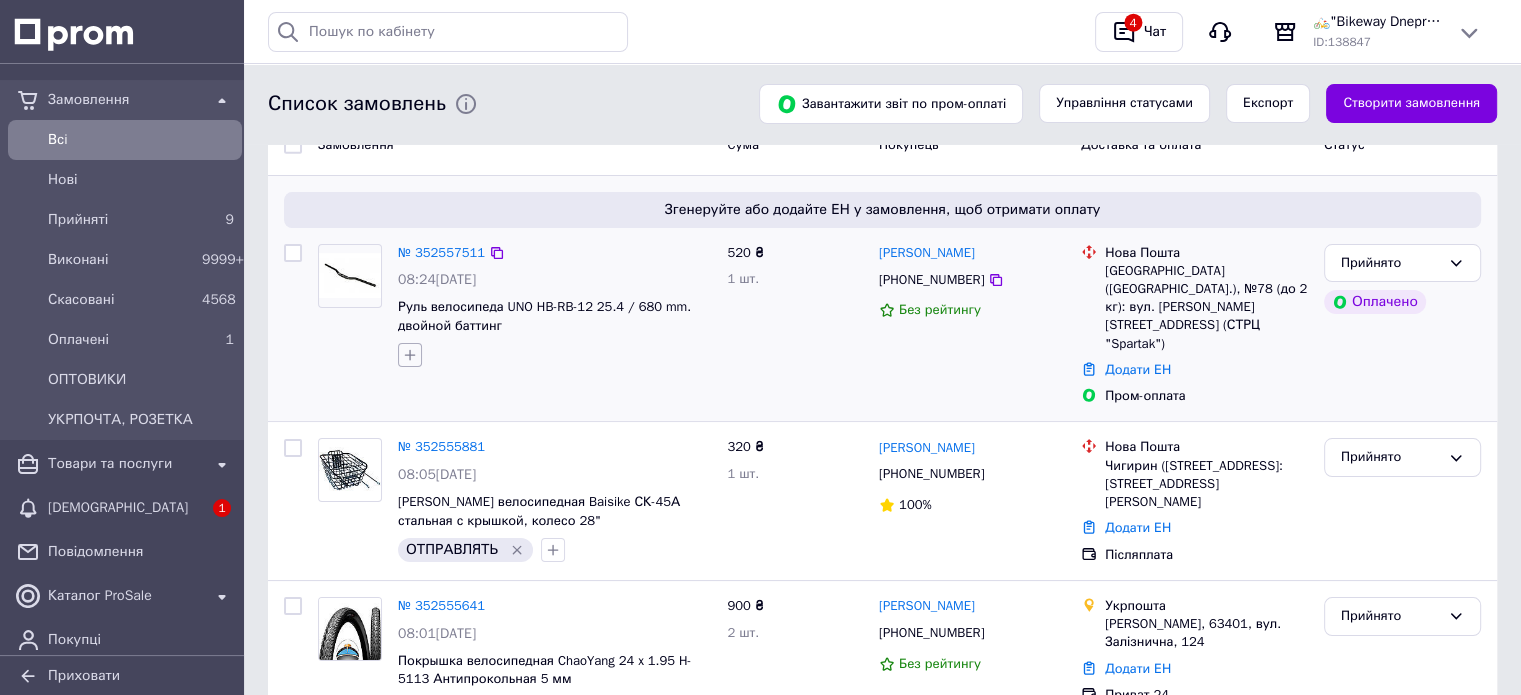 click 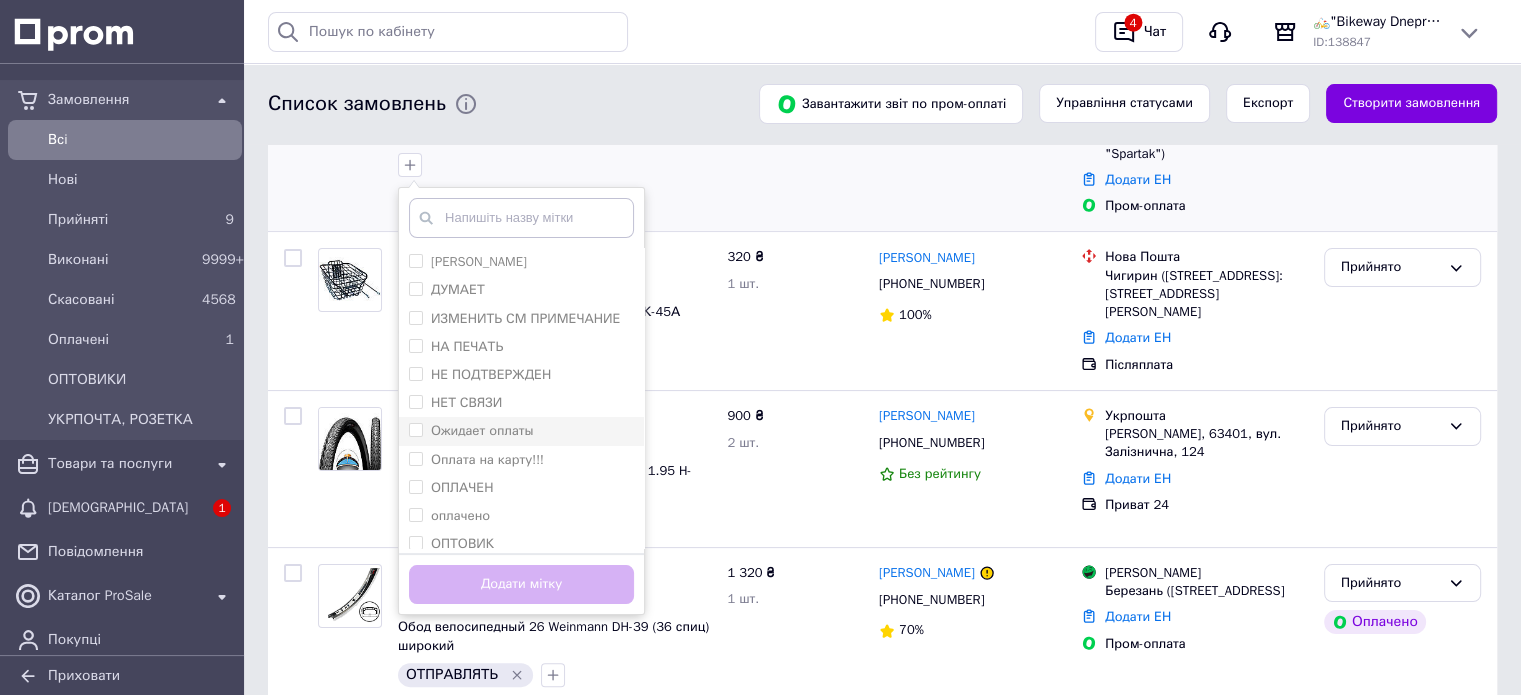 scroll, scrollTop: 300, scrollLeft: 0, axis: vertical 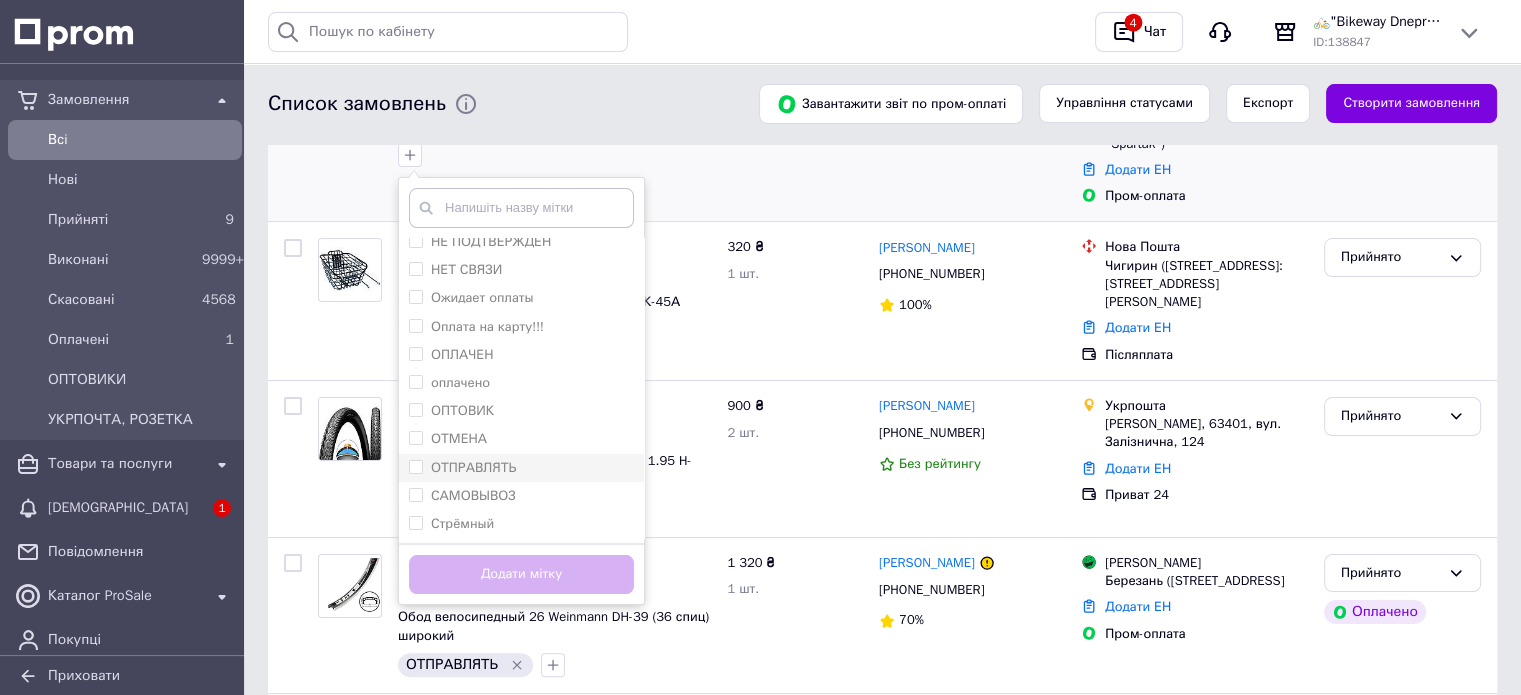 click on "ОТПРАВЛЯТЬ" at bounding box center (473, 467) 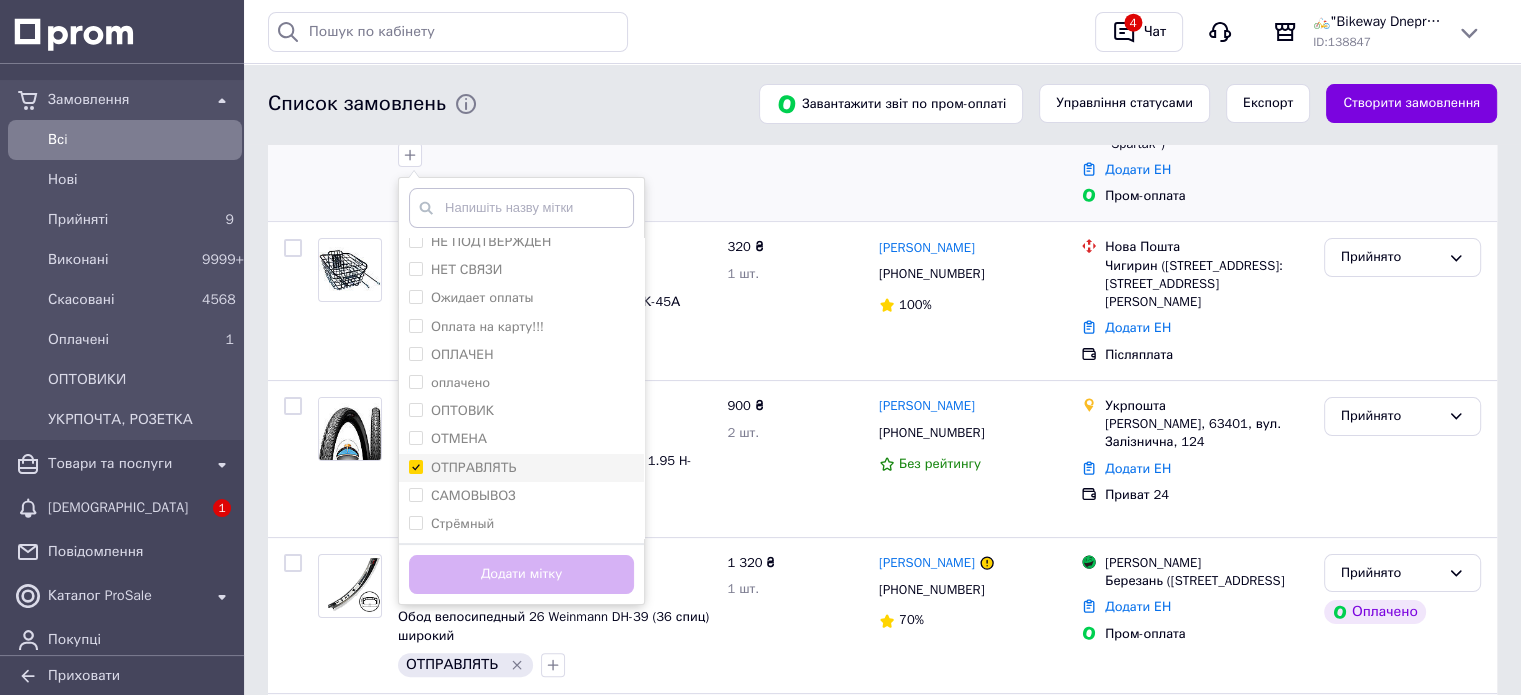 checkbox on "true" 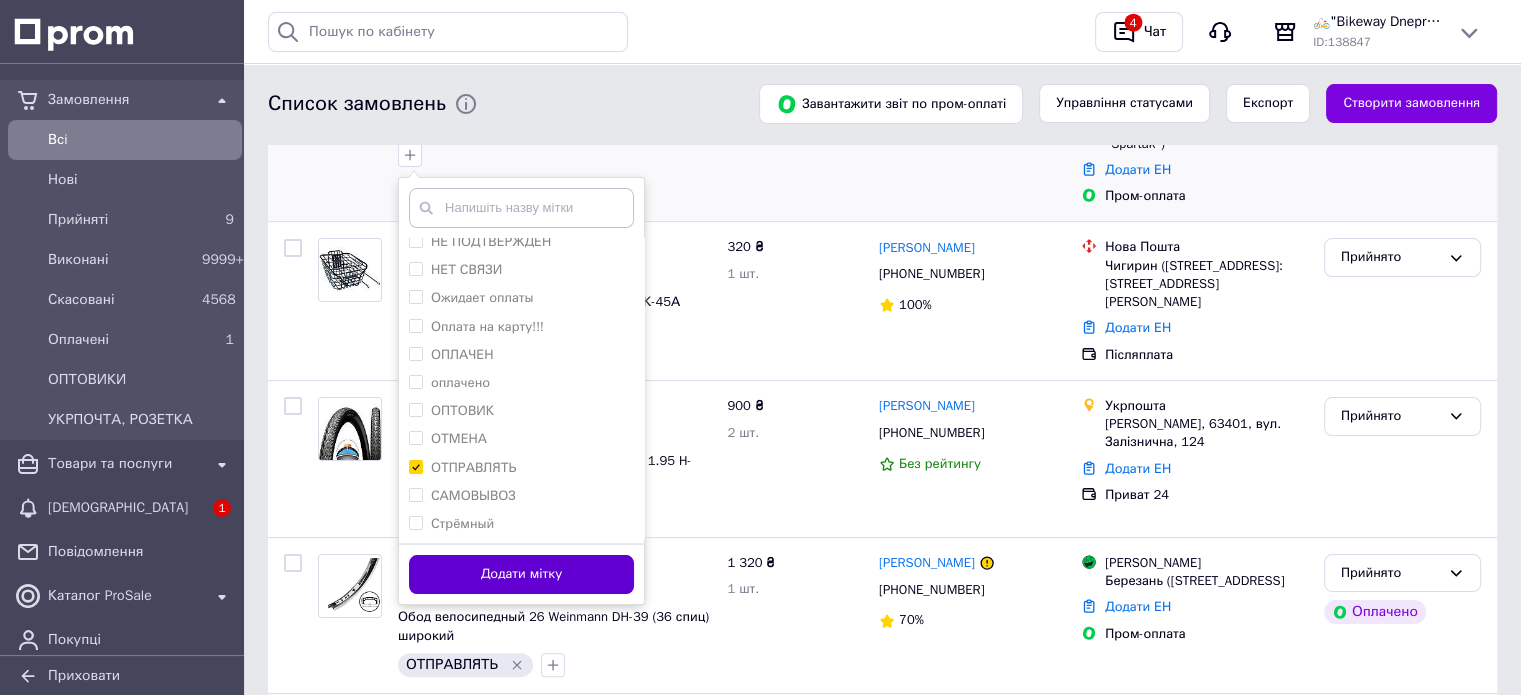 click on "Додати мітку" at bounding box center [521, 574] 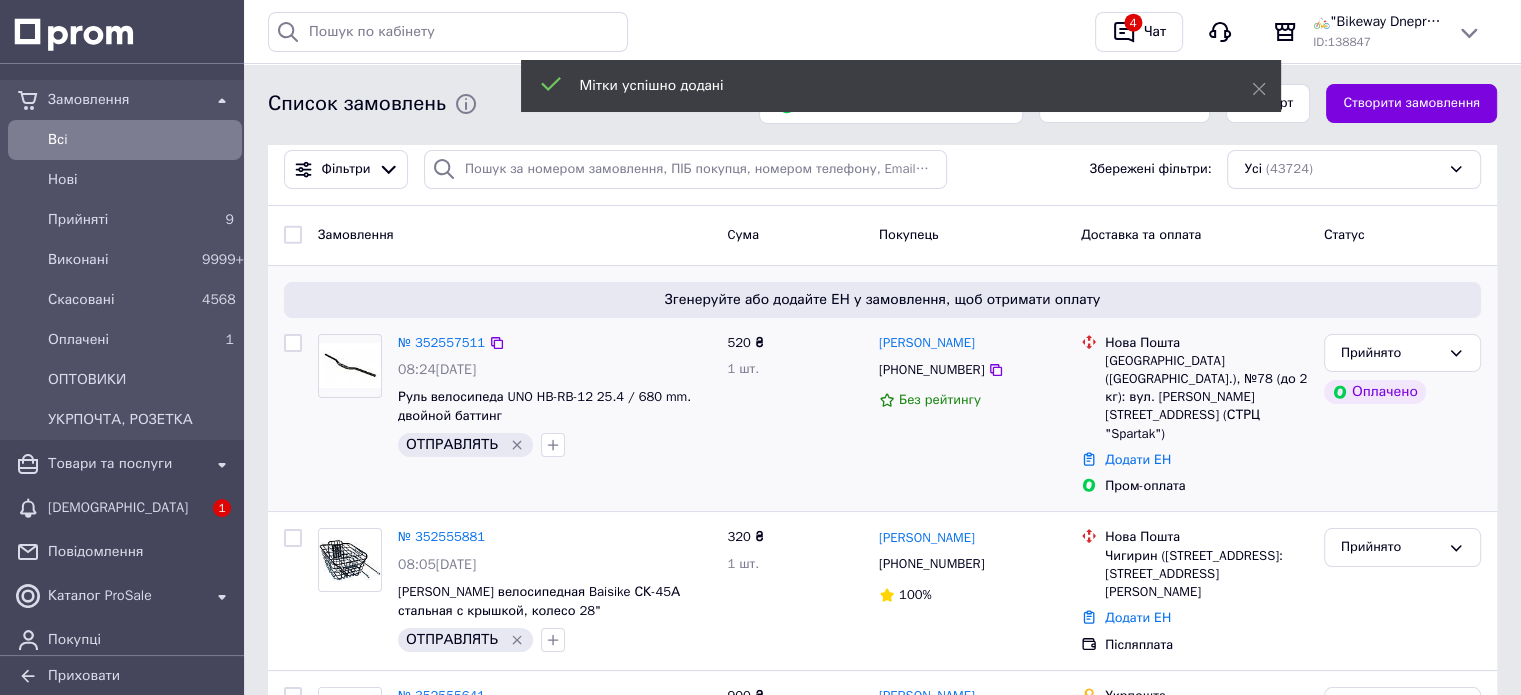 scroll, scrollTop: 0, scrollLeft: 0, axis: both 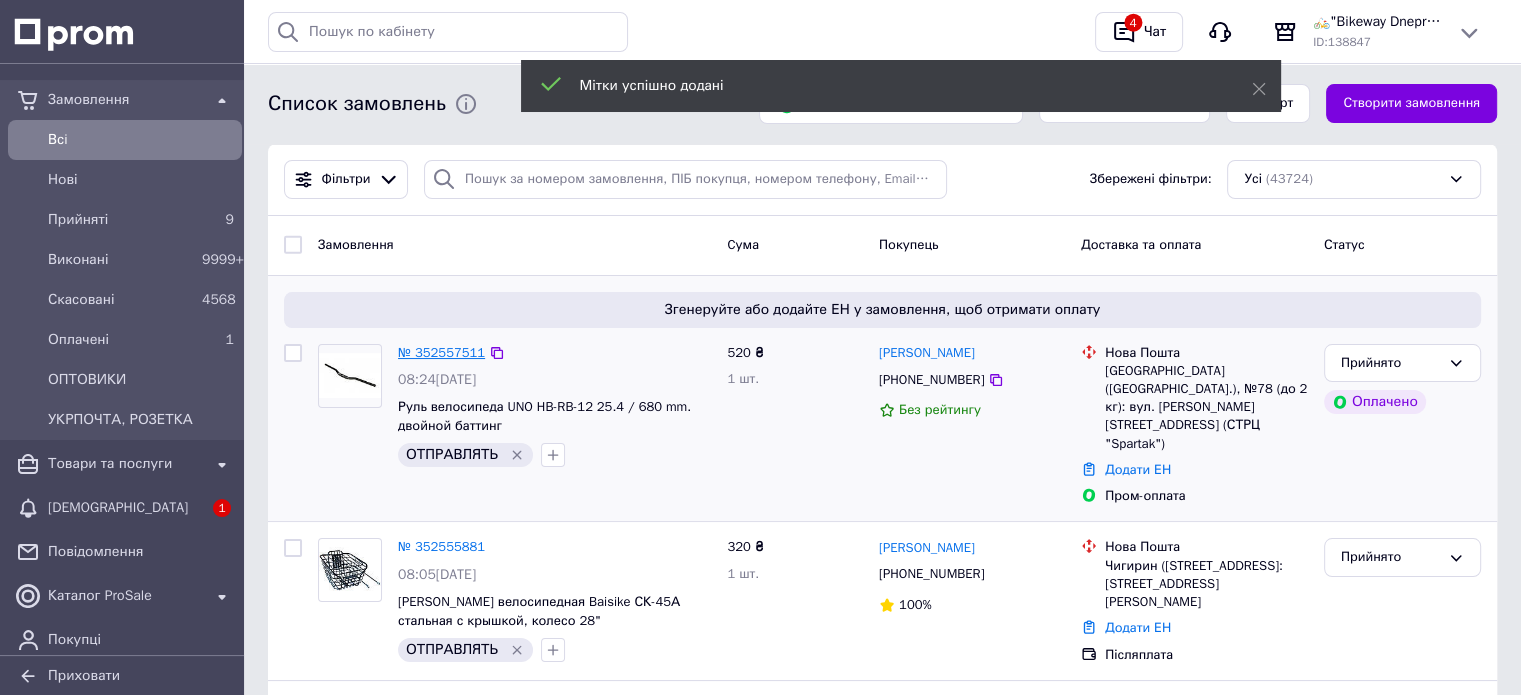 click on "№ 352557511" at bounding box center (441, 352) 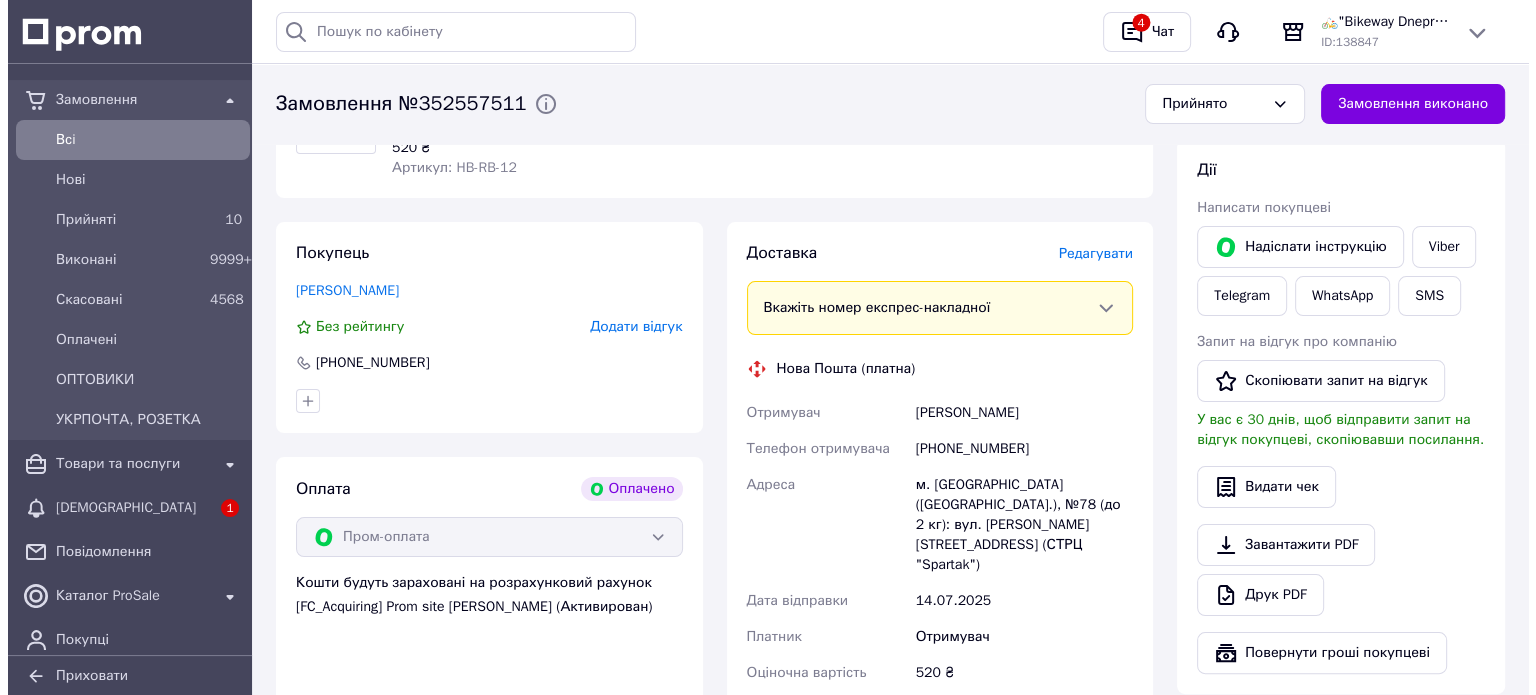 scroll, scrollTop: 300, scrollLeft: 0, axis: vertical 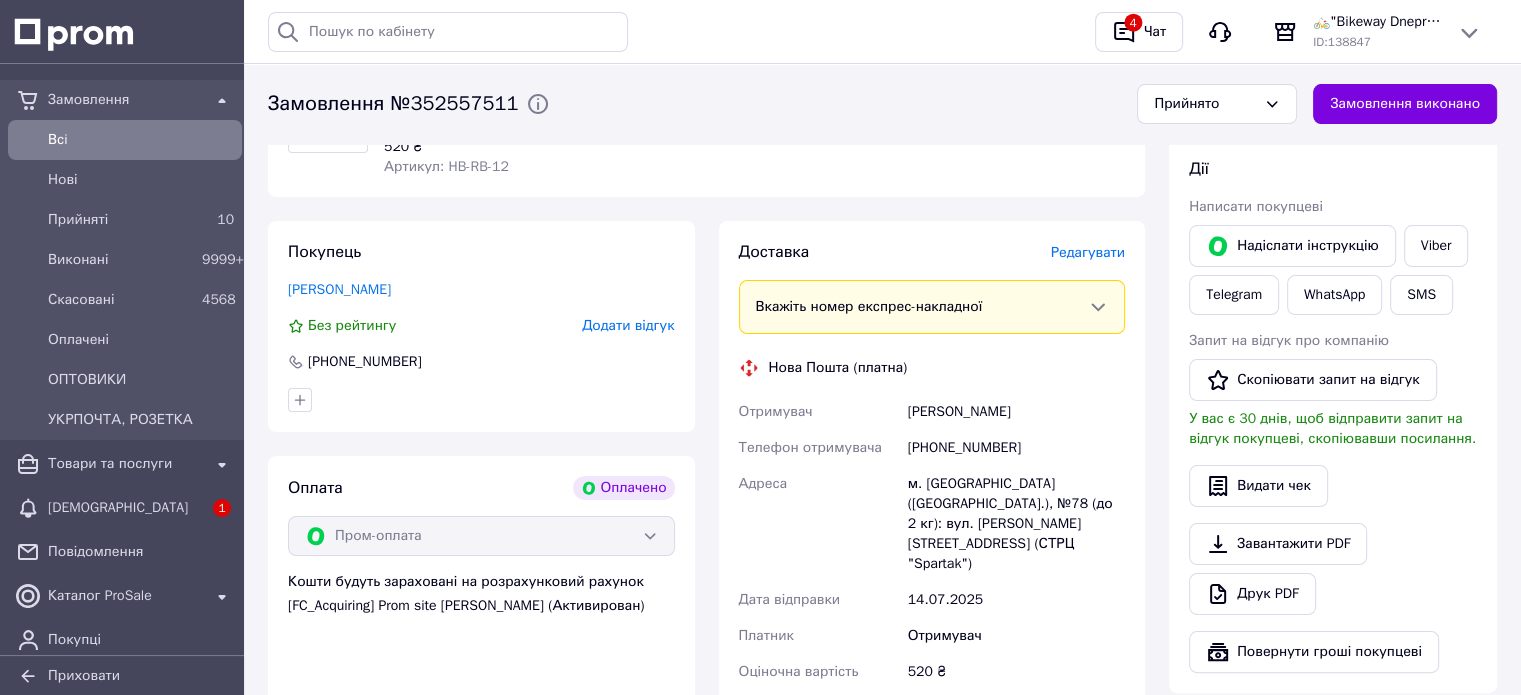 click on "Редагувати" at bounding box center (1088, 252) 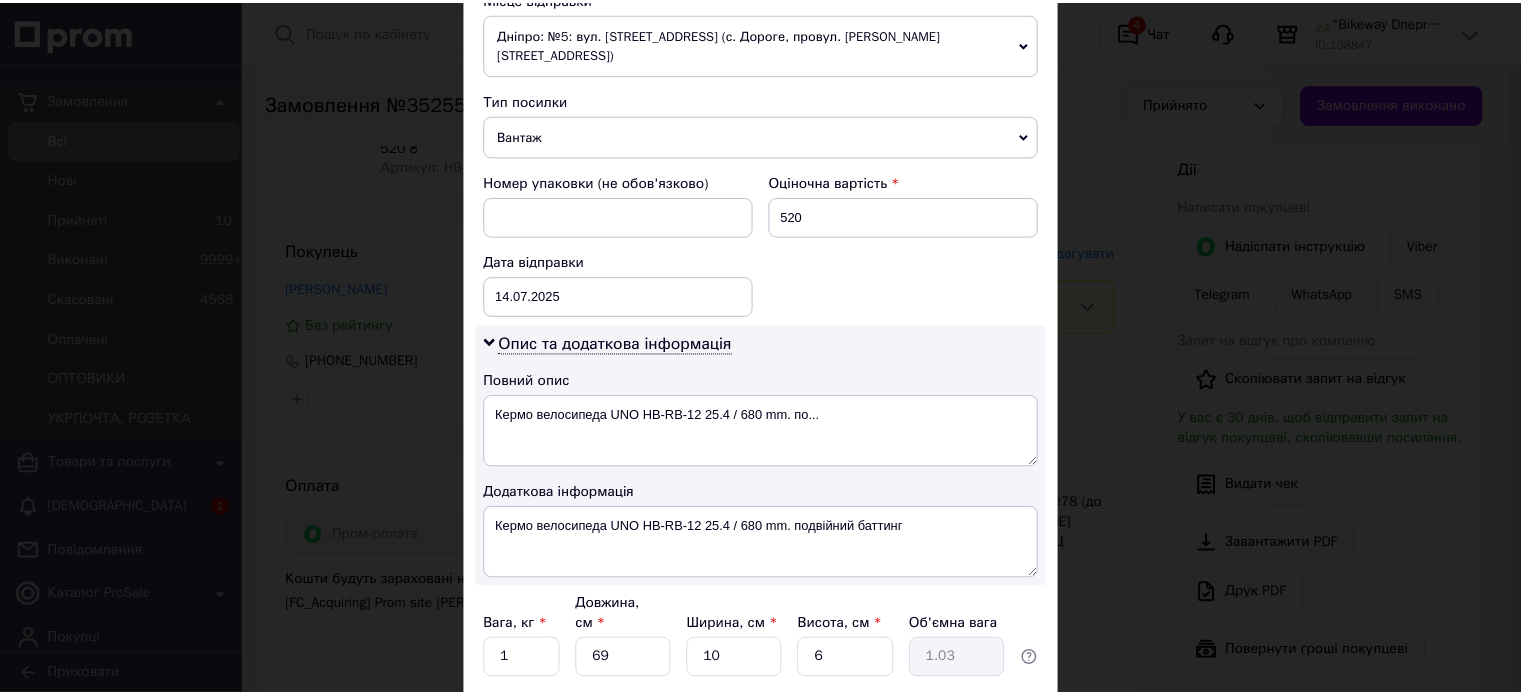 scroll, scrollTop: 850, scrollLeft: 0, axis: vertical 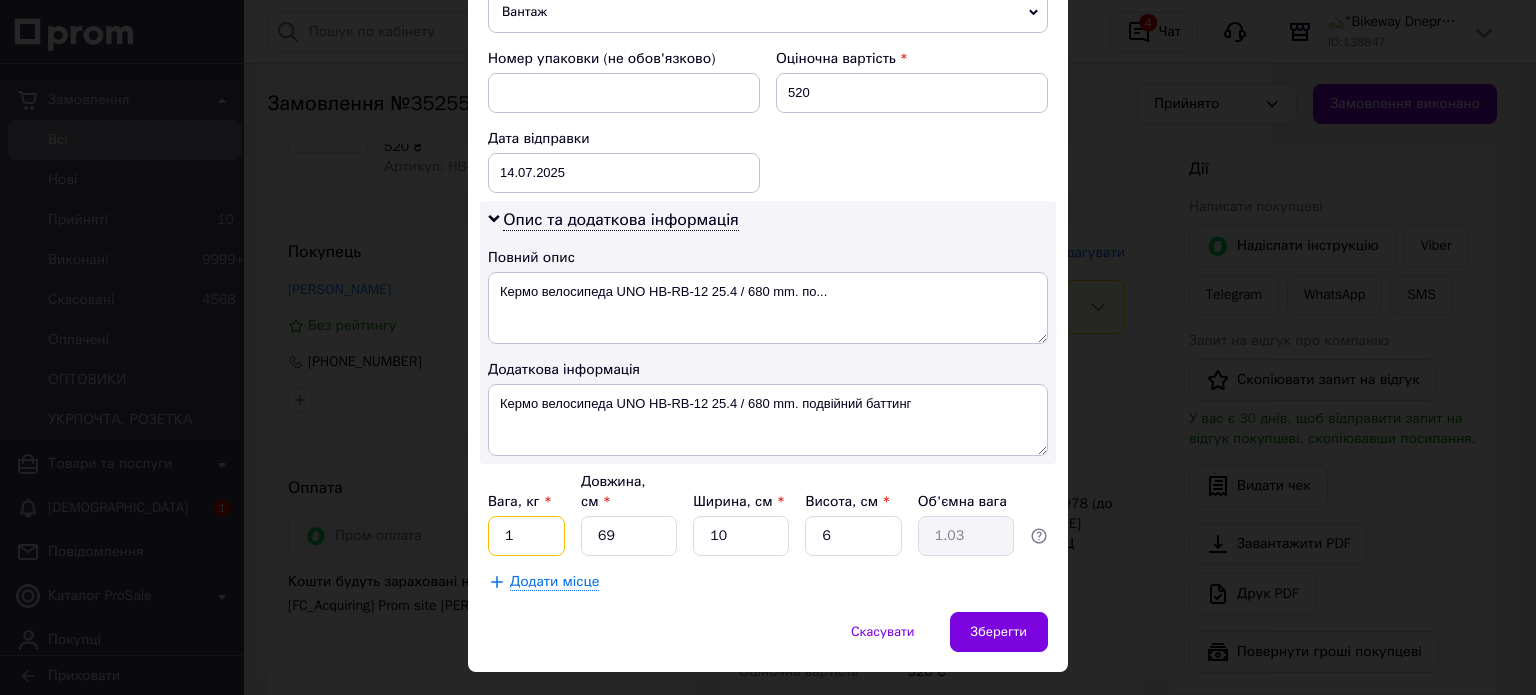 click on "1" at bounding box center [526, 536] 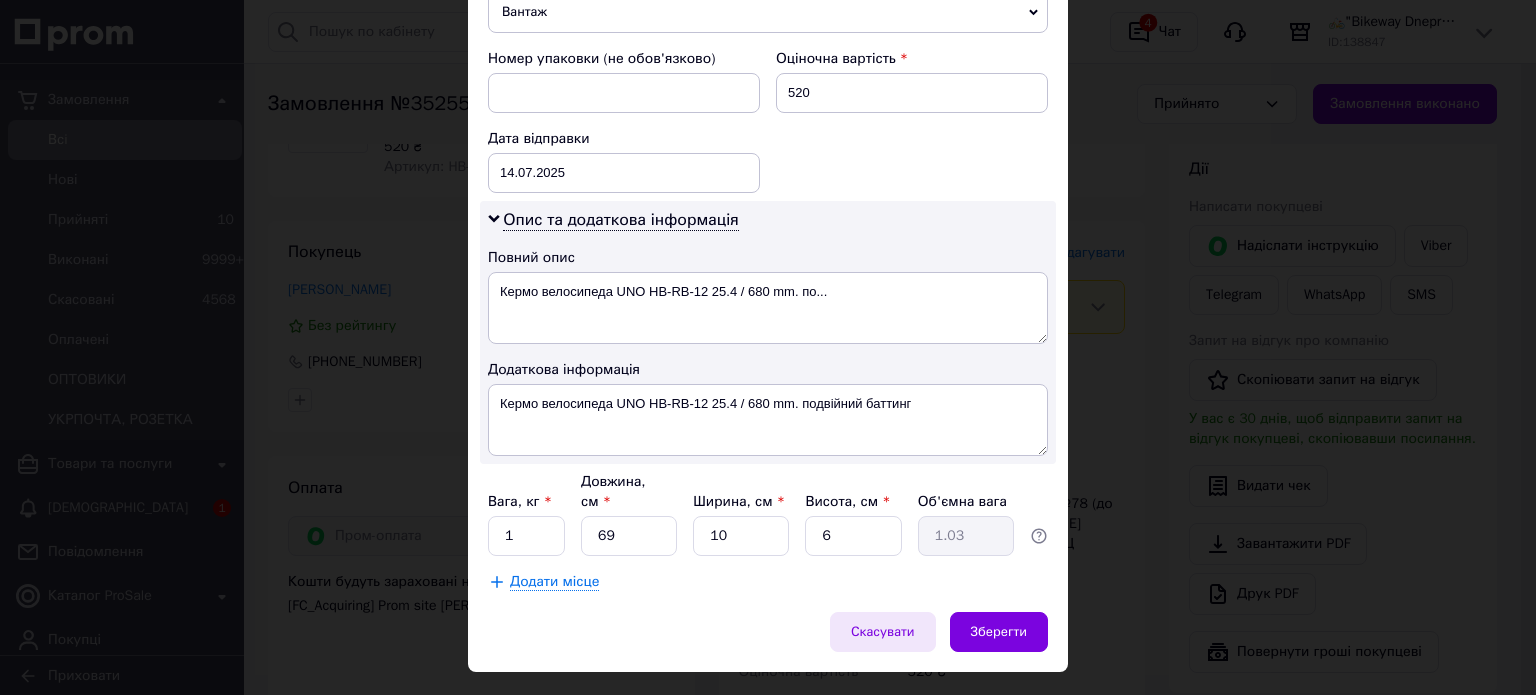 click on "Скасувати" at bounding box center [883, 632] 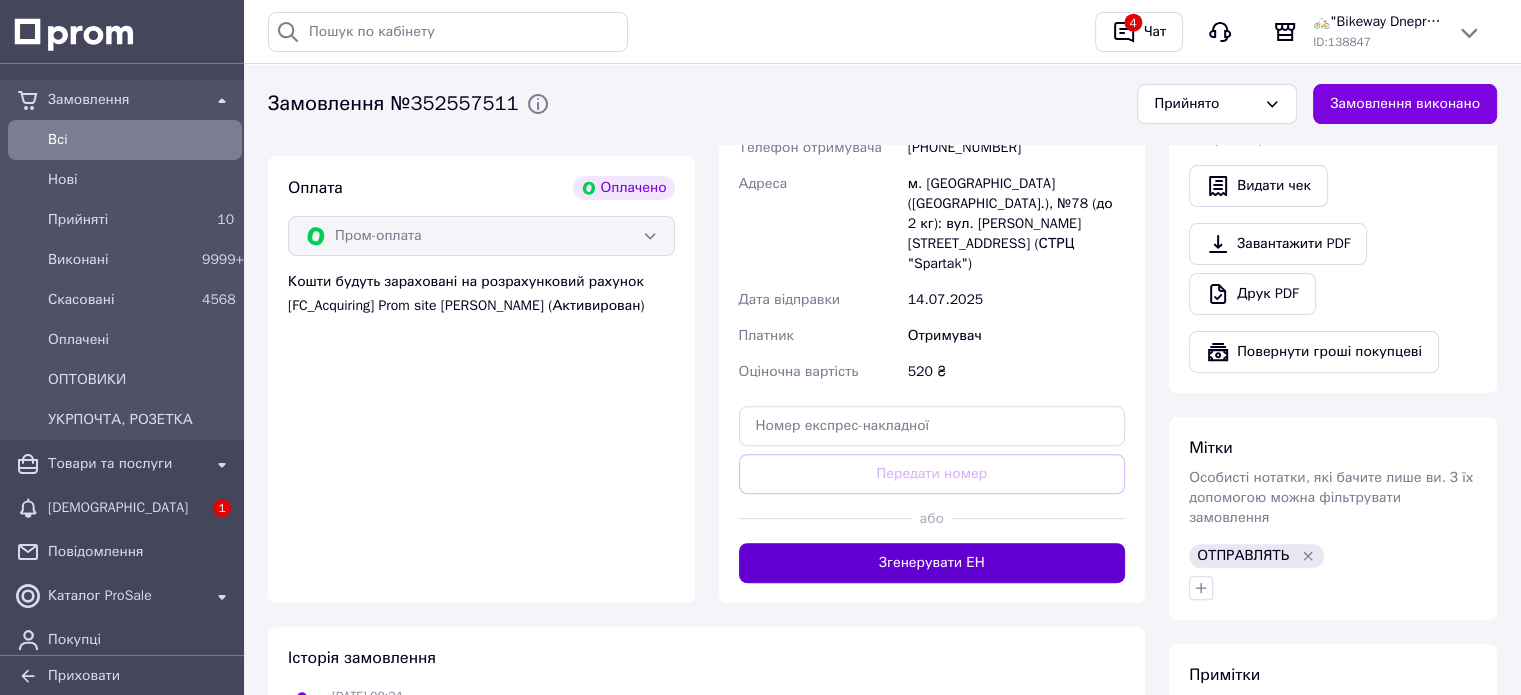 click on "Згенерувати ЕН" at bounding box center (932, 563) 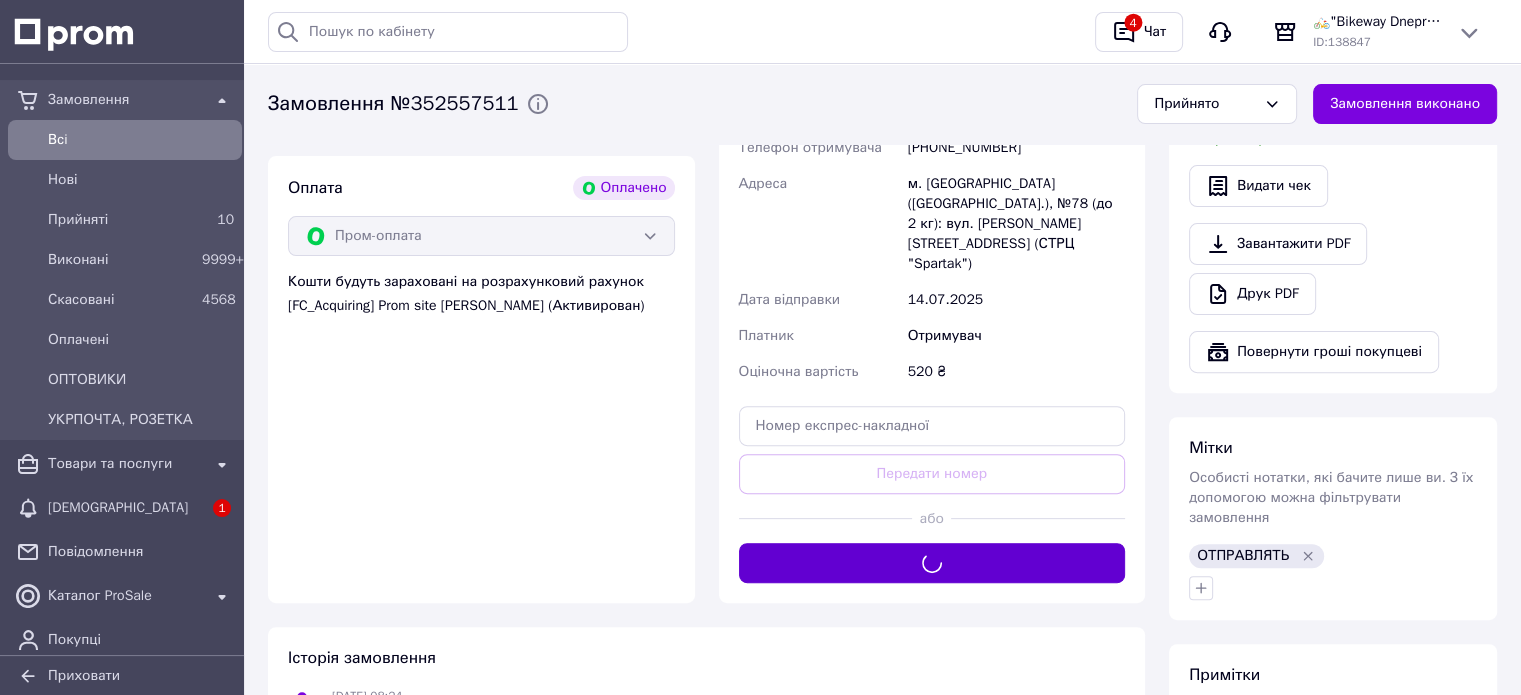 scroll, scrollTop: 300, scrollLeft: 0, axis: vertical 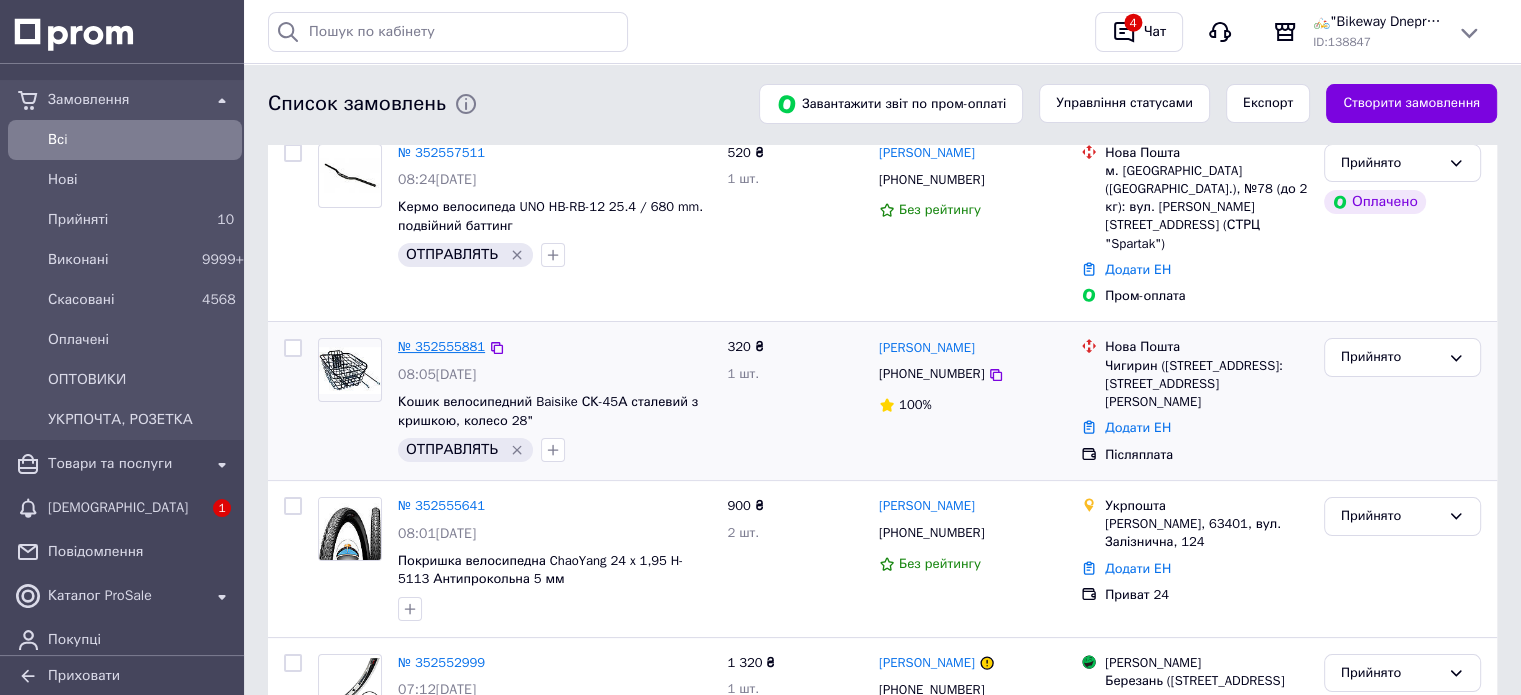 click on "№ 352555881" at bounding box center [441, 346] 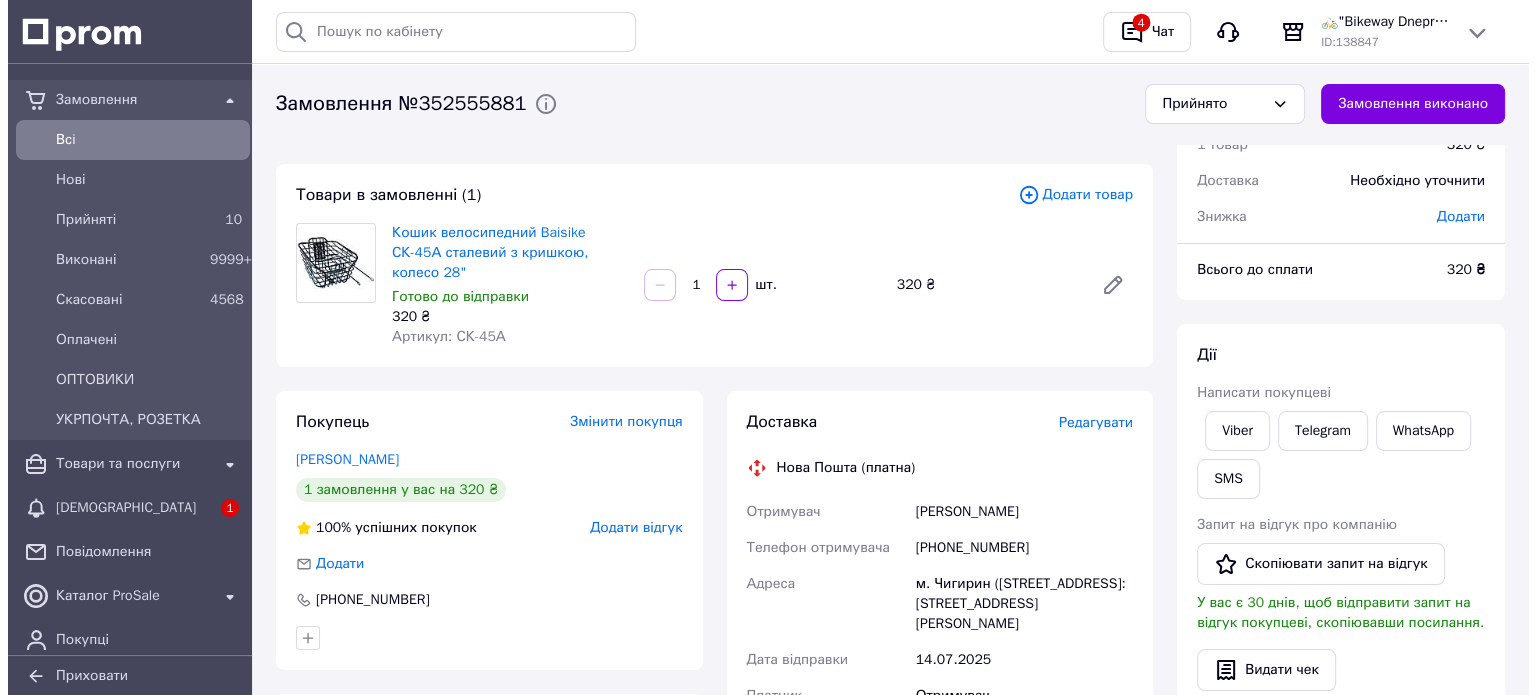 scroll, scrollTop: 0, scrollLeft: 0, axis: both 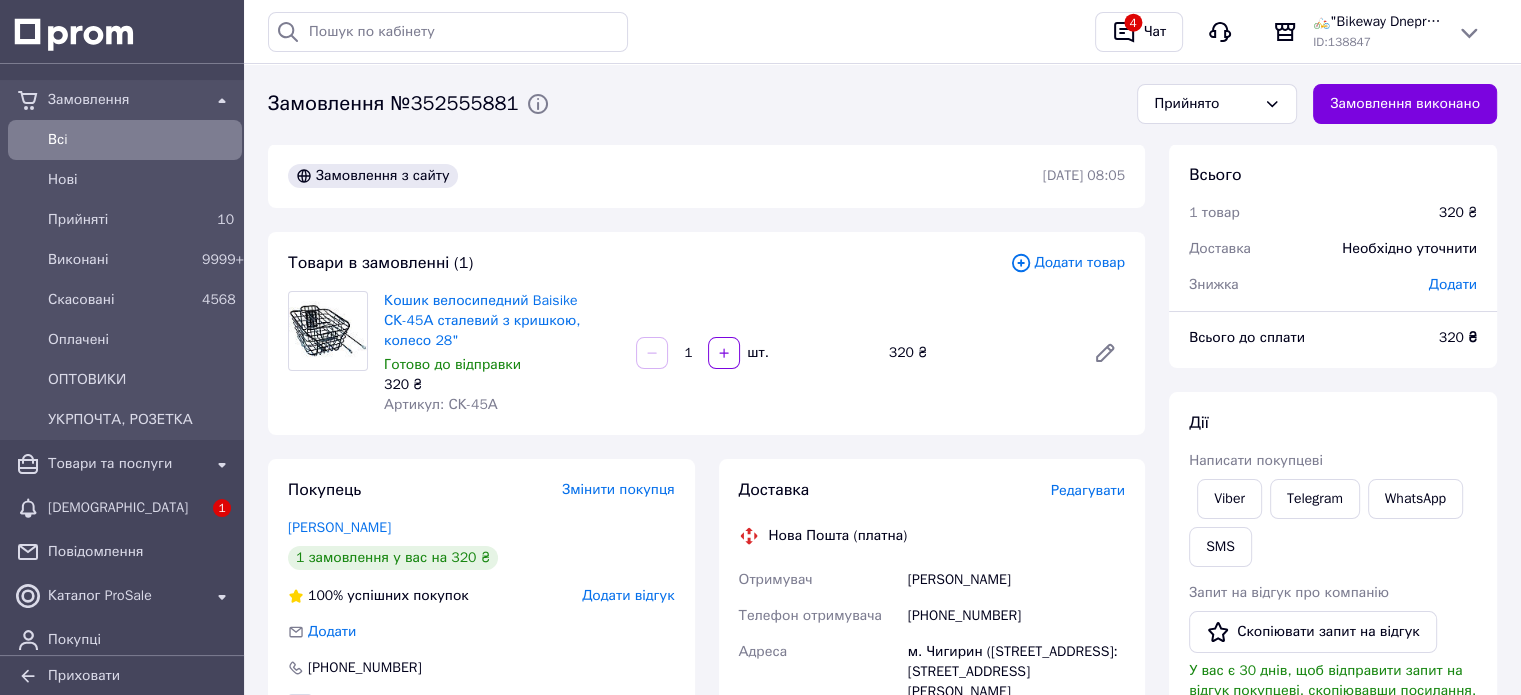 click on "Редагувати" at bounding box center (1088, 490) 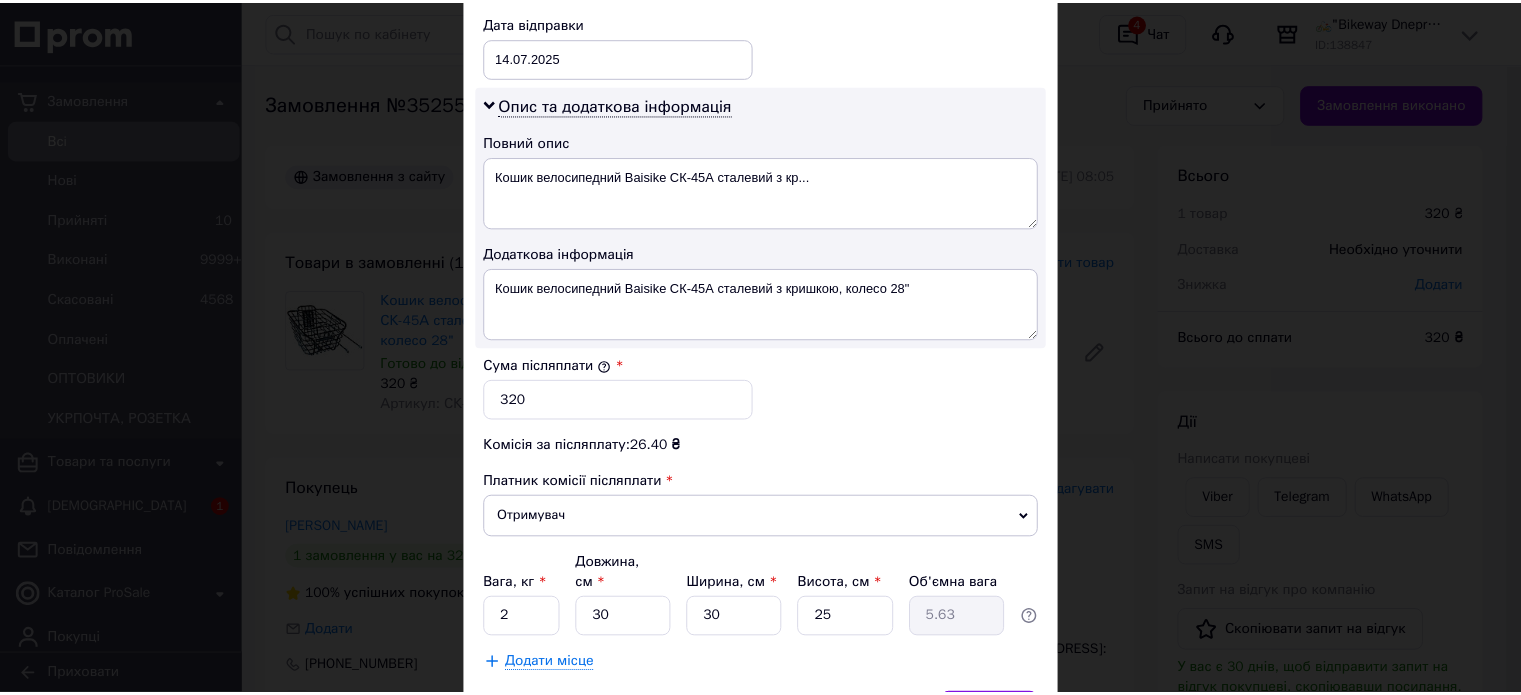 scroll, scrollTop: 1048, scrollLeft: 0, axis: vertical 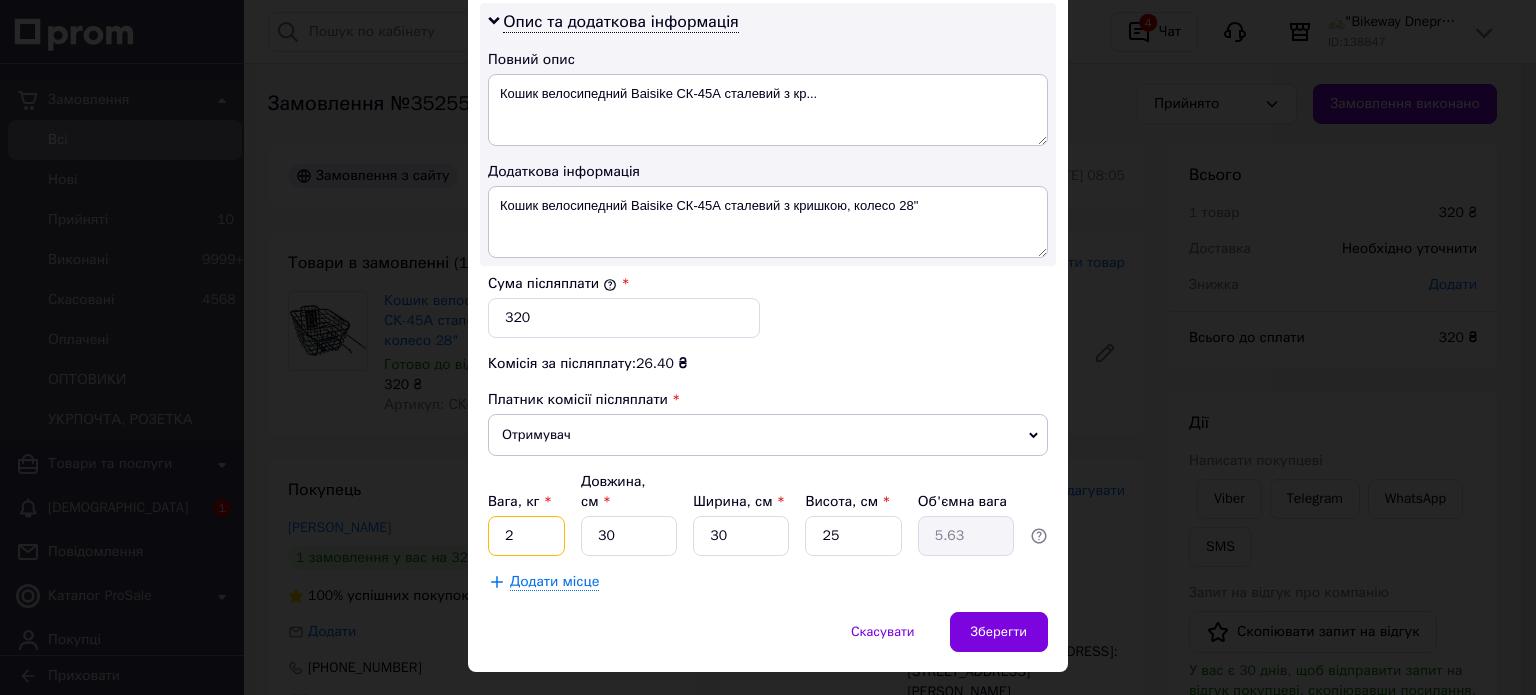 drag, startPoint x: 512, startPoint y: 490, endPoint x: 495, endPoint y: 495, distance: 17.720045 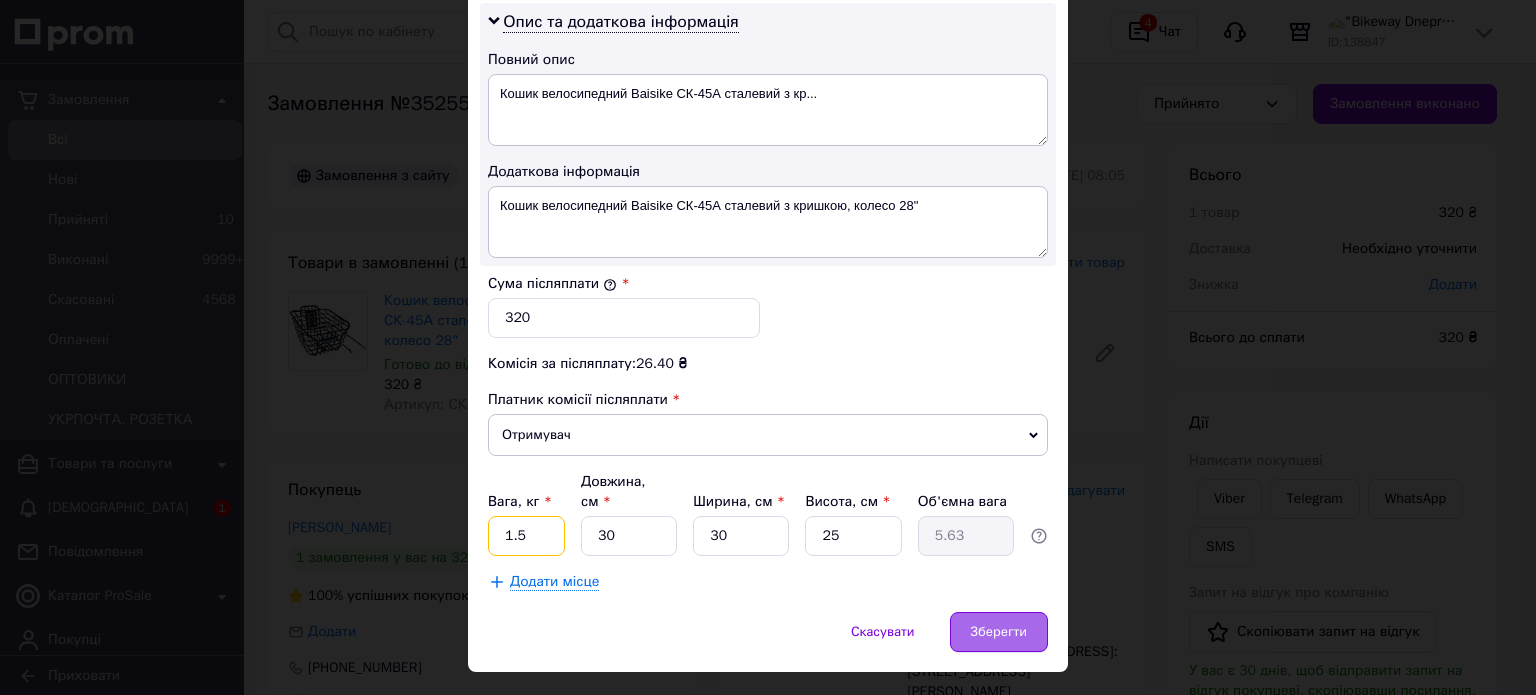 type on "1.5" 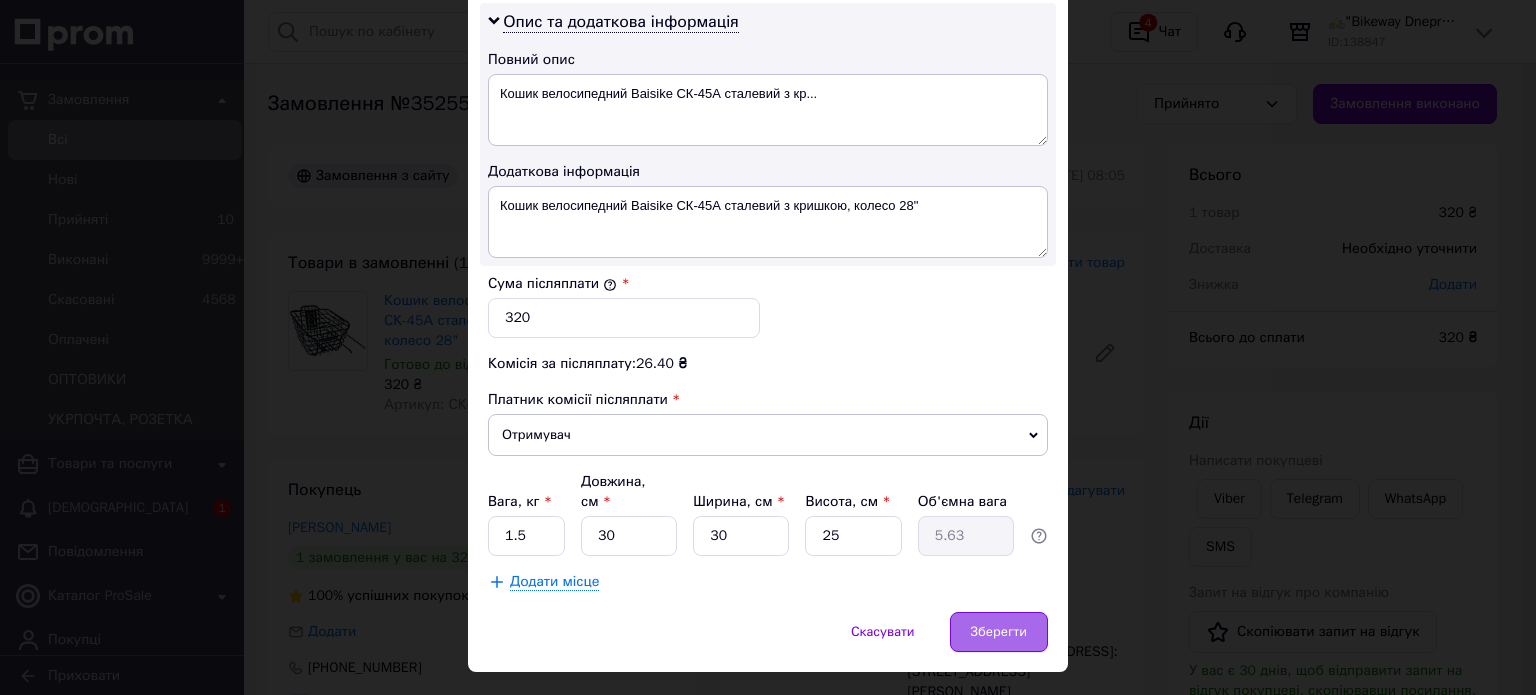 click on "Зберегти" at bounding box center (999, 632) 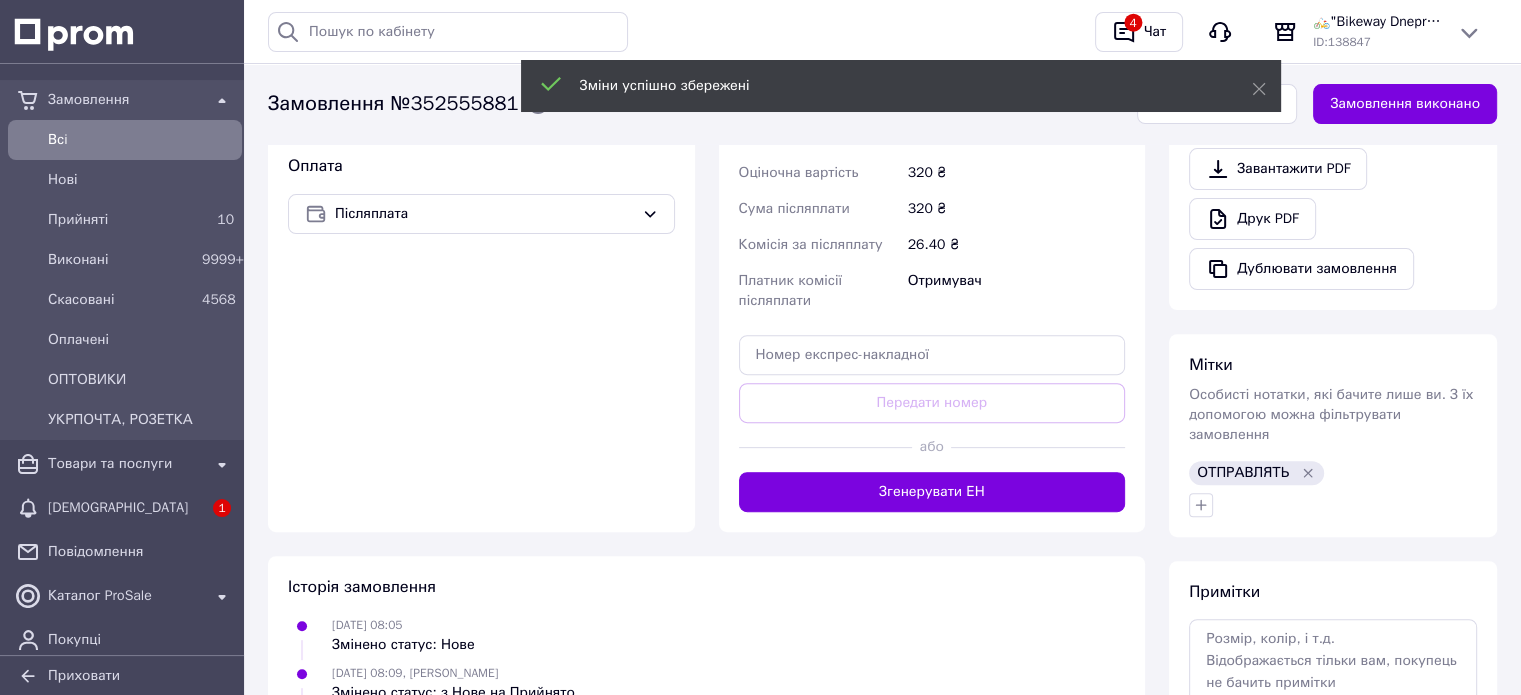 scroll, scrollTop: 700, scrollLeft: 0, axis: vertical 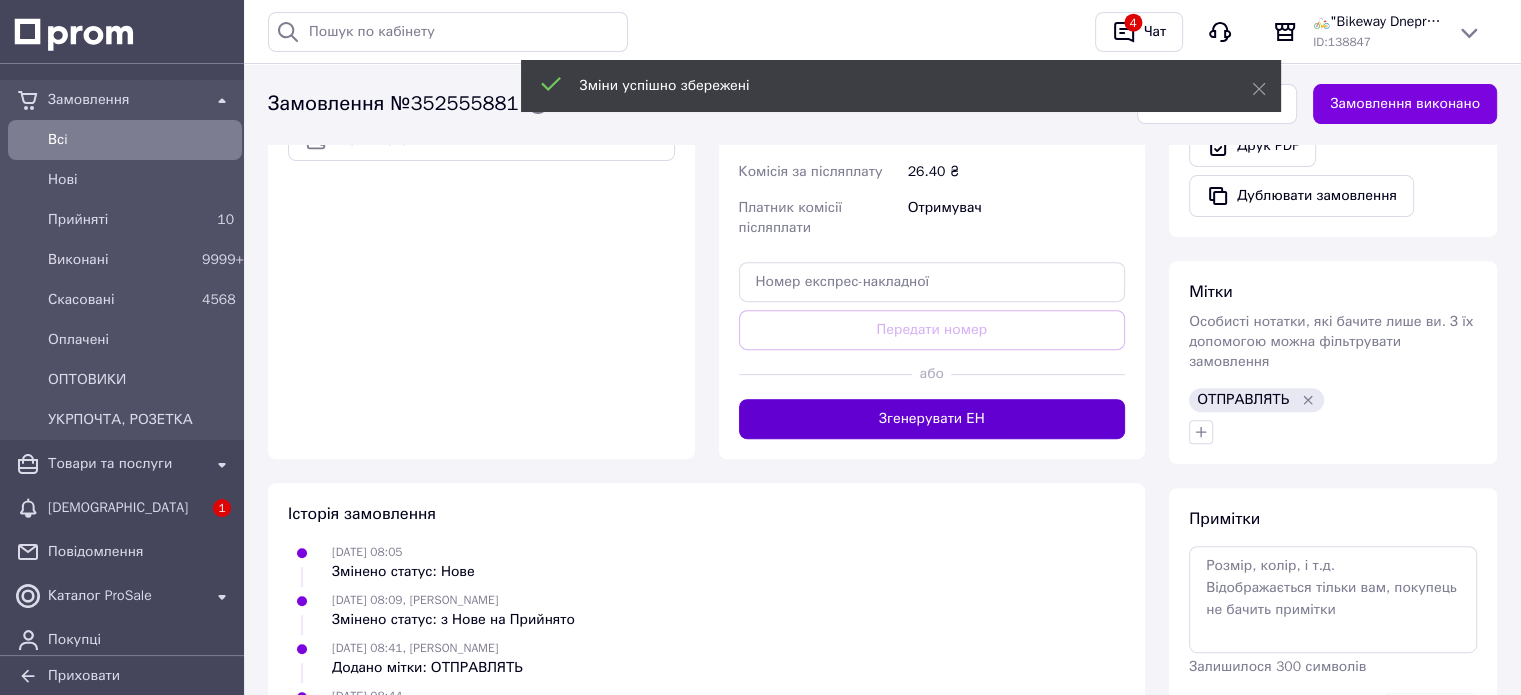click on "Згенерувати ЕН" at bounding box center (932, 419) 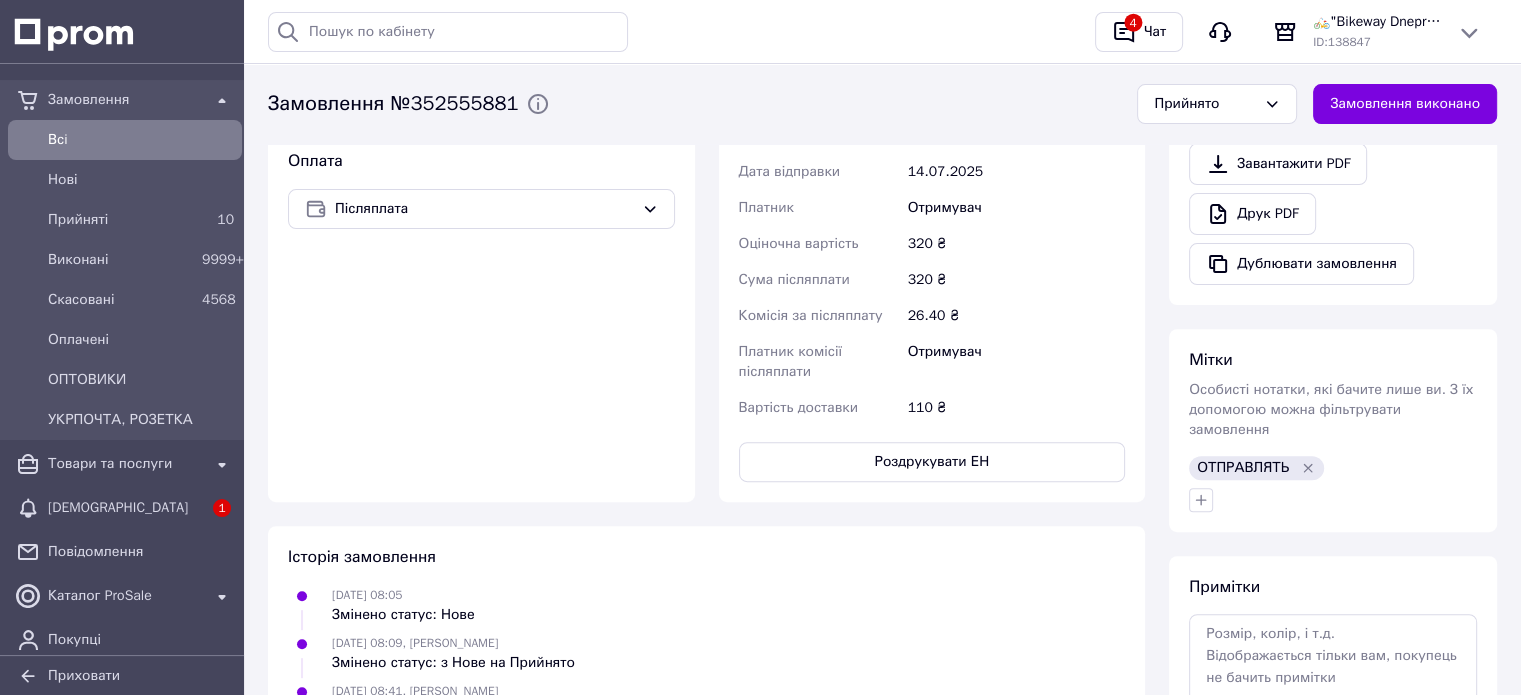 scroll, scrollTop: 600, scrollLeft: 0, axis: vertical 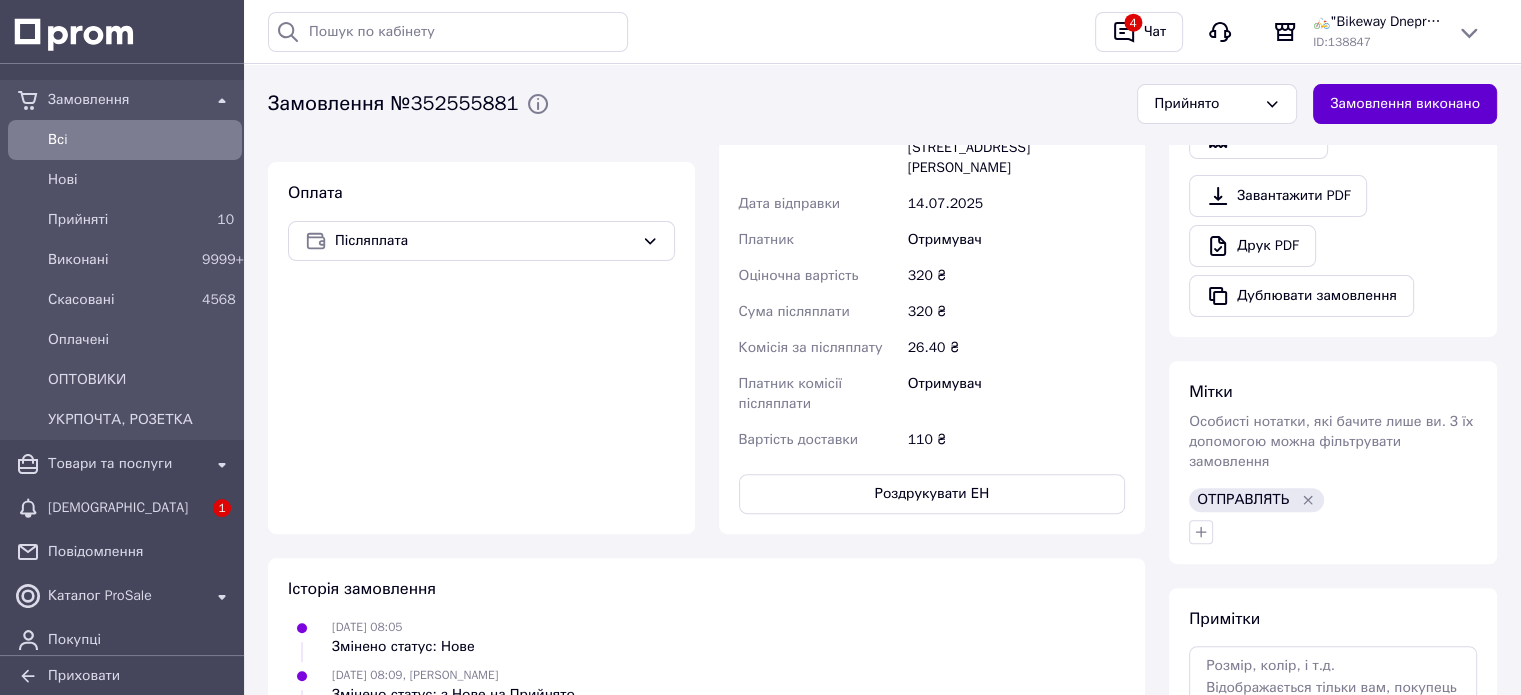 click on "Замовлення виконано" at bounding box center (1405, 104) 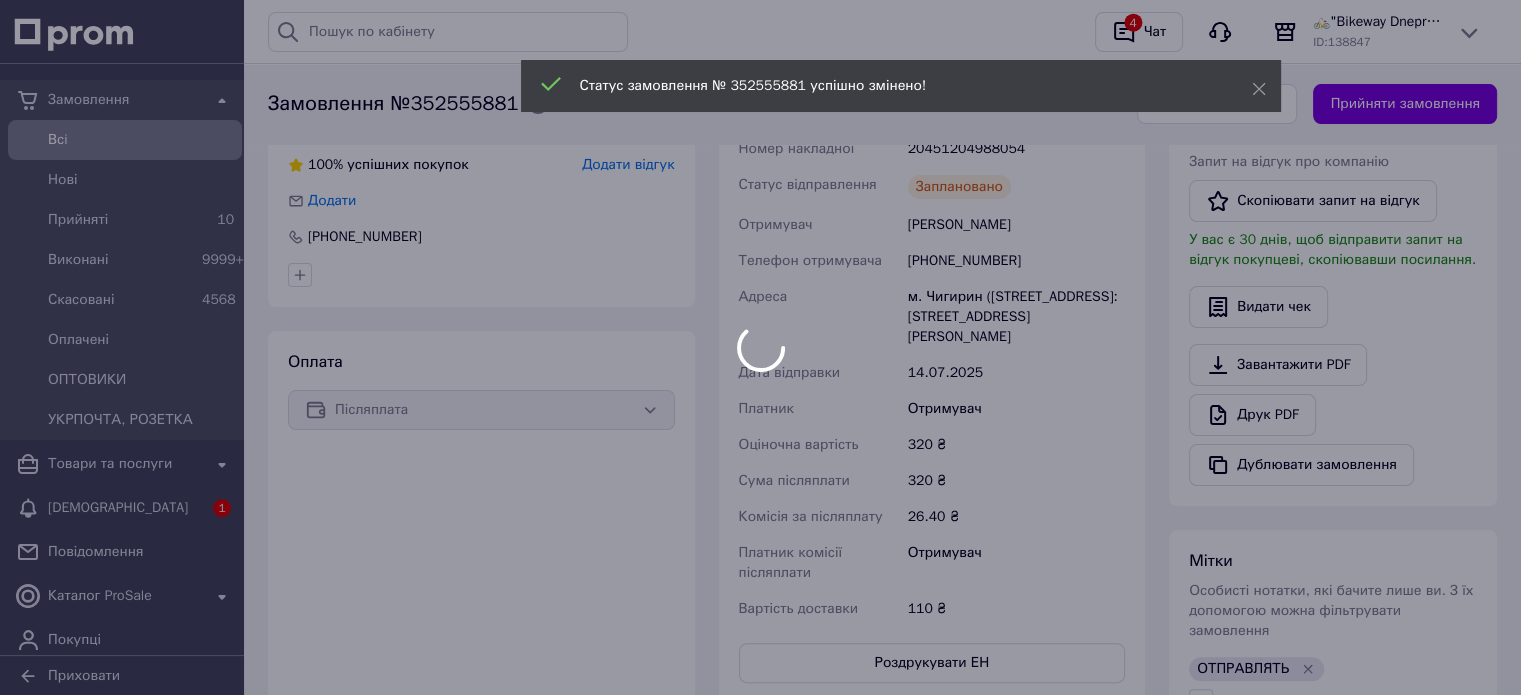 scroll, scrollTop: 300, scrollLeft: 0, axis: vertical 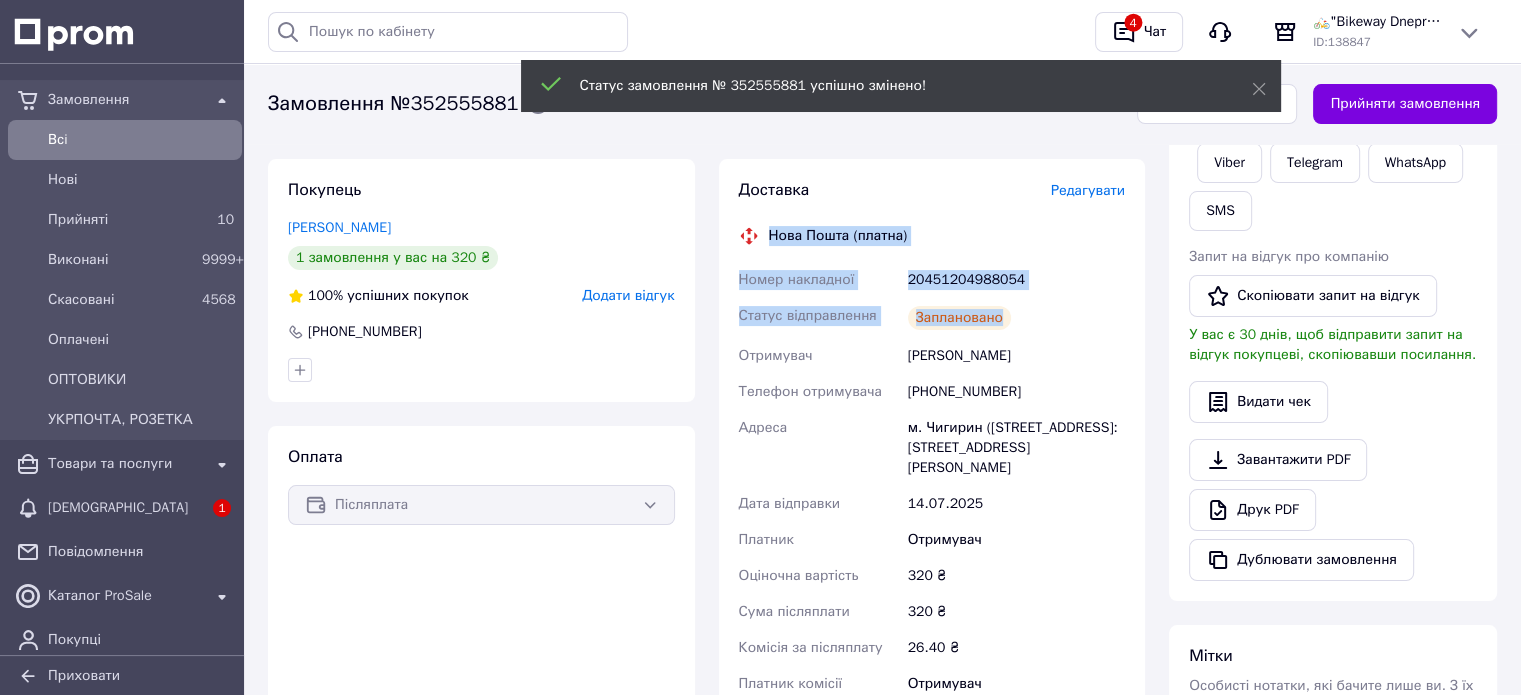 drag, startPoint x: 768, startPoint y: 212, endPoint x: 1050, endPoint y: 307, distance: 297.57184 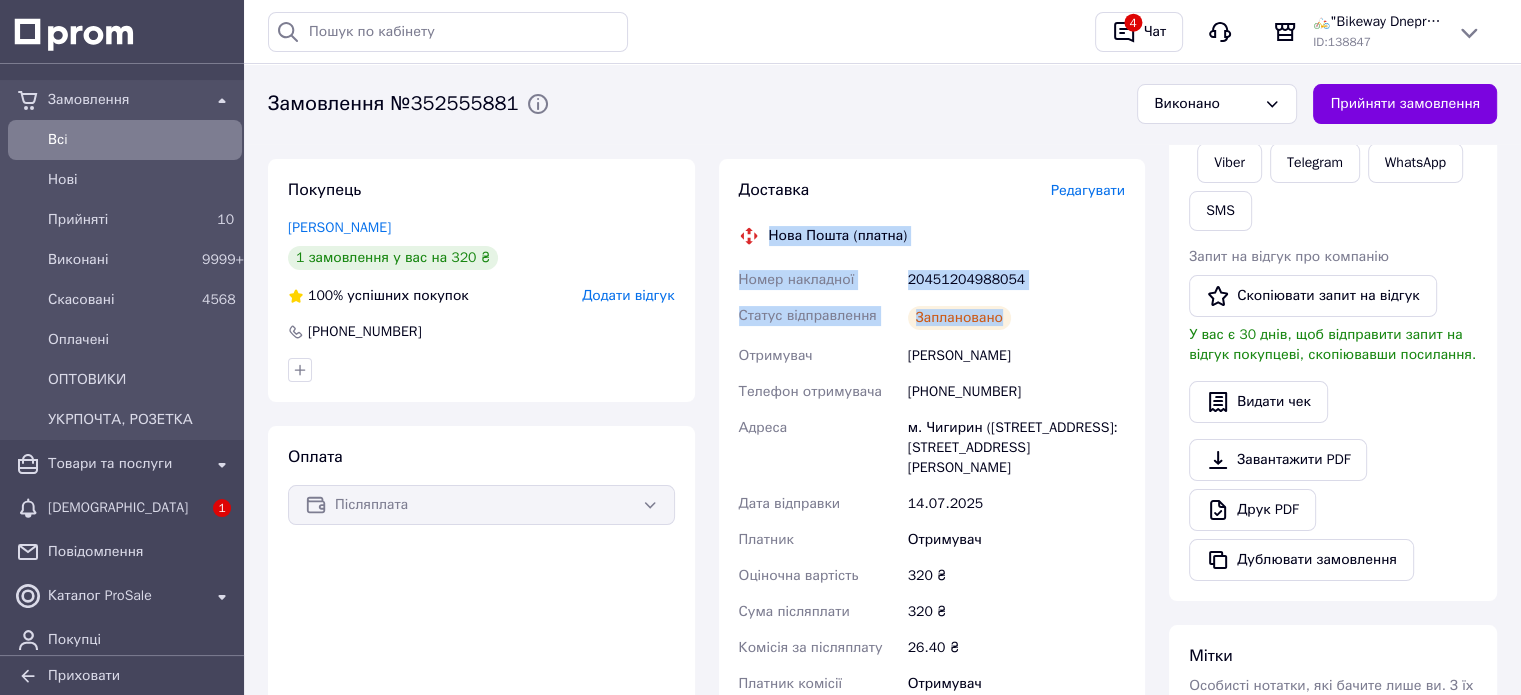 copy on "Нова Пошта (платна) Номер накладної 20451204988054 Статус відправлення Заплановано" 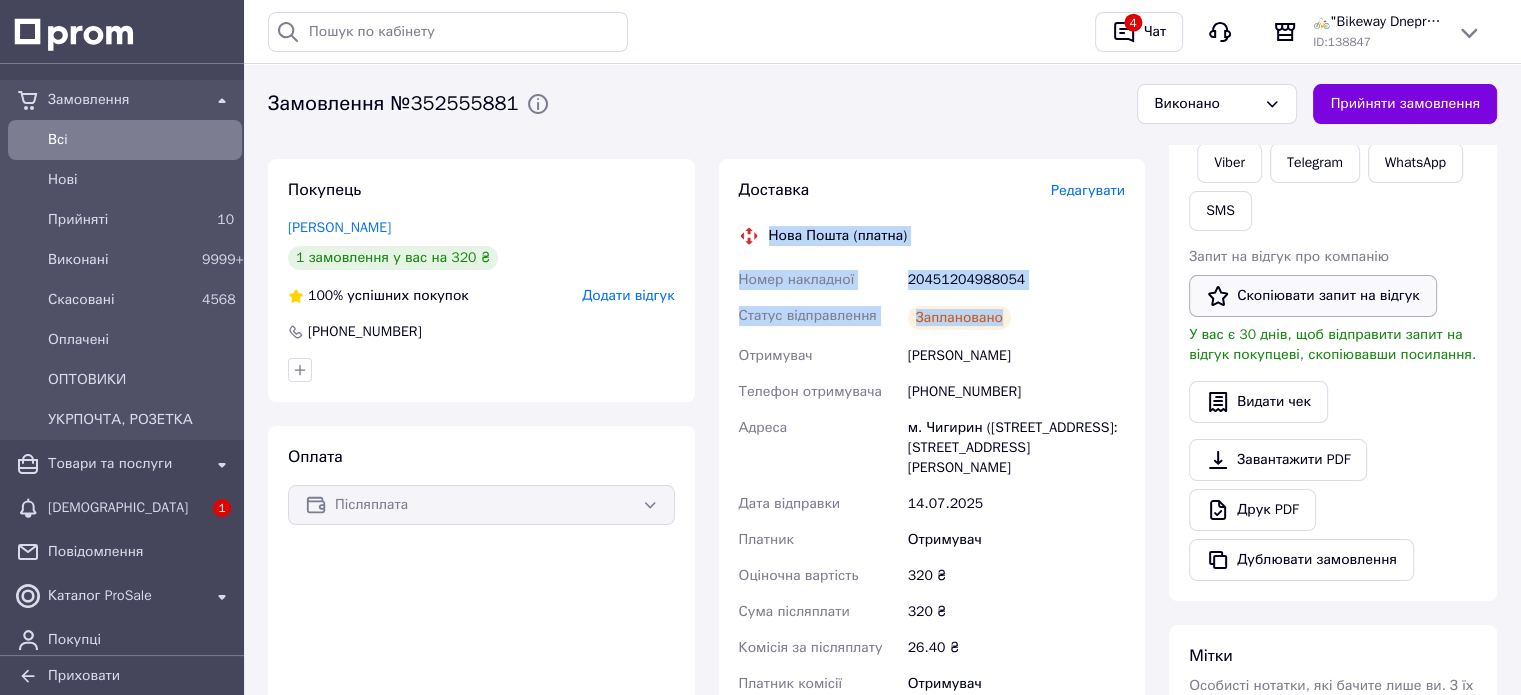 scroll, scrollTop: 100, scrollLeft: 0, axis: vertical 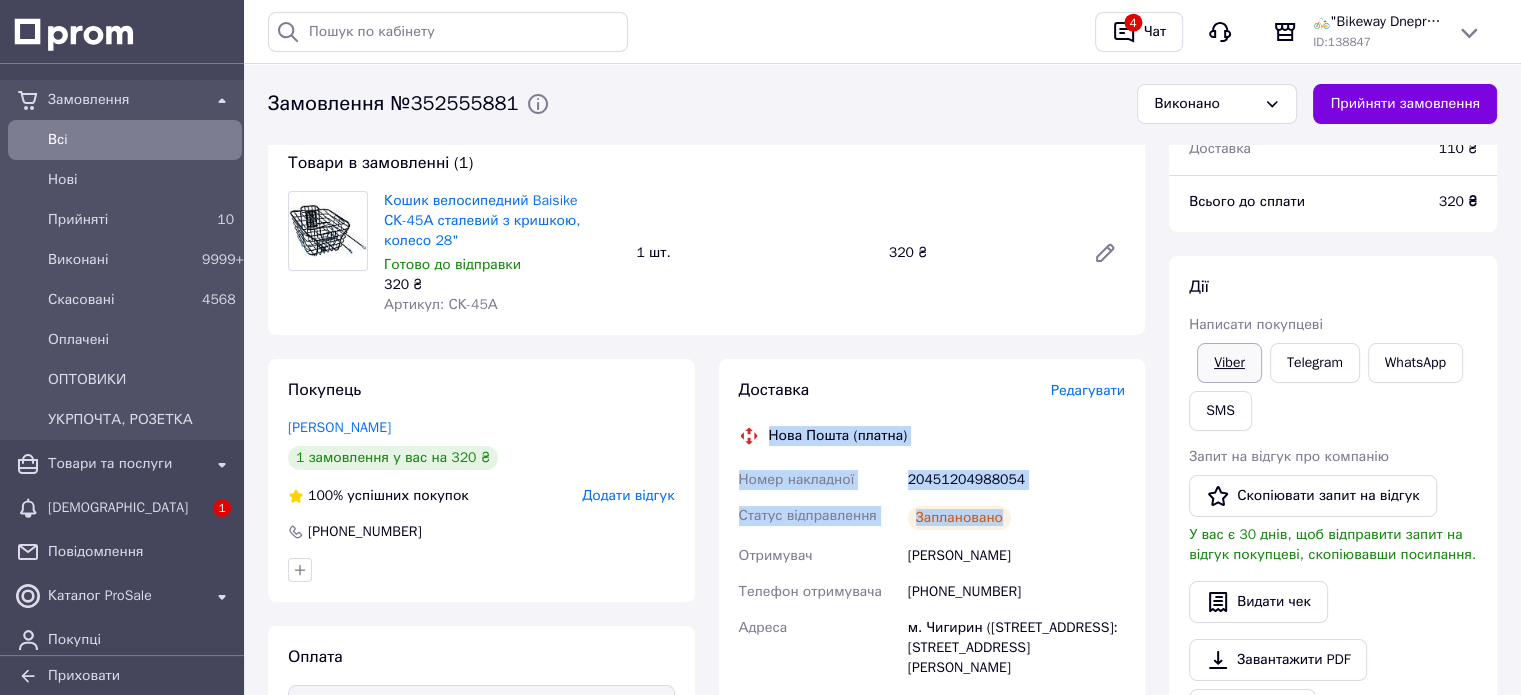 click on "Viber" at bounding box center [1229, 363] 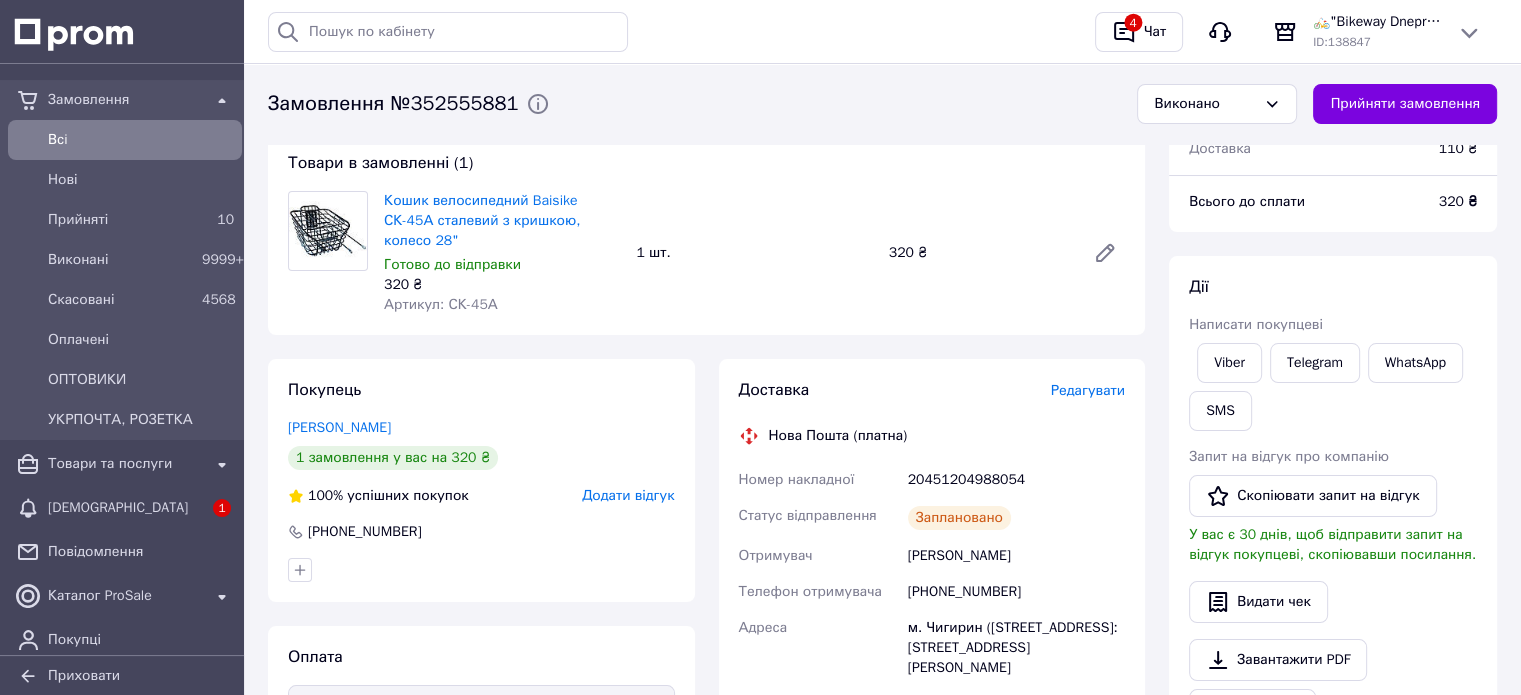 click on "Кошик велосипедний Baisike СК-45А сталевий з кришкою, колесо 28" Готово до відправки 320 ₴ Артикул: СК-45А 1 шт. 320 ₴" at bounding box center (754, 253) 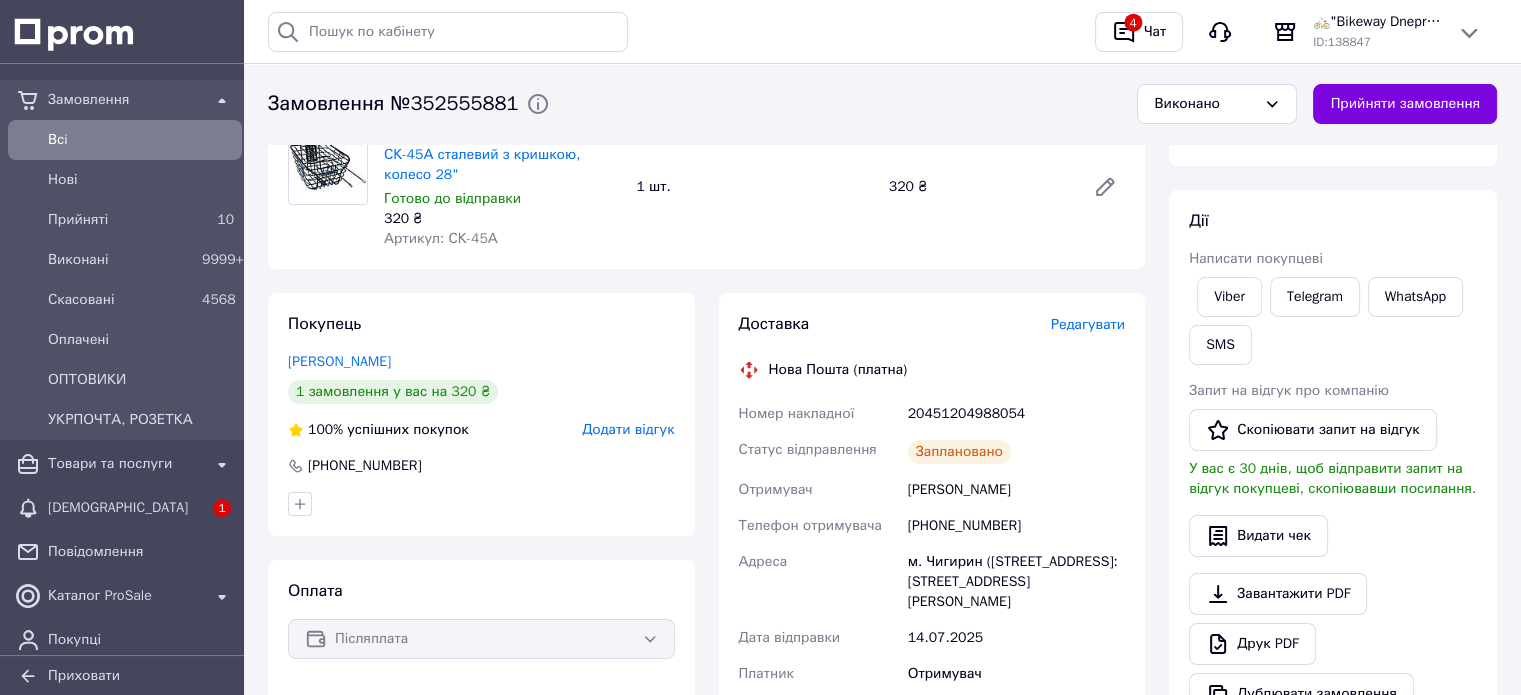 scroll, scrollTop: 200, scrollLeft: 0, axis: vertical 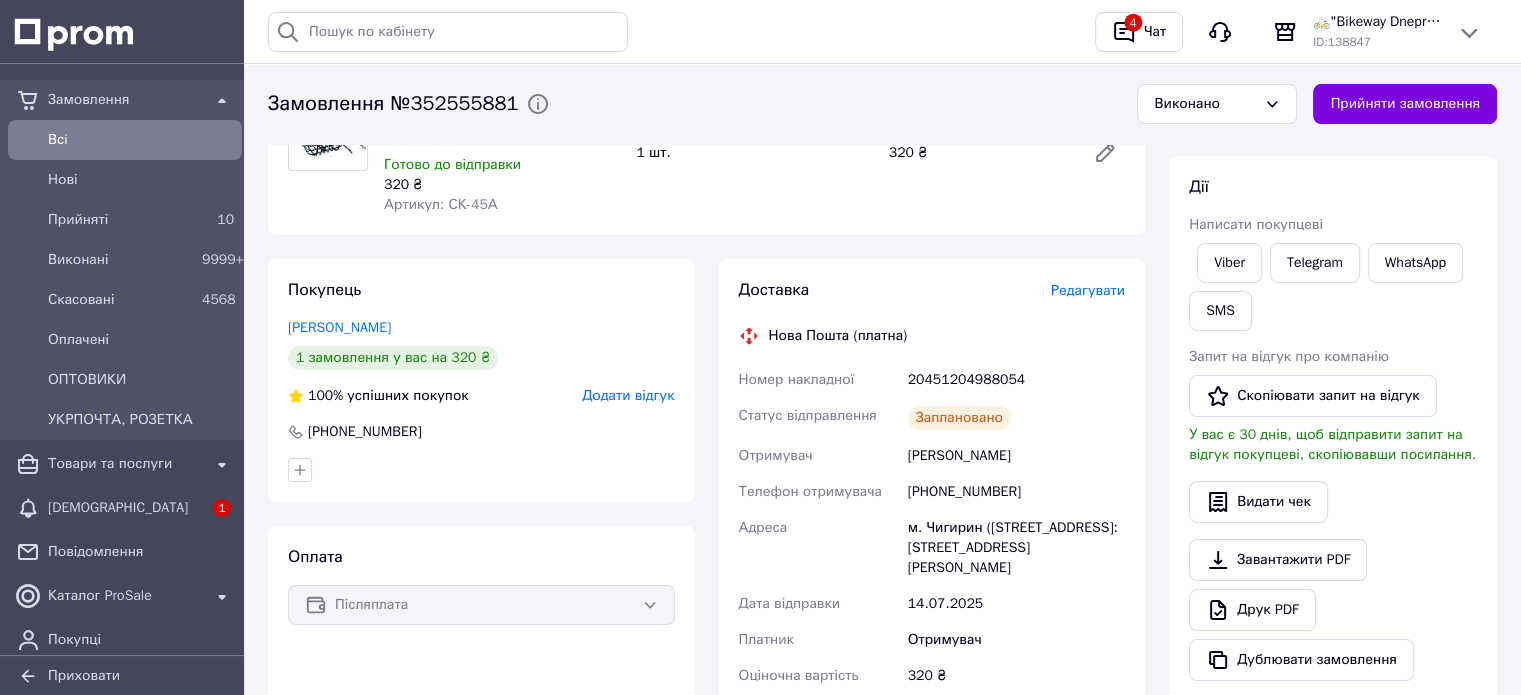 click on "Нова Пошта (платна)" at bounding box center [838, 336] 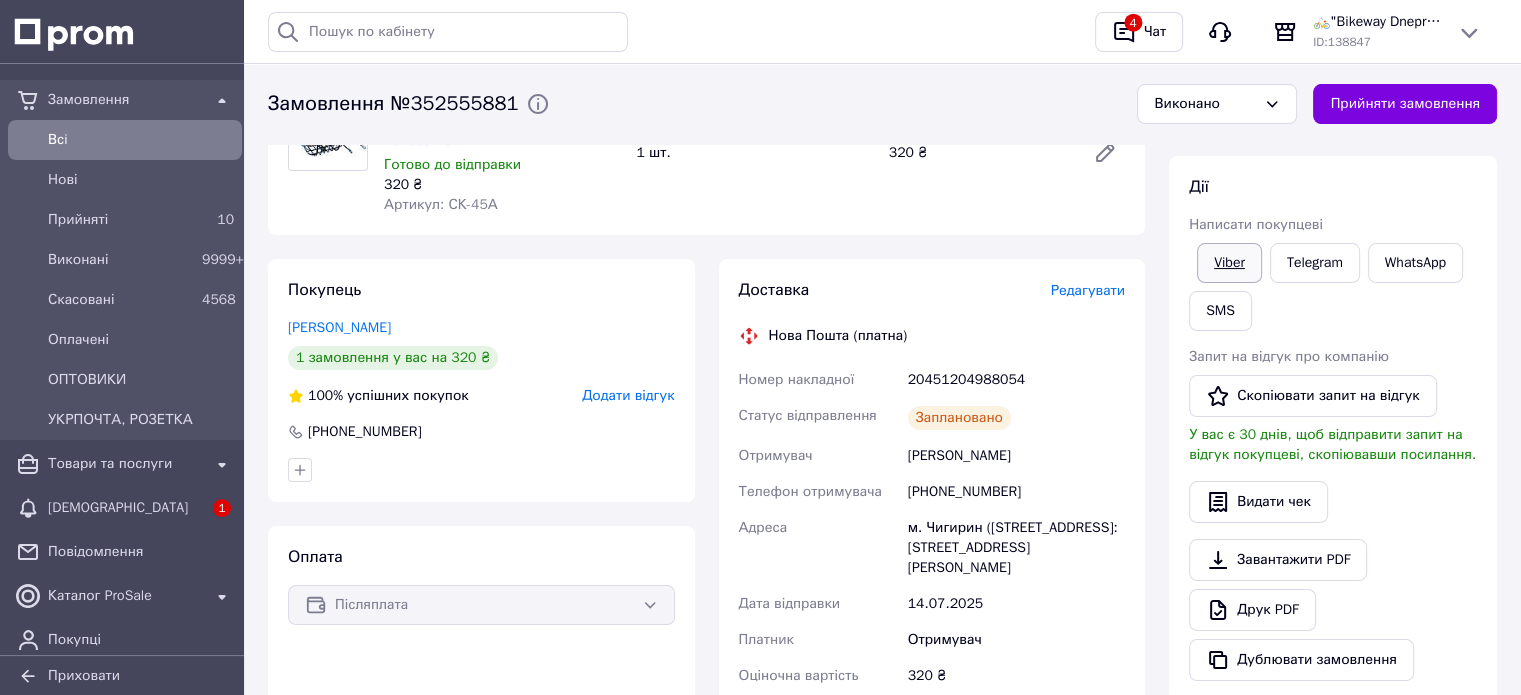 click on "Viber" at bounding box center [1229, 263] 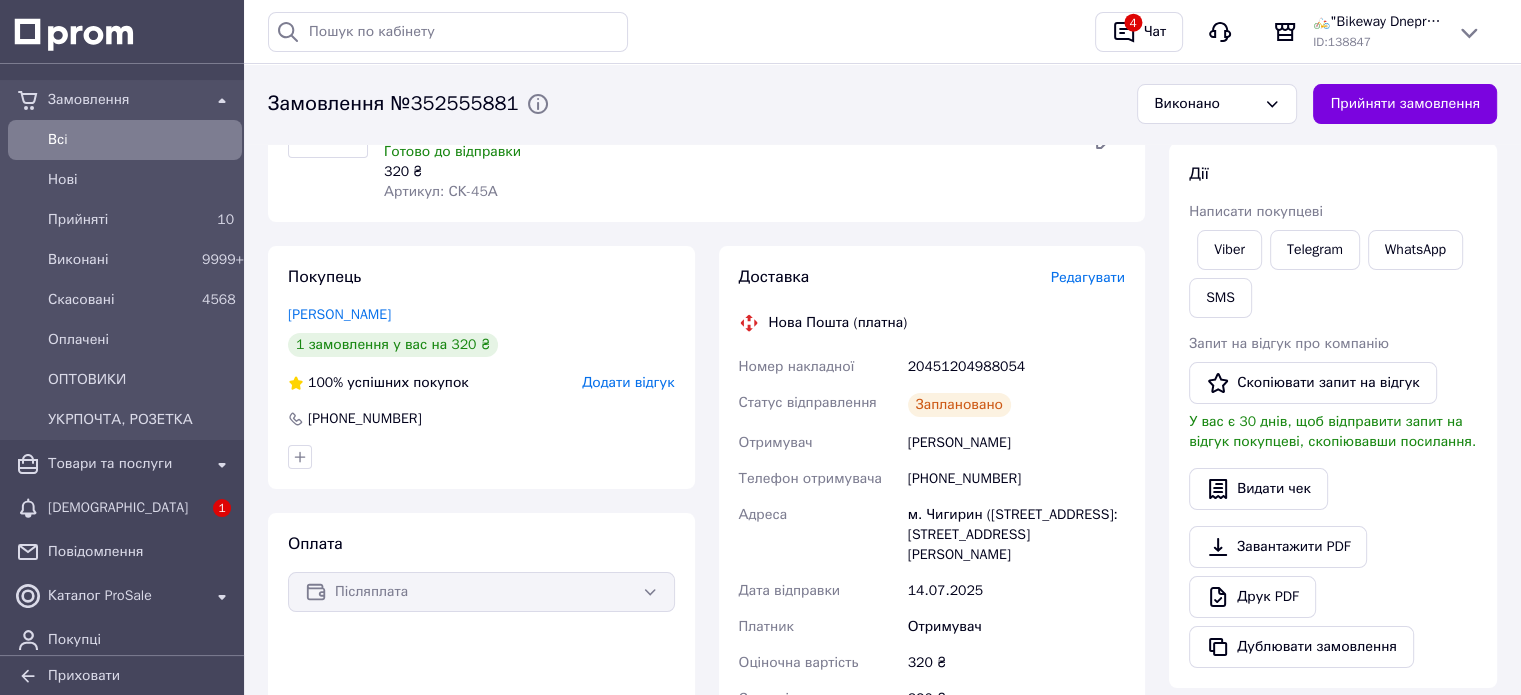 scroll, scrollTop: 400, scrollLeft: 0, axis: vertical 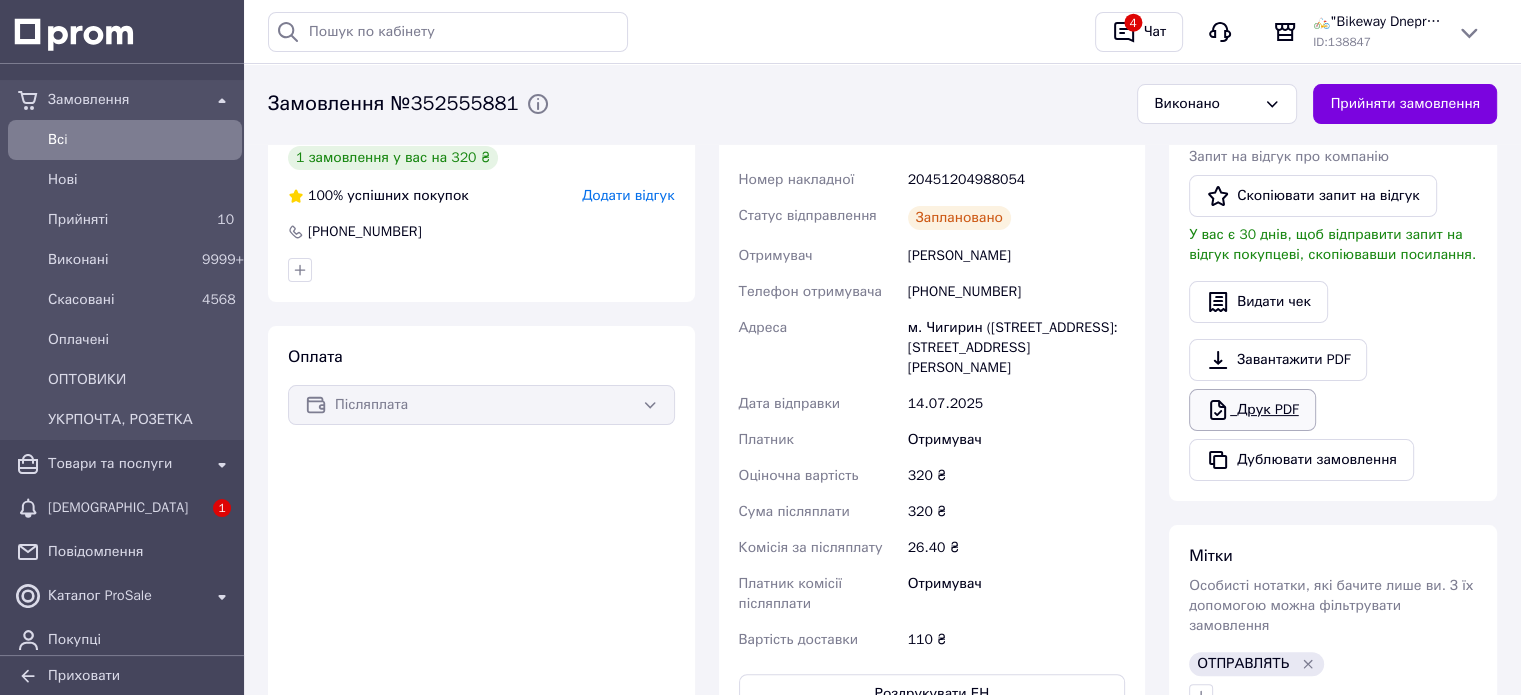 click on "Друк PDF" at bounding box center (1252, 410) 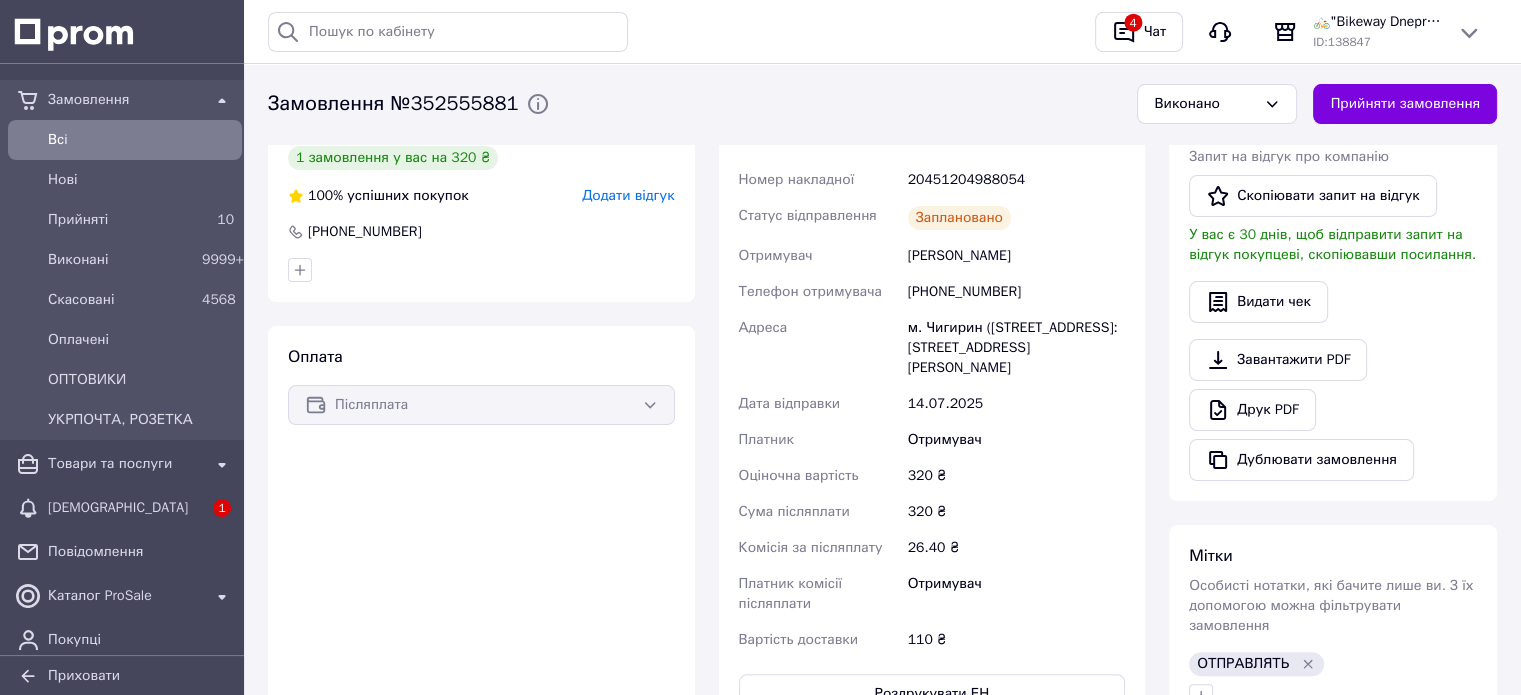 scroll, scrollTop: 100, scrollLeft: 0, axis: vertical 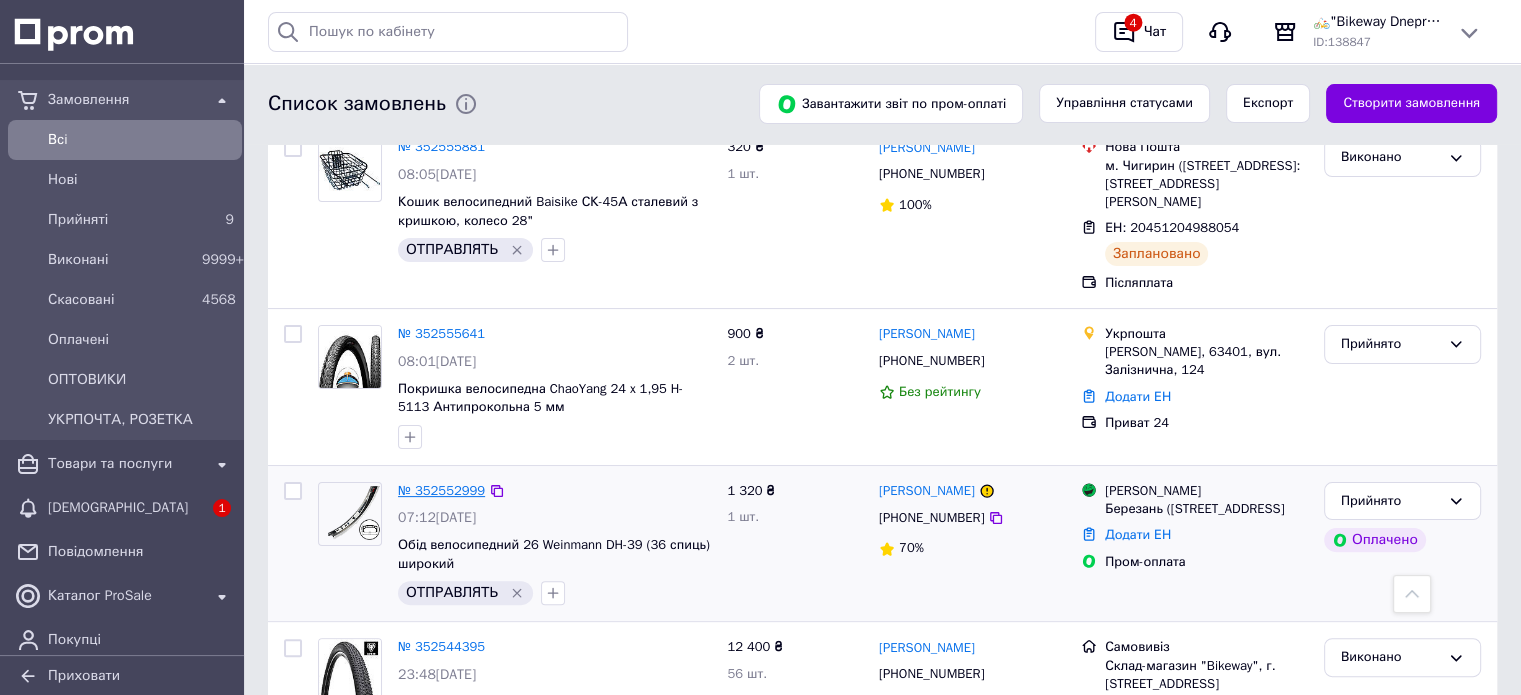 click on "№ 352552999" at bounding box center (441, 490) 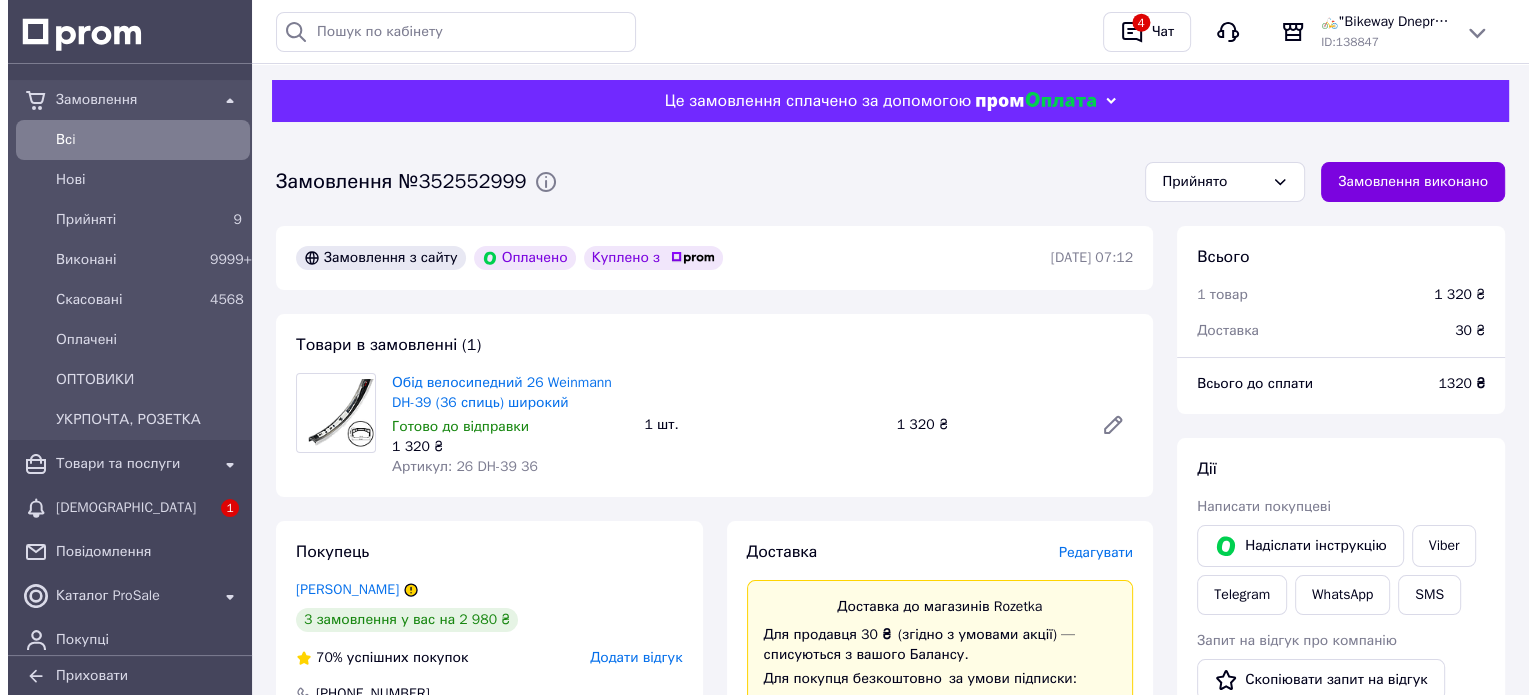 scroll, scrollTop: 100, scrollLeft: 0, axis: vertical 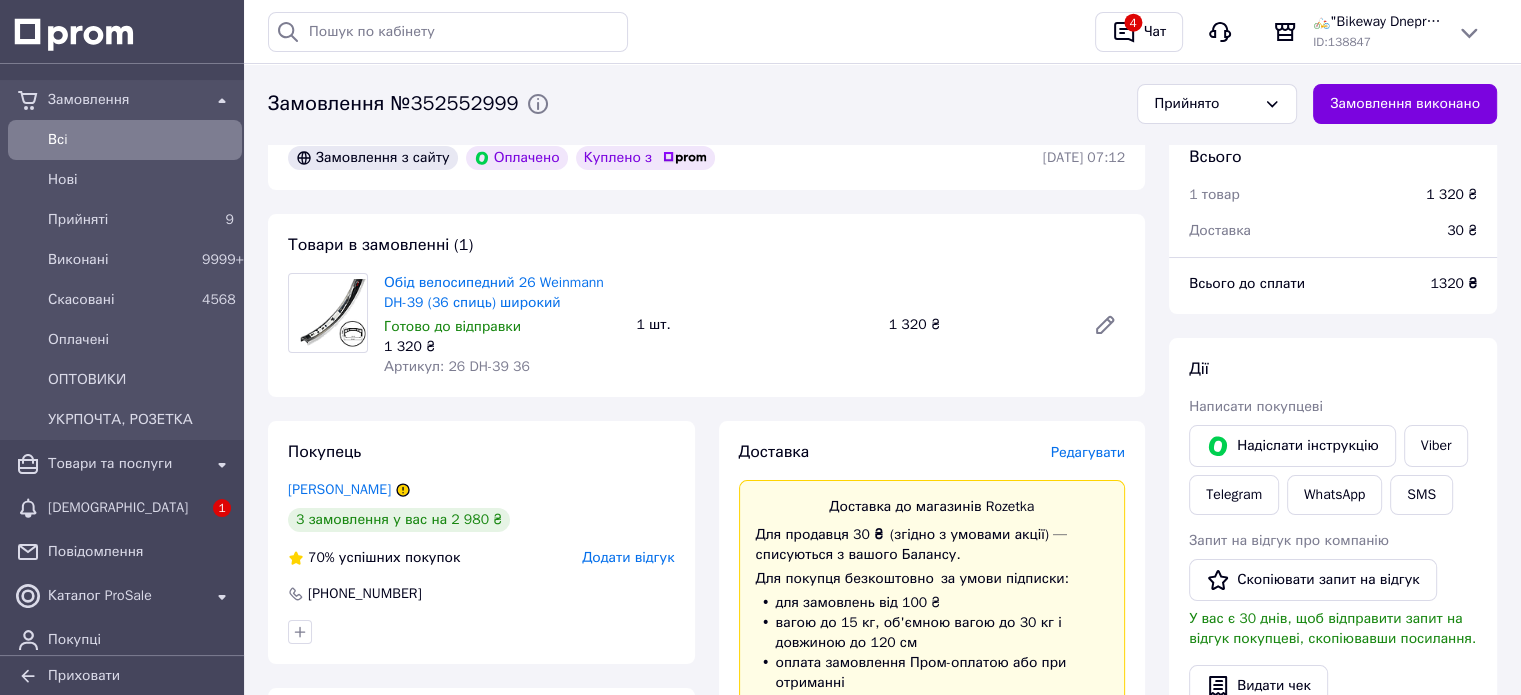click on "Редагувати" at bounding box center [1088, 452] 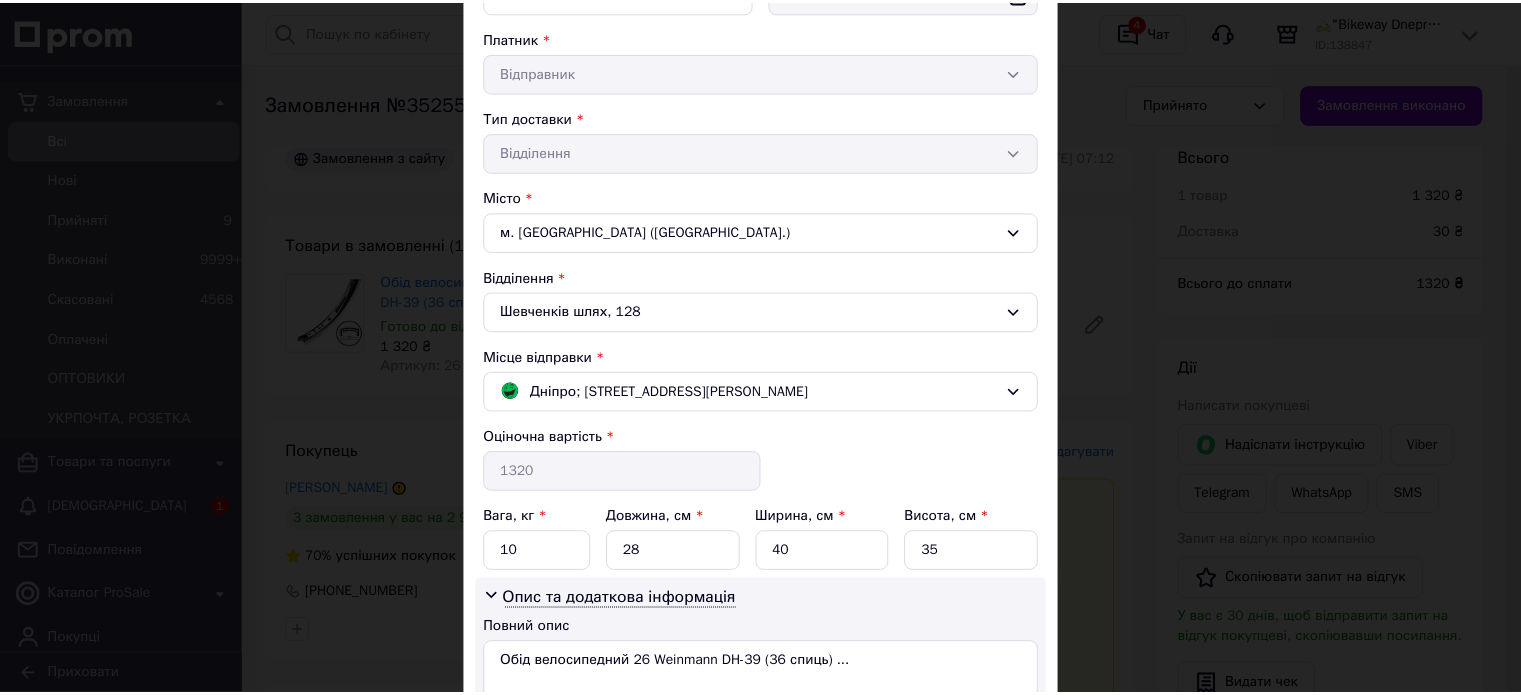 scroll, scrollTop: 540, scrollLeft: 0, axis: vertical 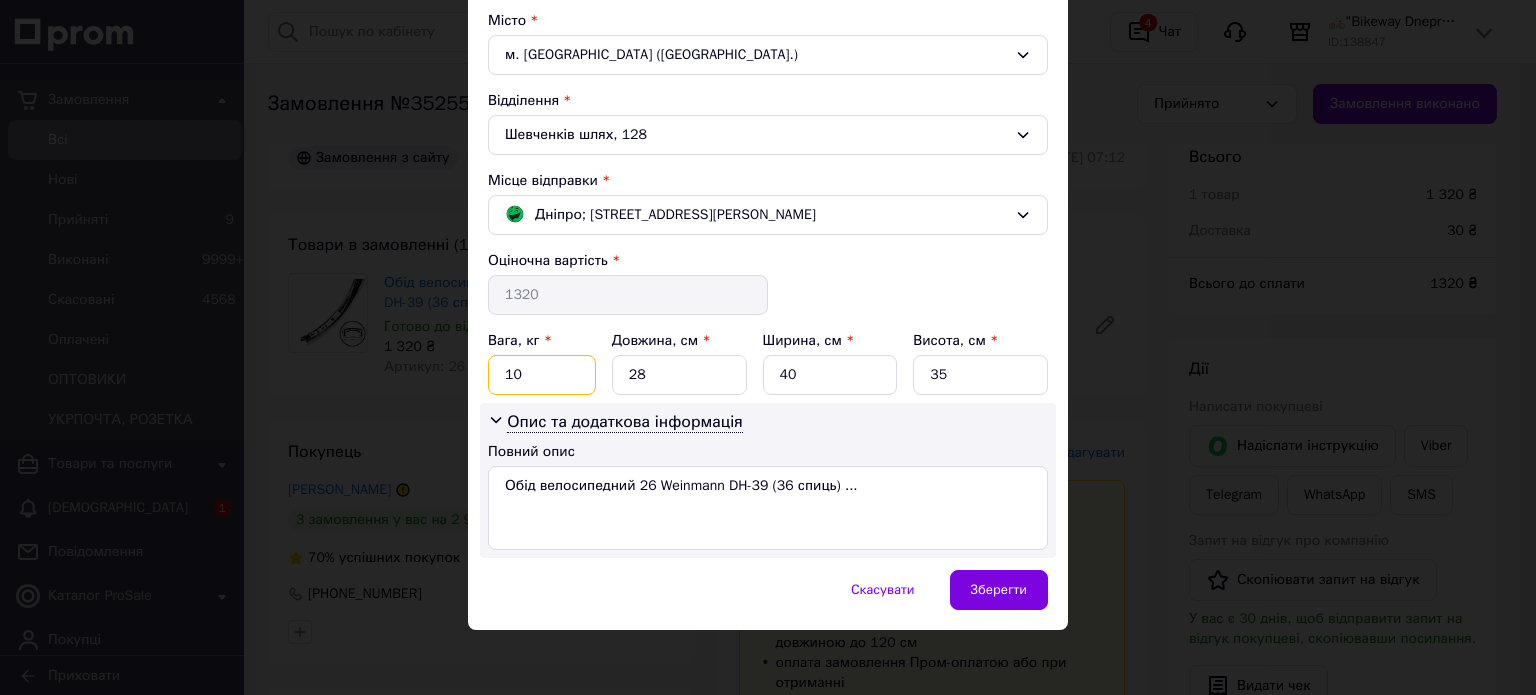 drag, startPoint x: 520, startPoint y: 374, endPoint x: 508, endPoint y: 373, distance: 12.0415945 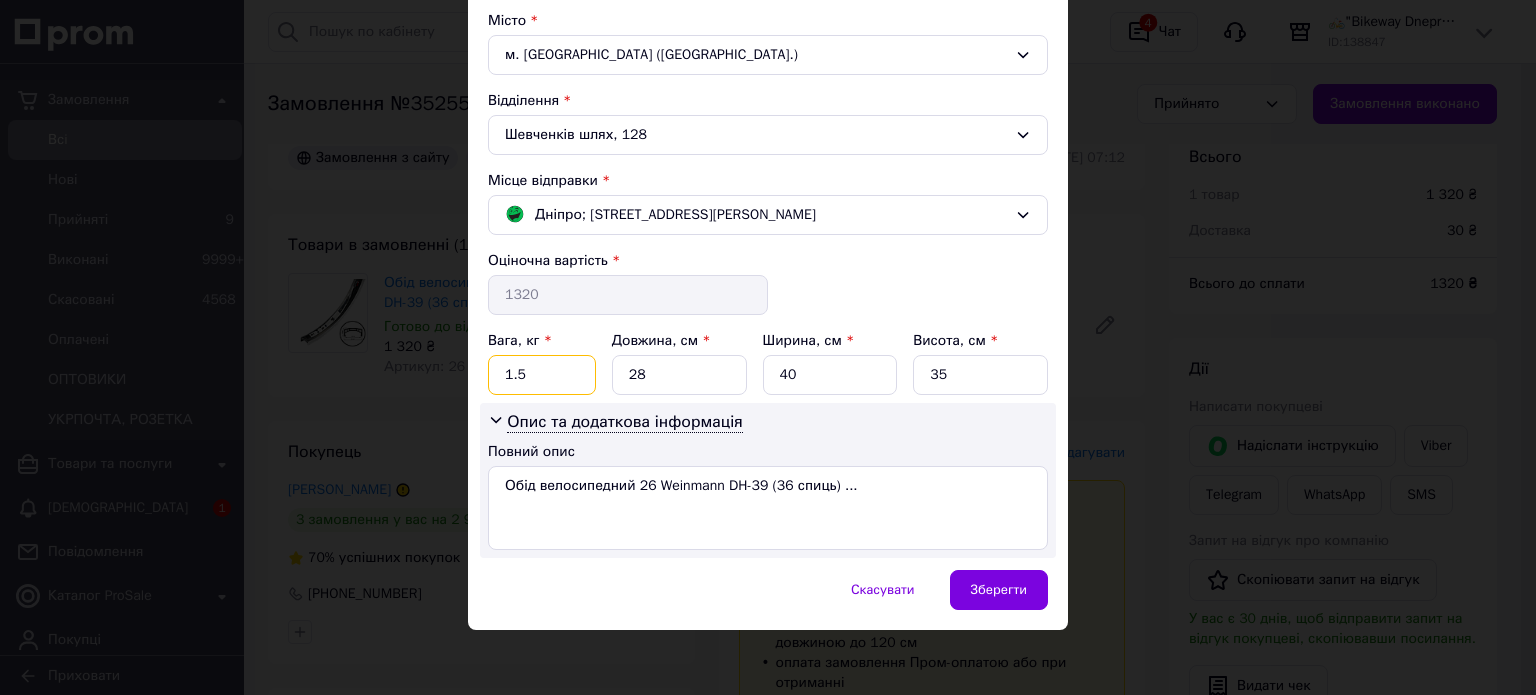 type on "1.5" 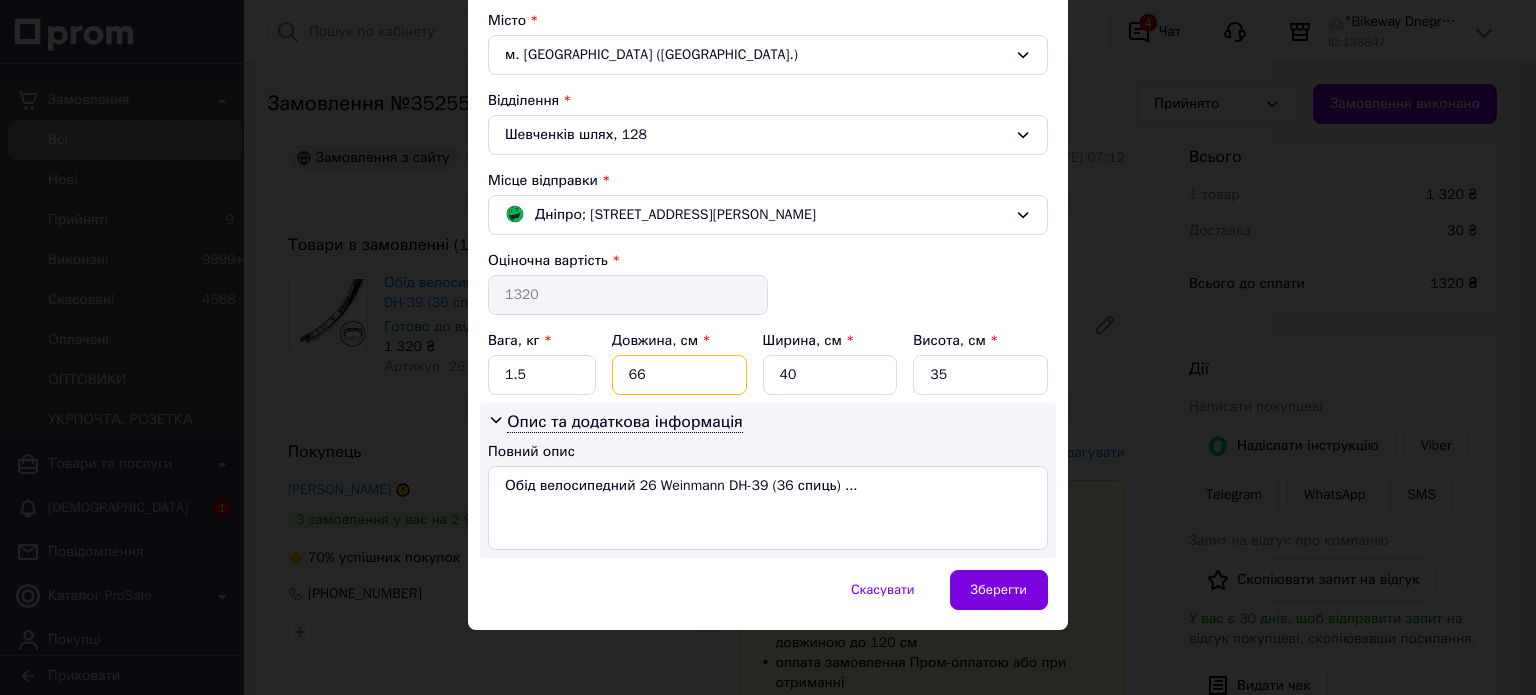 type on "66" 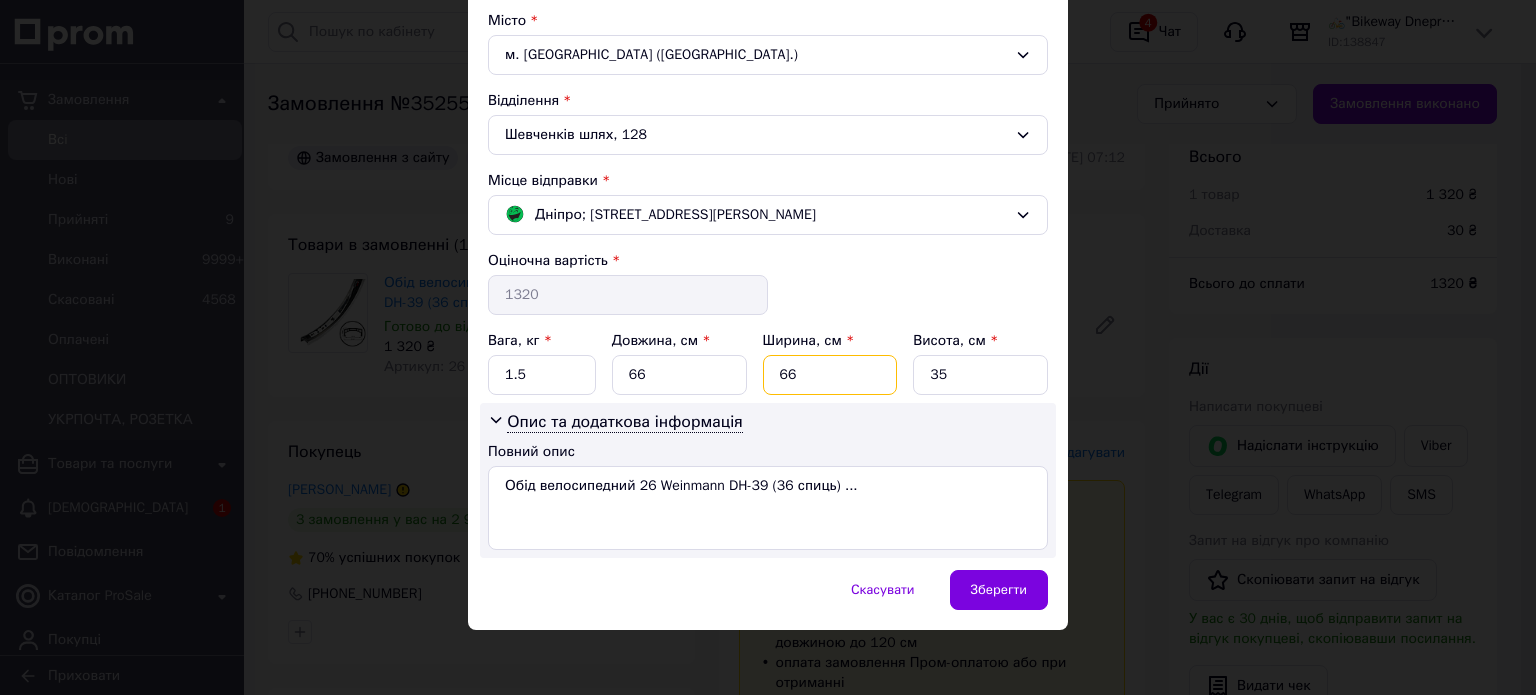 type on "66" 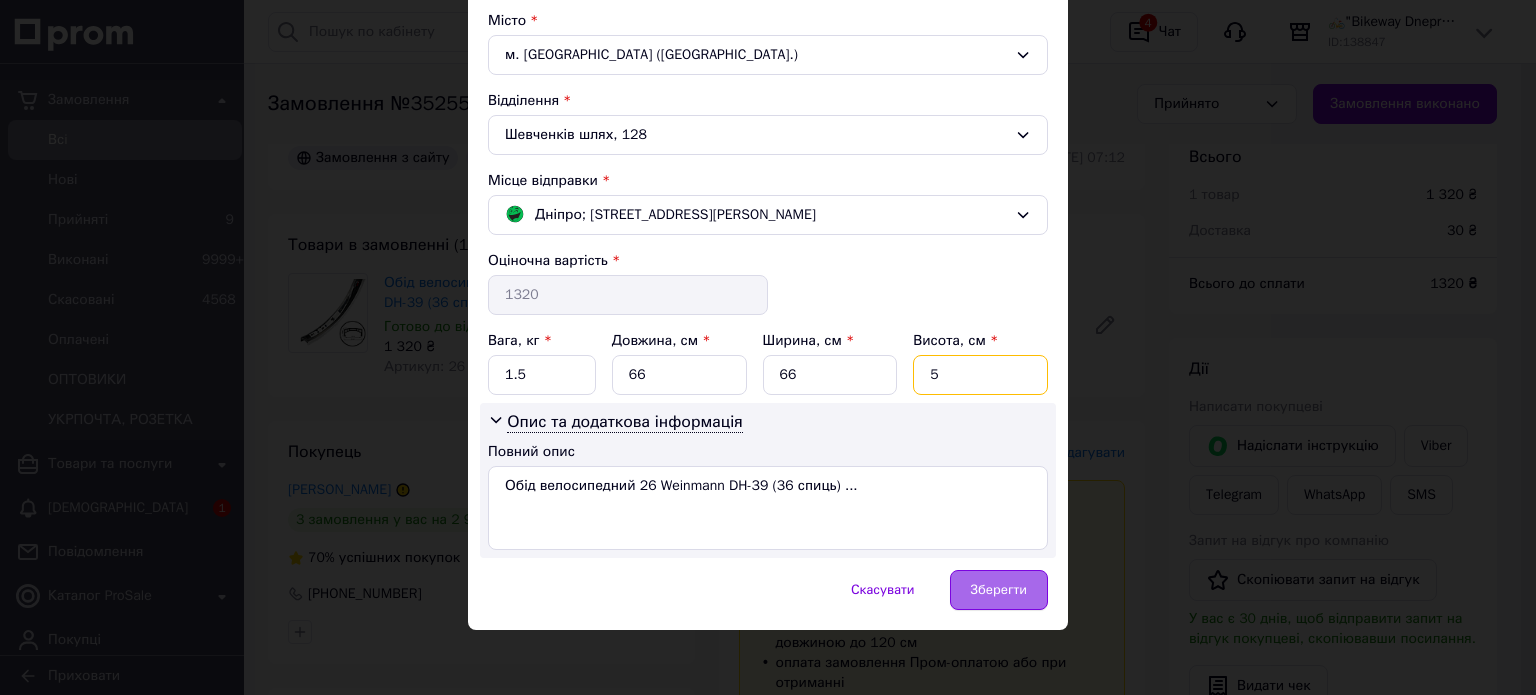 type on "5" 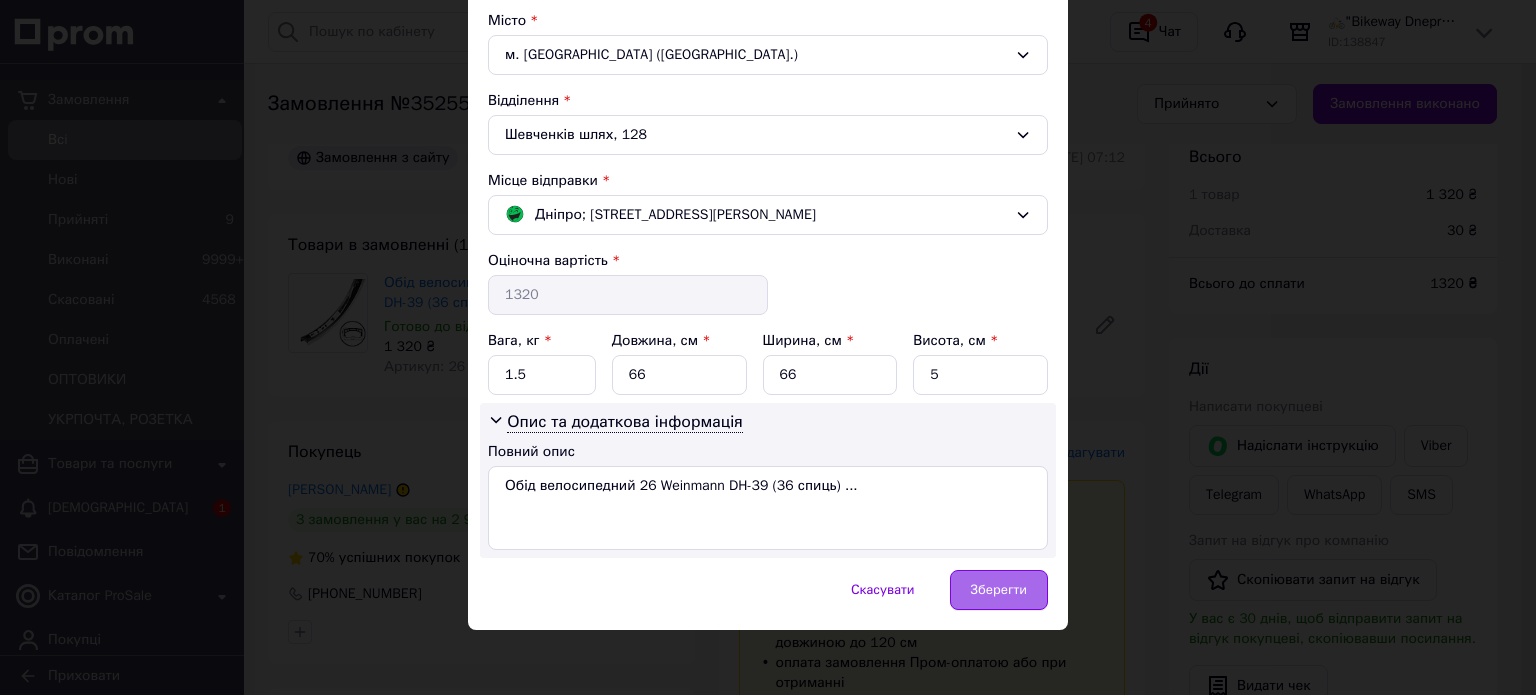 click on "Зберегти" at bounding box center [999, 590] 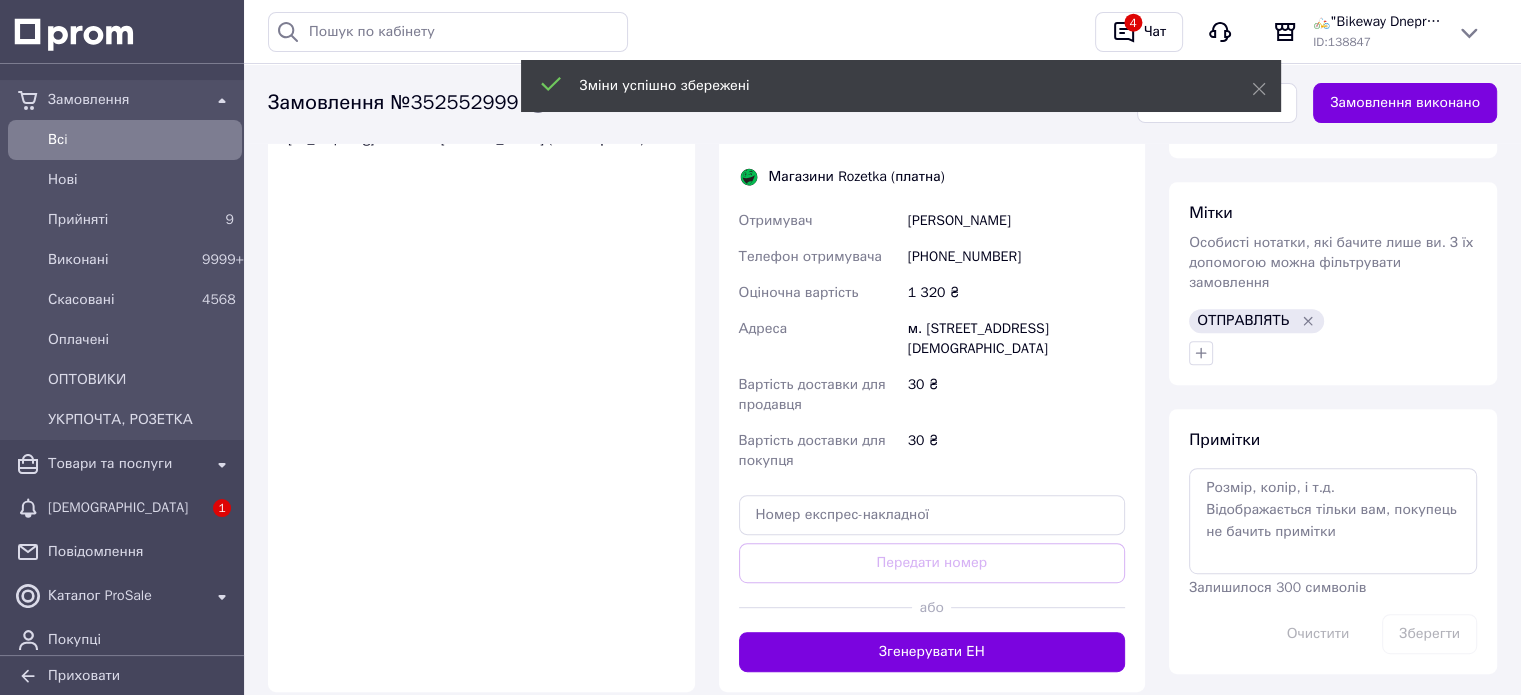 scroll, scrollTop: 900, scrollLeft: 0, axis: vertical 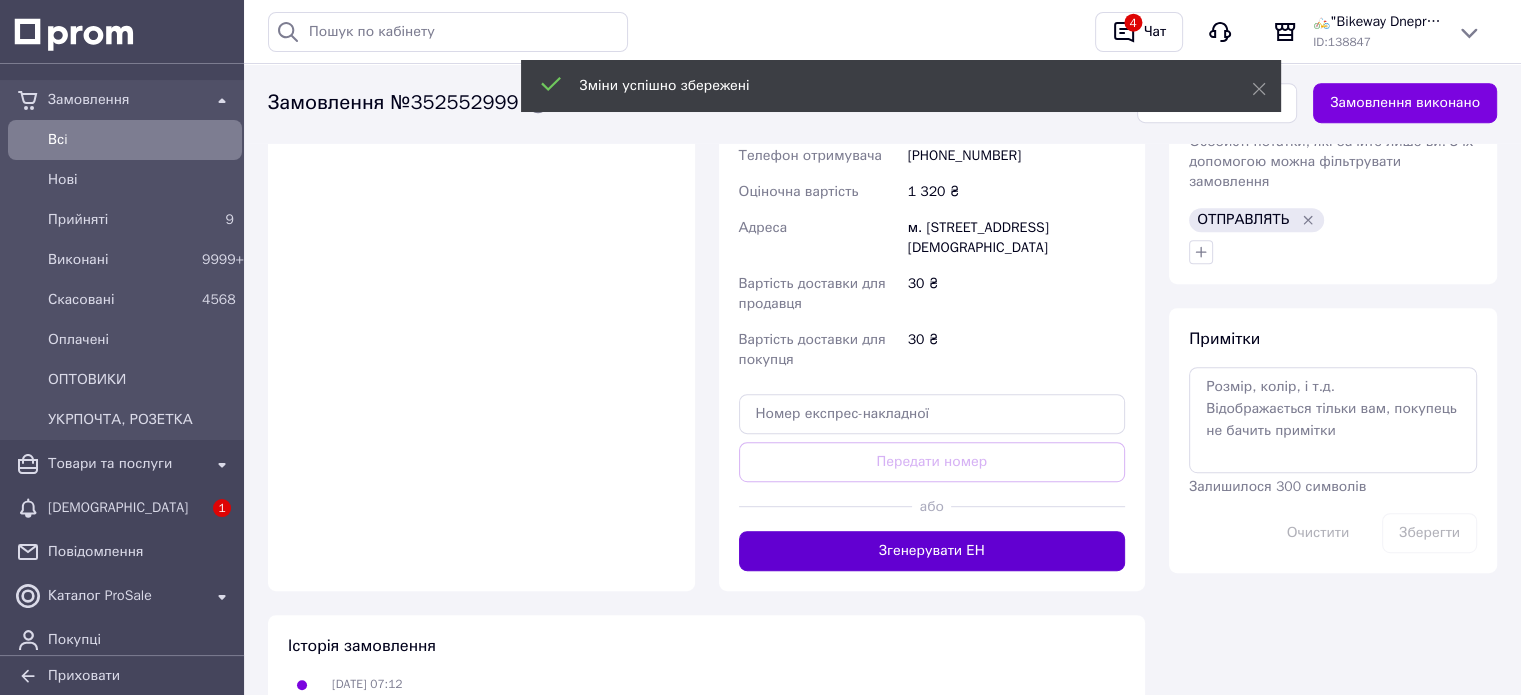 click on "Згенерувати ЕН" at bounding box center [932, 551] 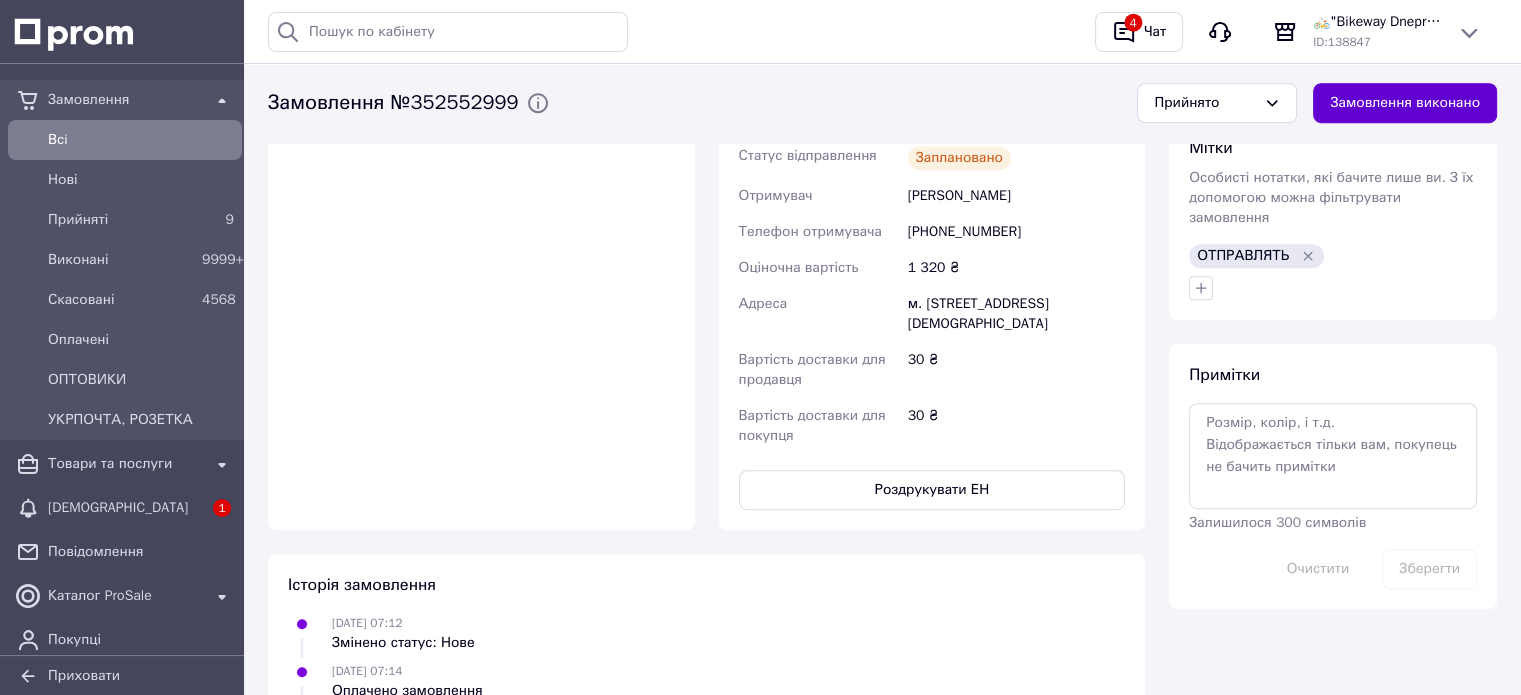 click on "Замовлення виконано" at bounding box center (1405, 104) 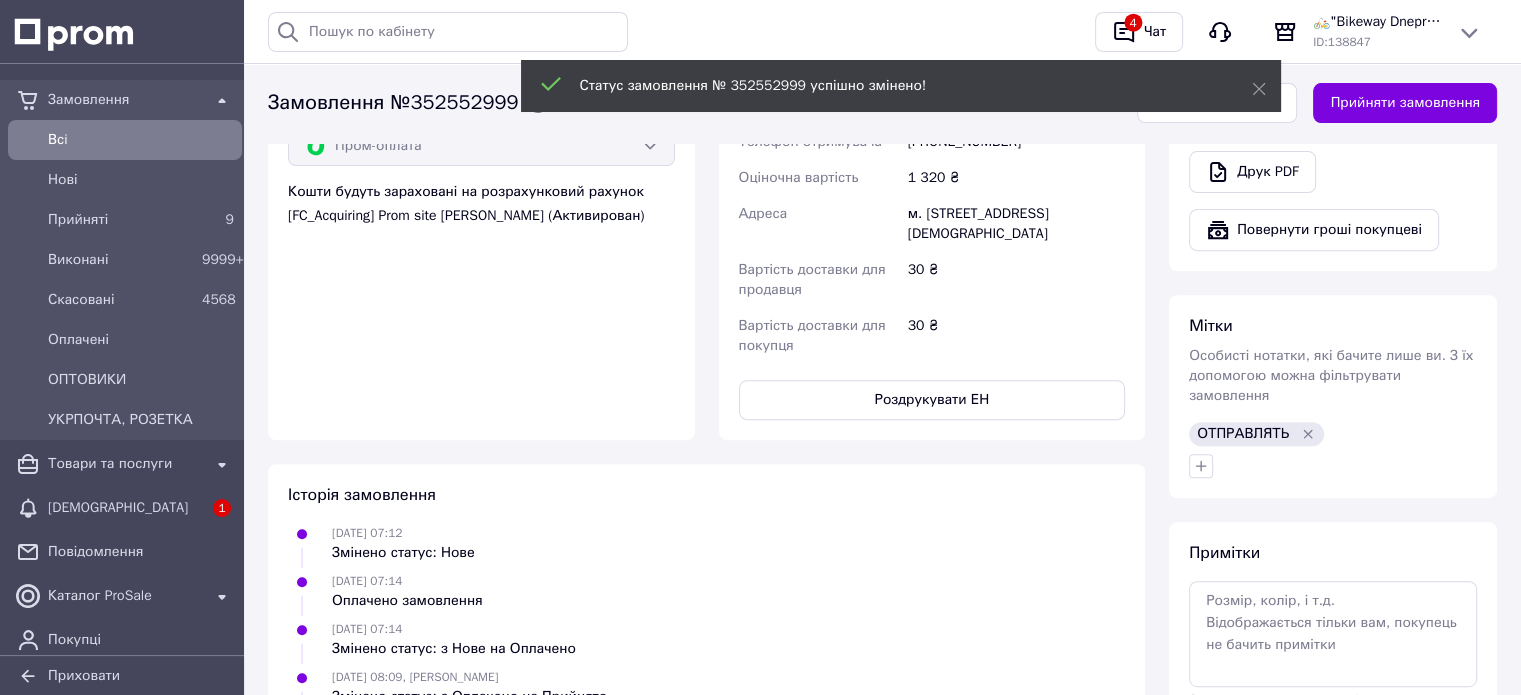 scroll, scrollTop: 600, scrollLeft: 0, axis: vertical 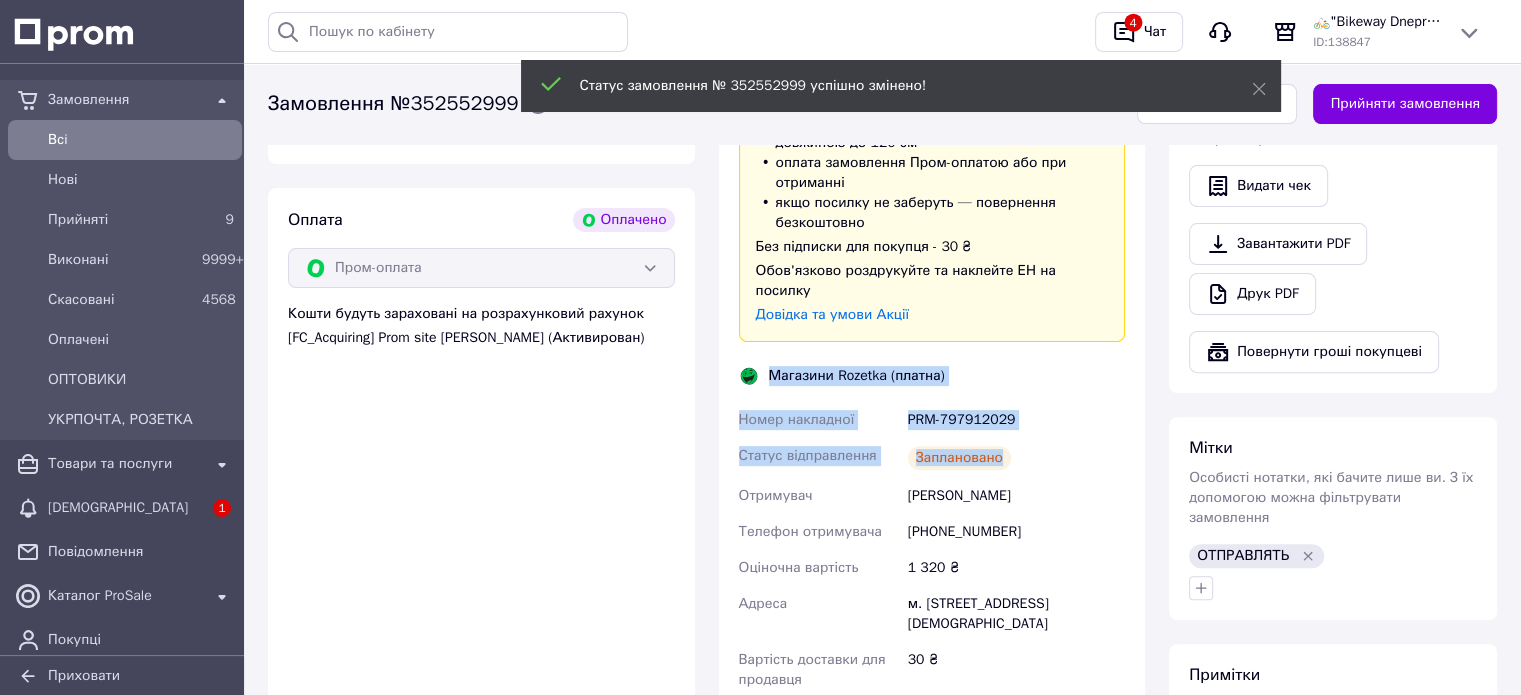 drag, startPoint x: 772, startPoint y: 355, endPoint x: 1076, endPoint y: 442, distance: 316.20404 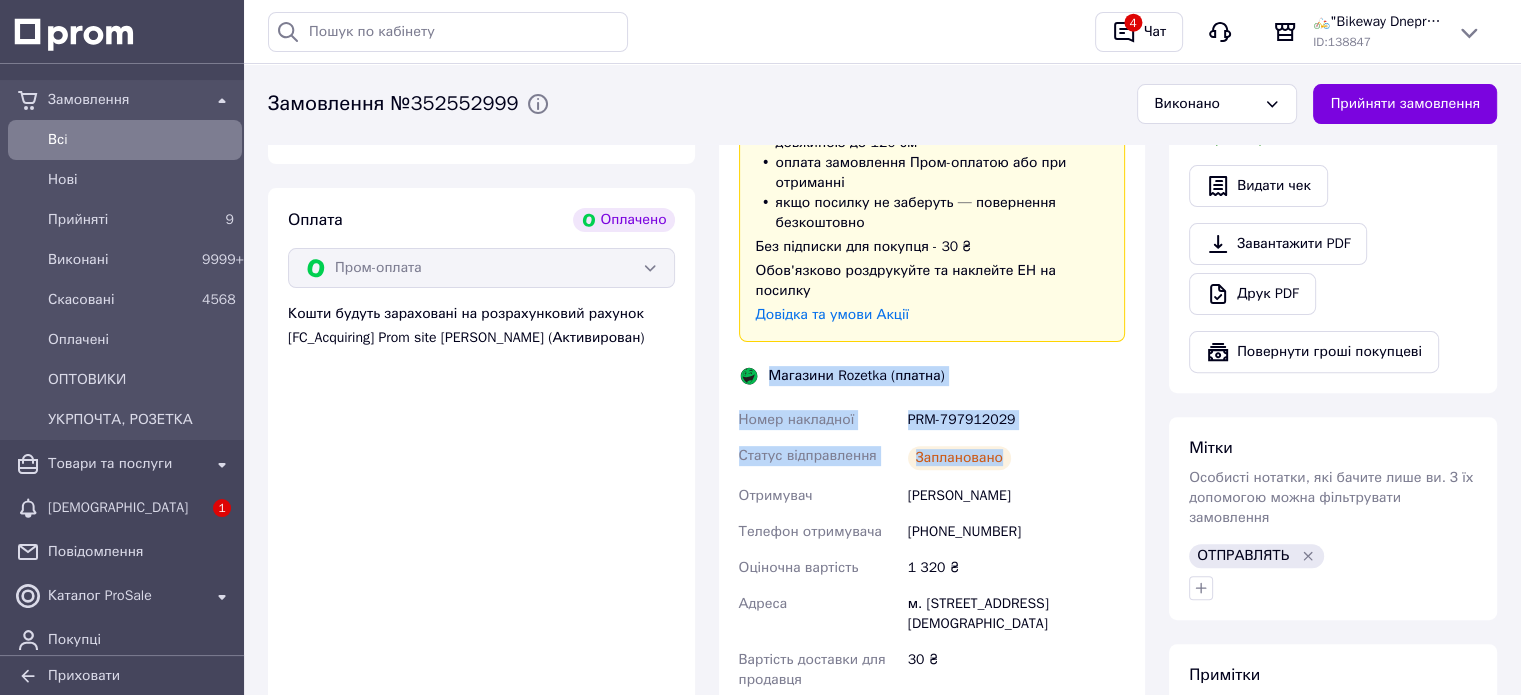 copy on "Магазини Rozetka (платна) Номер накладної PRM-797912029 Статус відправлення Заплановано" 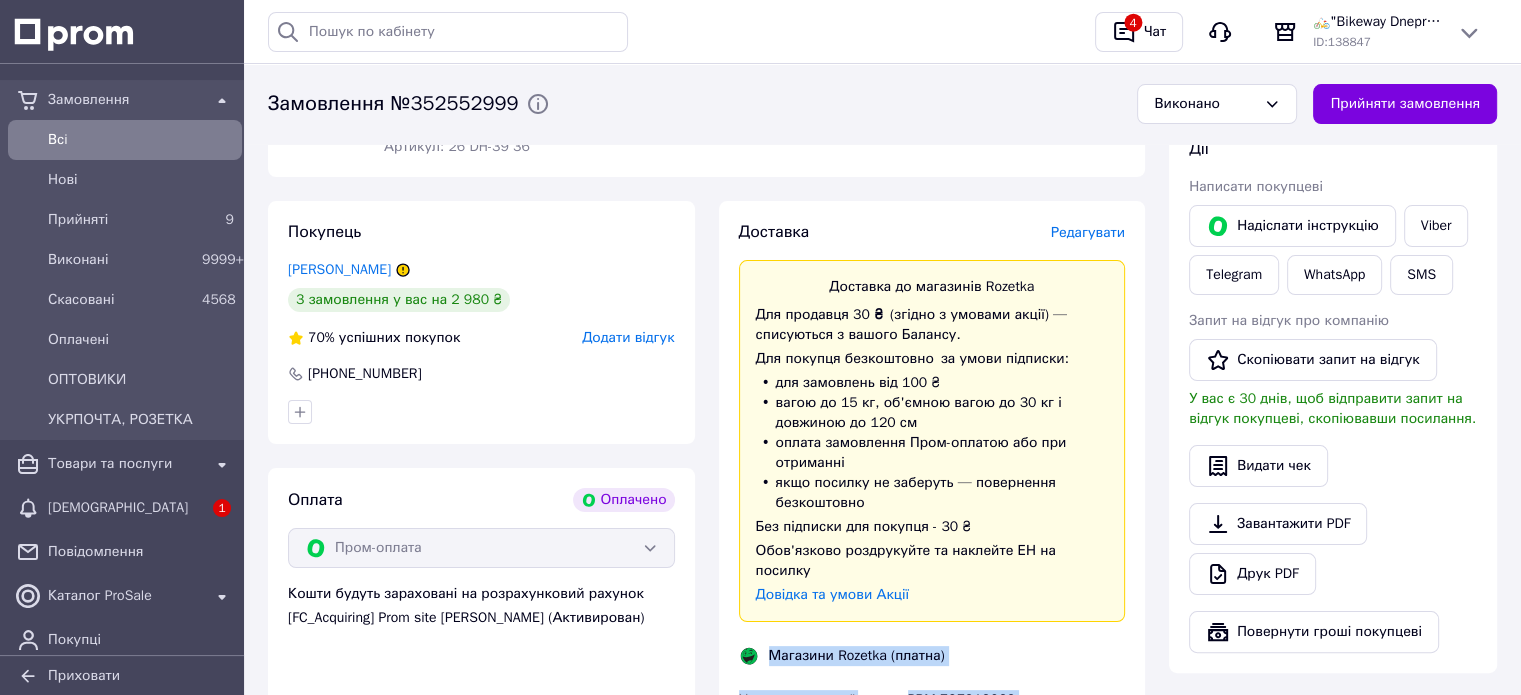 scroll, scrollTop: 200, scrollLeft: 0, axis: vertical 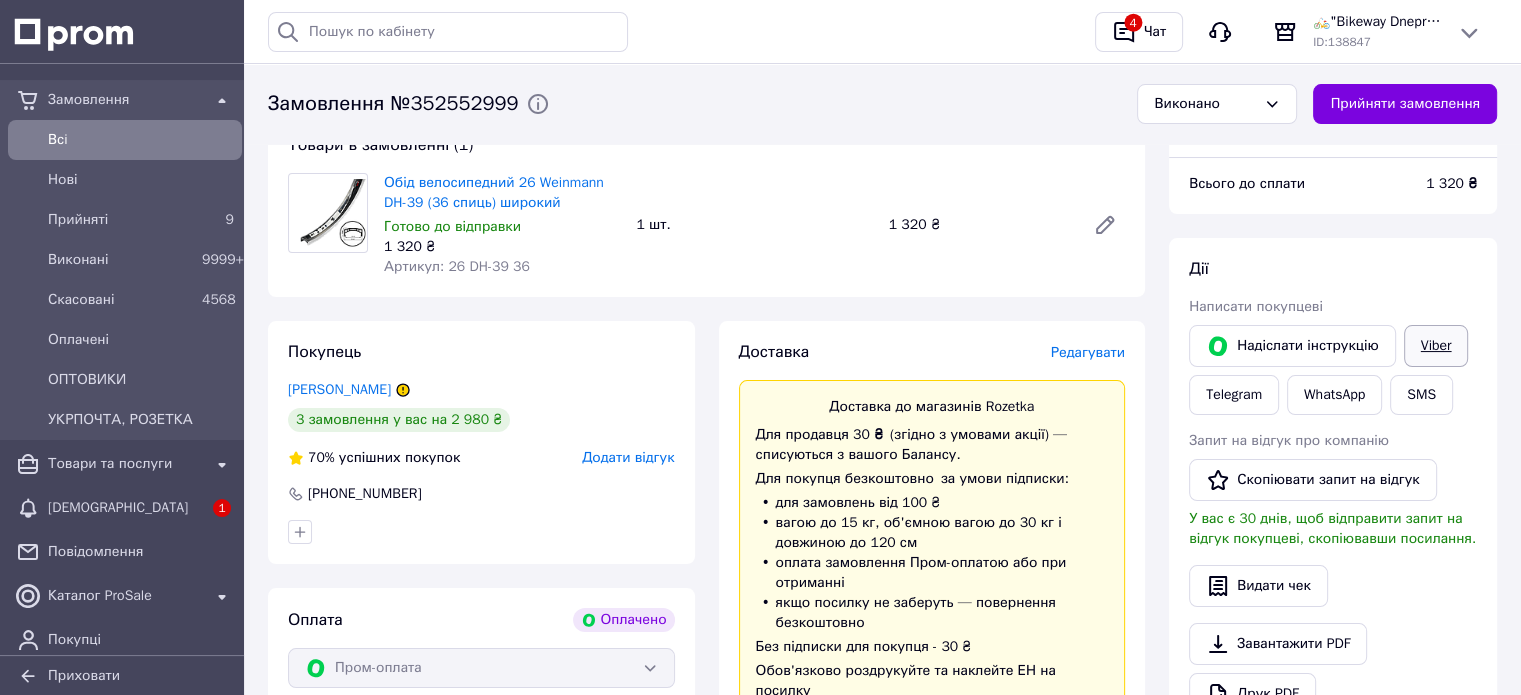 click on "Viber" at bounding box center (1436, 346) 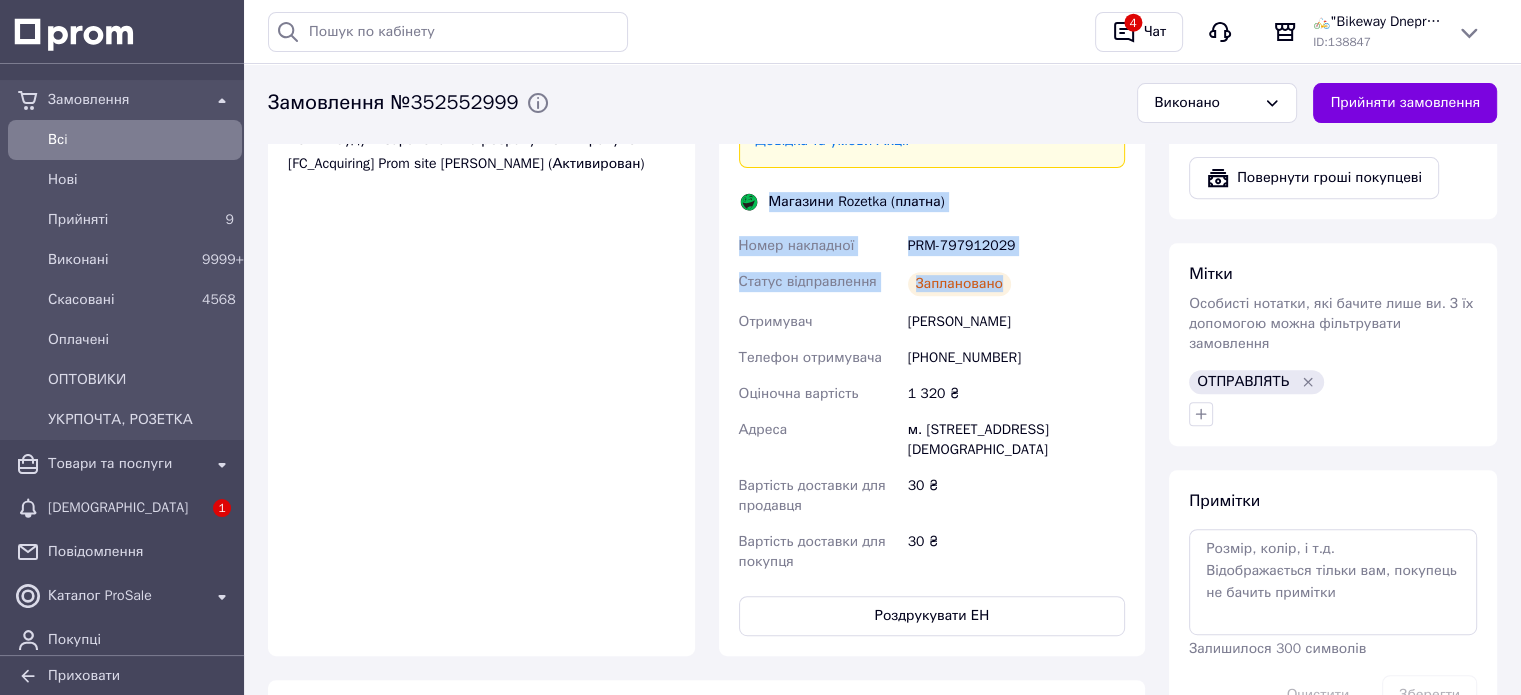 scroll, scrollTop: 900, scrollLeft: 0, axis: vertical 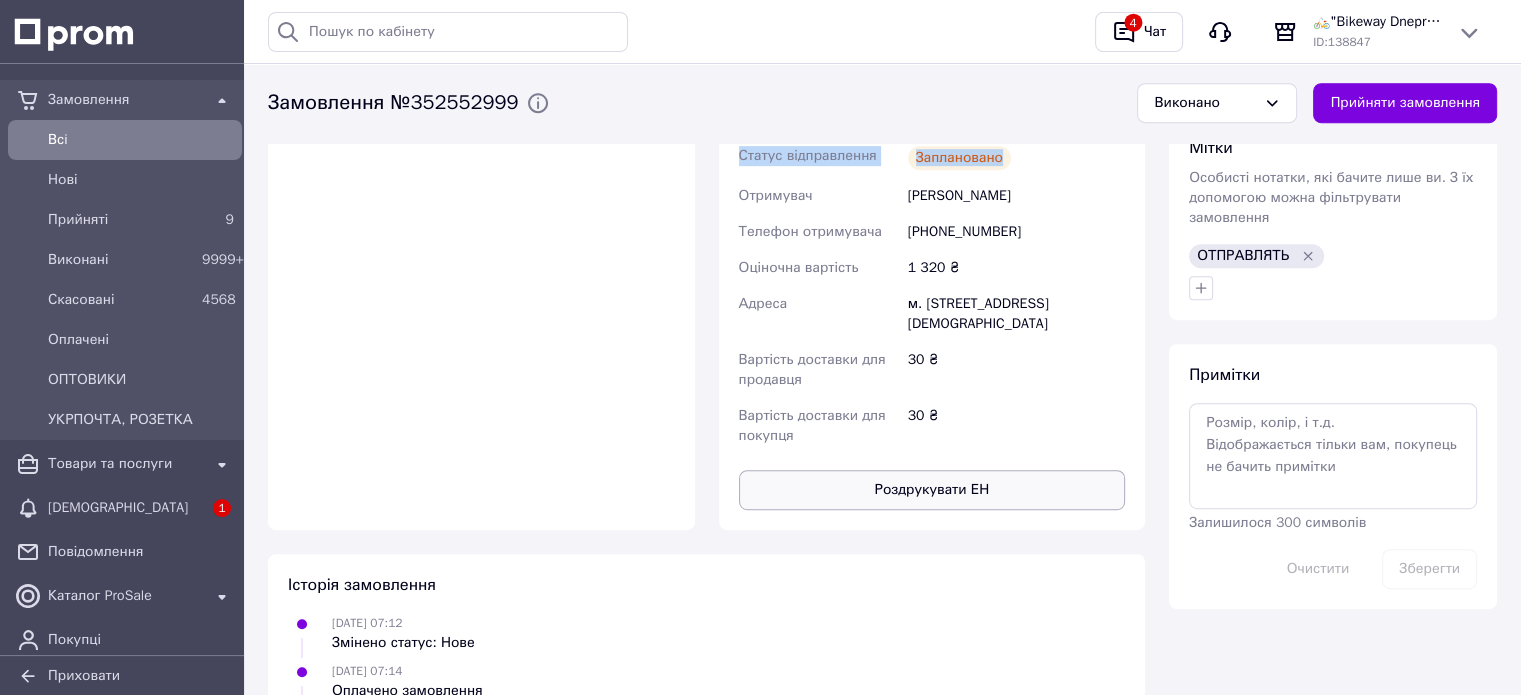 click on "Роздрукувати ЕН" at bounding box center [932, 490] 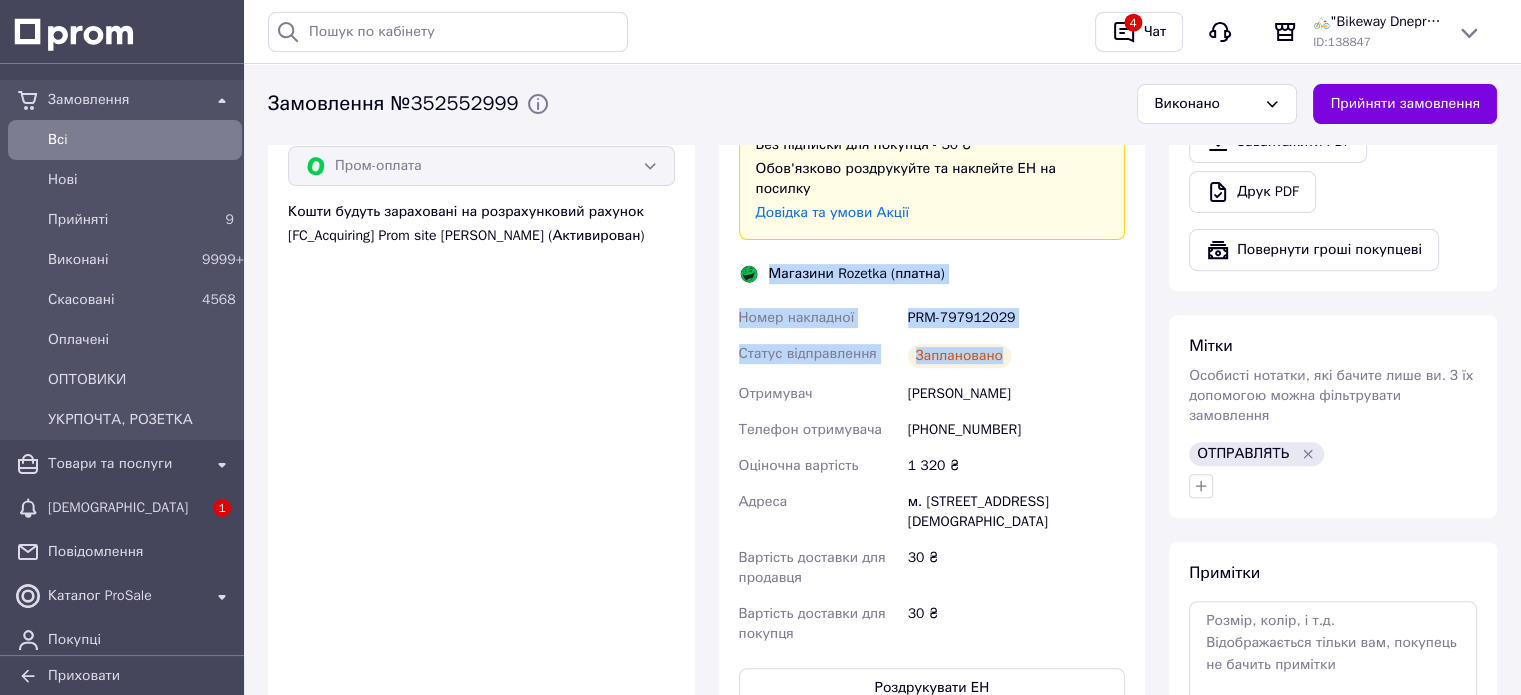 scroll, scrollTop: 700, scrollLeft: 0, axis: vertical 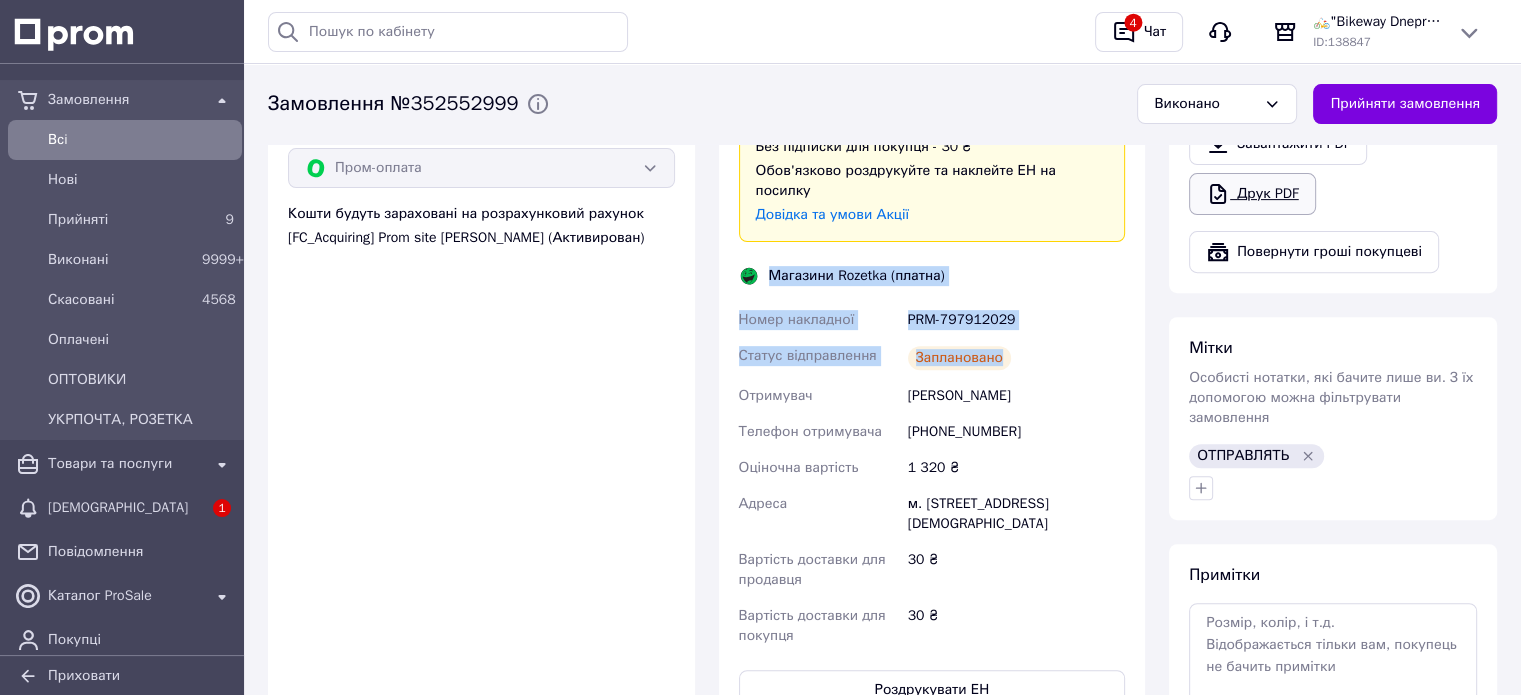 click on "Друк PDF" at bounding box center (1252, 194) 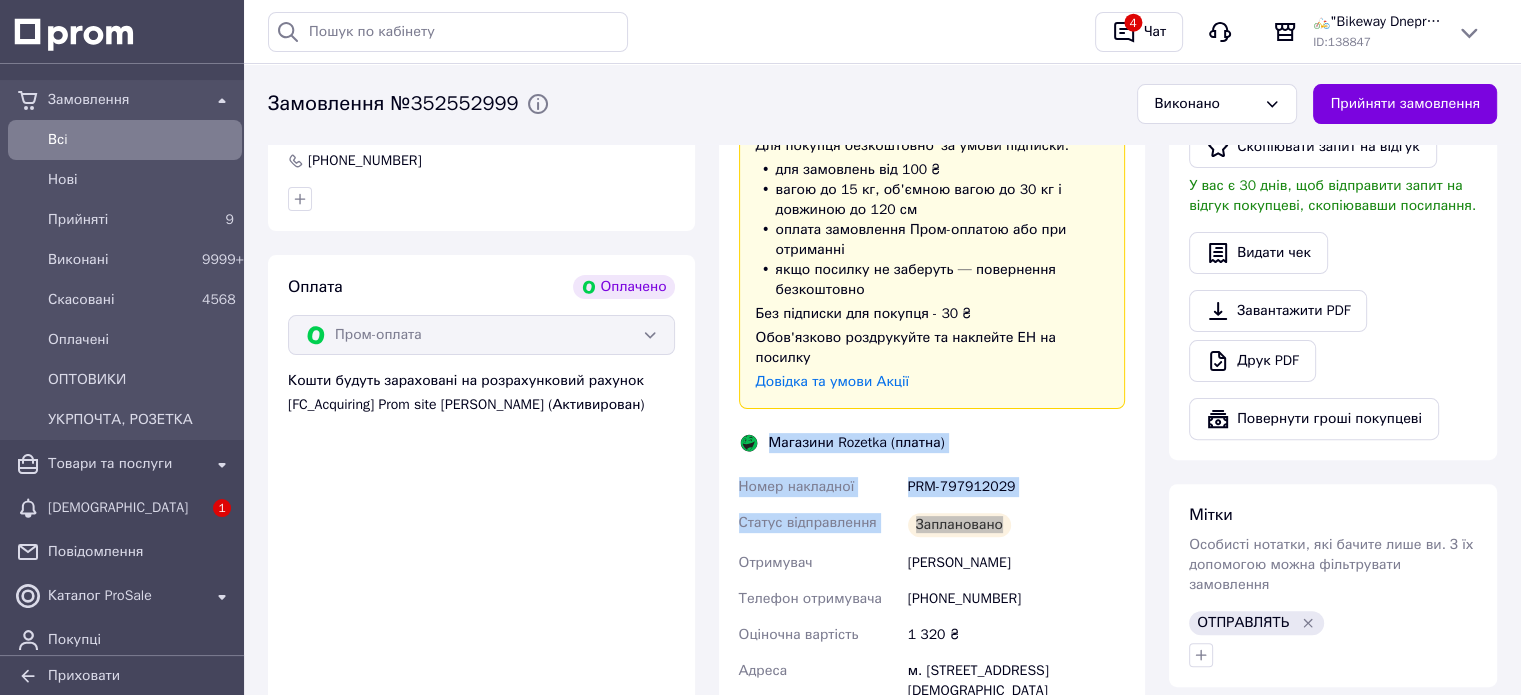 scroll, scrollTop: 500, scrollLeft: 0, axis: vertical 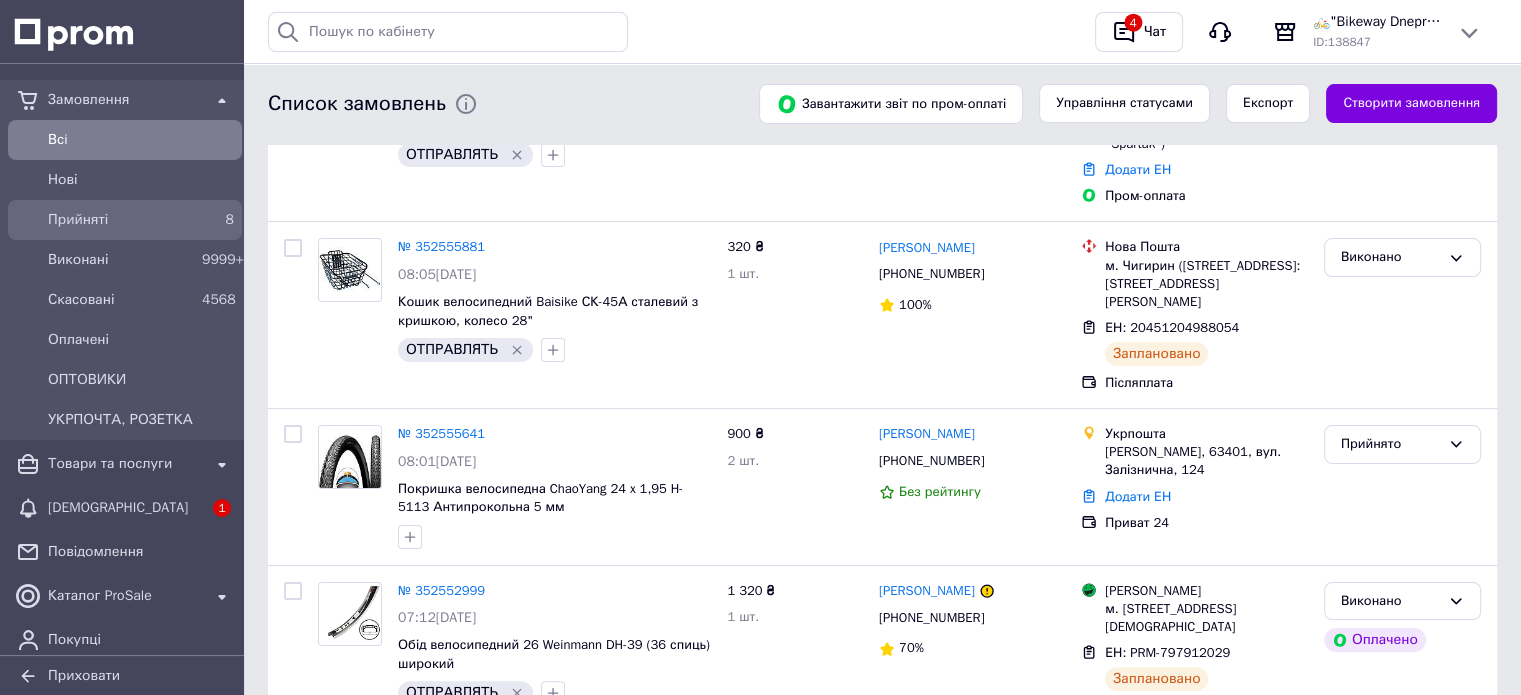 click on "Прийняті" at bounding box center [121, 220] 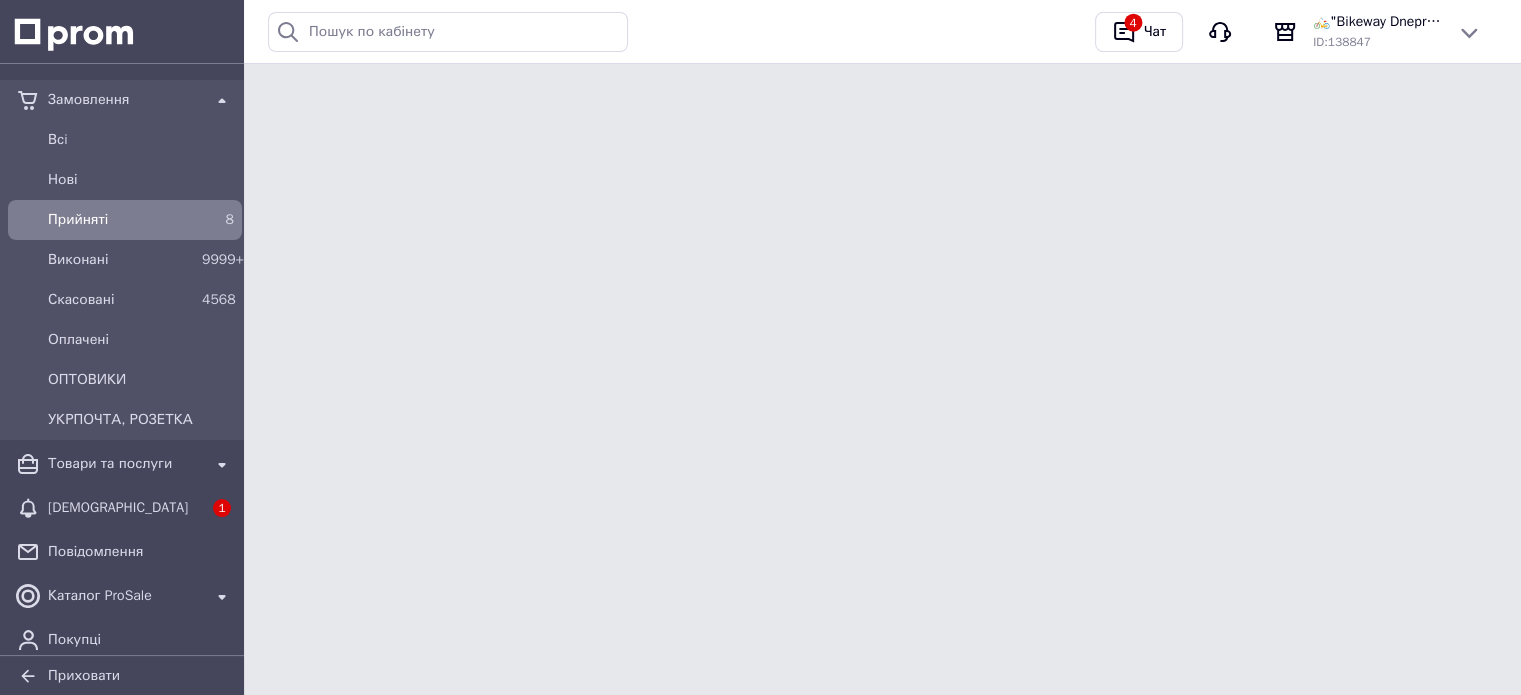 scroll, scrollTop: 0, scrollLeft: 0, axis: both 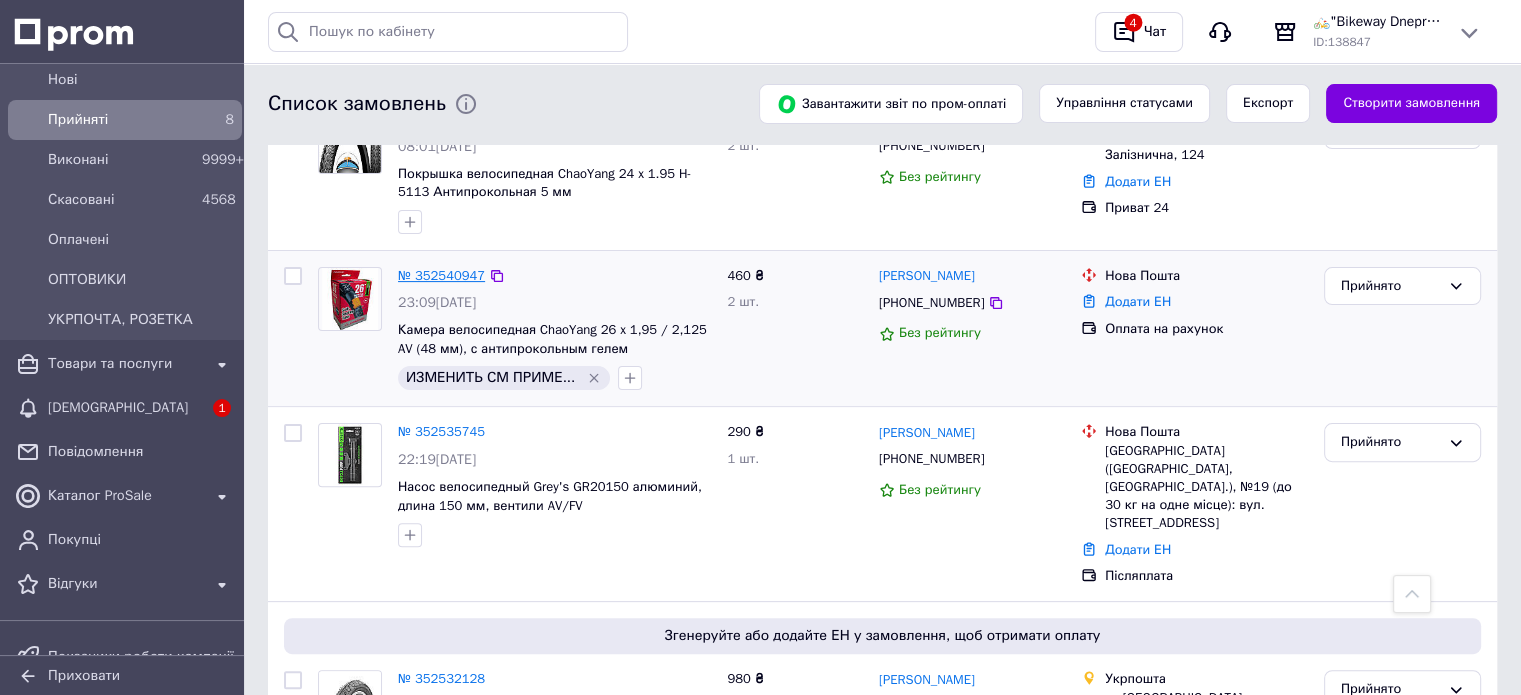 click on "№ 352540947" at bounding box center (441, 275) 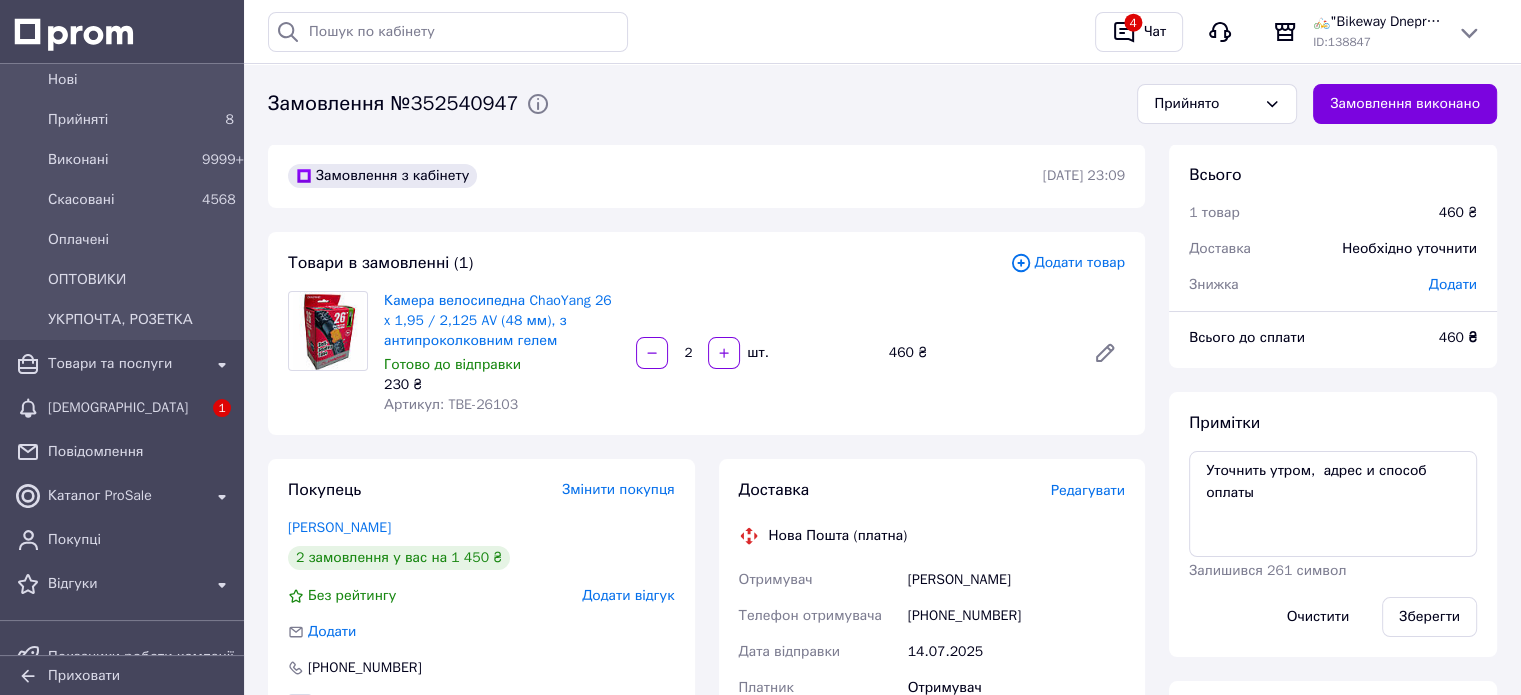 scroll, scrollTop: 100, scrollLeft: 0, axis: vertical 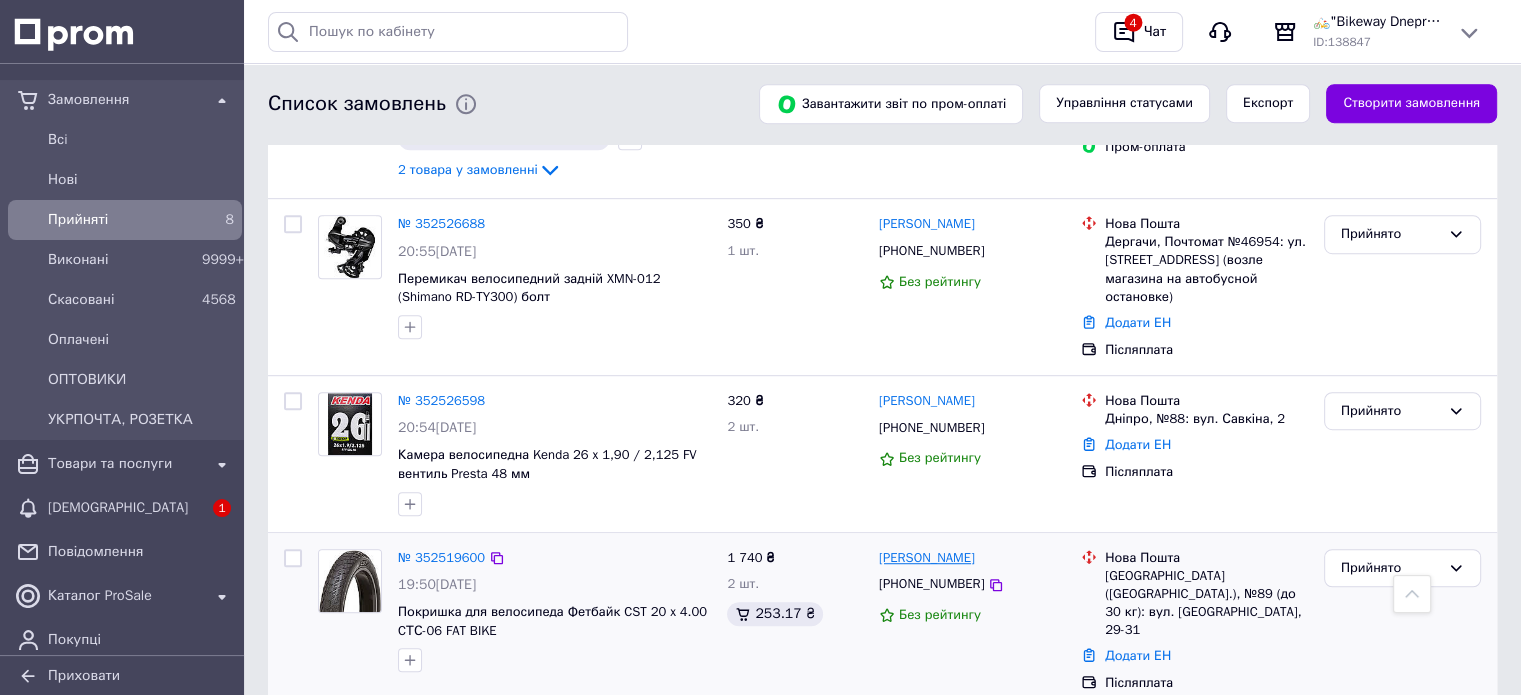 click on "[PERSON_NAME]" at bounding box center [927, 558] 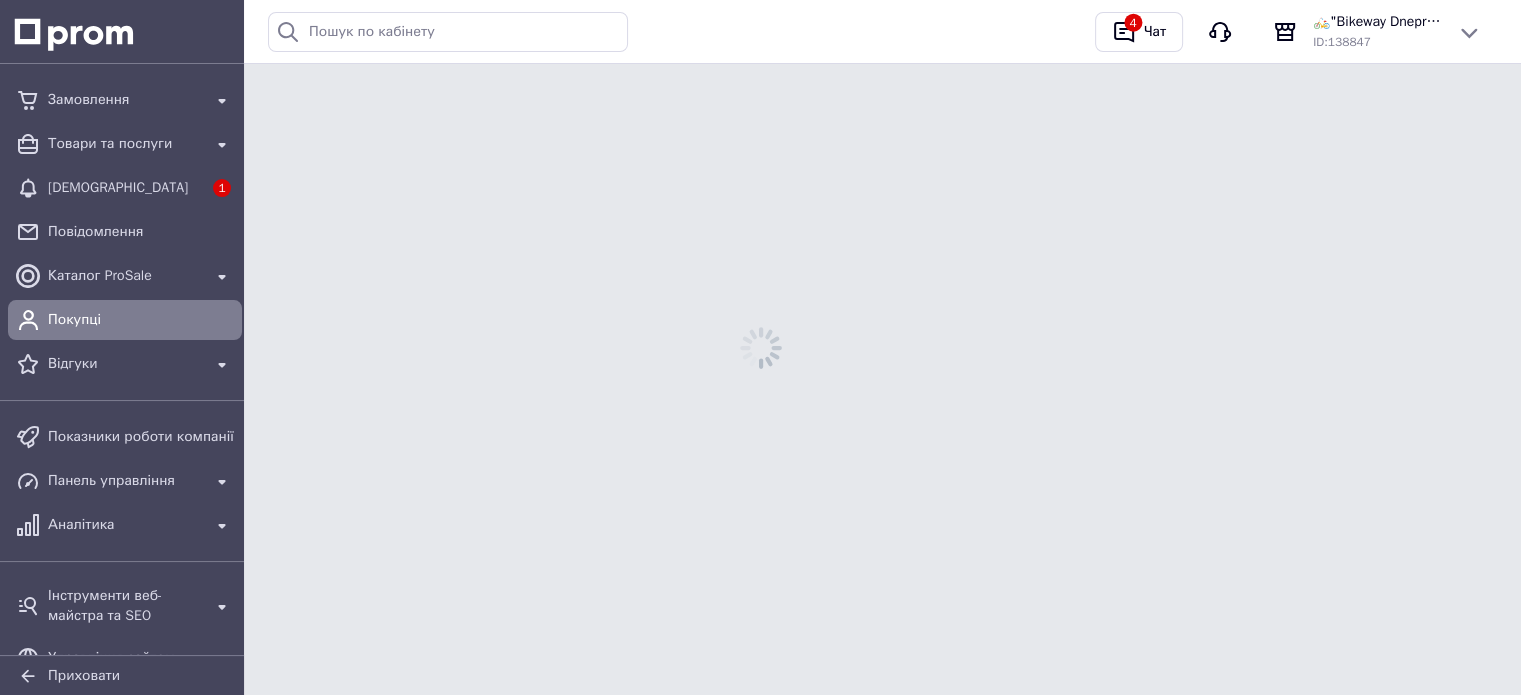 scroll, scrollTop: 0, scrollLeft: 0, axis: both 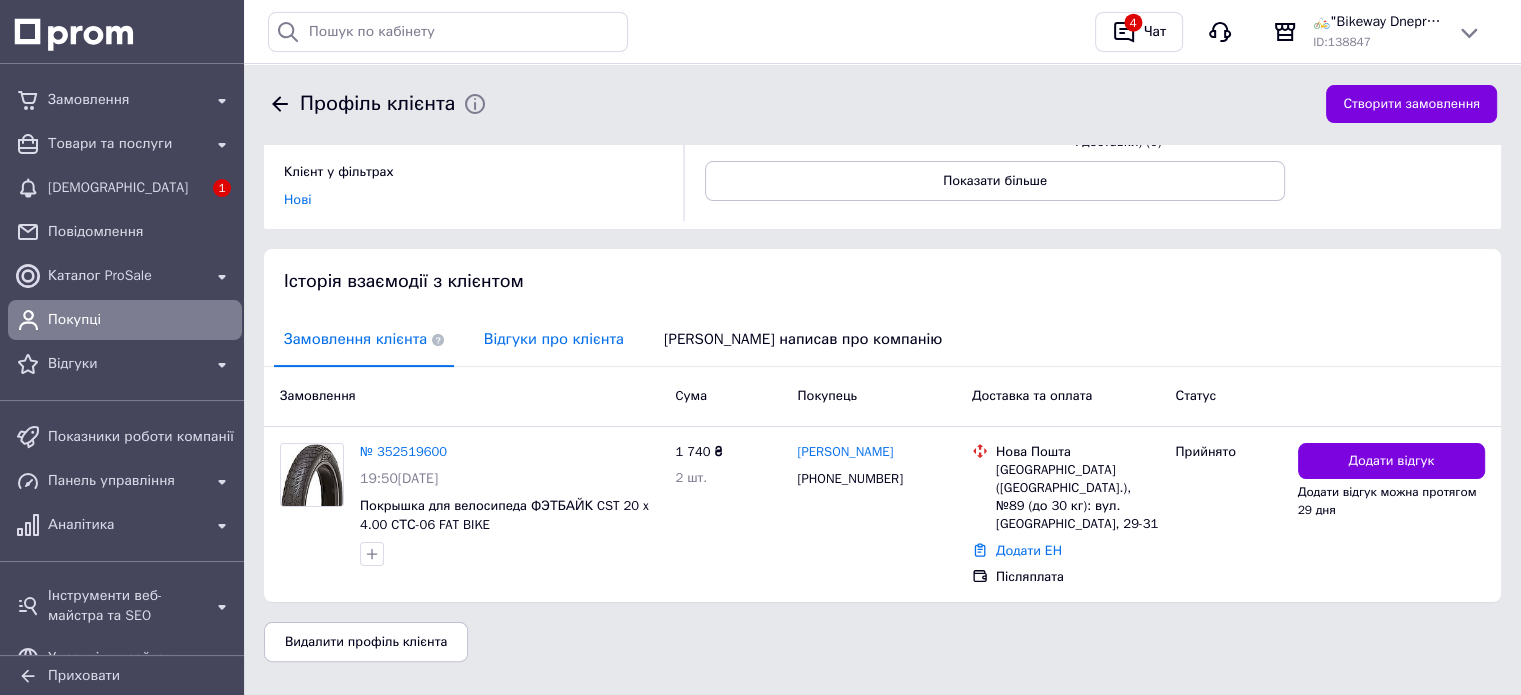click on "Відгуки про клієнта" at bounding box center [554, 339] 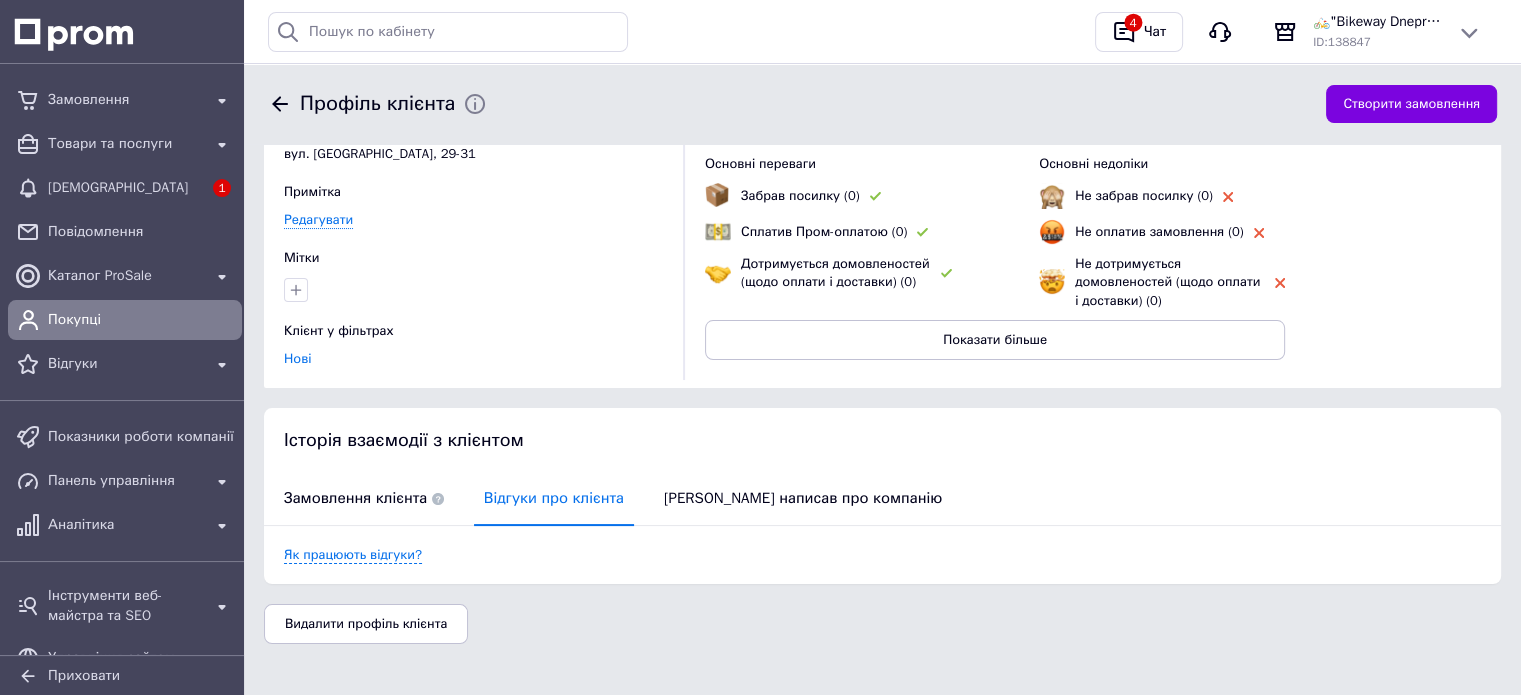 scroll, scrollTop: 0, scrollLeft: 0, axis: both 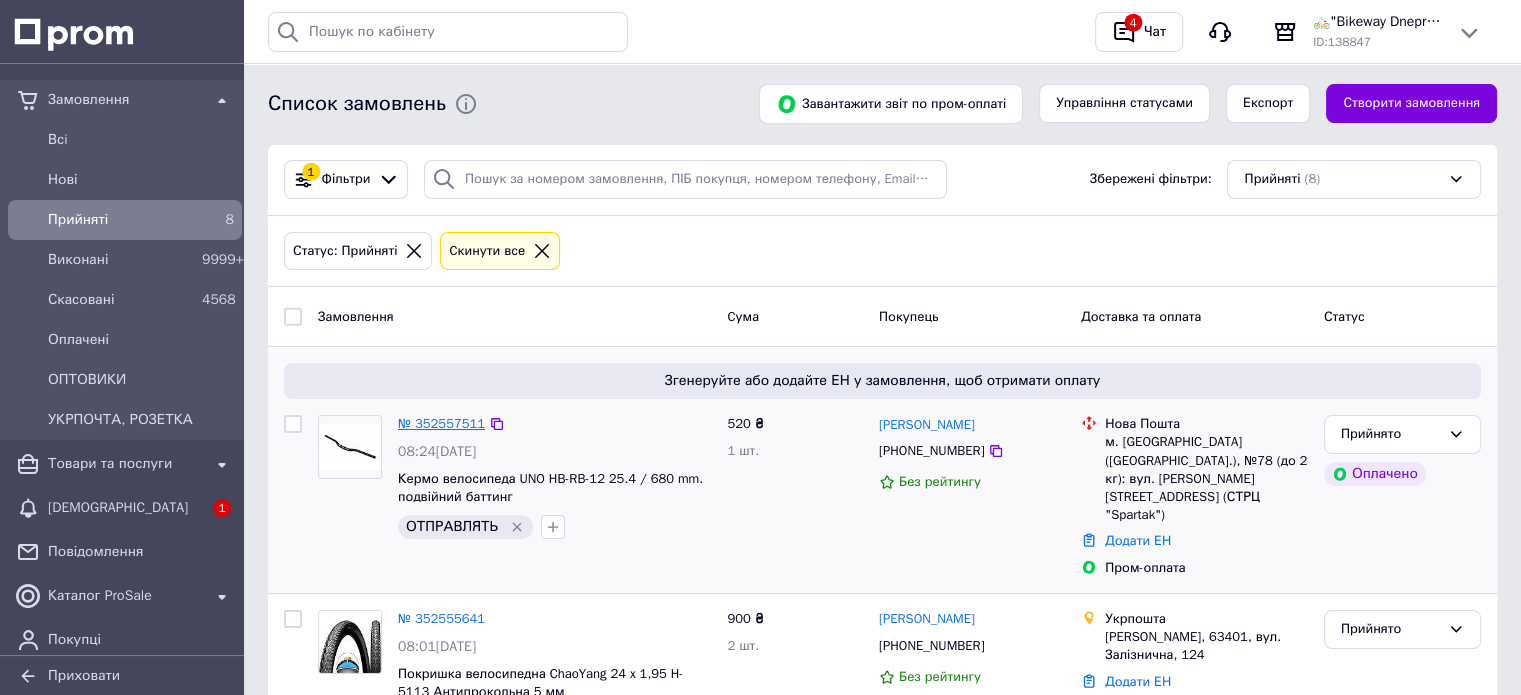 click on "№ 352557511" at bounding box center [441, 423] 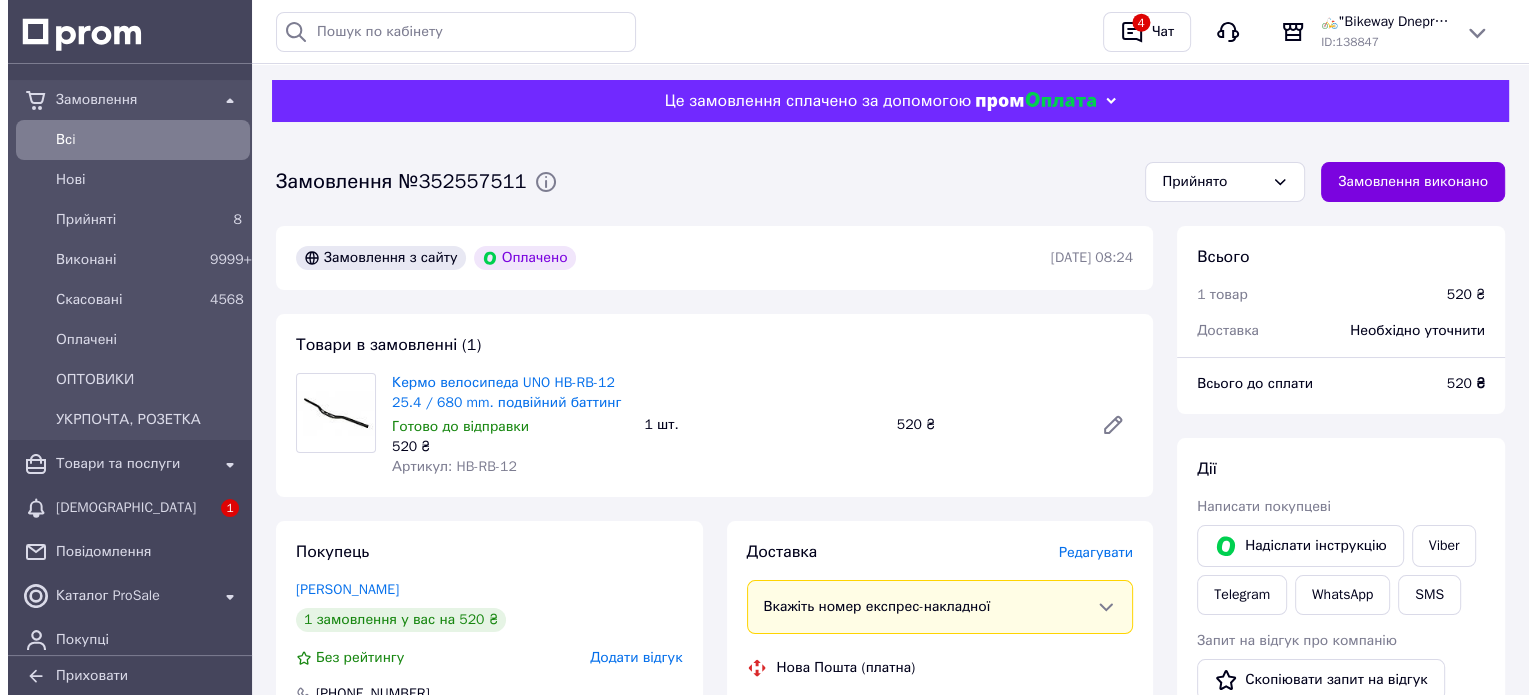 scroll, scrollTop: 200, scrollLeft: 0, axis: vertical 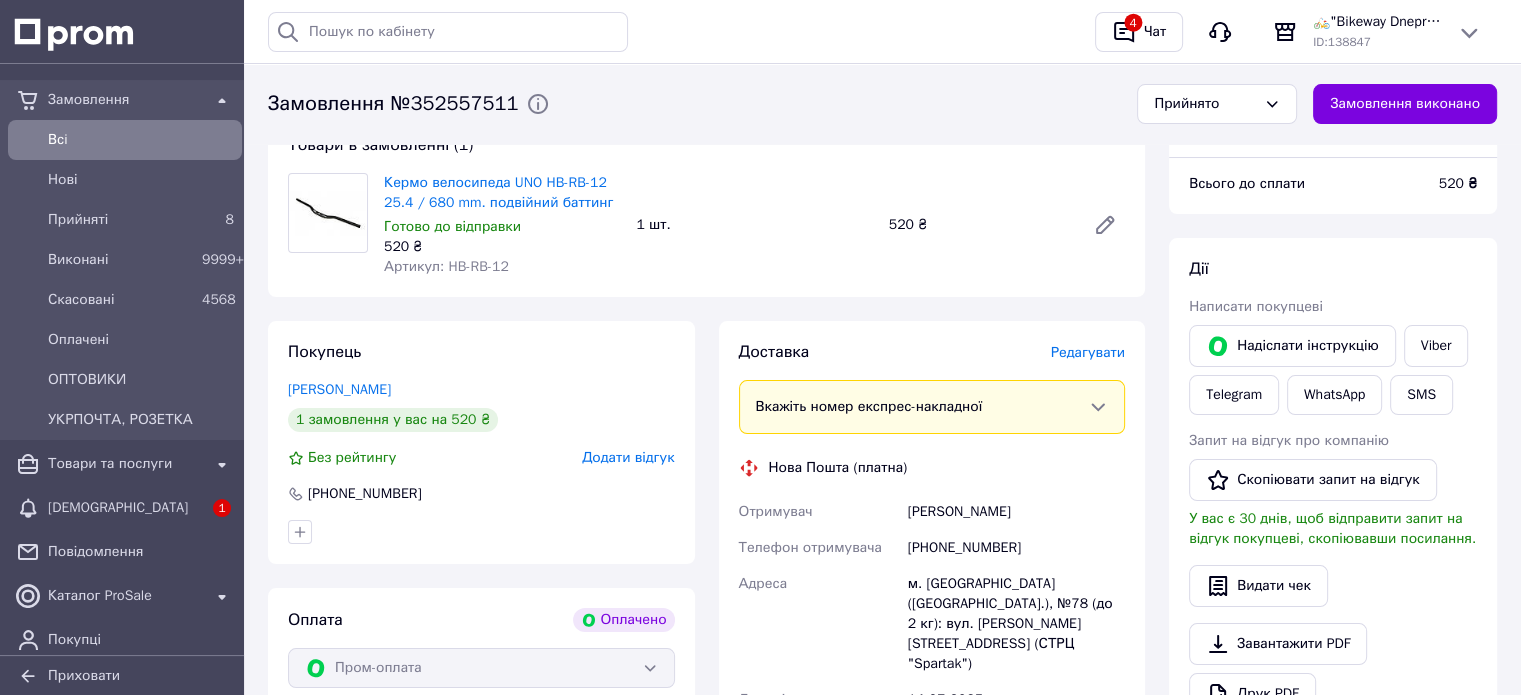 click on "Редагувати" at bounding box center (1088, 352) 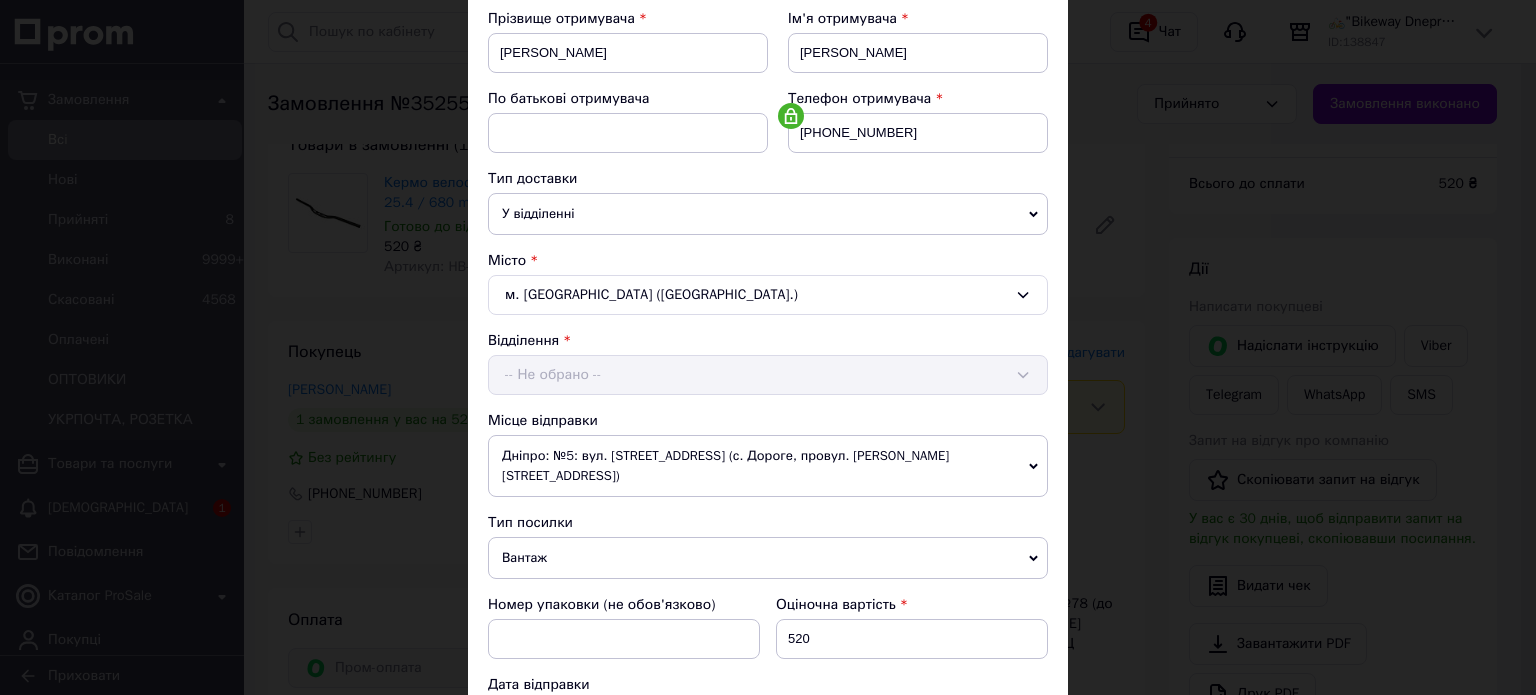 scroll, scrollTop: 500, scrollLeft: 0, axis: vertical 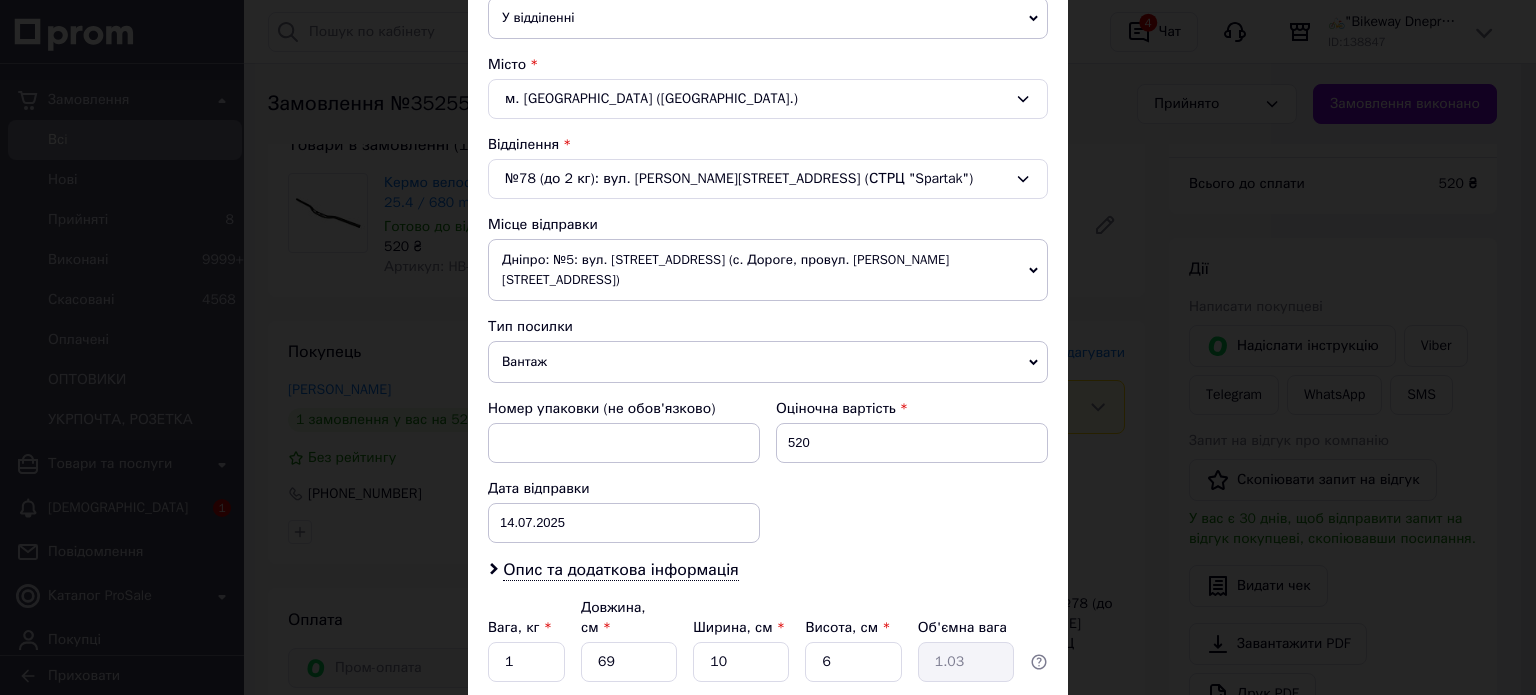 click on "№78 (до 2 кг): вул. Гетьмана Мазепи, 1б (СТРЦ "Spartak")" at bounding box center (768, 179) 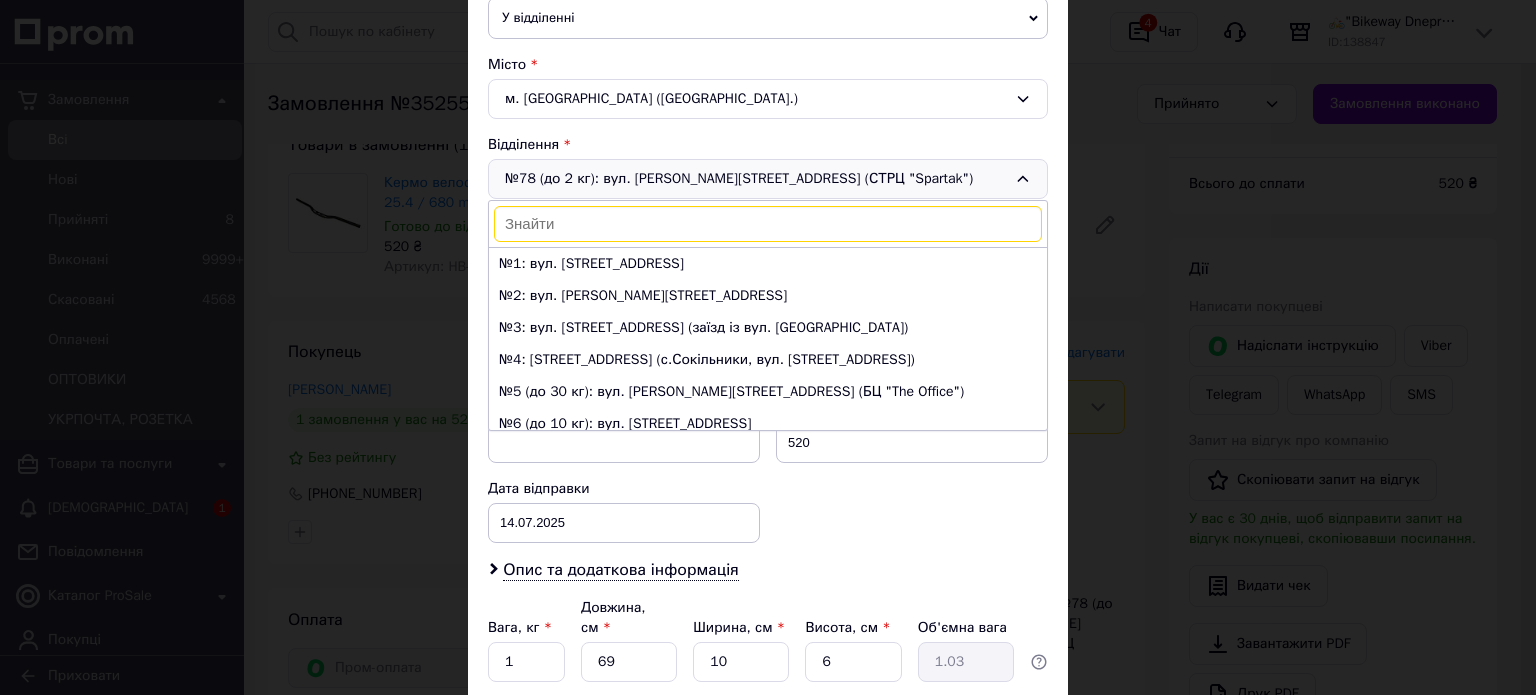 scroll, scrollTop: 2368, scrollLeft: 0, axis: vertical 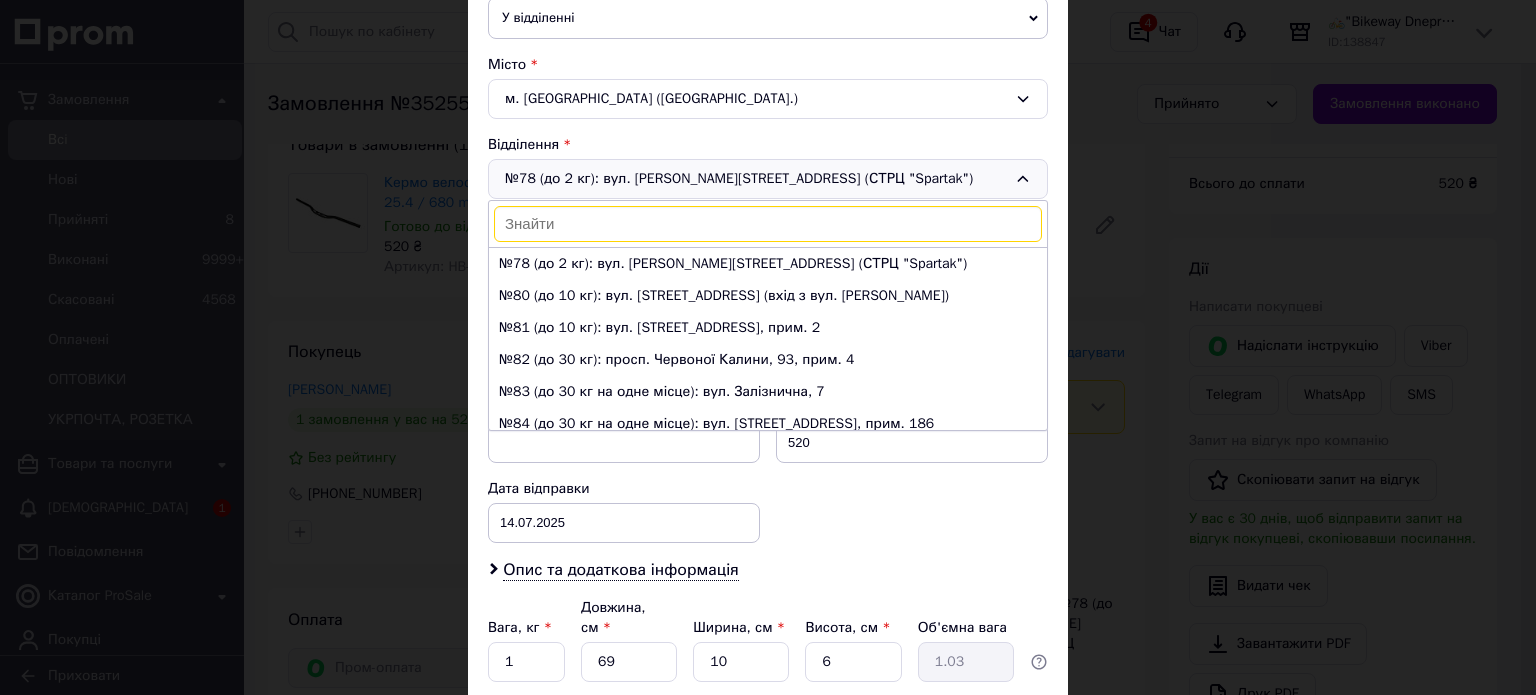 click at bounding box center (768, 224) 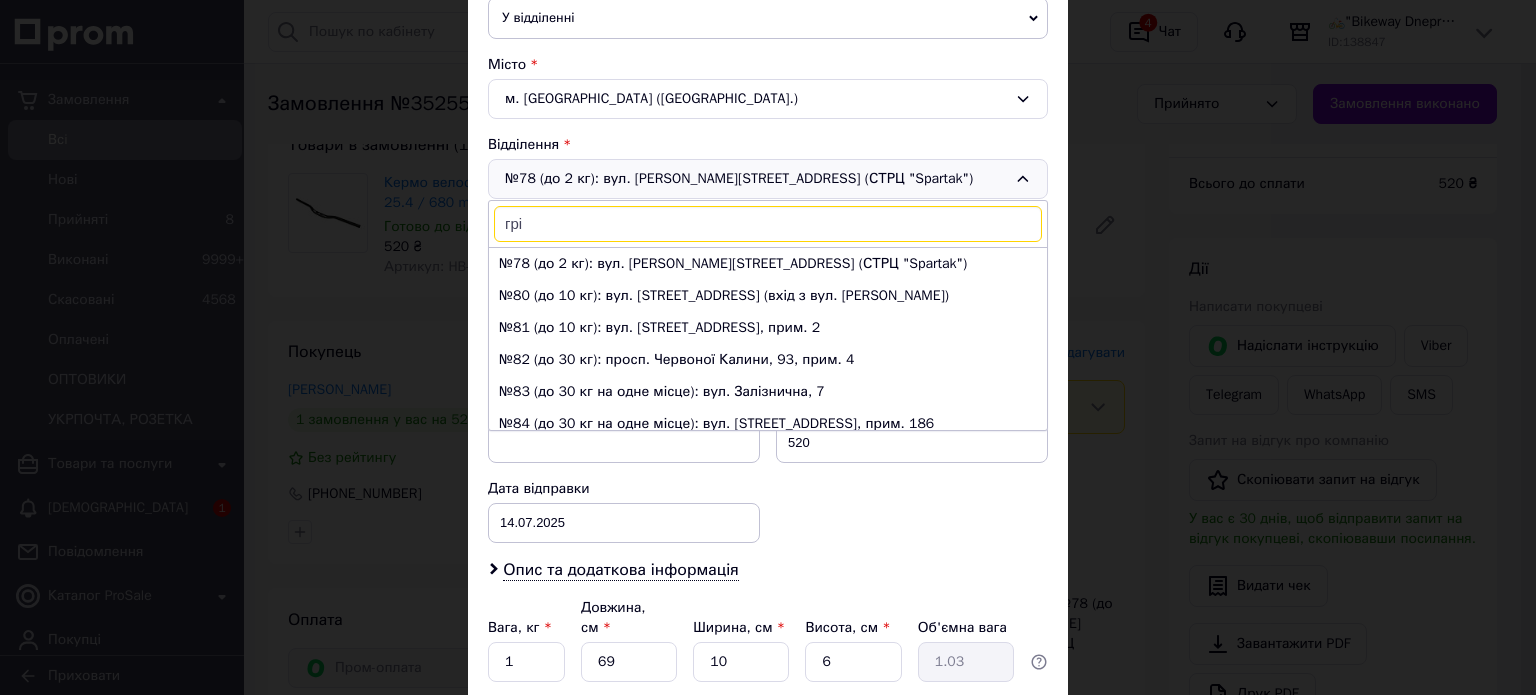 scroll, scrollTop: 0, scrollLeft: 0, axis: both 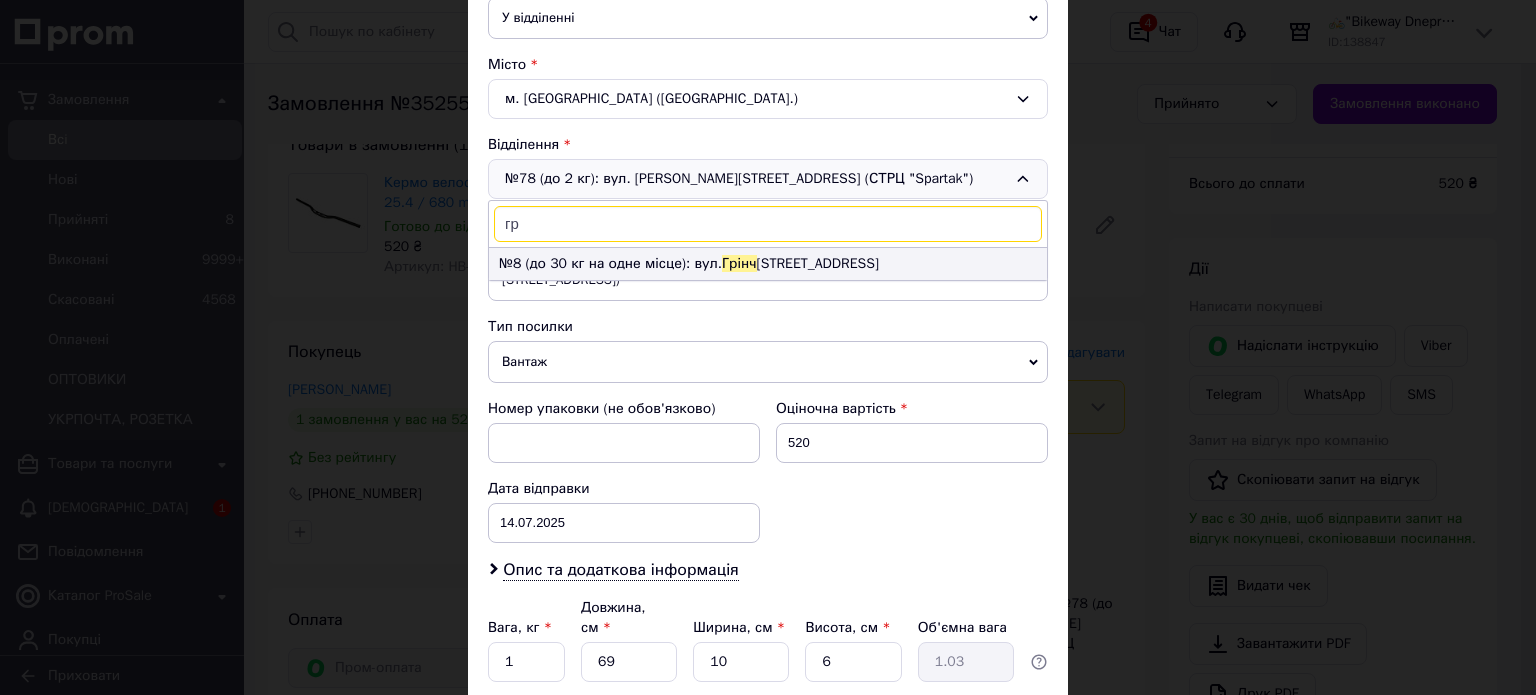type on "г" 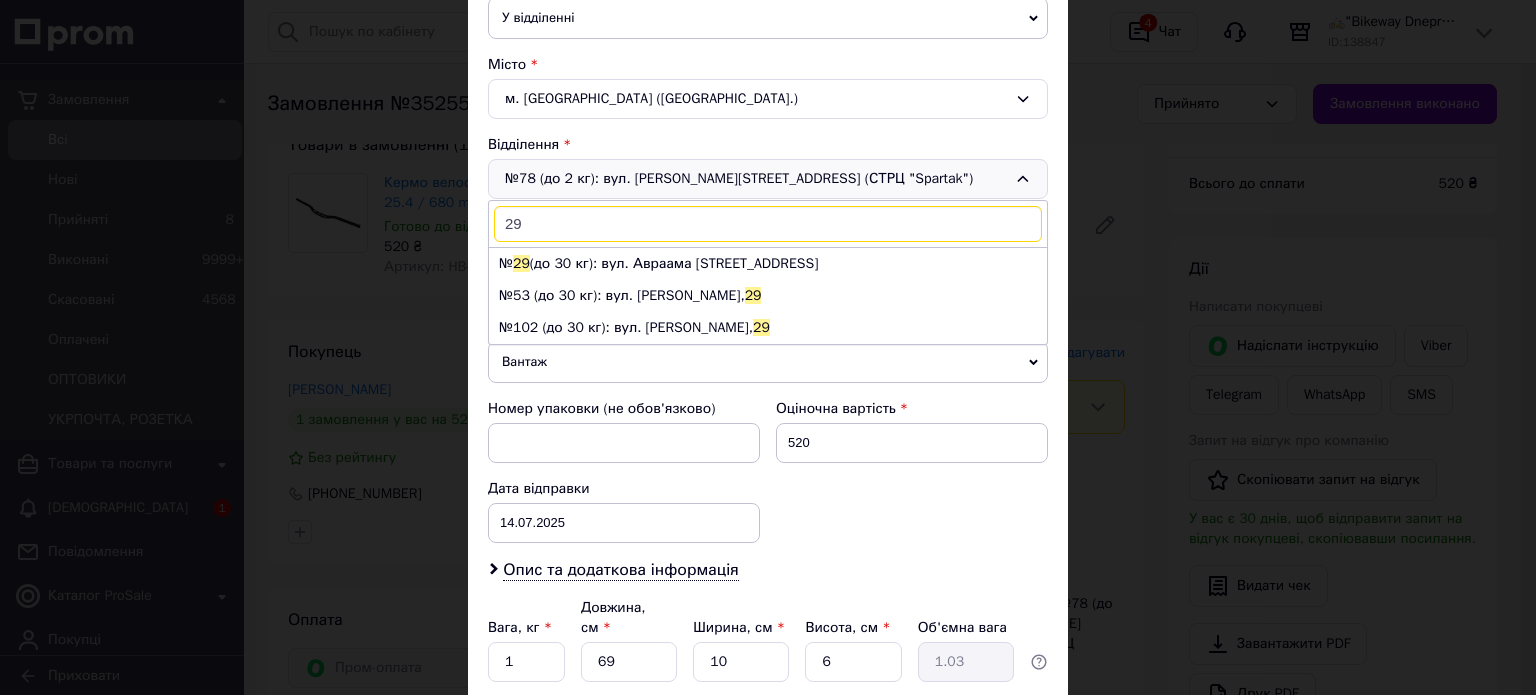 scroll, scrollTop: 0, scrollLeft: 0, axis: both 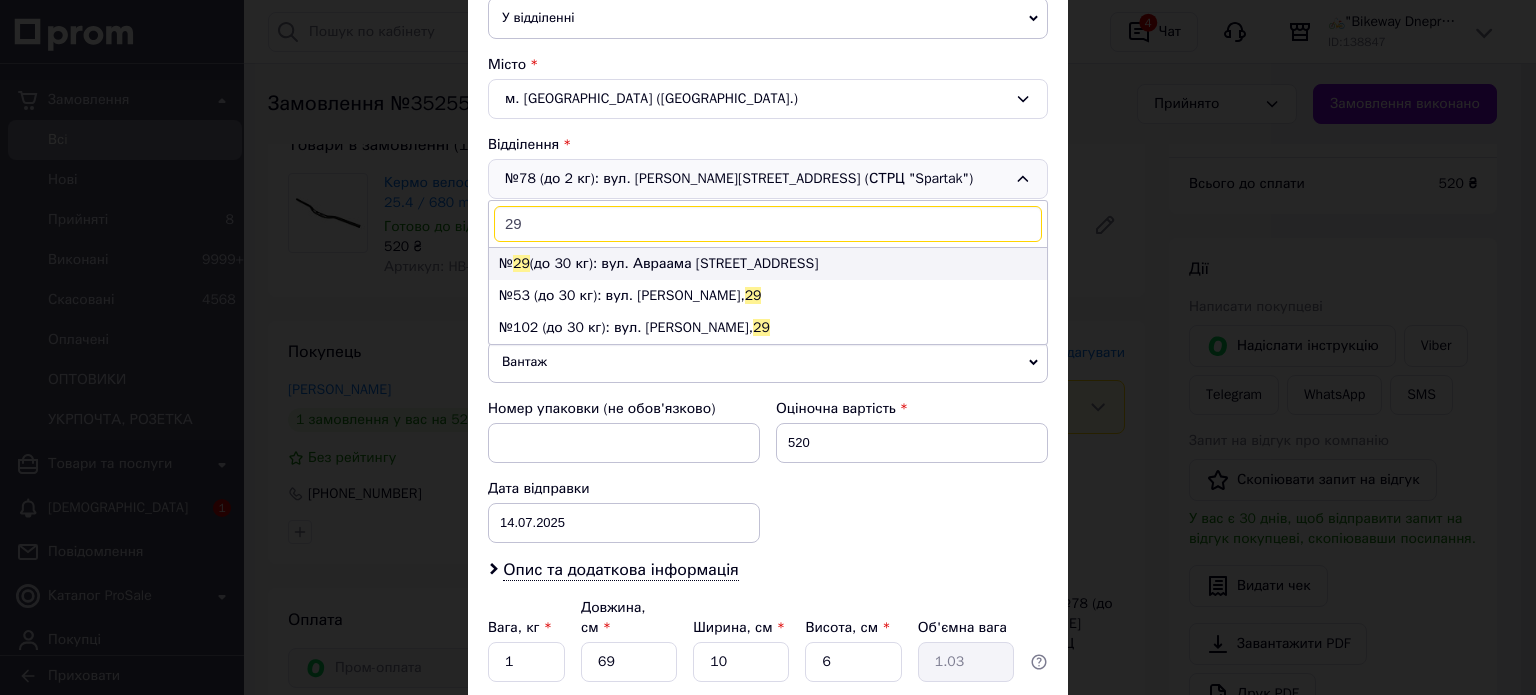 type on "29" 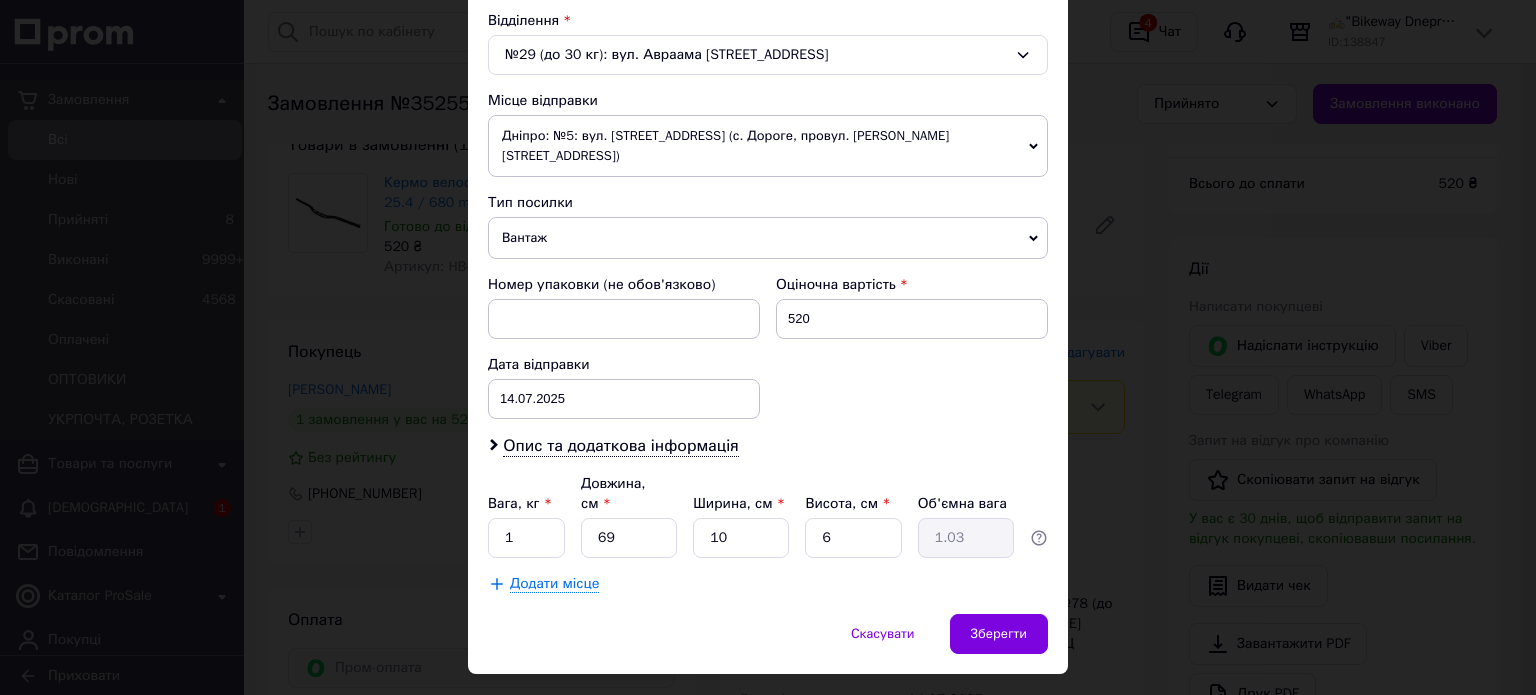 scroll, scrollTop: 627, scrollLeft: 0, axis: vertical 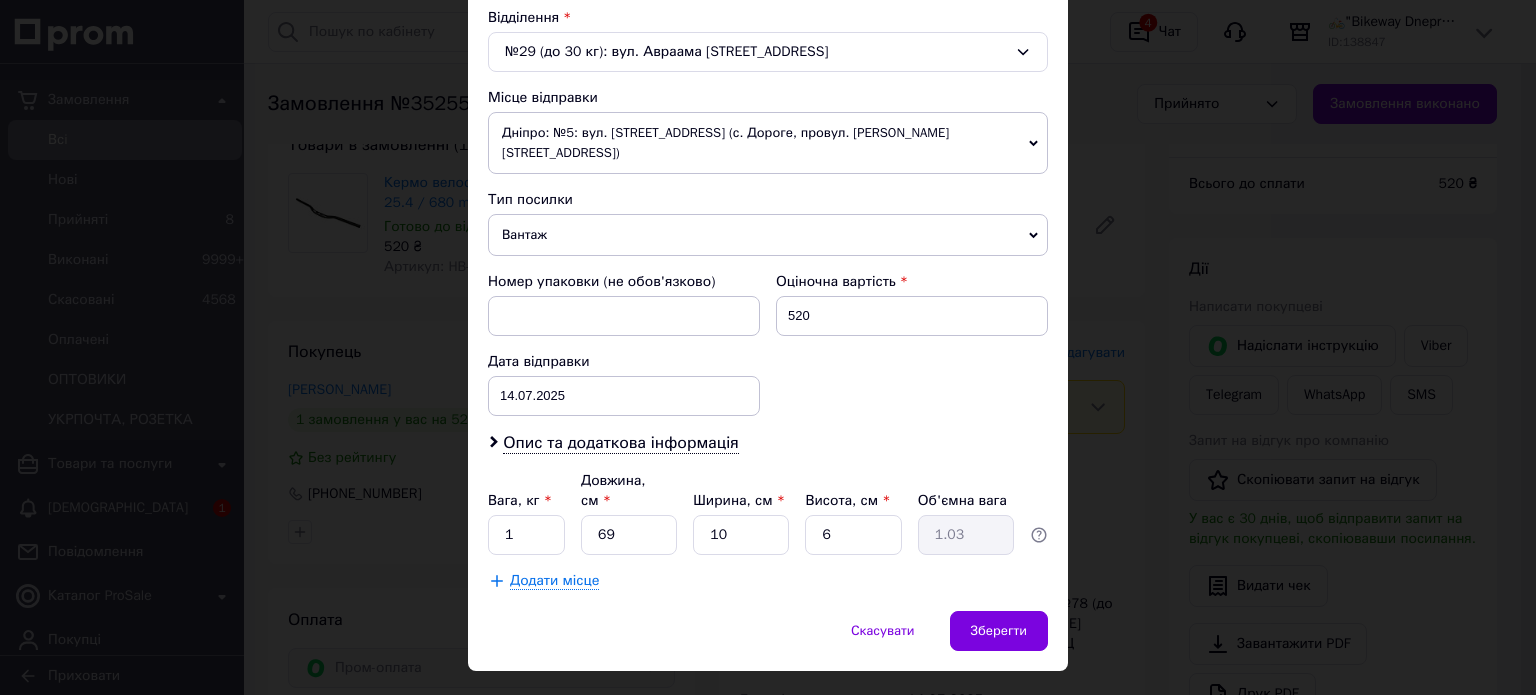 click on "Номер упаковки (не обов'язково) Оціночна вартість 520 Дата відправки 14.07.2025 < 2025 > < Июль > Пн Вт Ср Чт Пт Сб Вс 30 1 2 3 4 5 6 7 8 9 10 11 12 13 14 15 16 17 18 19 20 21 22 23 24 25 26 27 28 29 30 31 1 2 3 4 5 6 7 8 9 10" at bounding box center (768, 344) 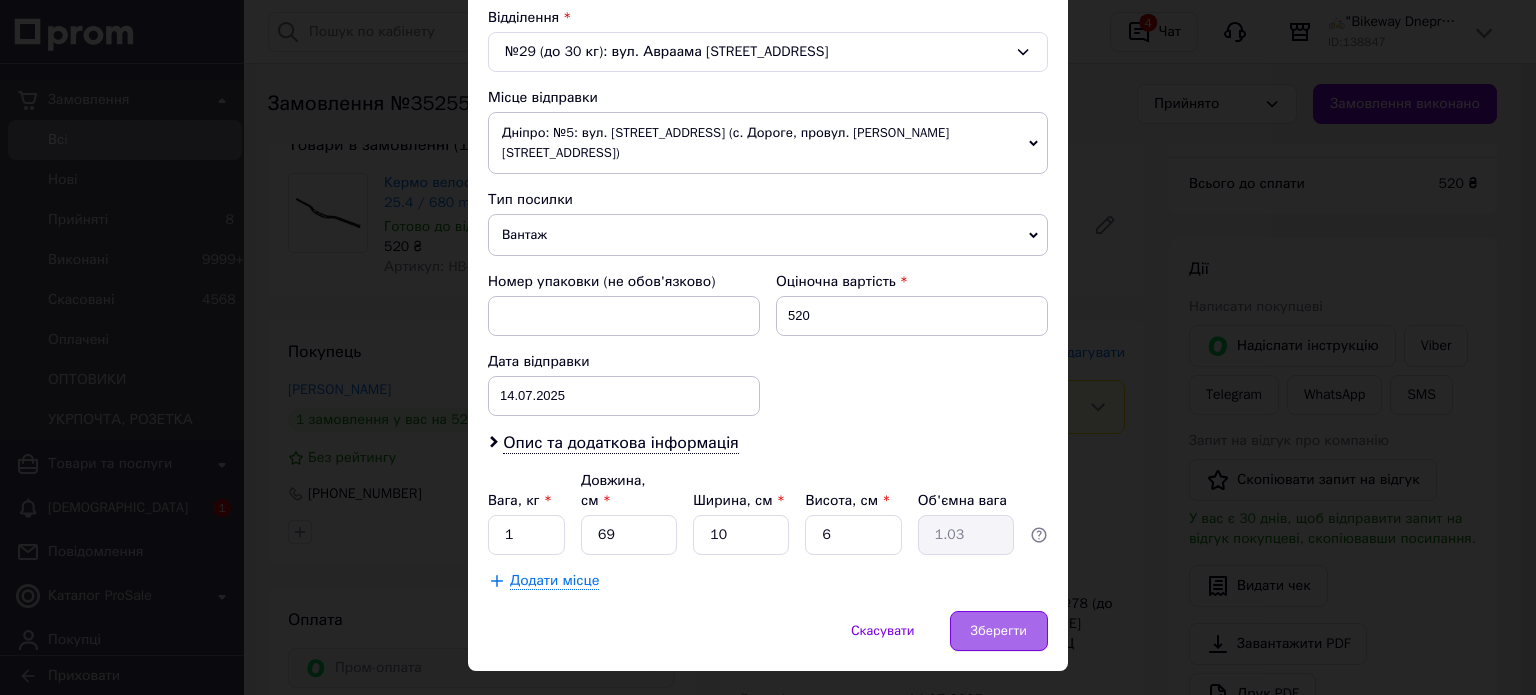 click on "Зберегти" at bounding box center [999, 631] 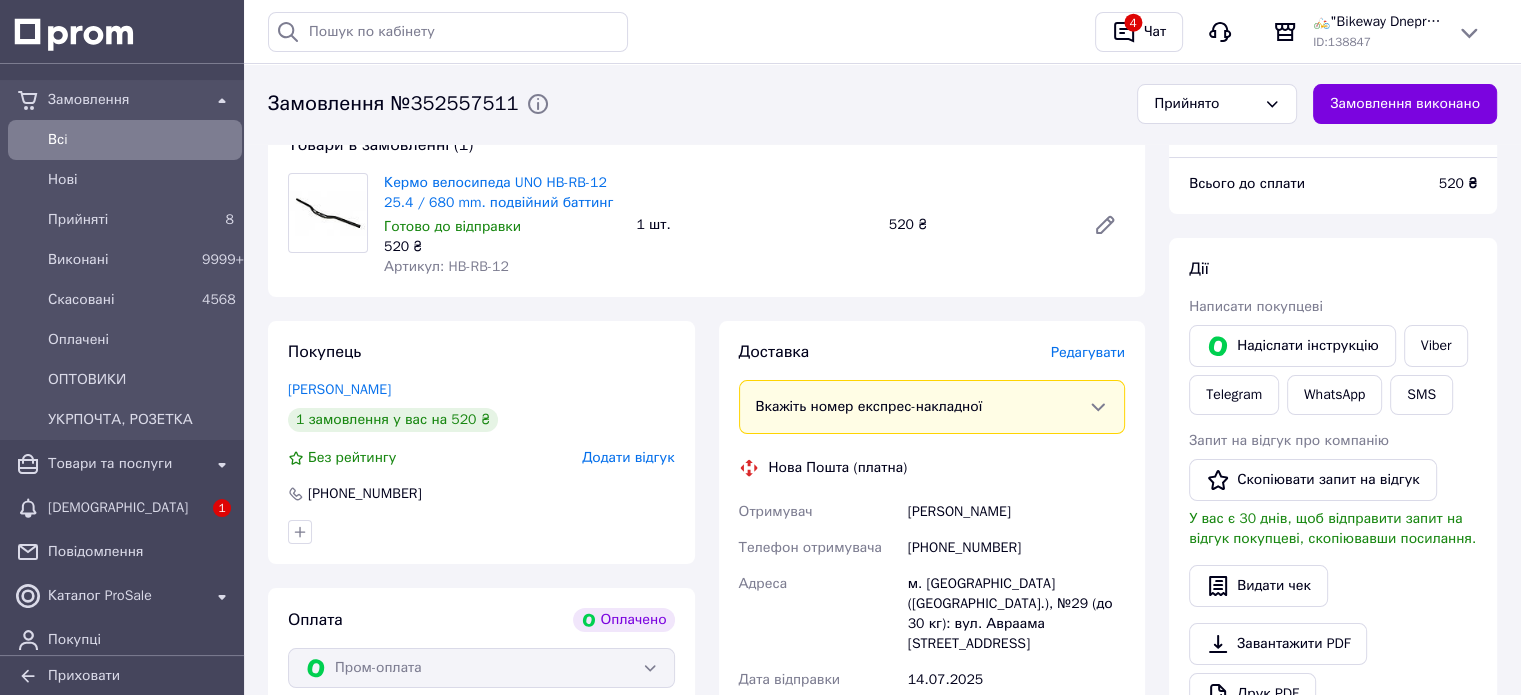 click on "Редагувати" at bounding box center (1088, 352) 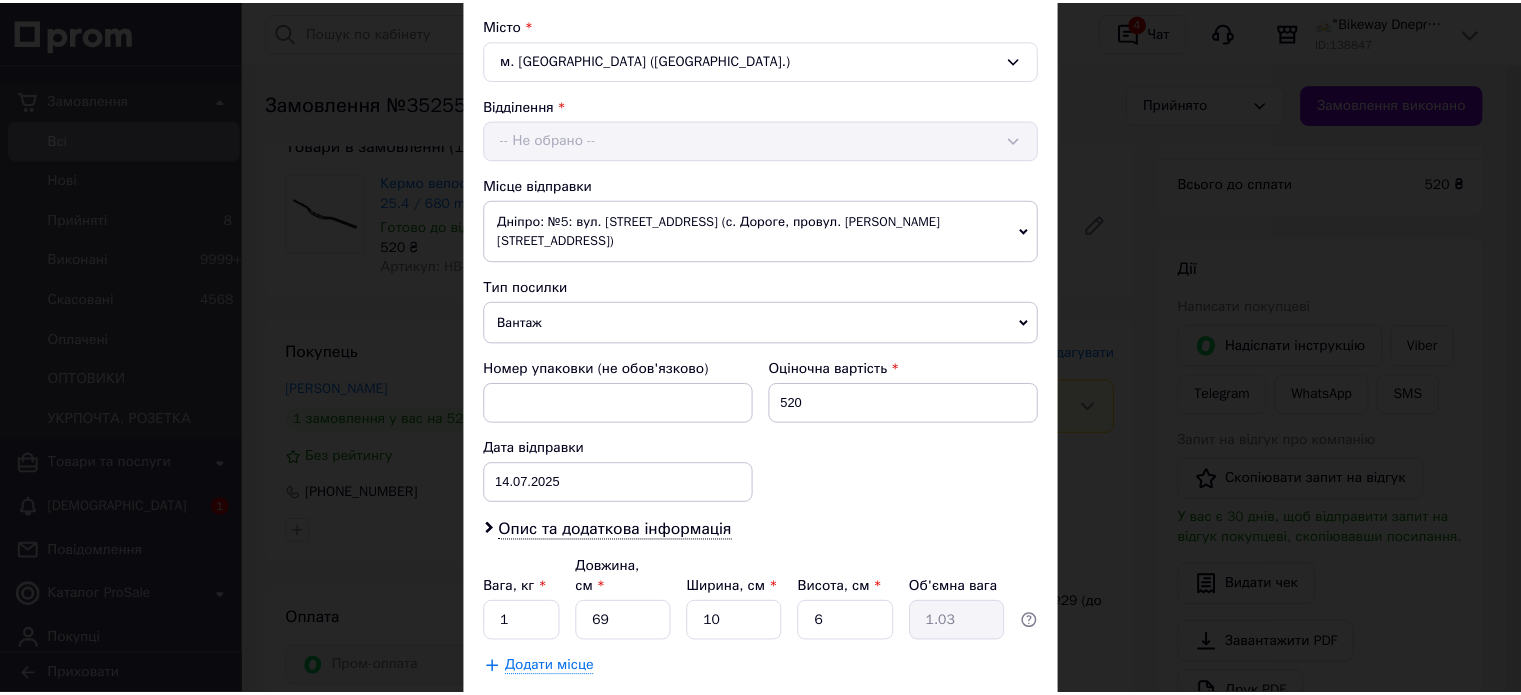scroll, scrollTop: 627, scrollLeft: 0, axis: vertical 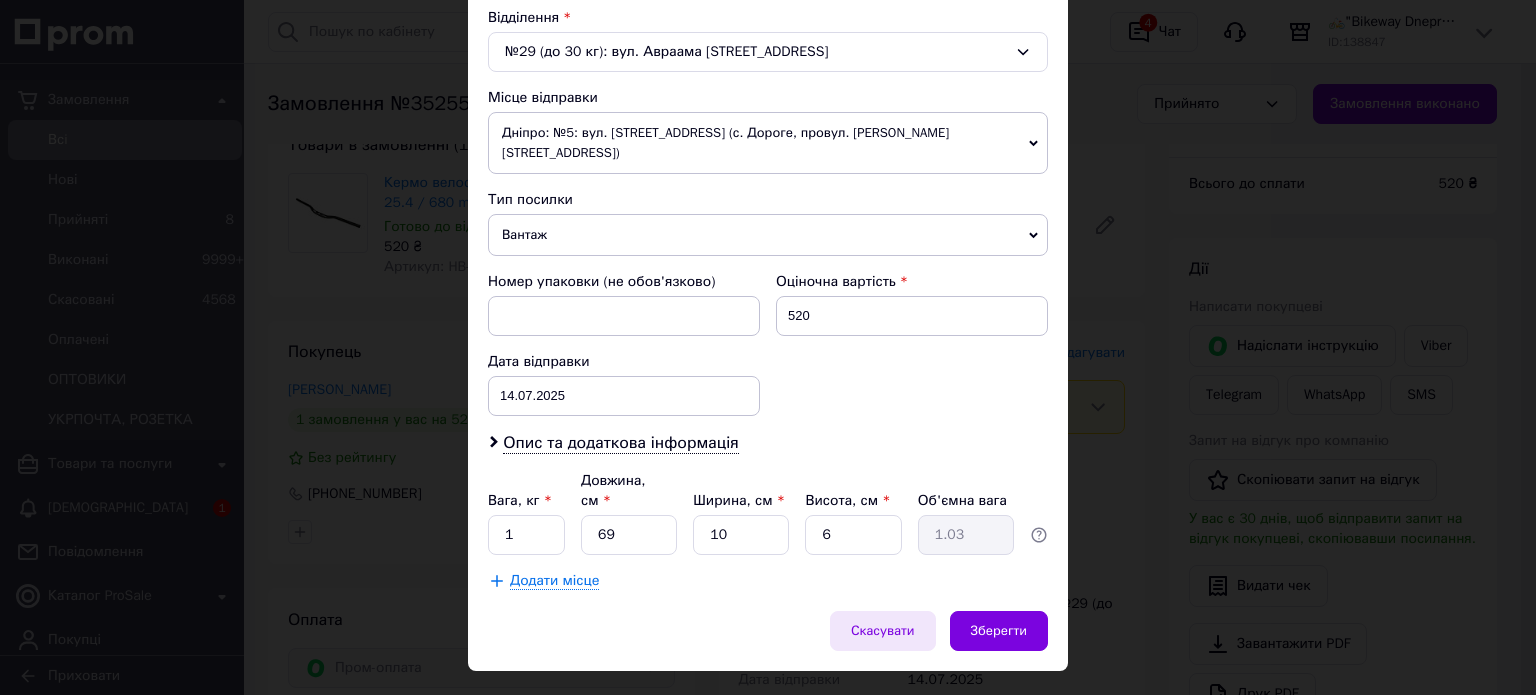 click on "Скасувати" at bounding box center [883, 631] 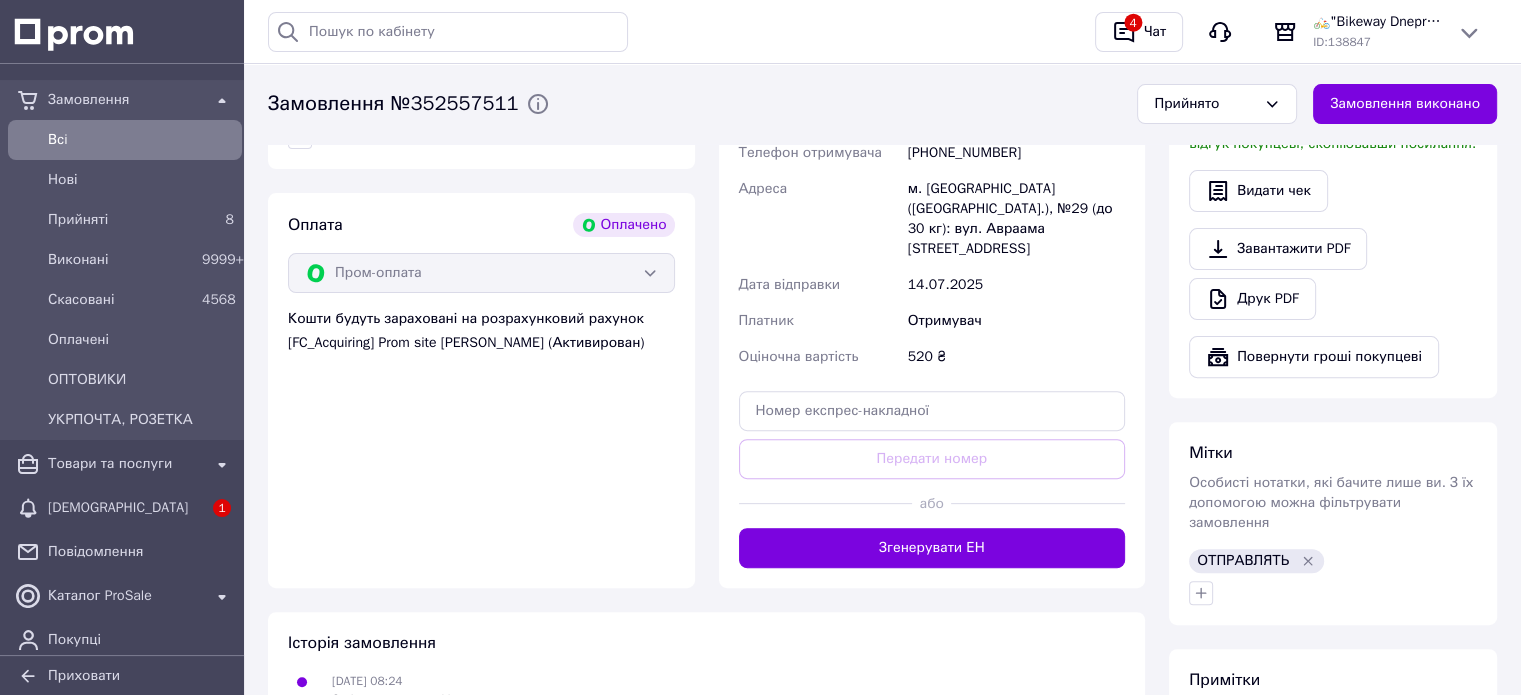 scroll, scrollTop: 700, scrollLeft: 0, axis: vertical 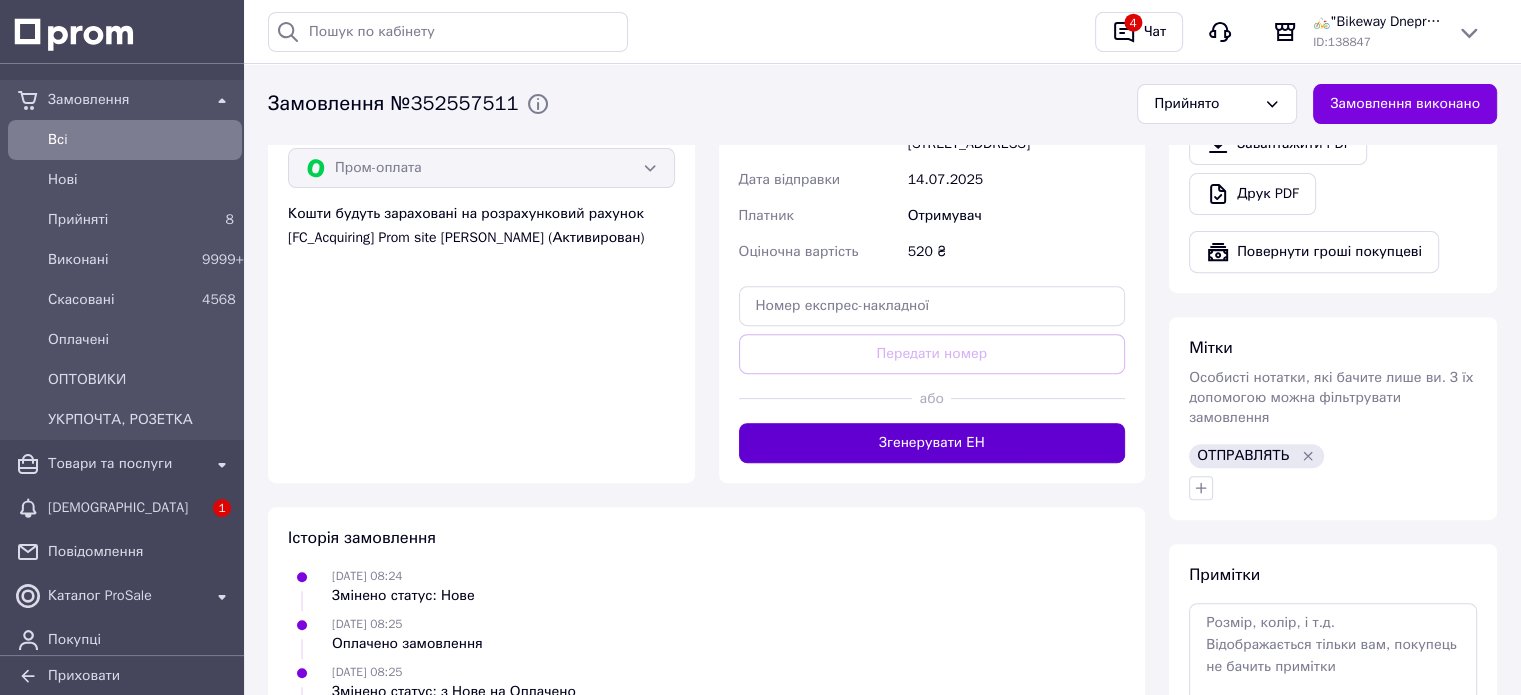 click on "Згенерувати ЕН" at bounding box center (932, 443) 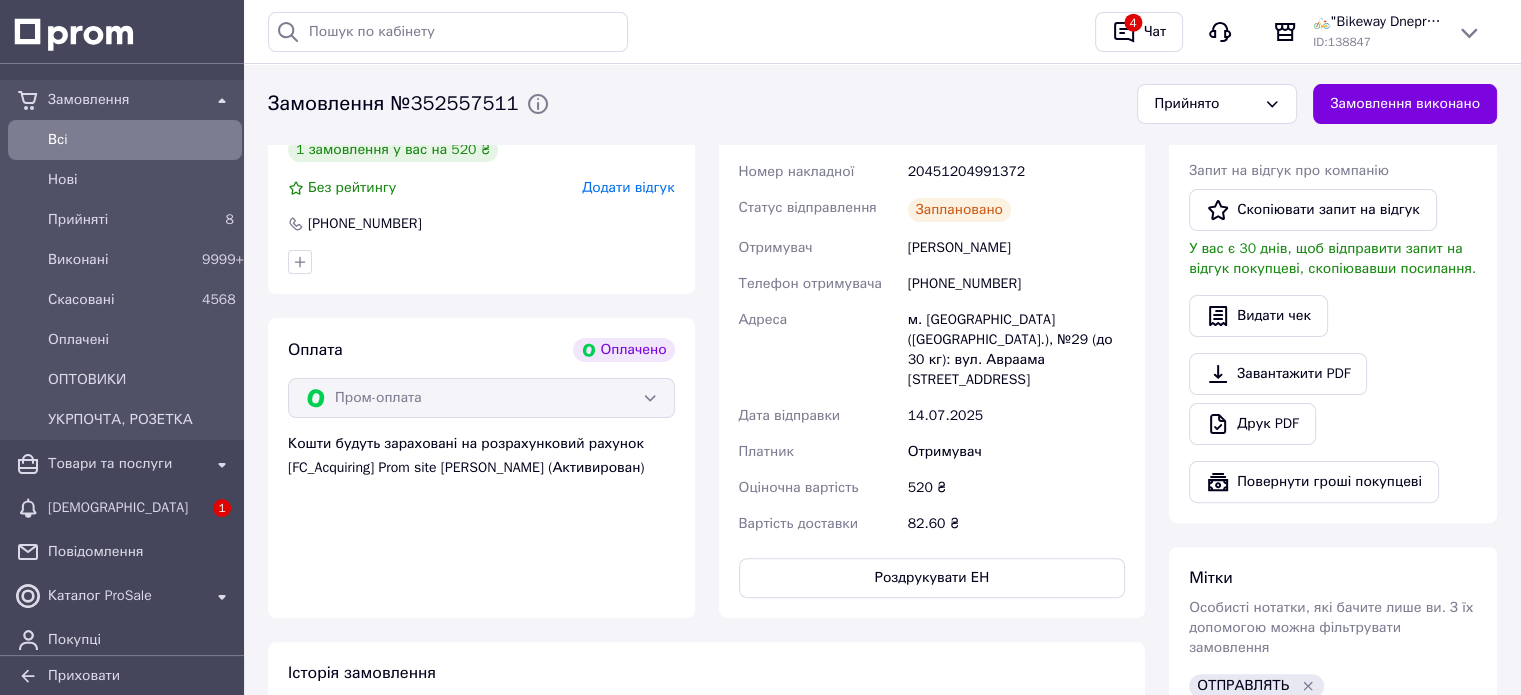 scroll, scrollTop: 300, scrollLeft: 0, axis: vertical 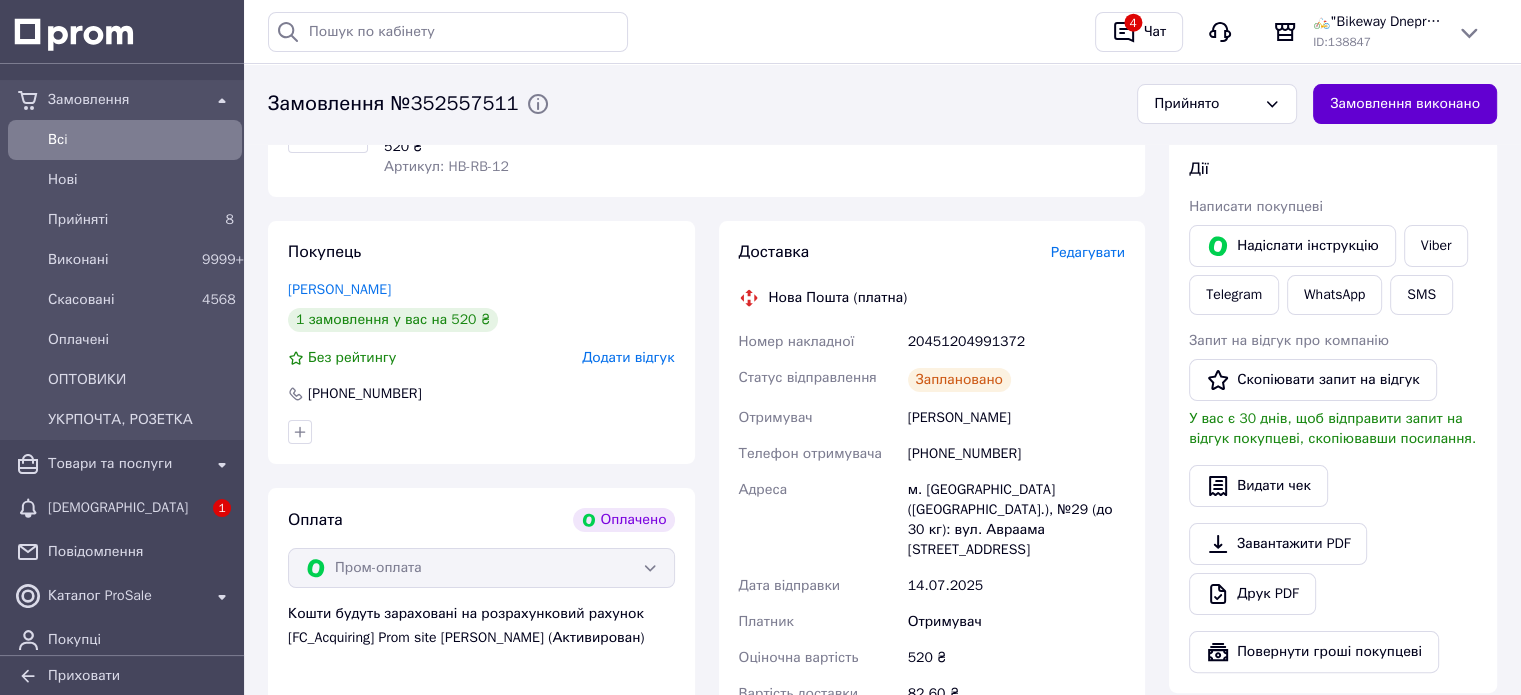 click on "Замовлення виконано" at bounding box center [1405, 104] 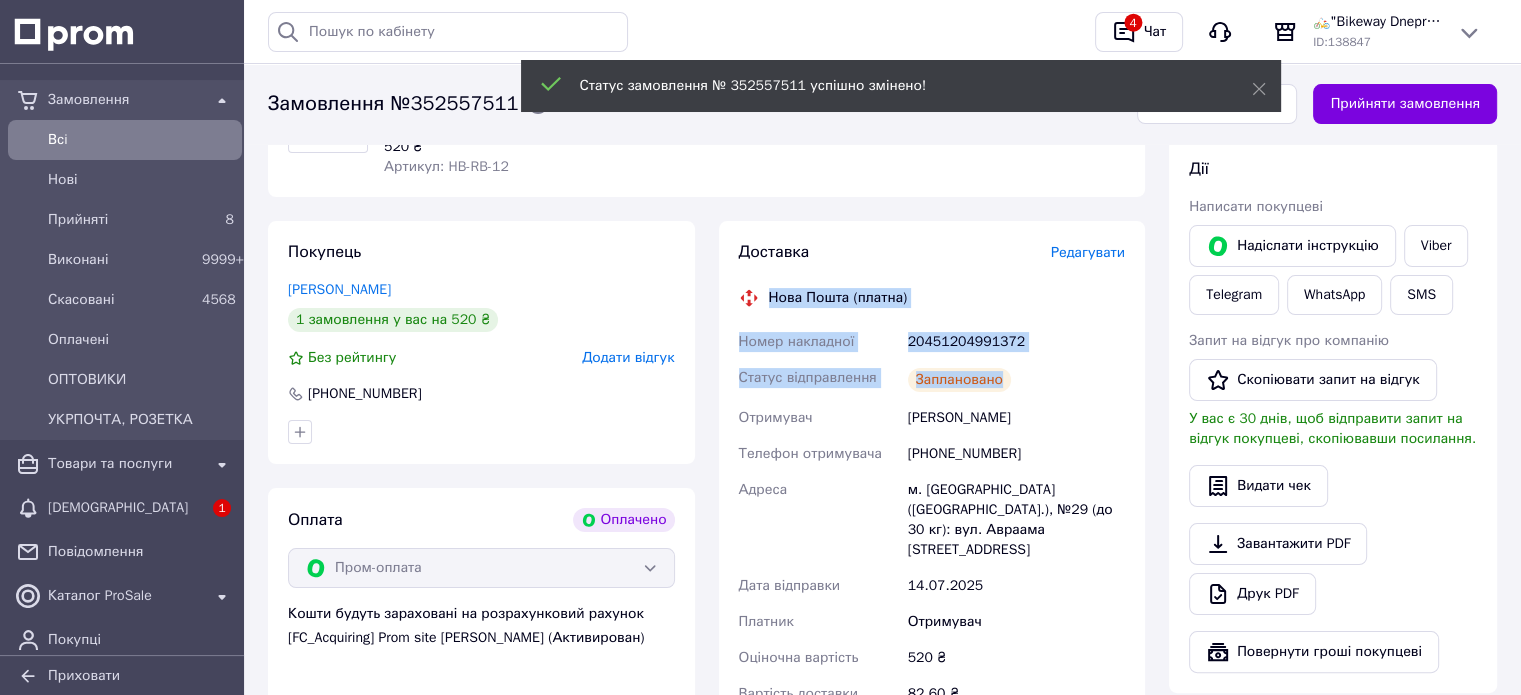 drag, startPoint x: 768, startPoint y: 294, endPoint x: 1028, endPoint y: 384, distance: 275.13632 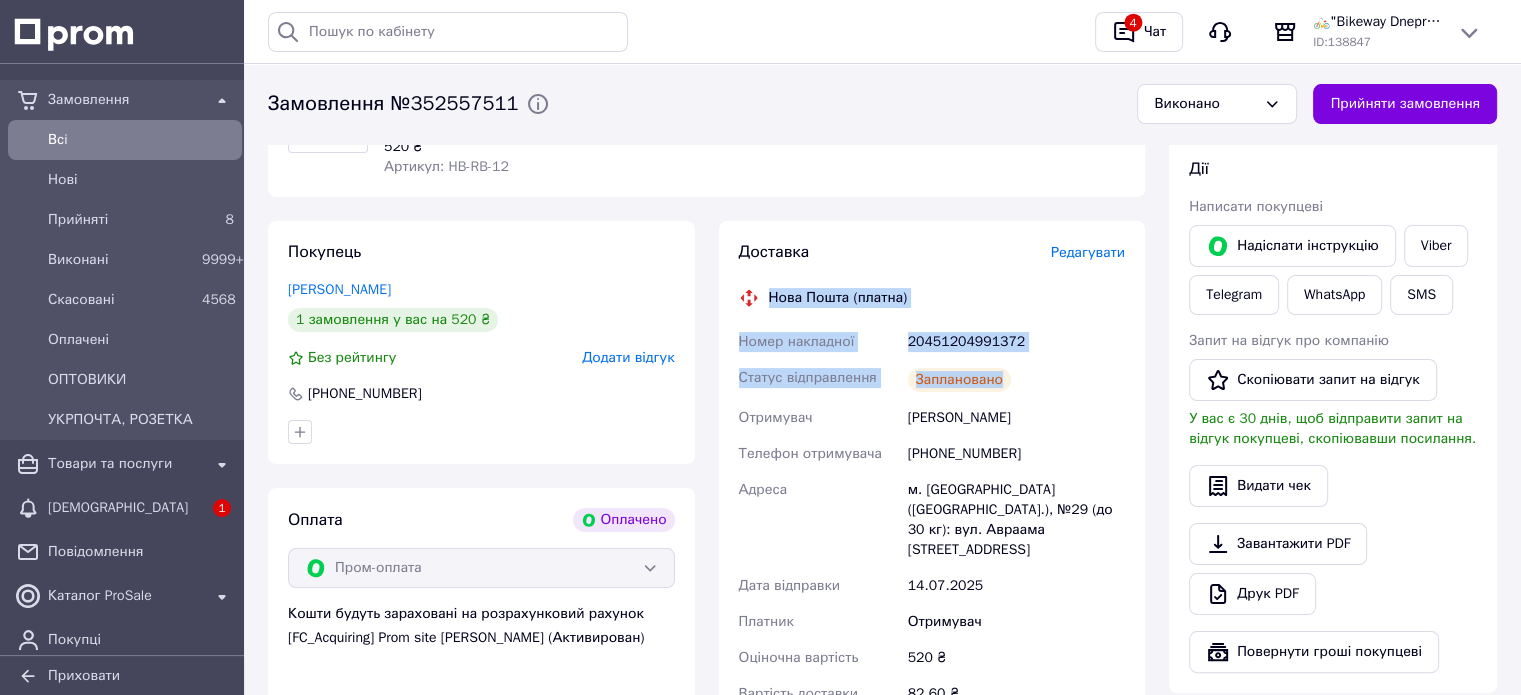 copy on "Нова Пошта (платна) Номер накладної 20451204991372 Статус відправлення Заплановано" 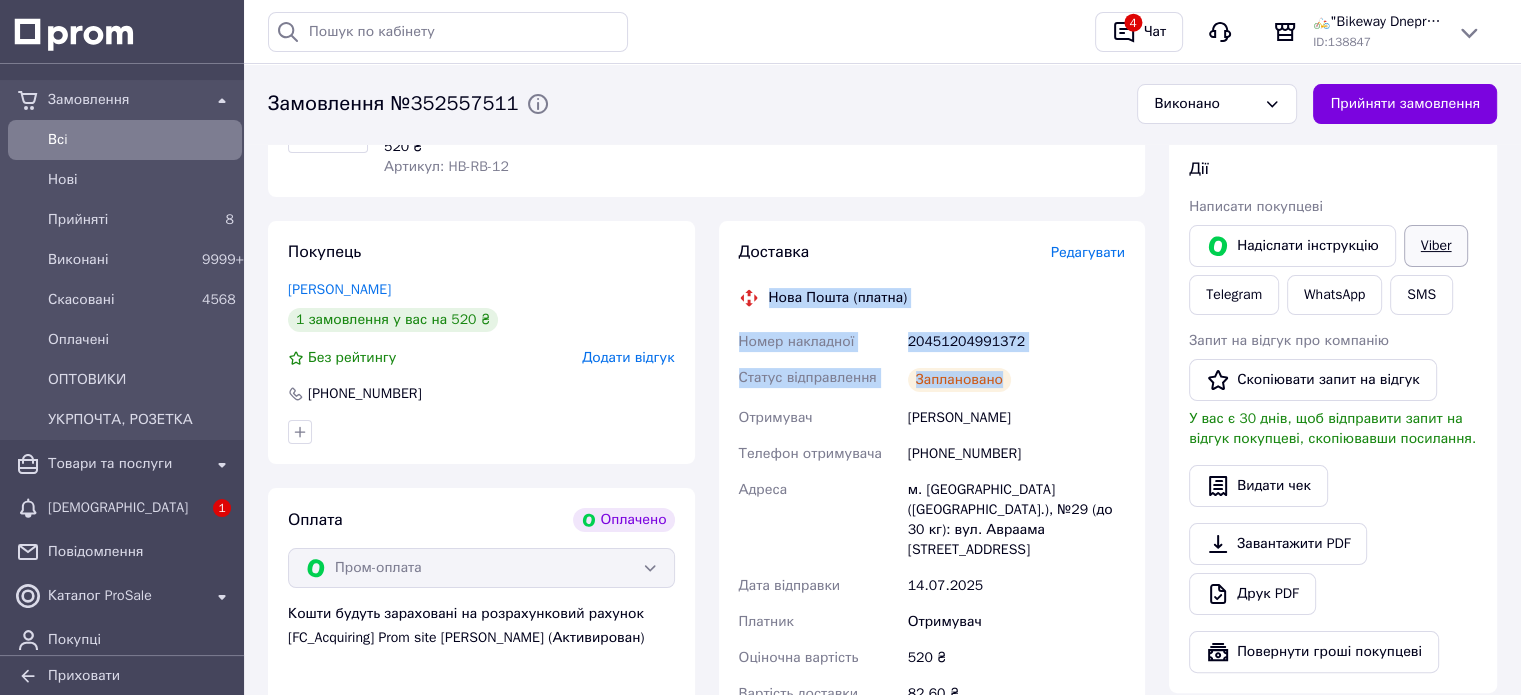 click on "Viber" at bounding box center [1436, 246] 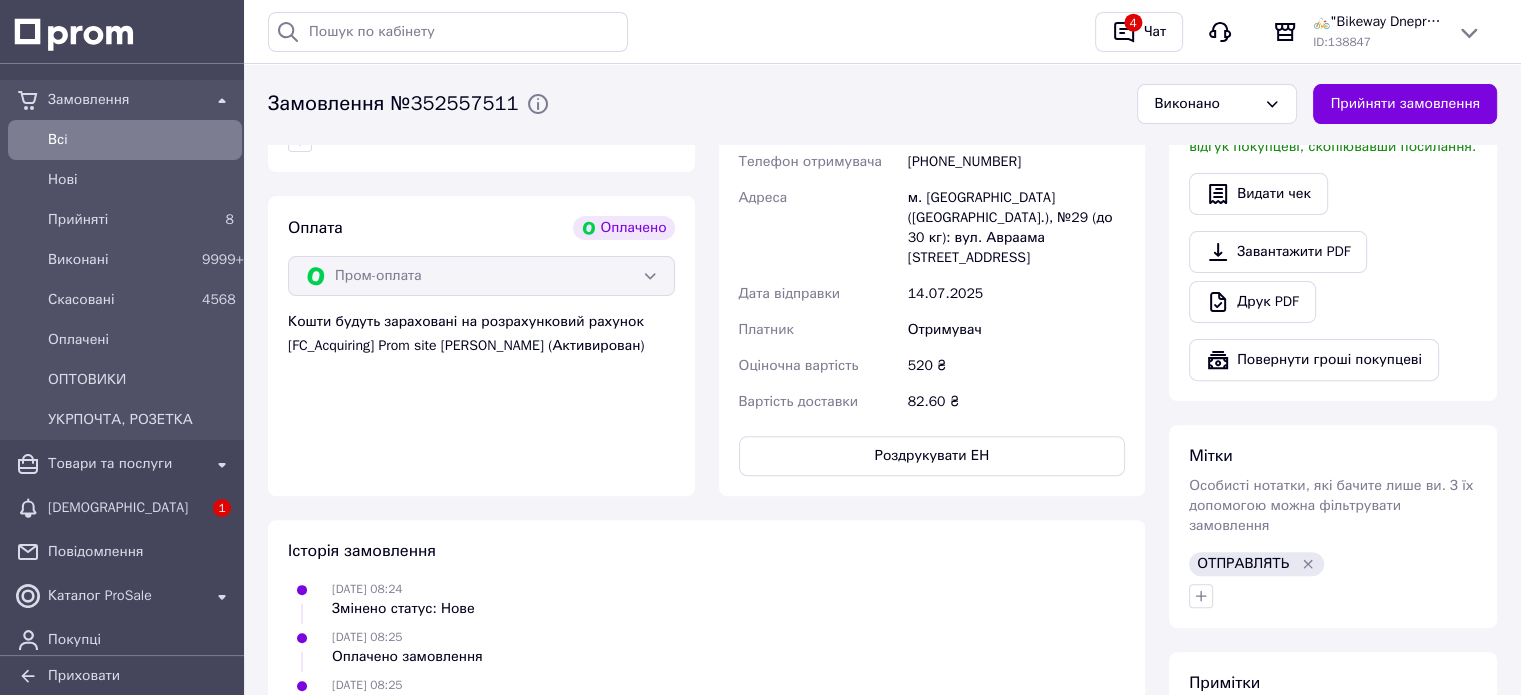 scroll, scrollTop: 600, scrollLeft: 0, axis: vertical 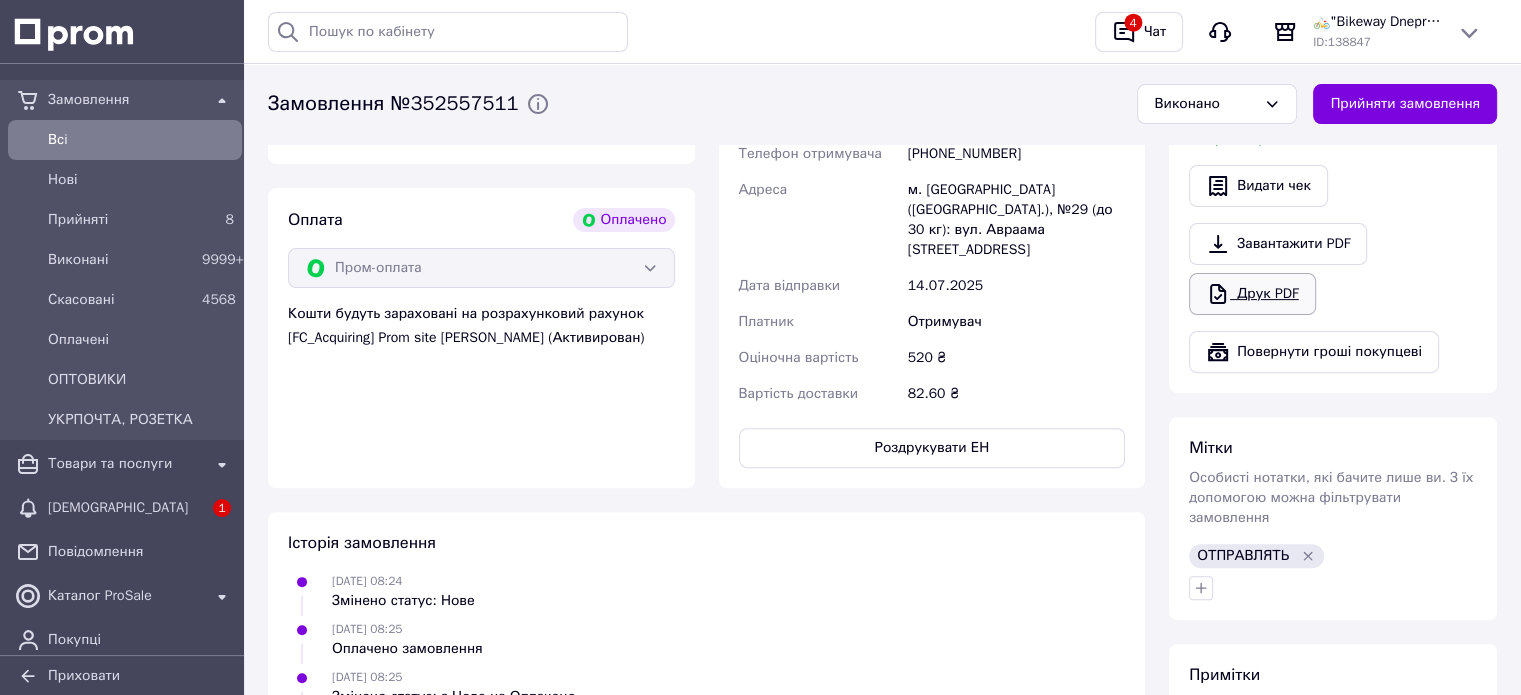click on "Друк PDF" at bounding box center (1252, 294) 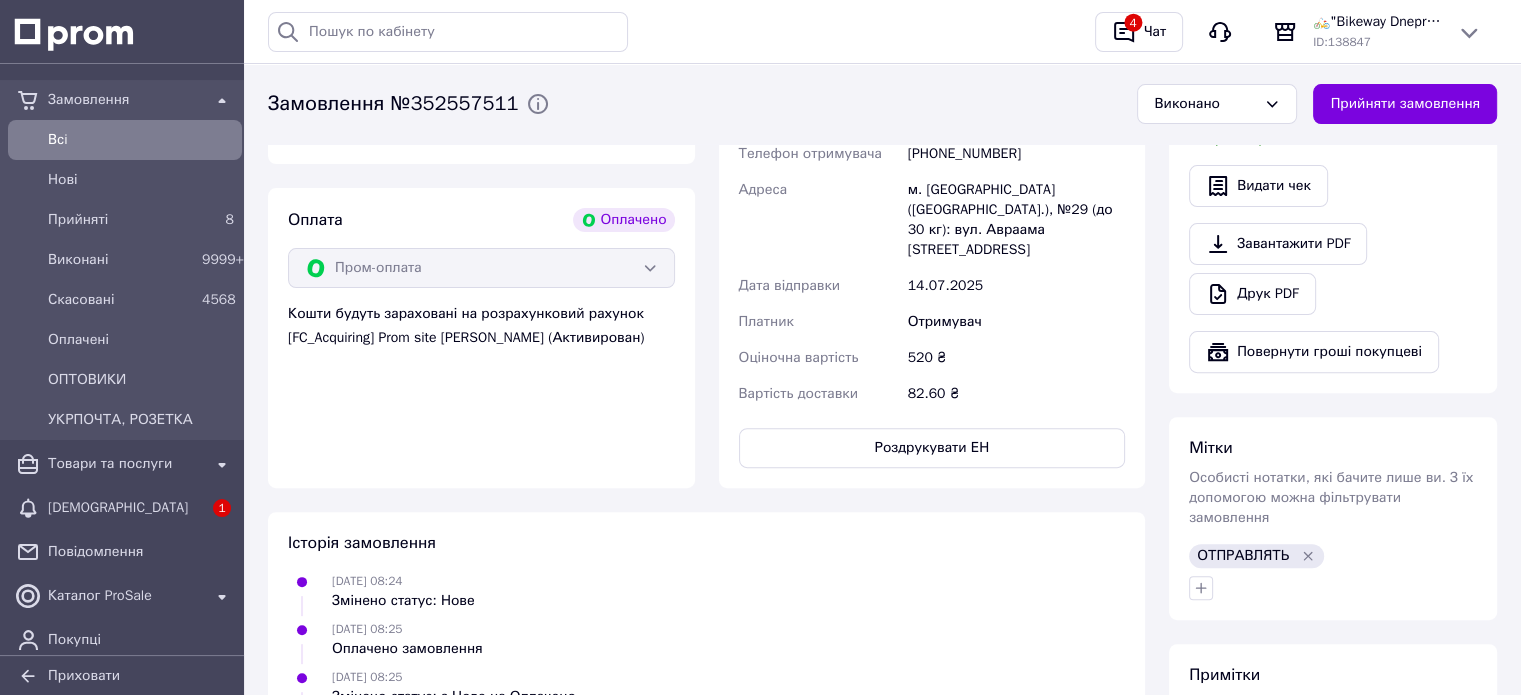 scroll, scrollTop: 200, scrollLeft: 0, axis: vertical 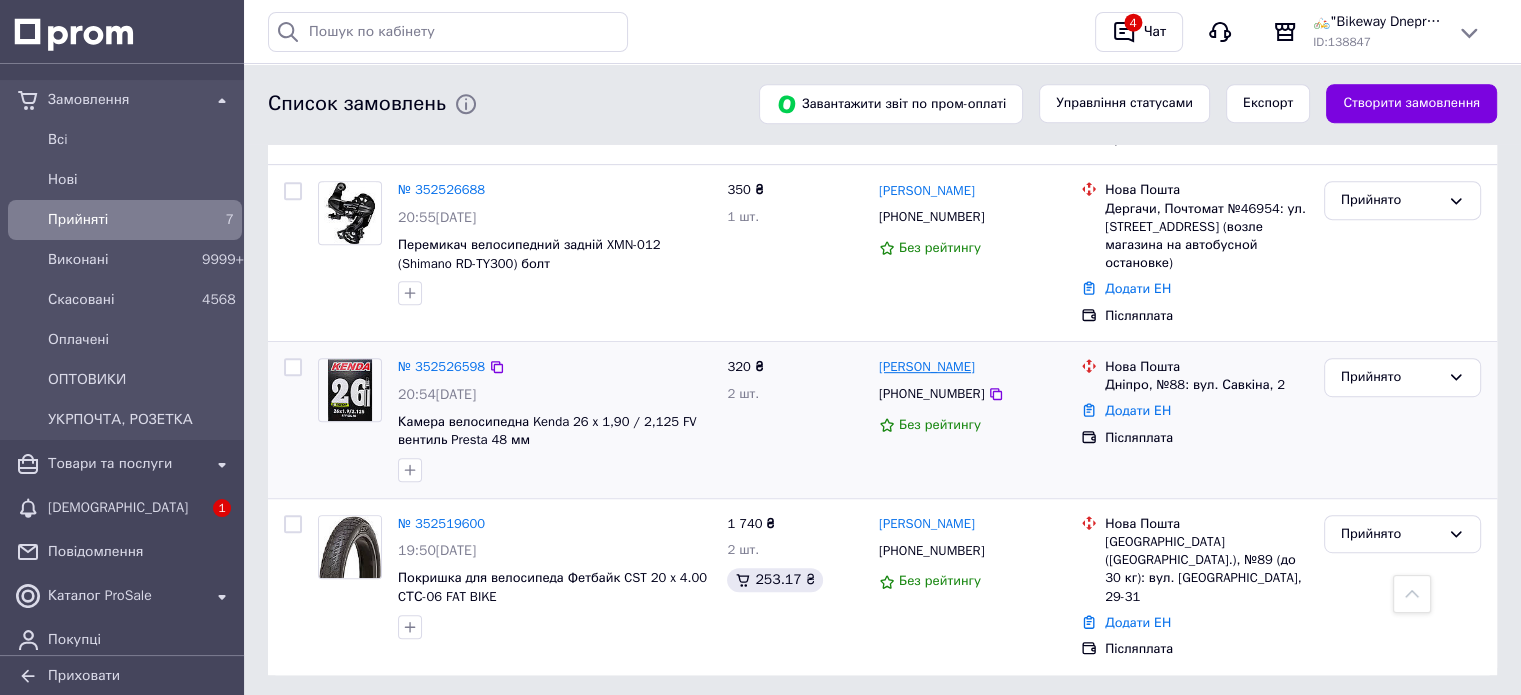click on "[PERSON_NAME]" at bounding box center (927, 367) 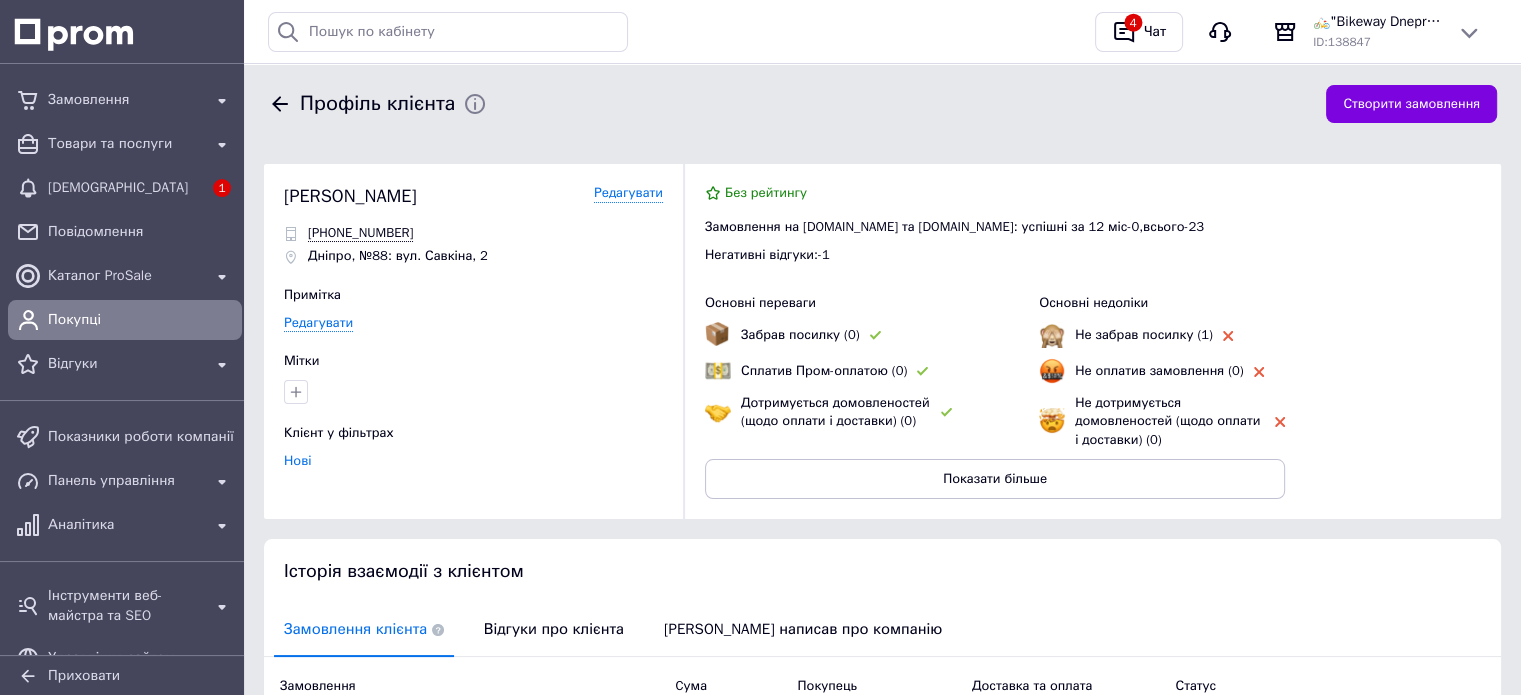 scroll, scrollTop: 296, scrollLeft: 0, axis: vertical 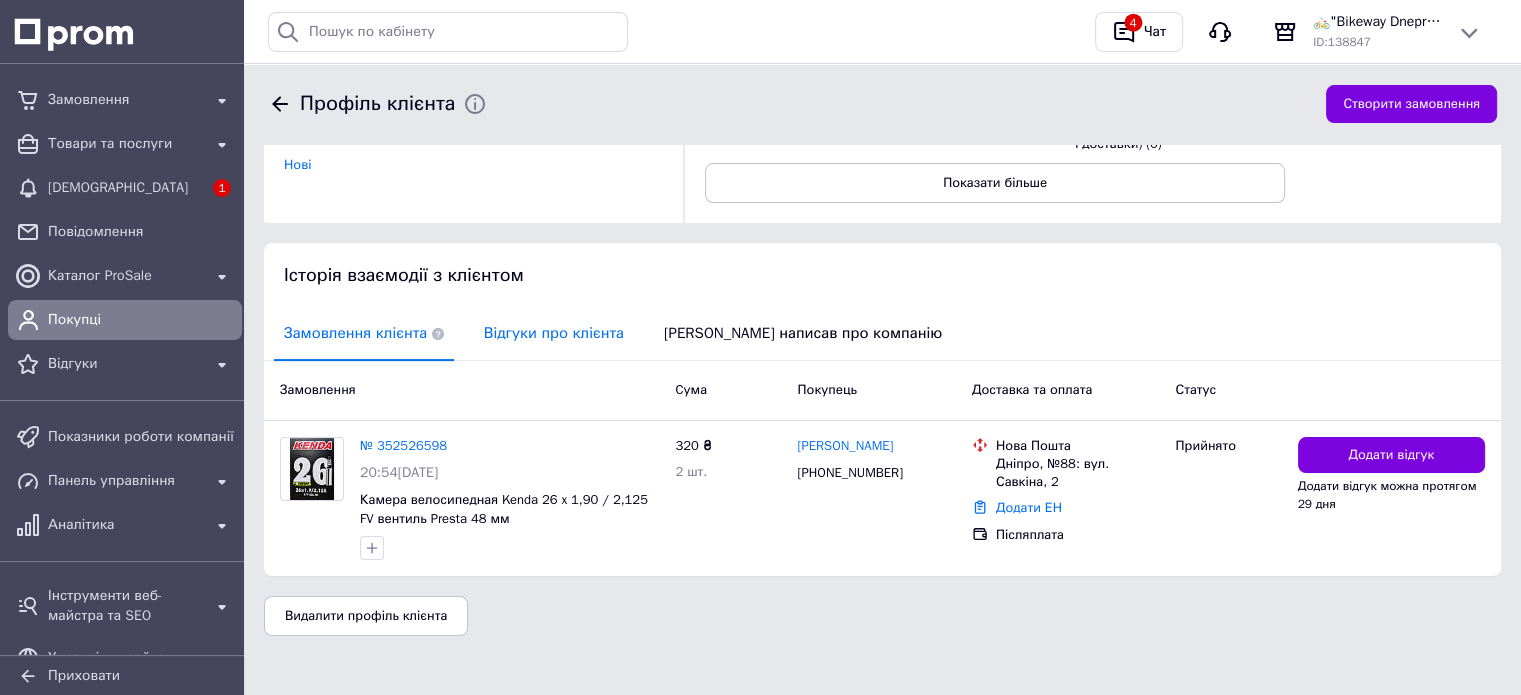 click on "Відгуки про клієнта" at bounding box center (554, 333) 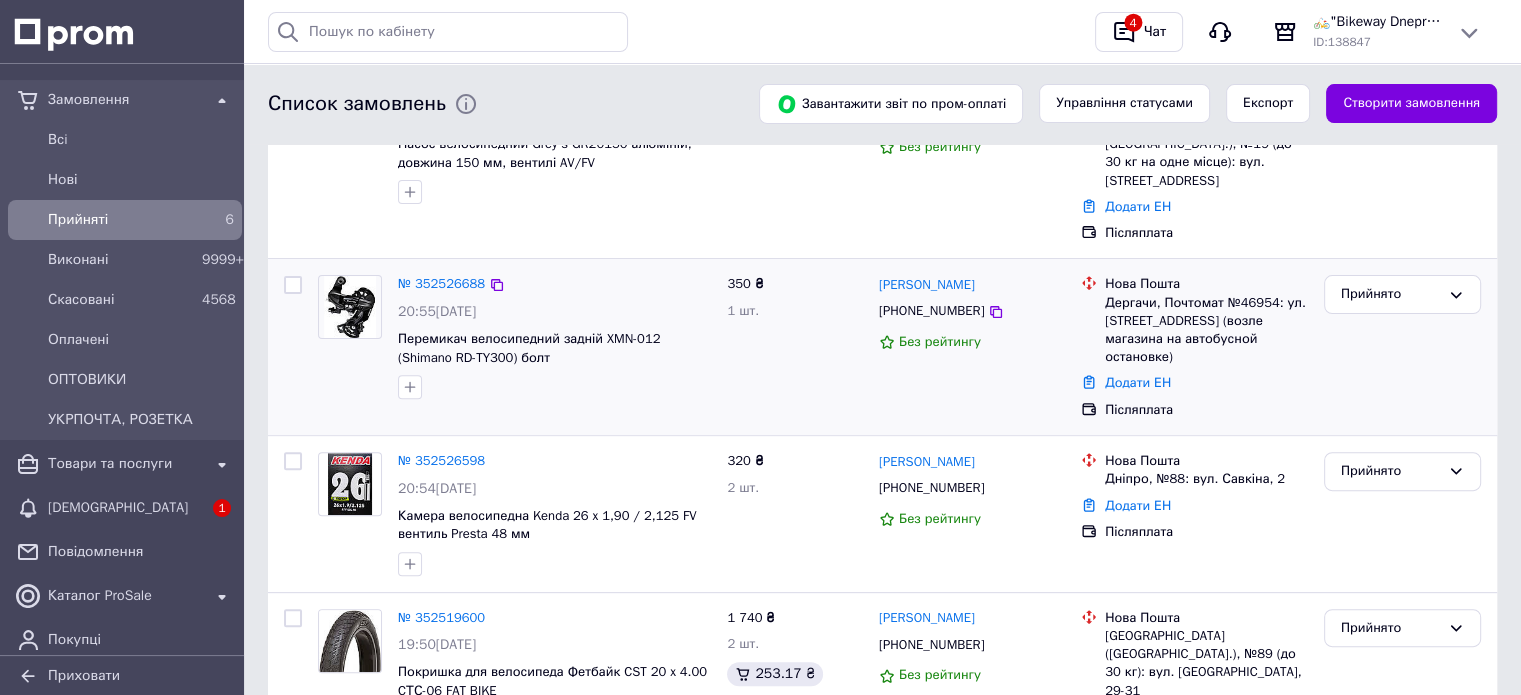 scroll, scrollTop: 693, scrollLeft: 0, axis: vertical 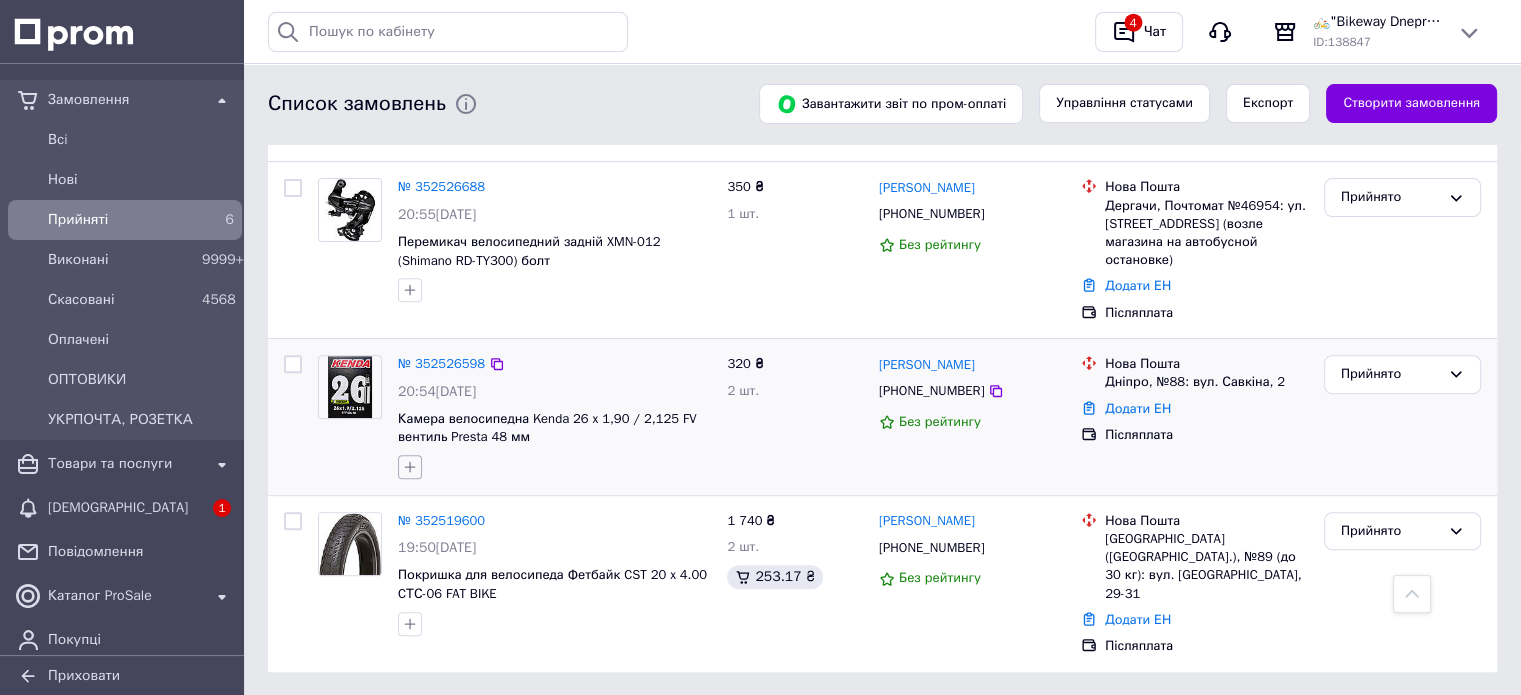 click 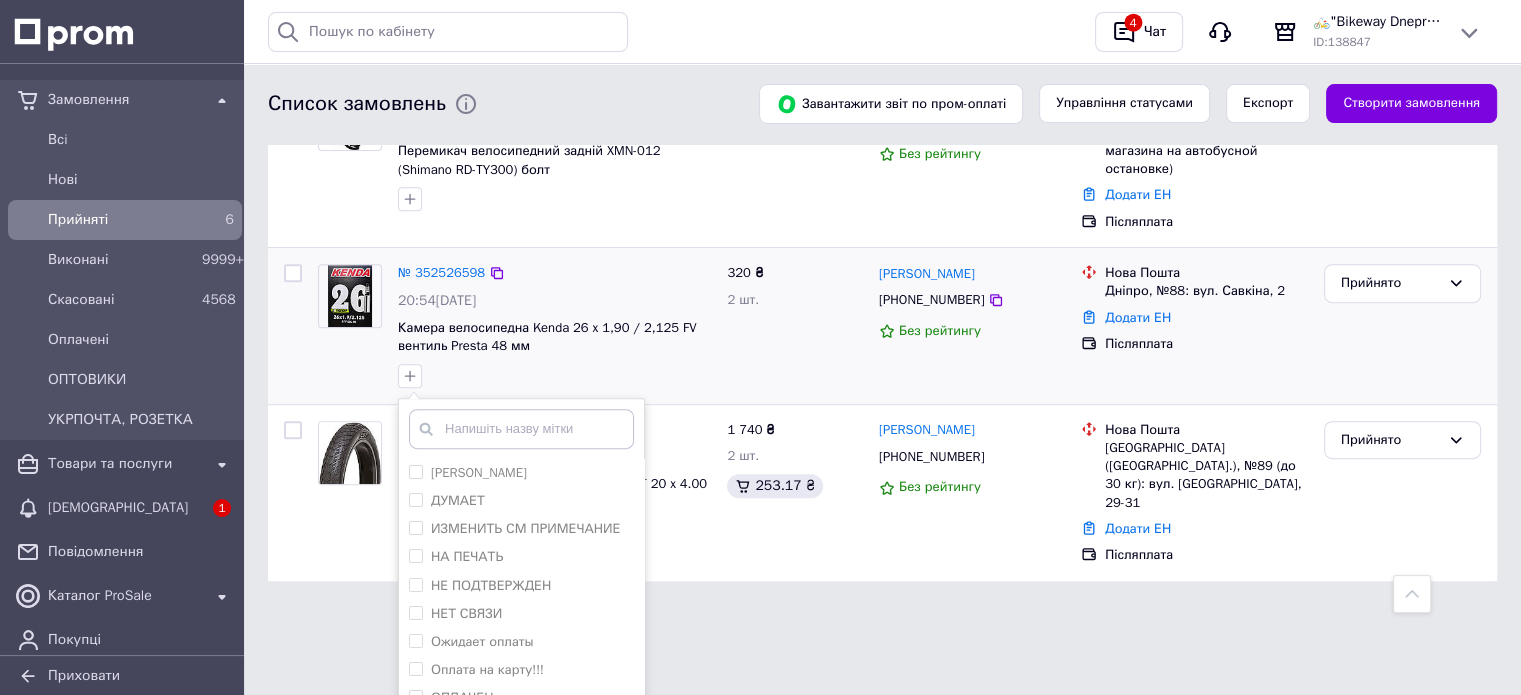 scroll, scrollTop: 892, scrollLeft: 0, axis: vertical 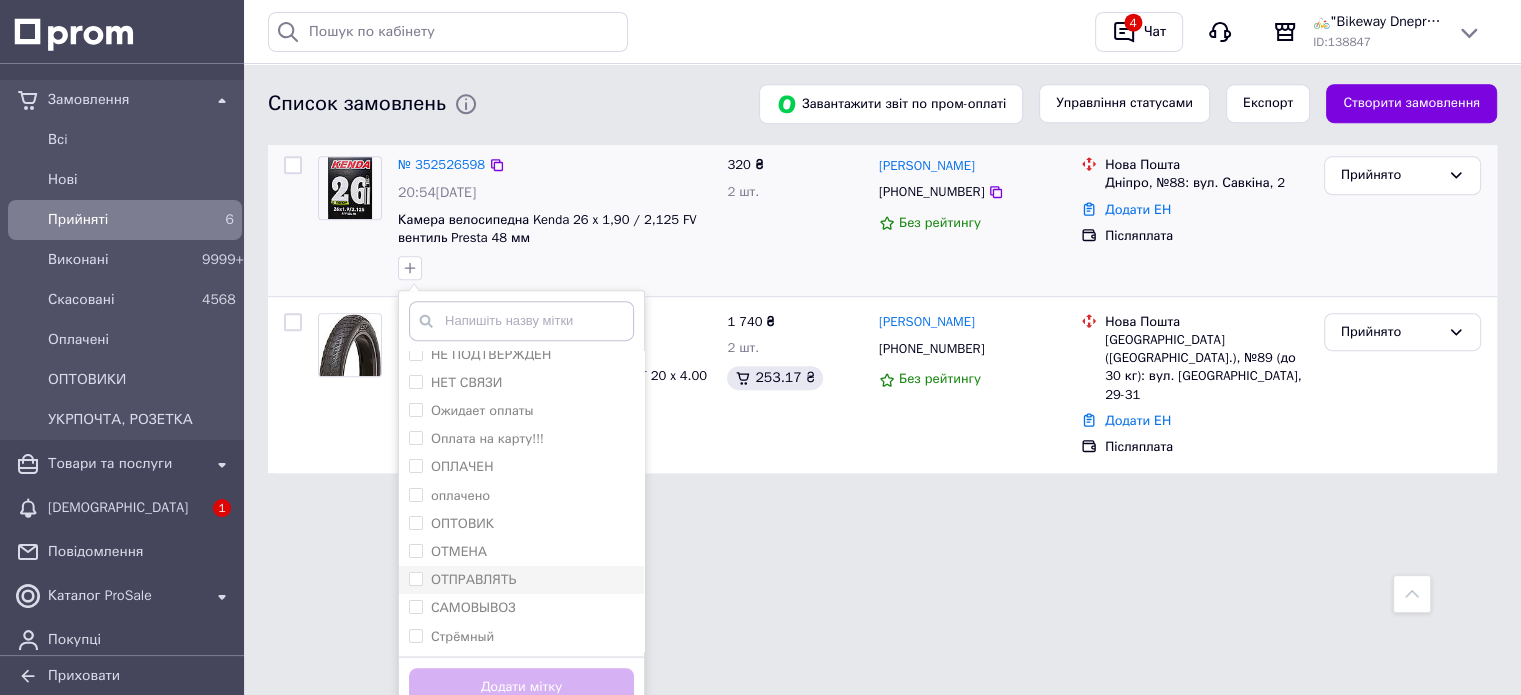 click on "ОТПРАВЛЯТЬ" at bounding box center [473, 579] 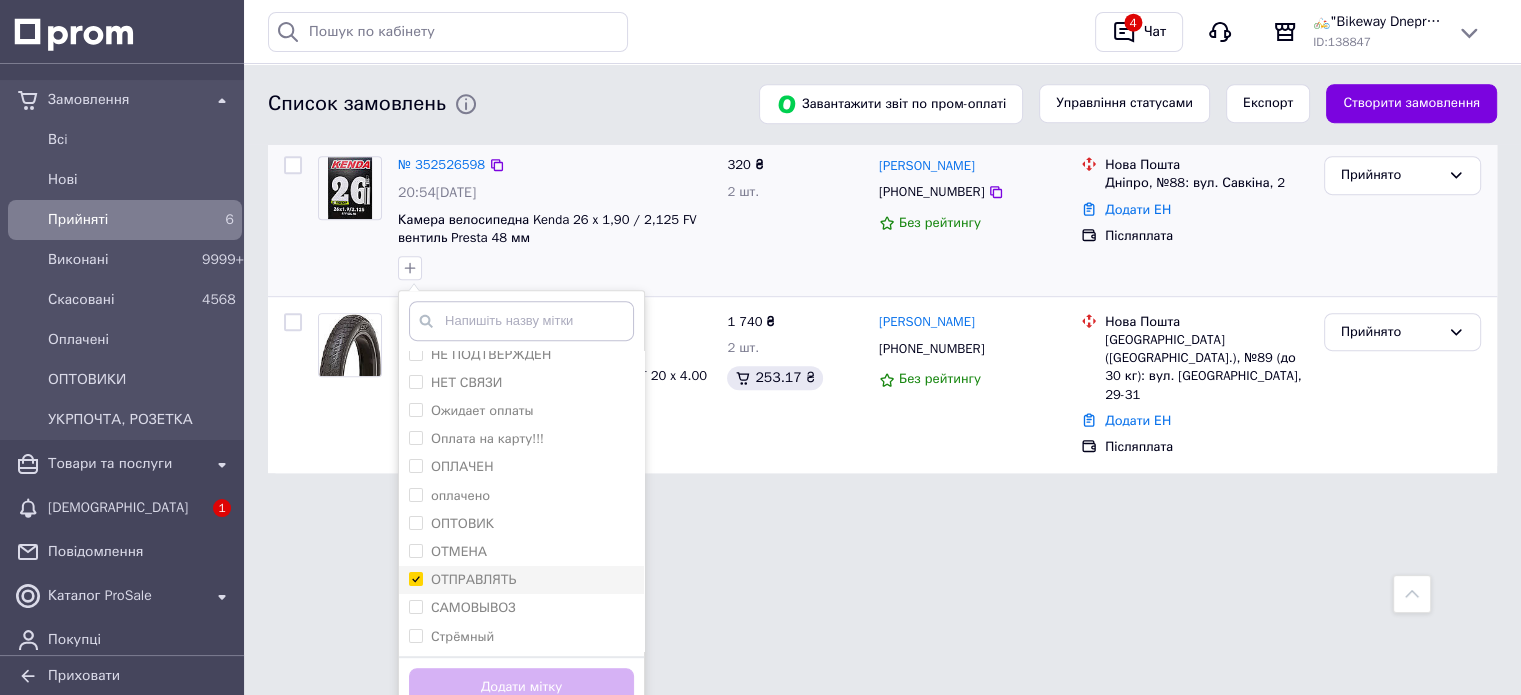 checkbox on "true" 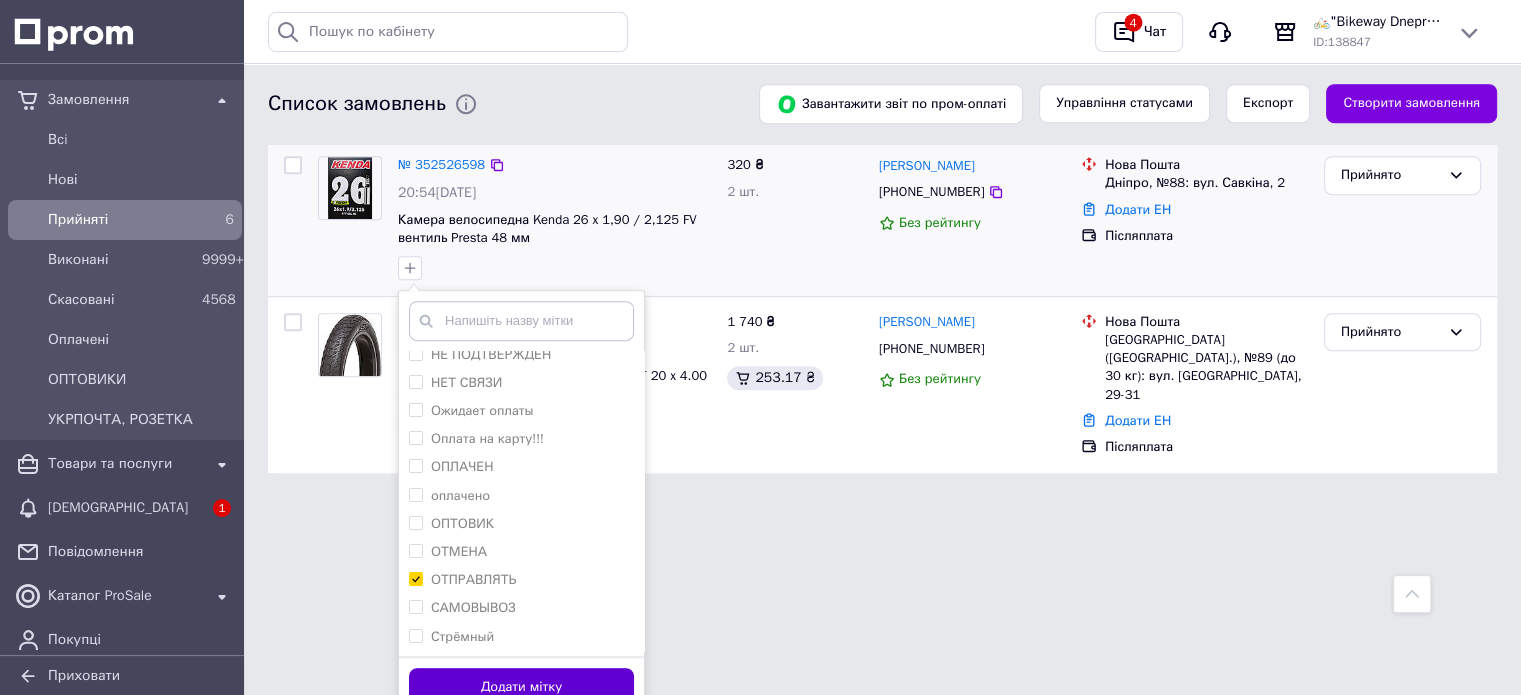click on "Додати мітку" at bounding box center (521, 687) 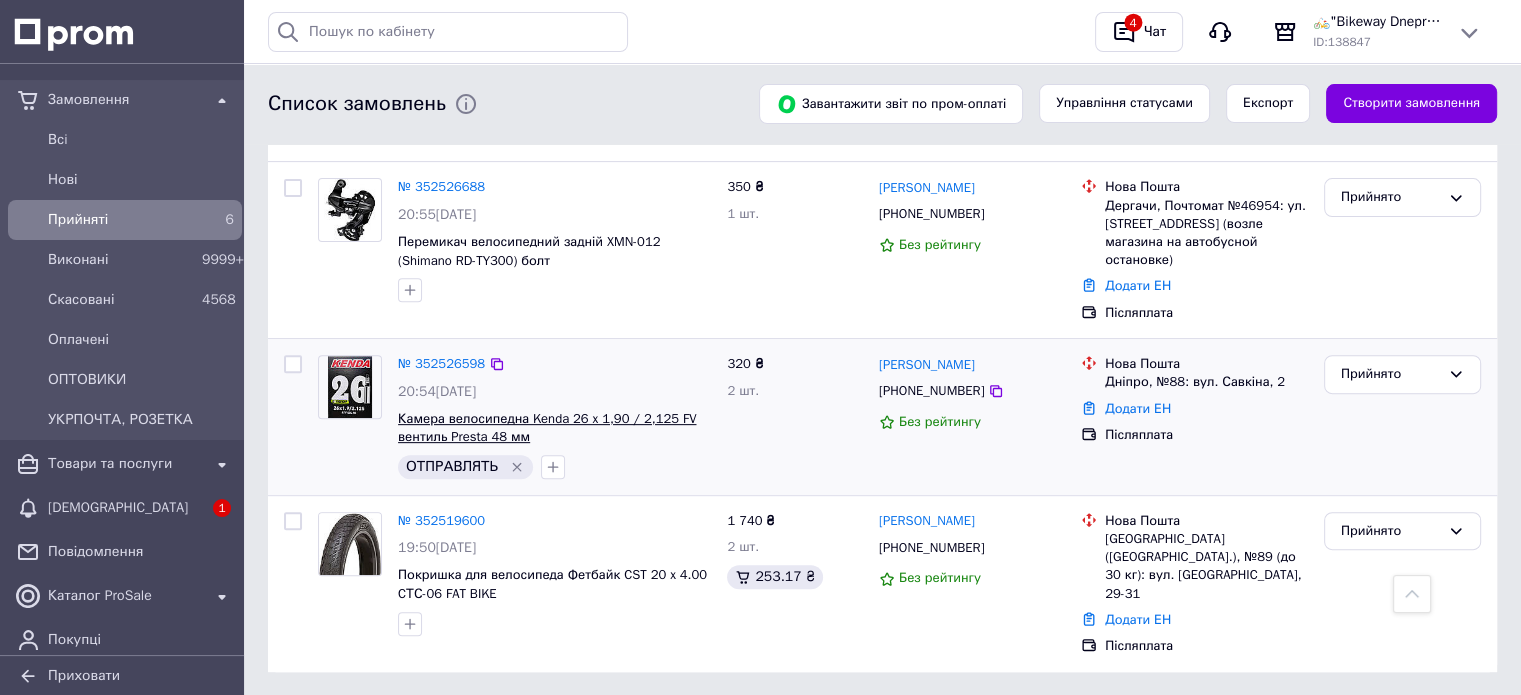 scroll, scrollTop: 493, scrollLeft: 0, axis: vertical 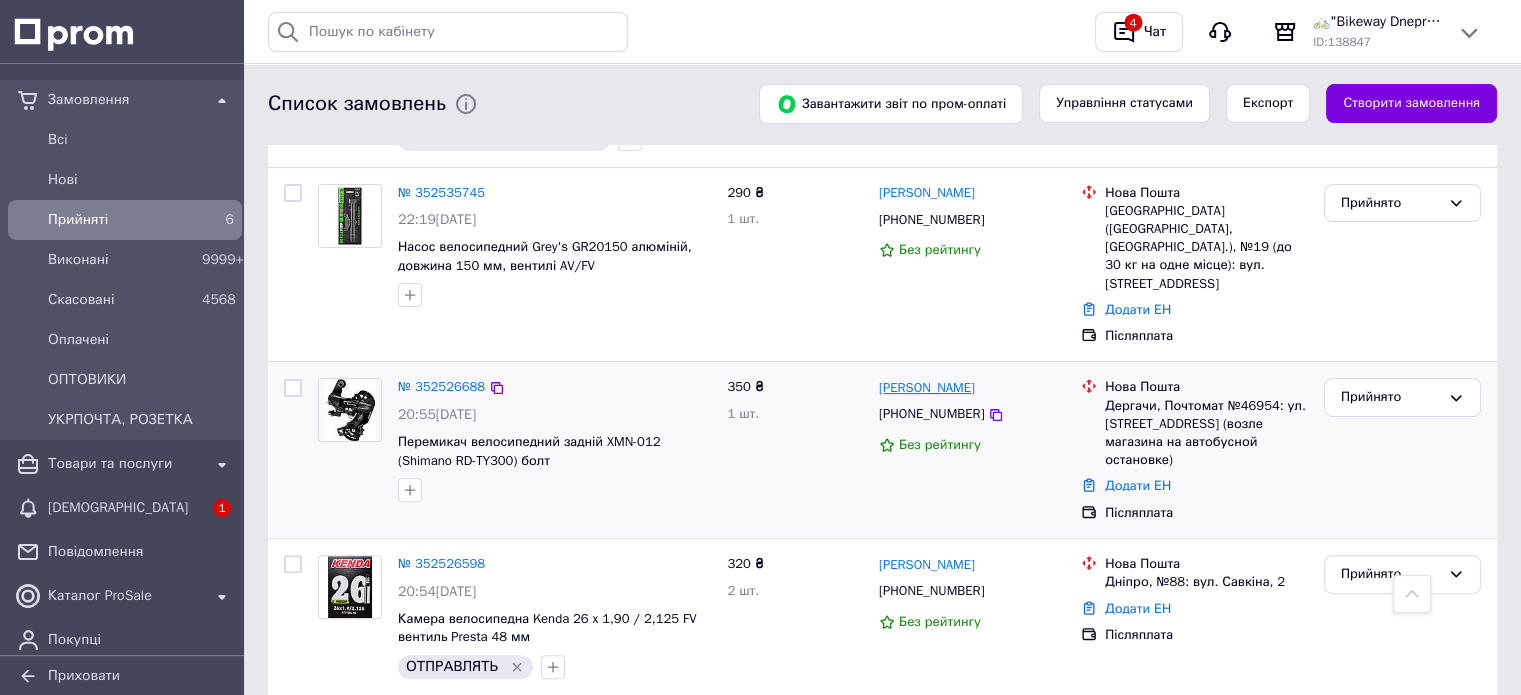 click on "[PERSON_NAME]" at bounding box center [927, 388] 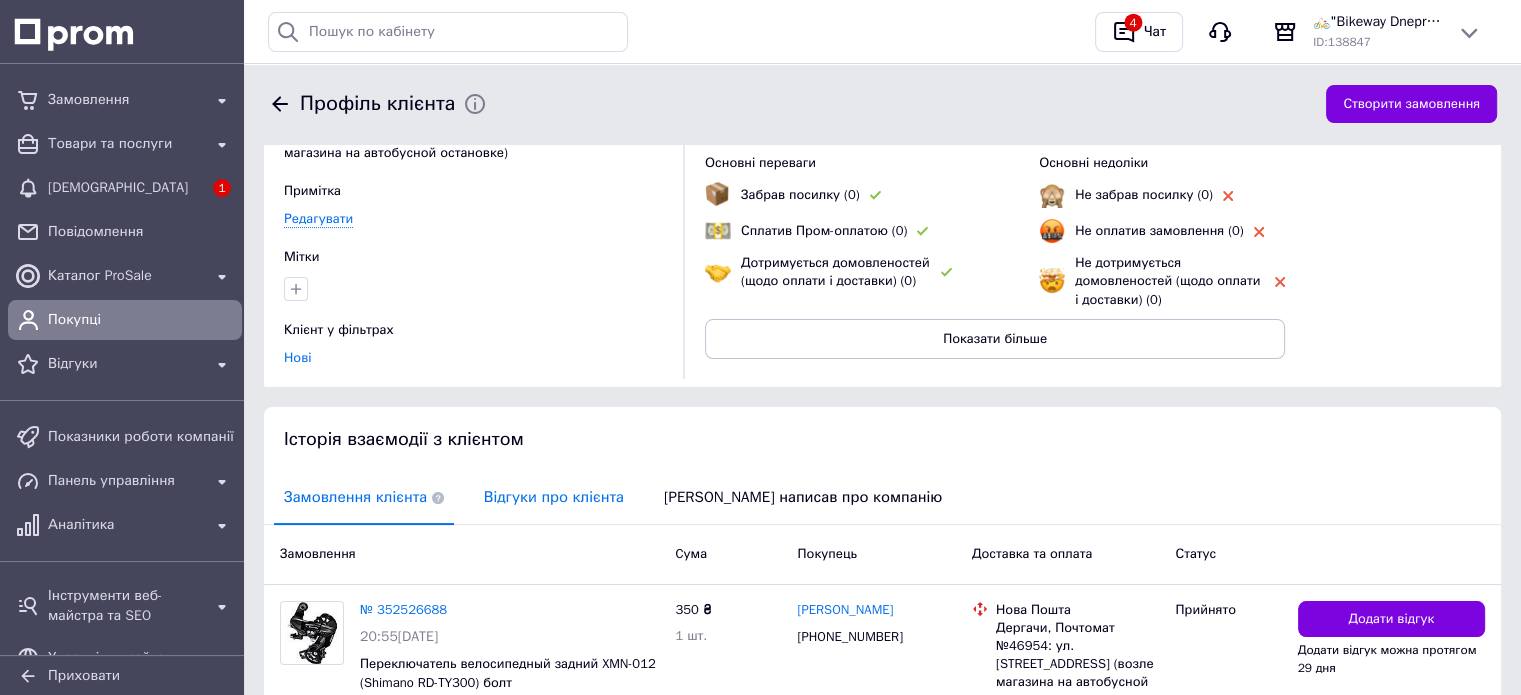 scroll, scrollTop: 224, scrollLeft: 0, axis: vertical 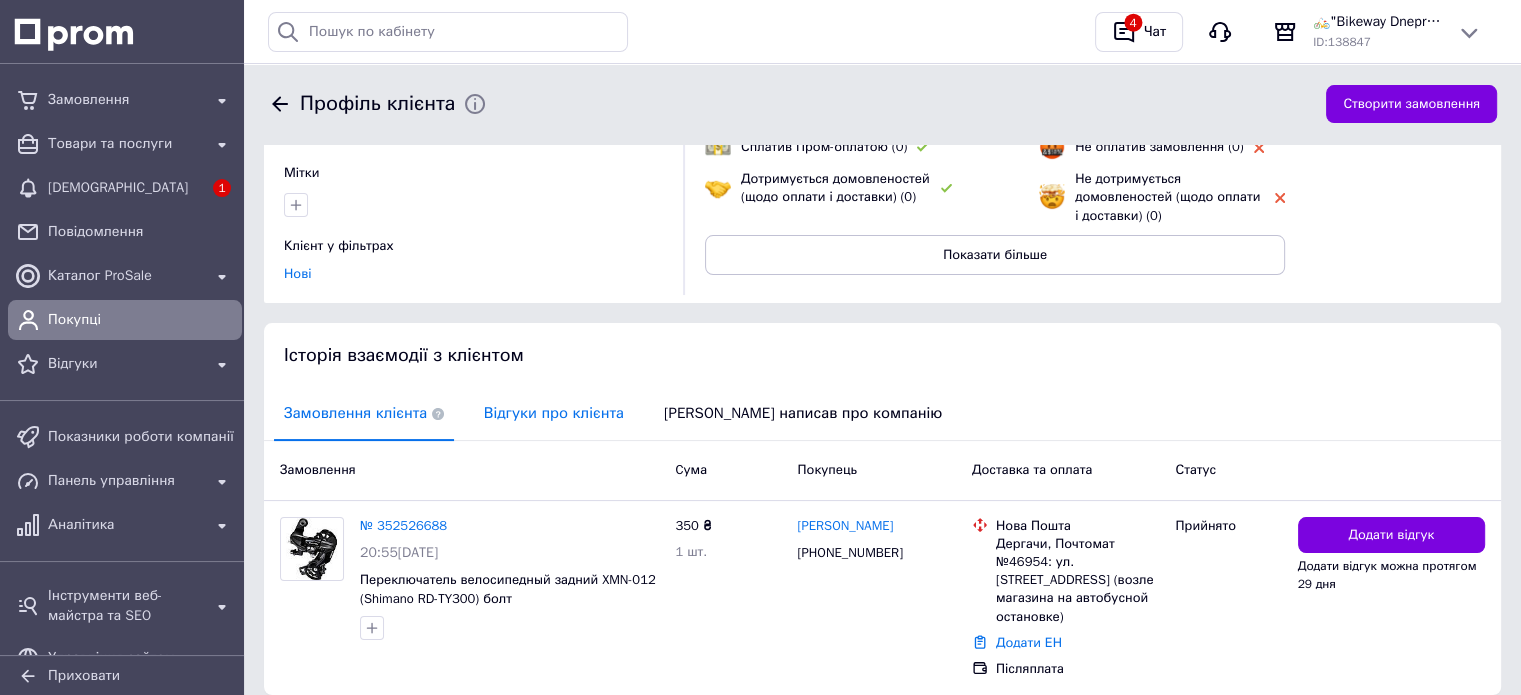 click on "Відгуки про клієнта" at bounding box center (554, 413) 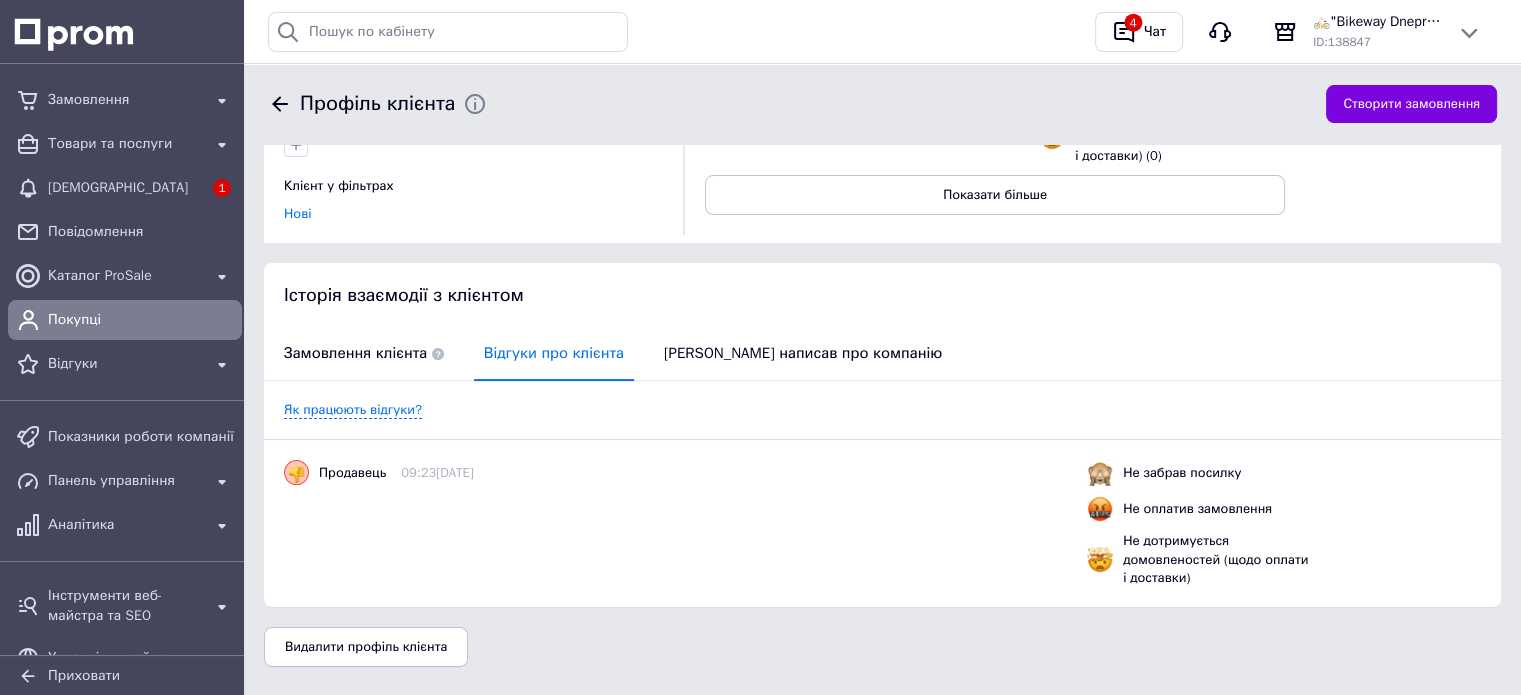 scroll, scrollTop: 315, scrollLeft: 0, axis: vertical 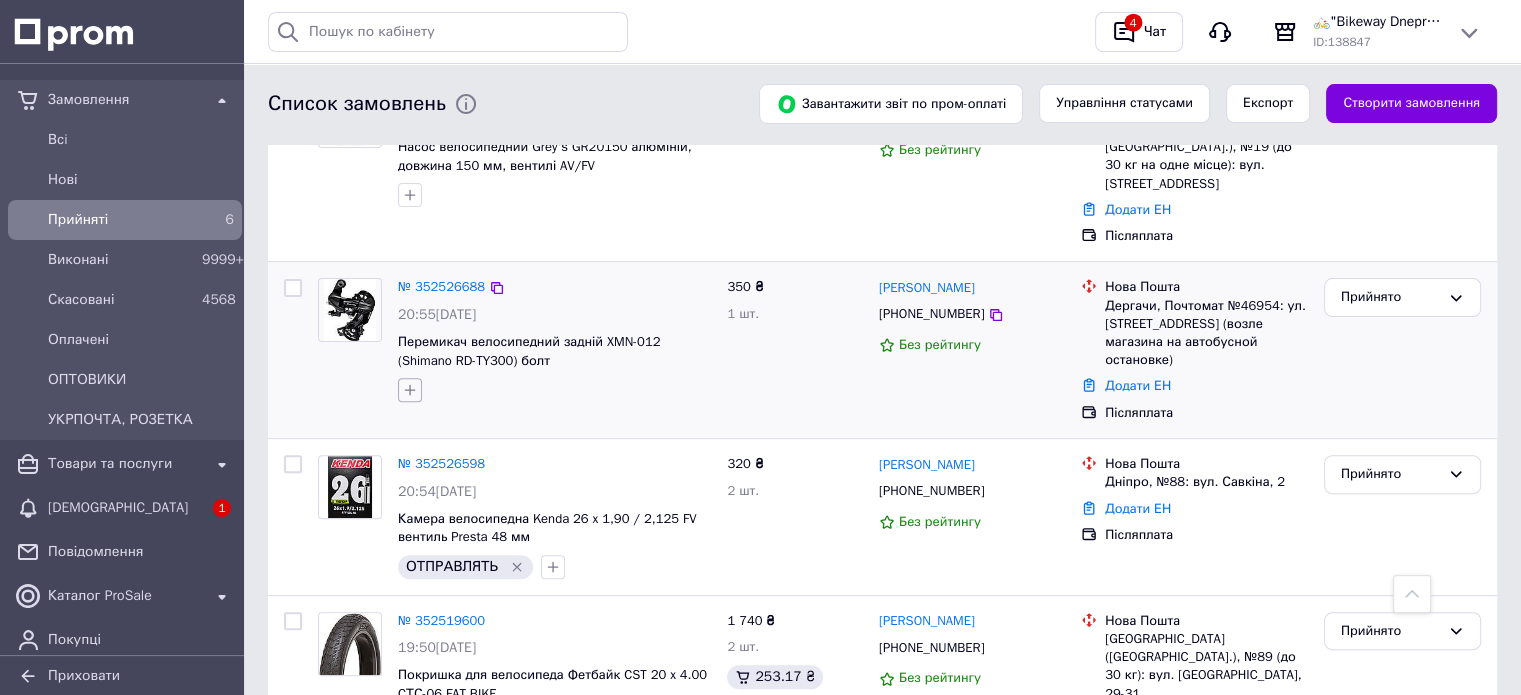 click 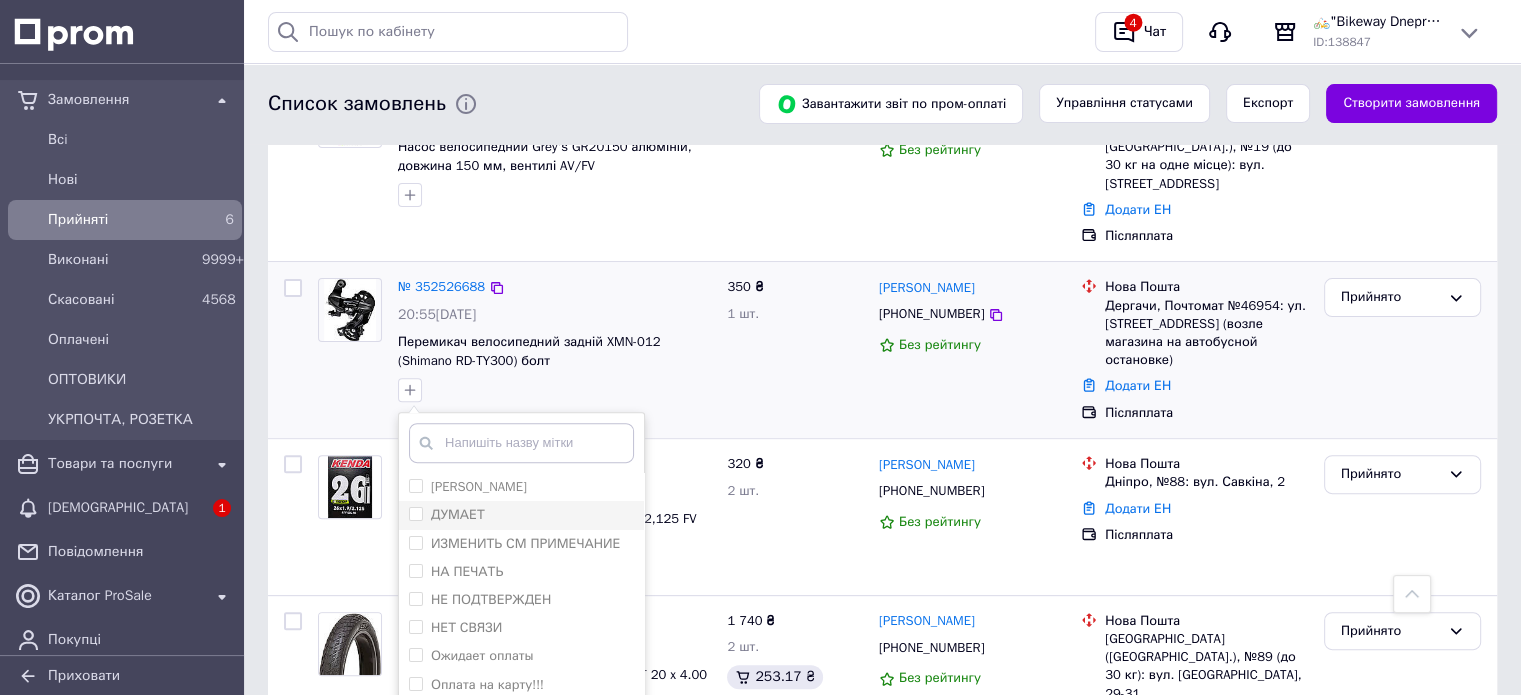 scroll, scrollTop: 693, scrollLeft: 0, axis: vertical 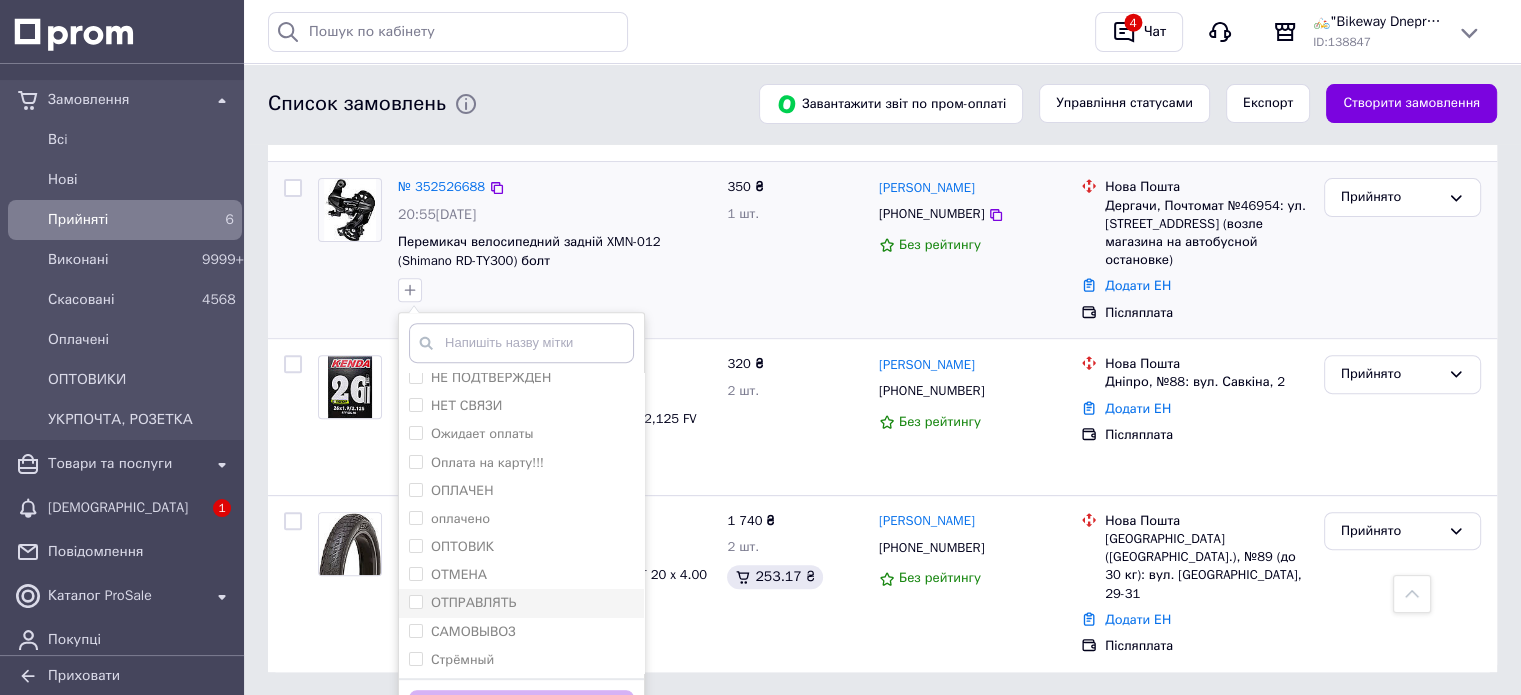 click on "ОТПРАВЛЯТЬ" at bounding box center [473, 602] 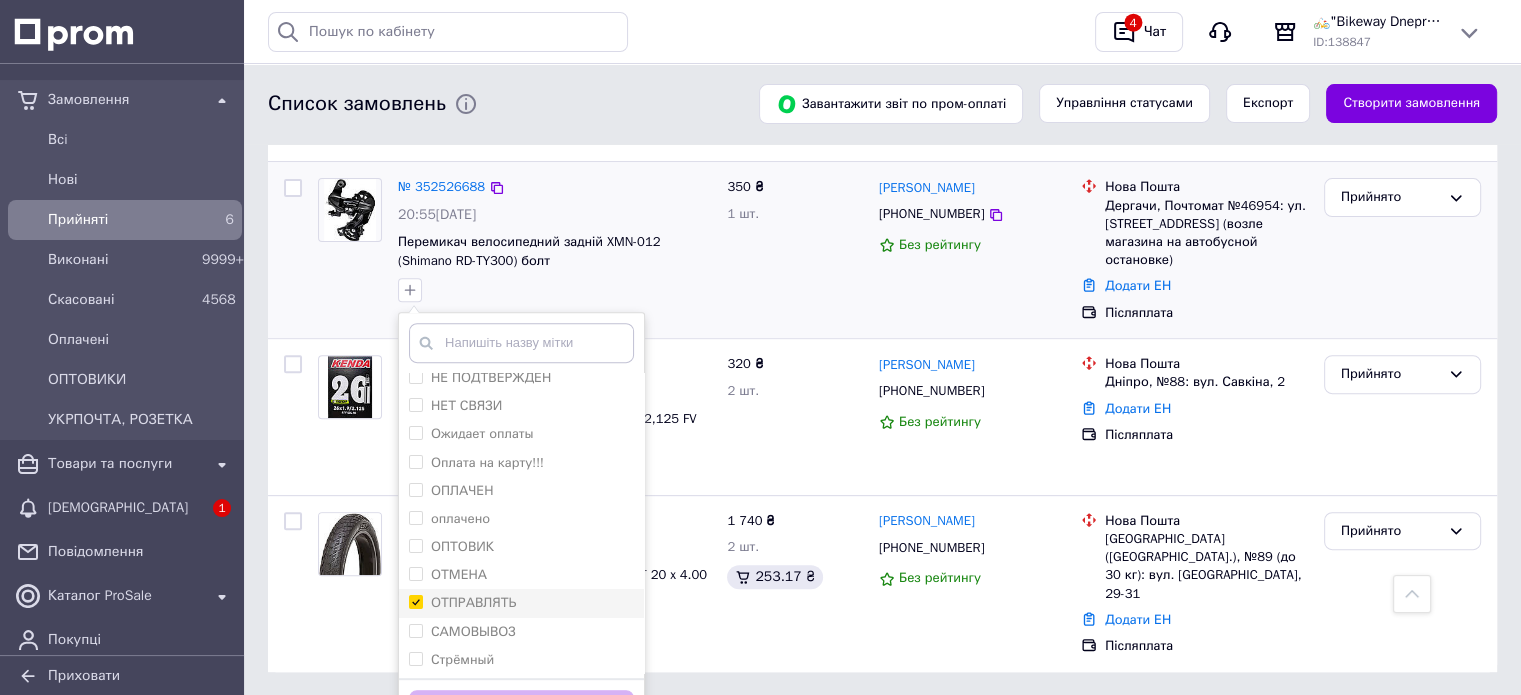 checkbox on "true" 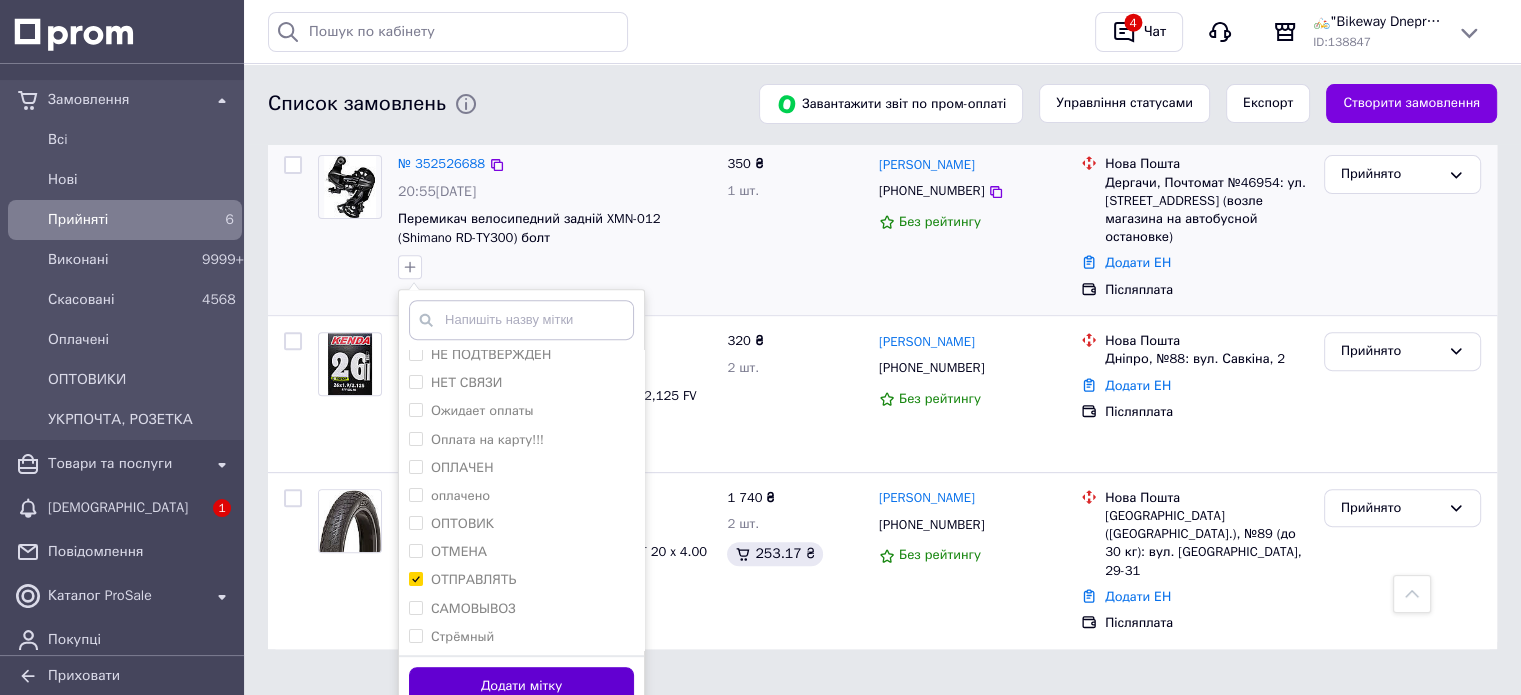 click on "Додати мітку" at bounding box center (521, 686) 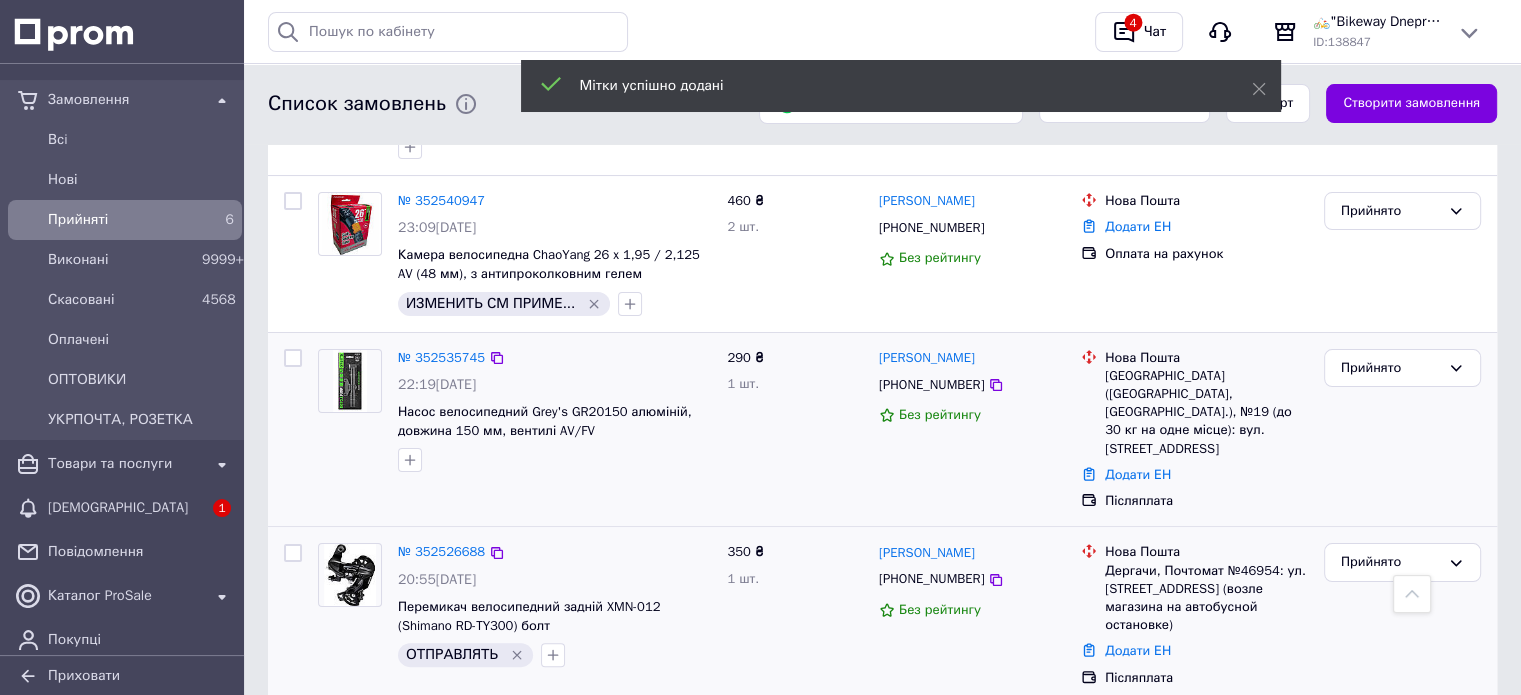 scroll, scrollTop: 293, scrollLeft: 0, axis: vertical 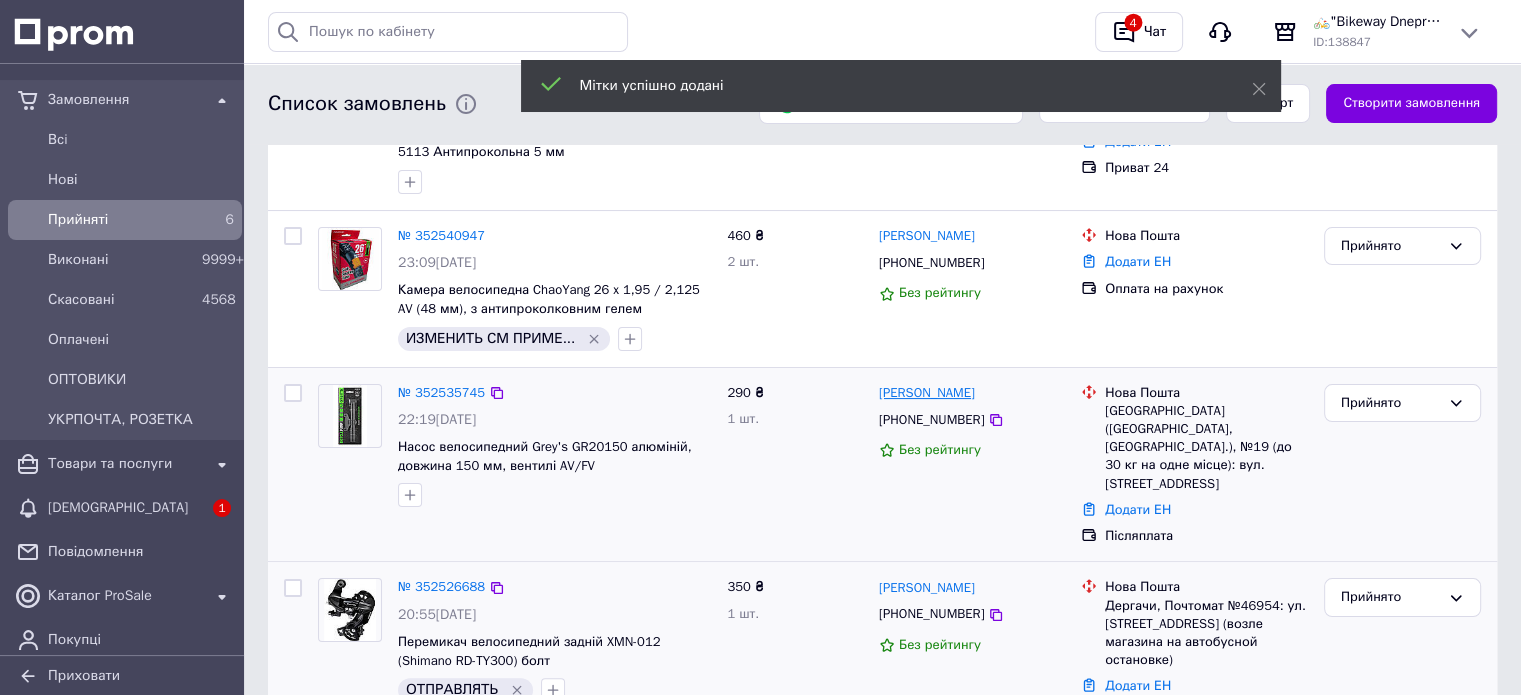 click on "[PERSON_NAME]" at bounding box center (927, 393) 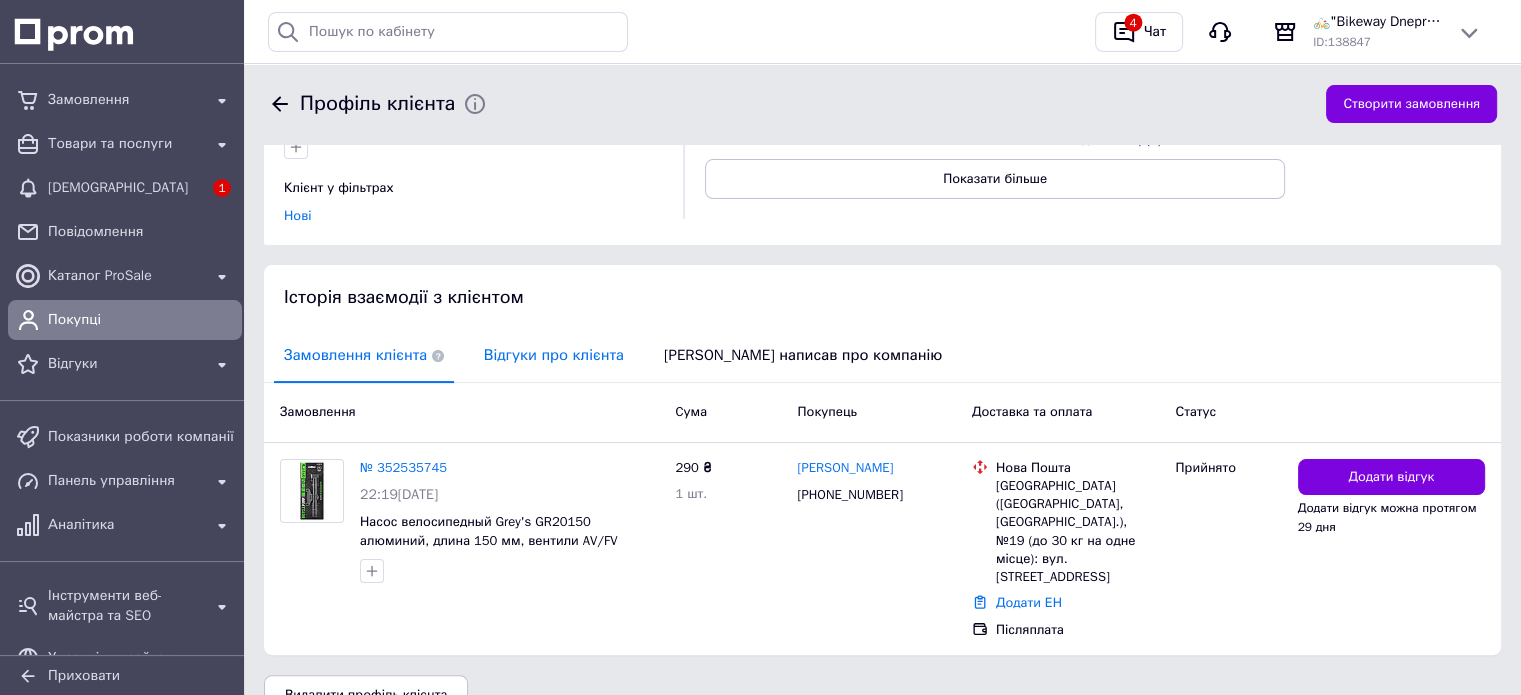 click on "Відгуки про клієнта" at bounding box center [554, 355] 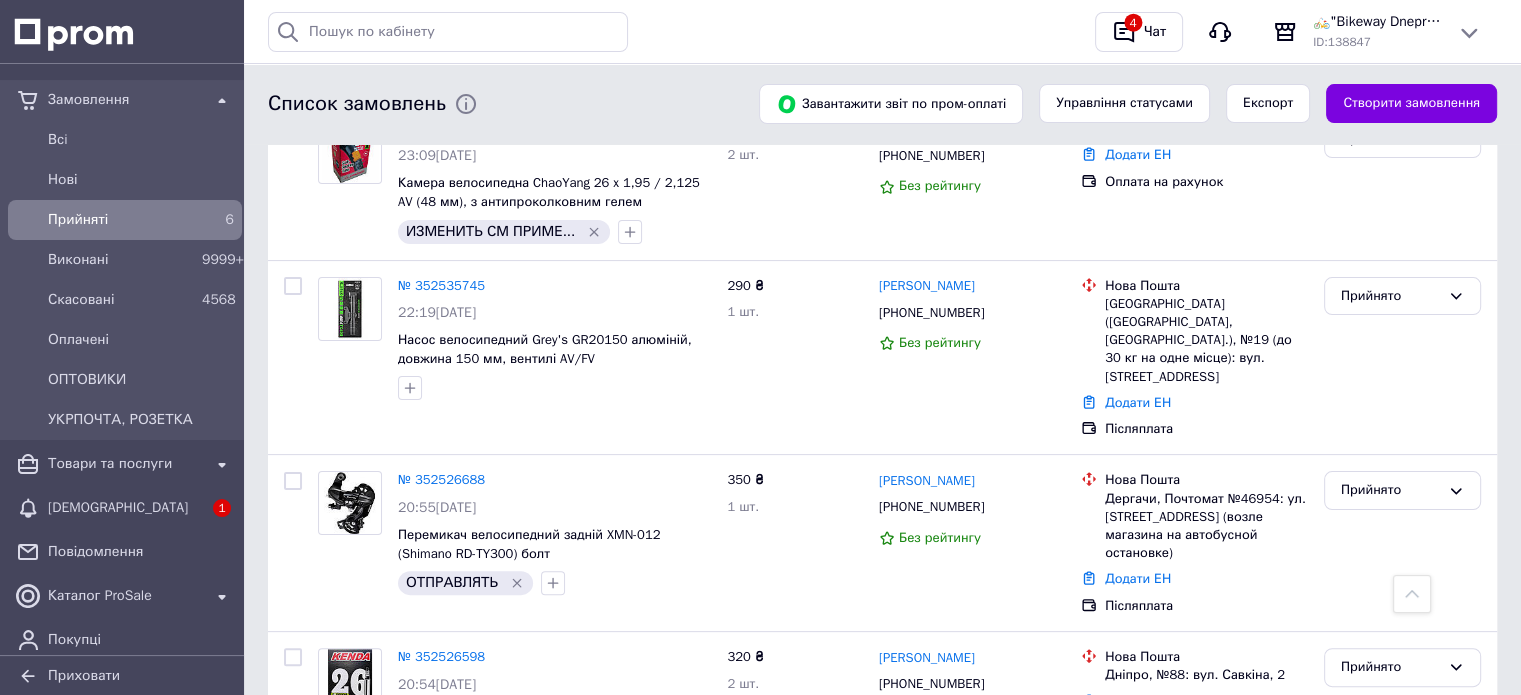 scroll, scrollTop: 300, scrollLeft: 0, axis: vertical 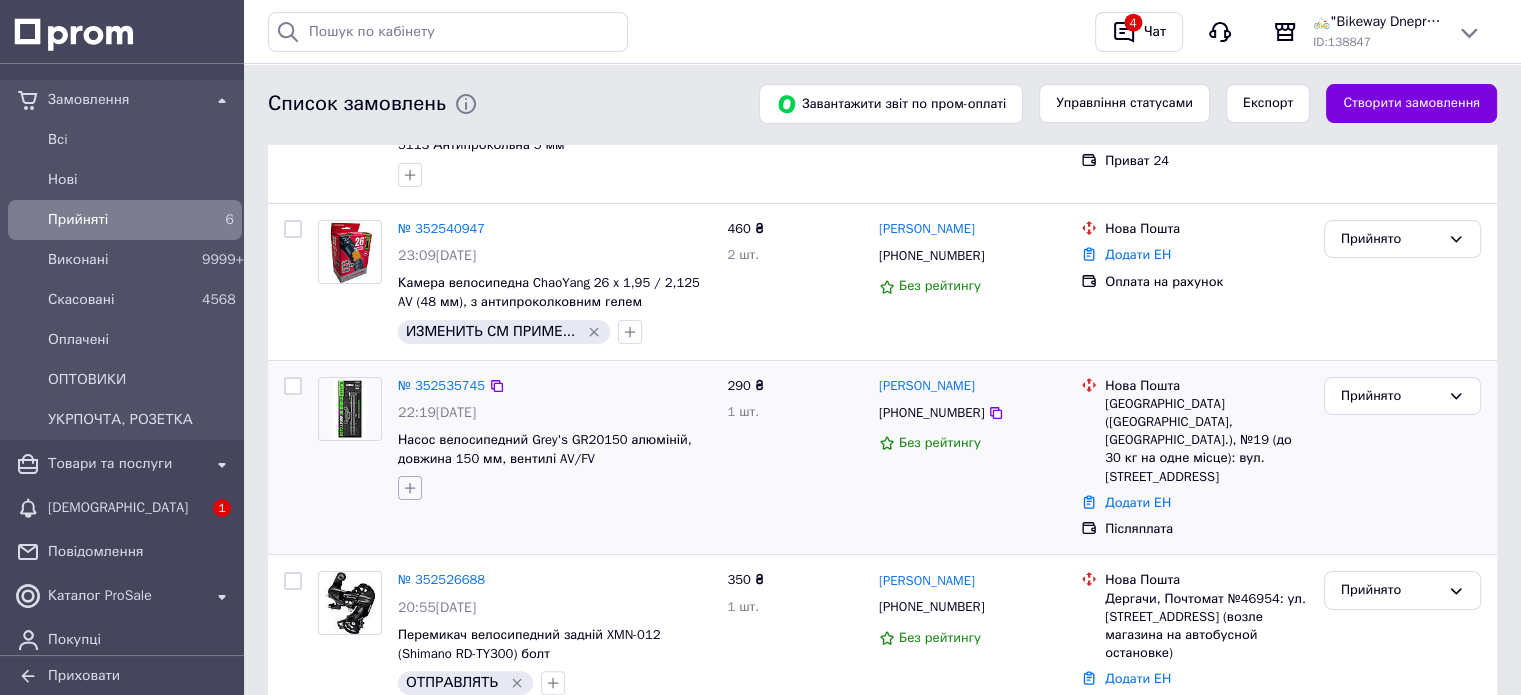 click 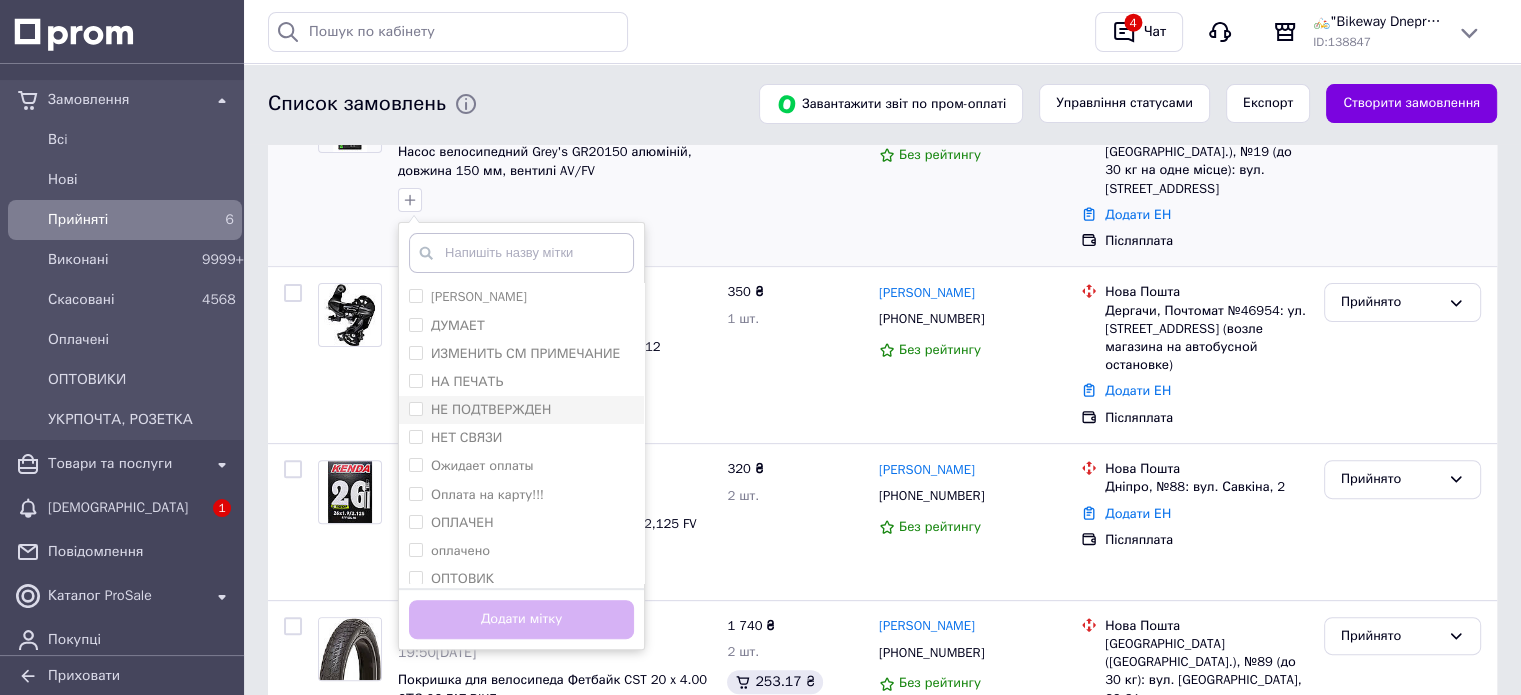 scroll, scrollTop: 600, scrollLeft: 0, axis: vertical 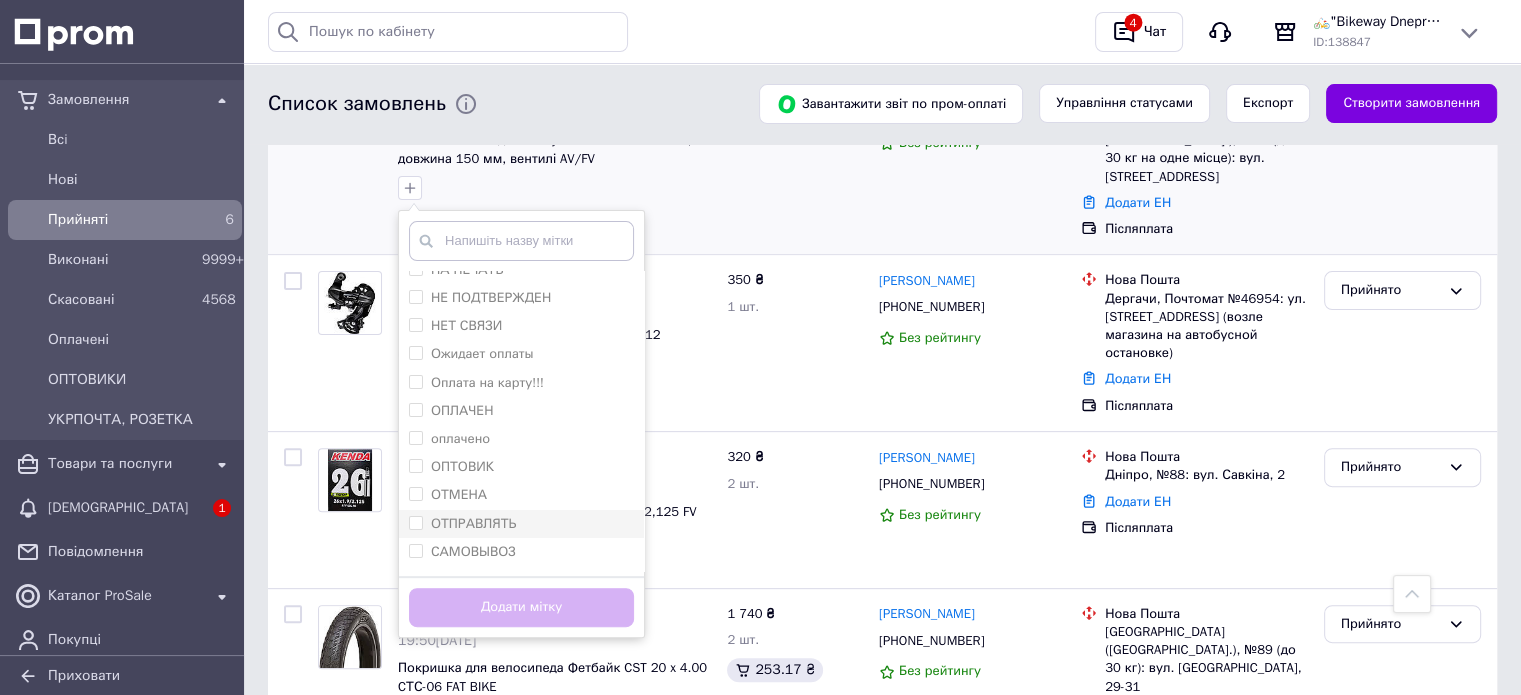 click on "ОТПРАВЛЯТЬ" at bounding box center [473, 523] 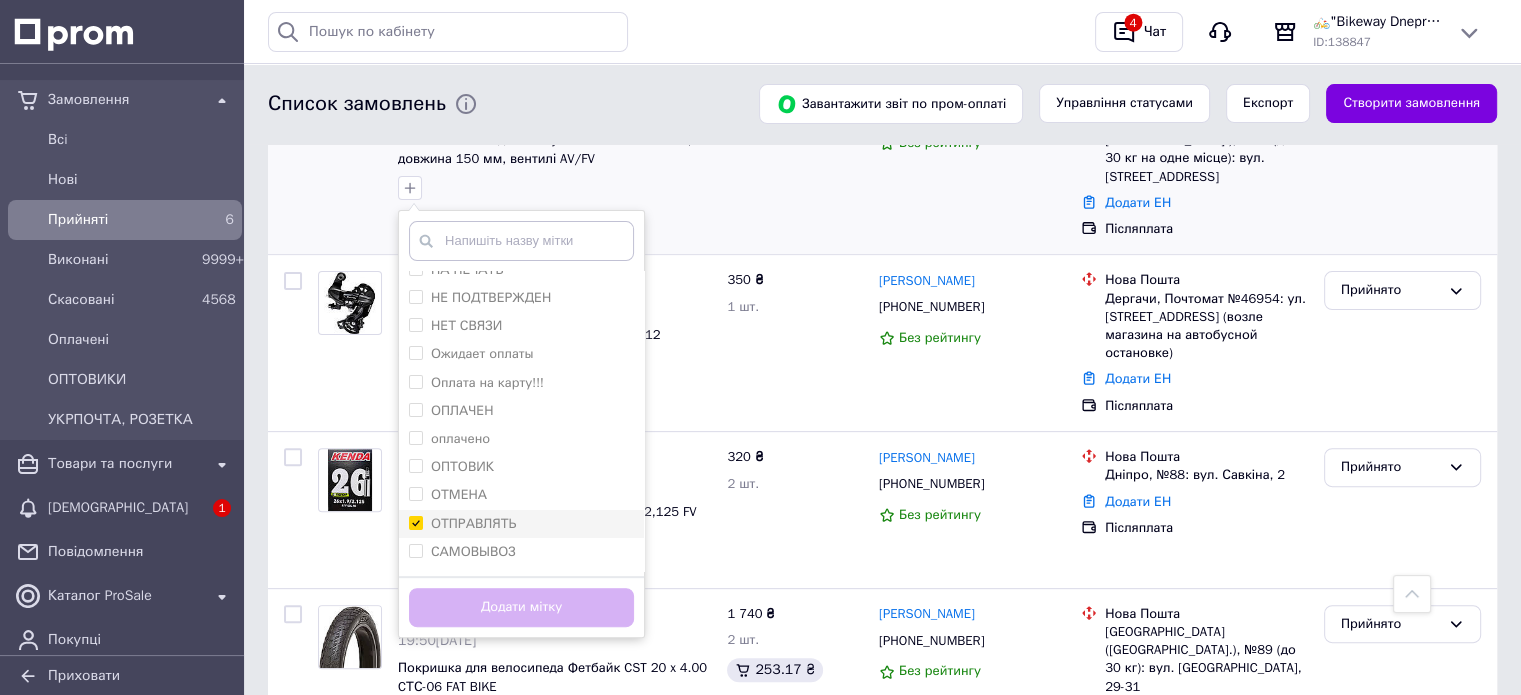 checkbox on "true" 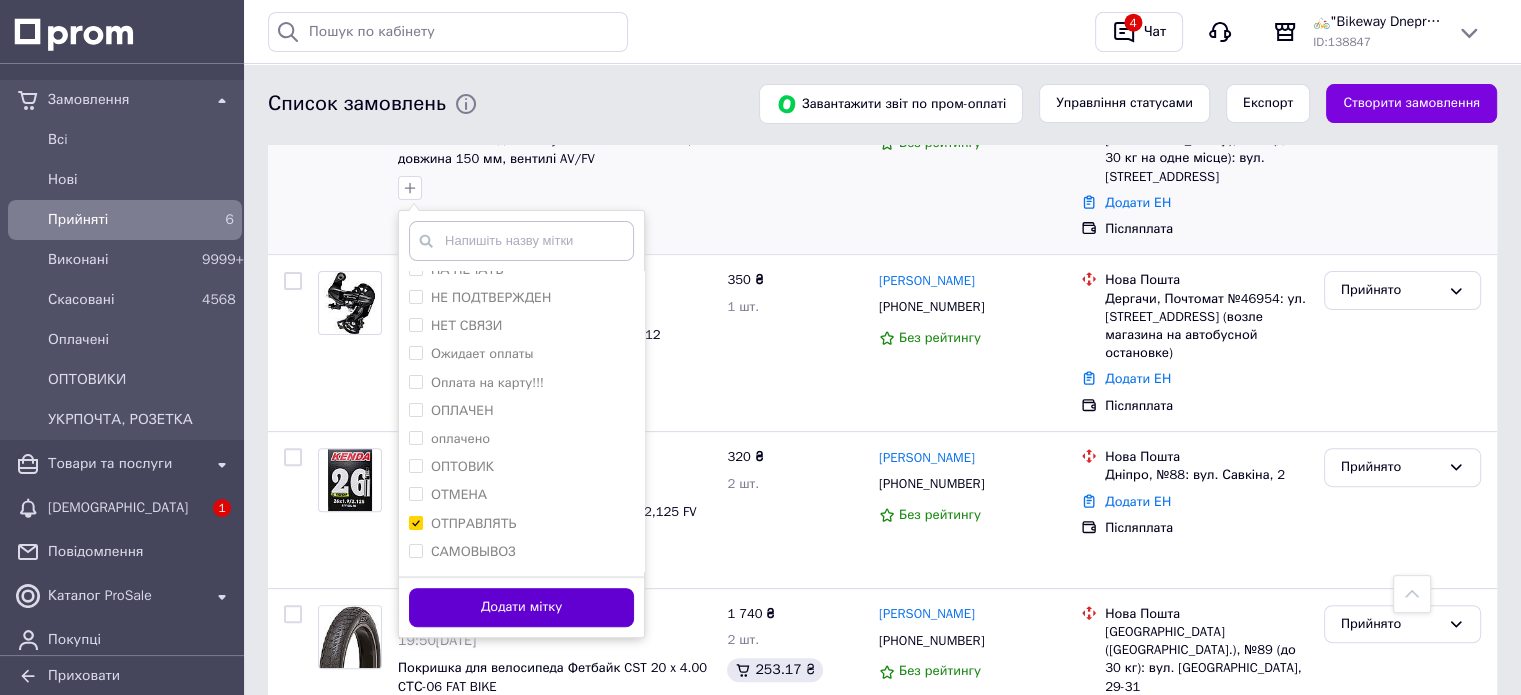 click on "Додати мітку" at bounding box center [521, 607] 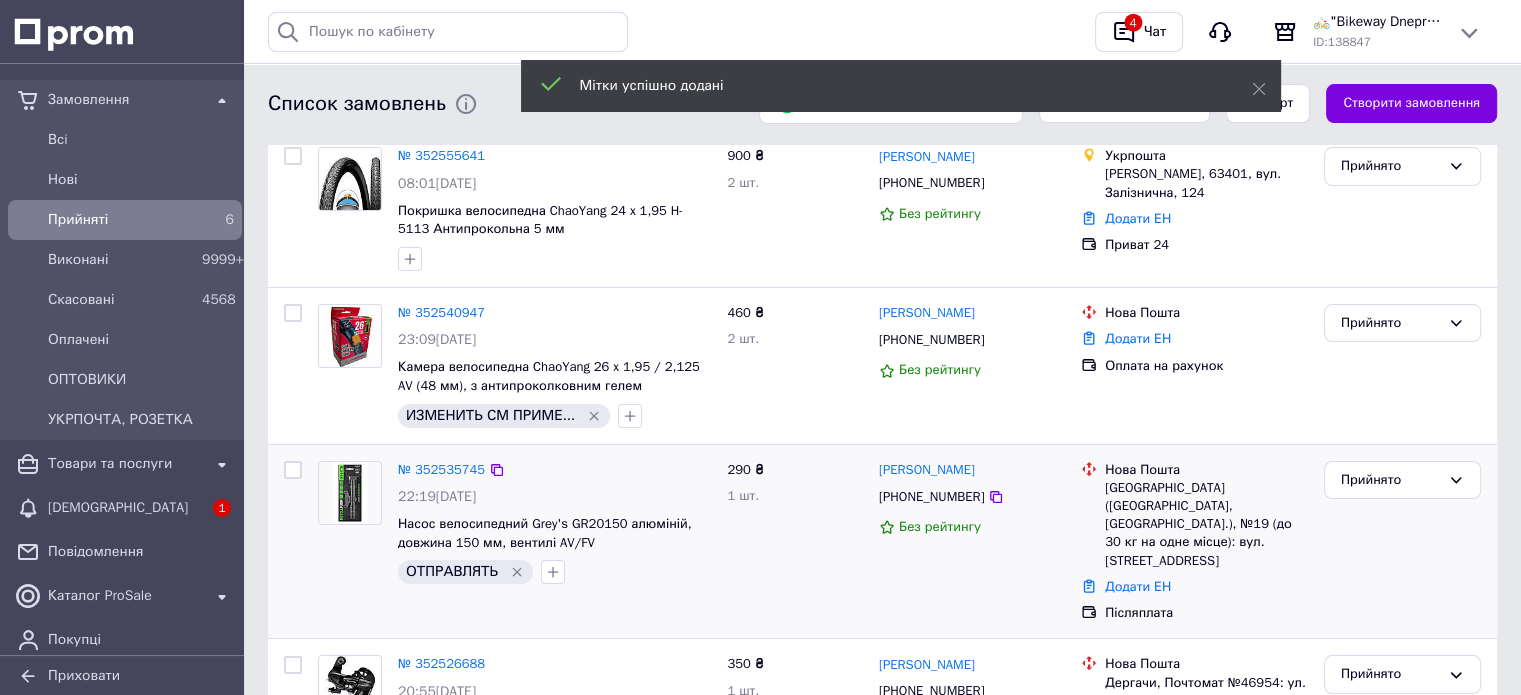 scroll, scrollTop: 100, scrollLeft: 0, axis: vertical 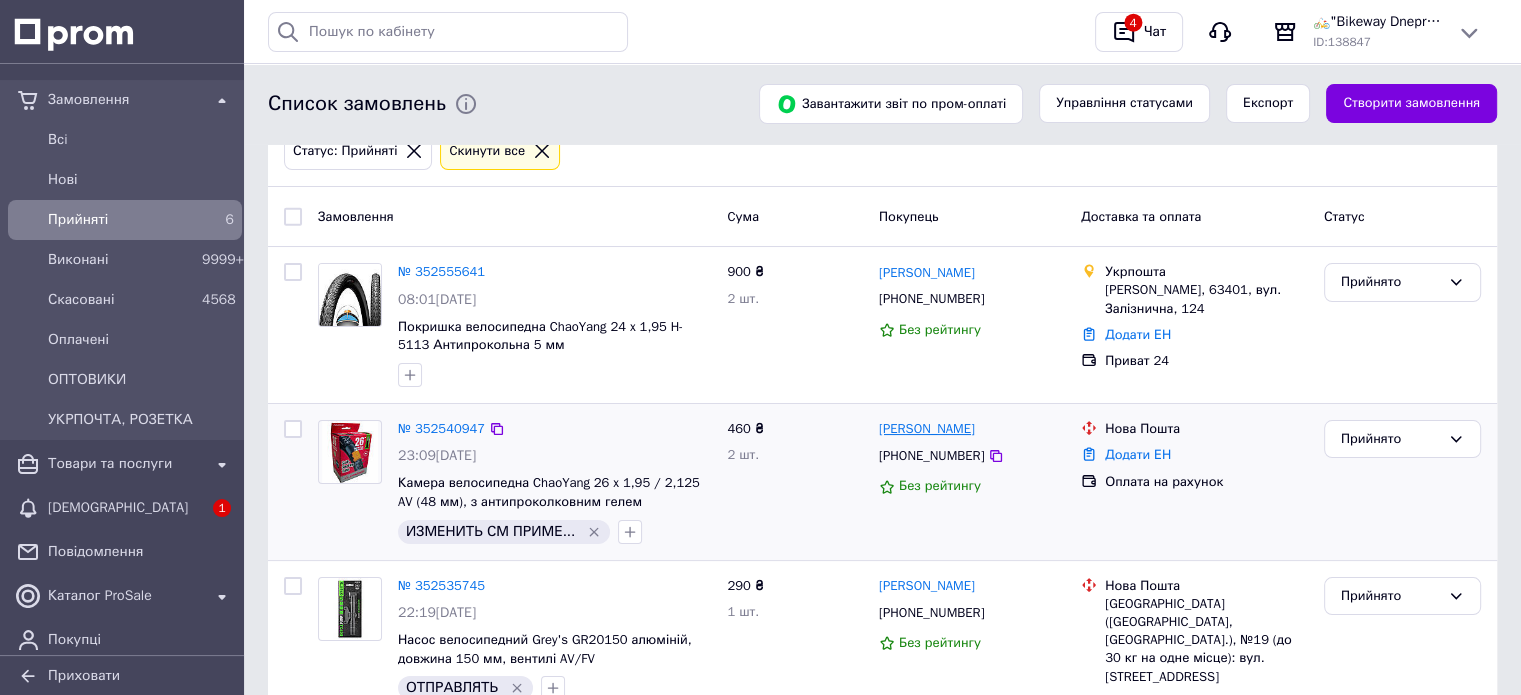 click on "[PERSON_NAME]" at bounding box center [927, 429] 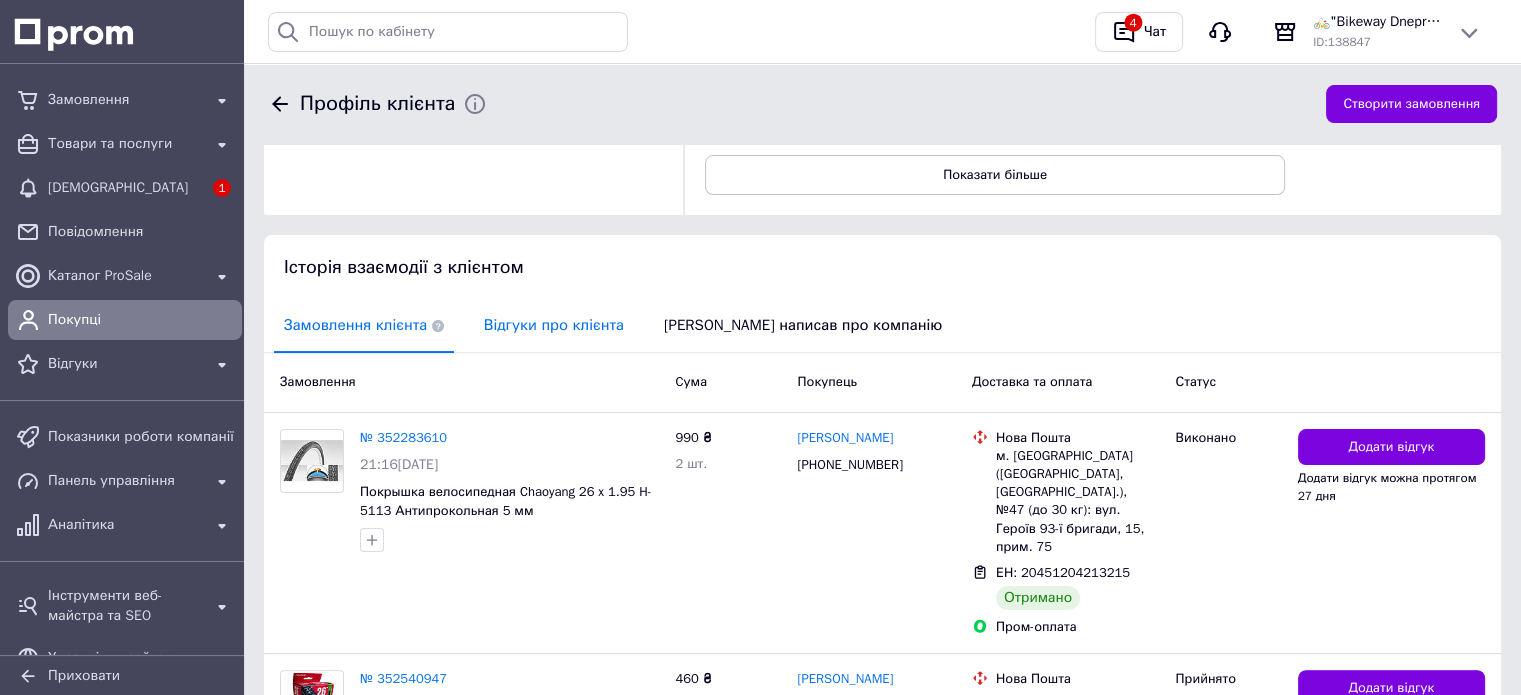 scroll, scrollTop: 400, scrollLeft: 0, axis: vertical 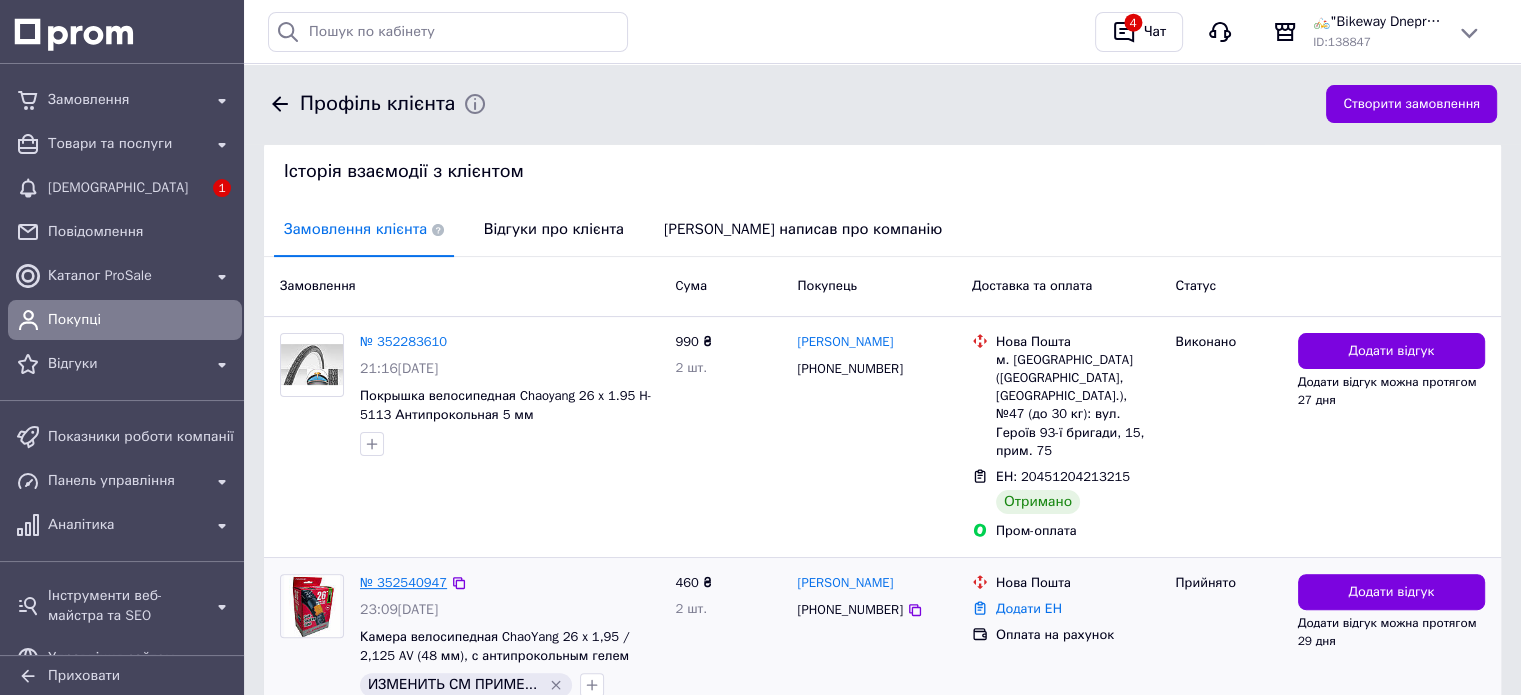 click on "№ 352540947" at bounding box center (403, 582) 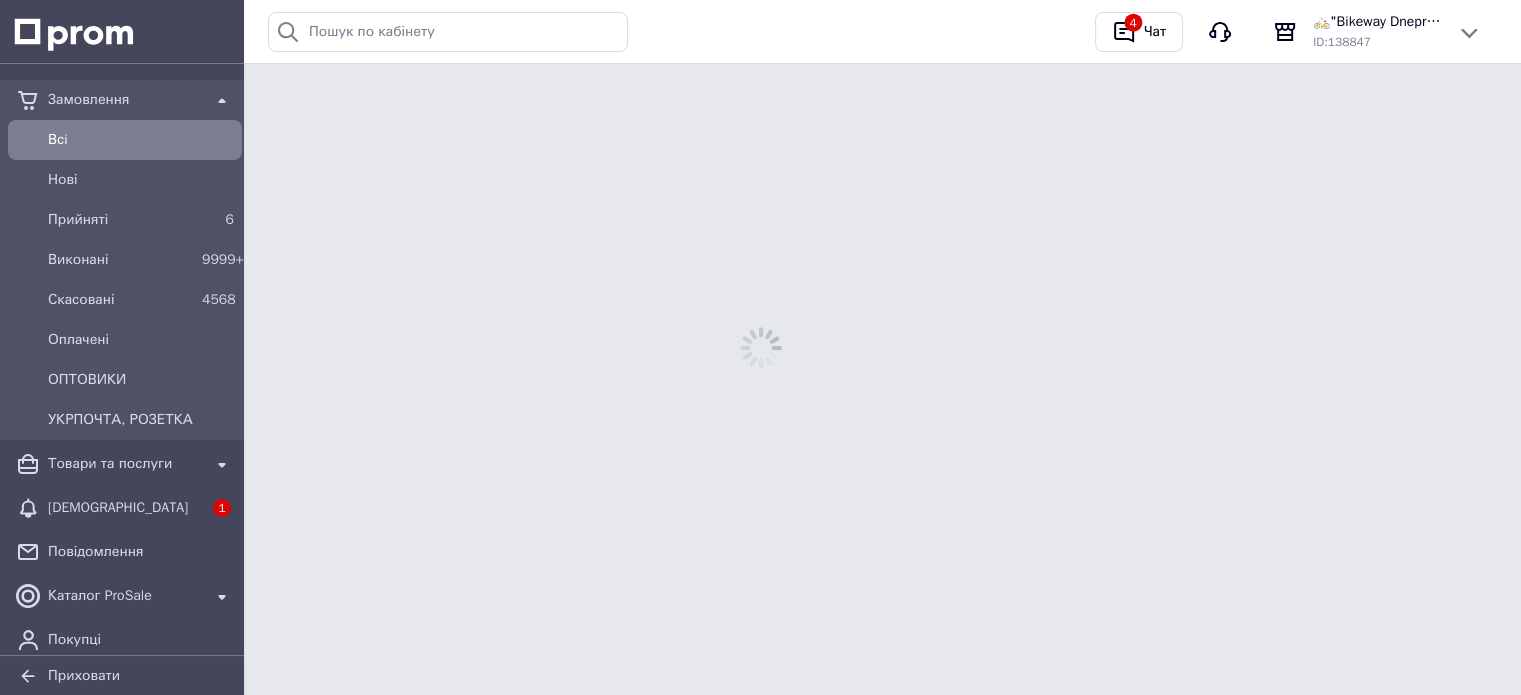 scroll, scrollTop: 0, scrollLeft: 0, axis: both 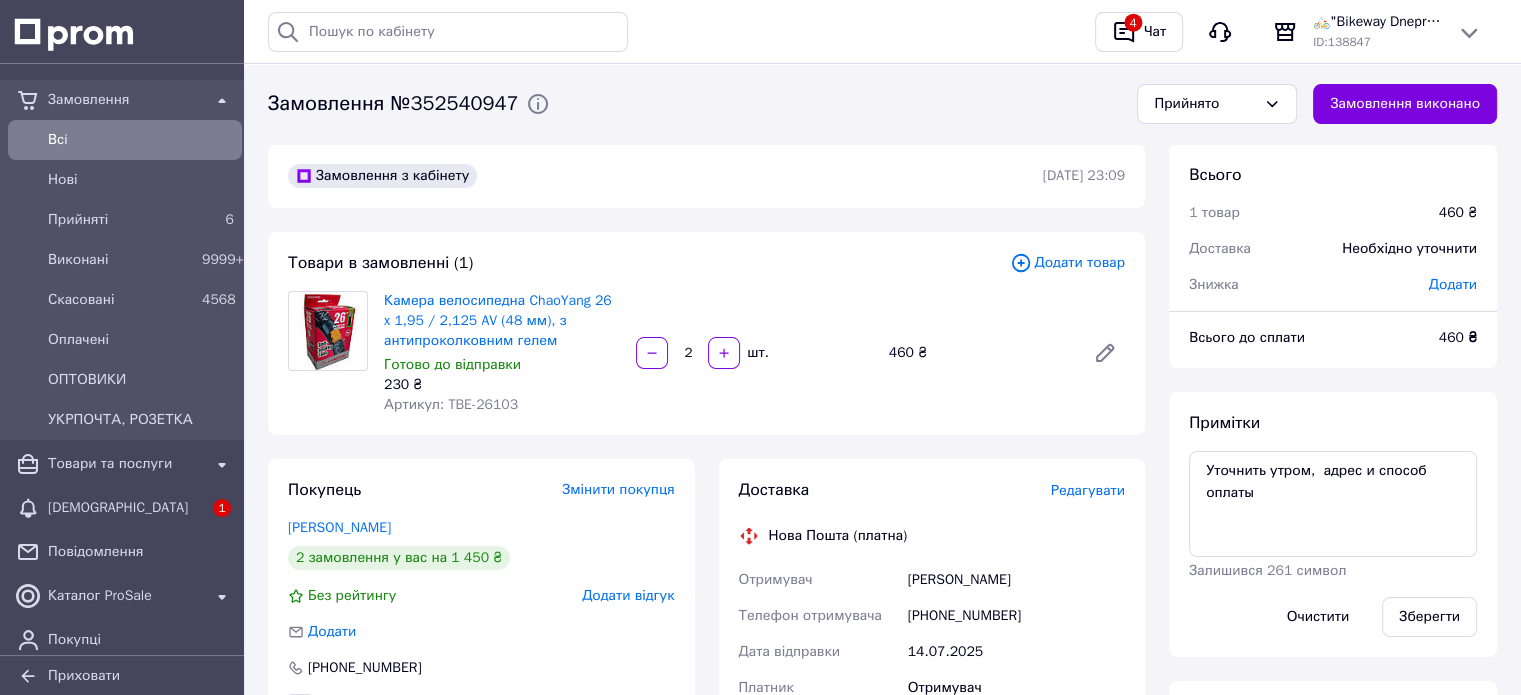 click on "Додати товар" at bounding box center [1067, 263] 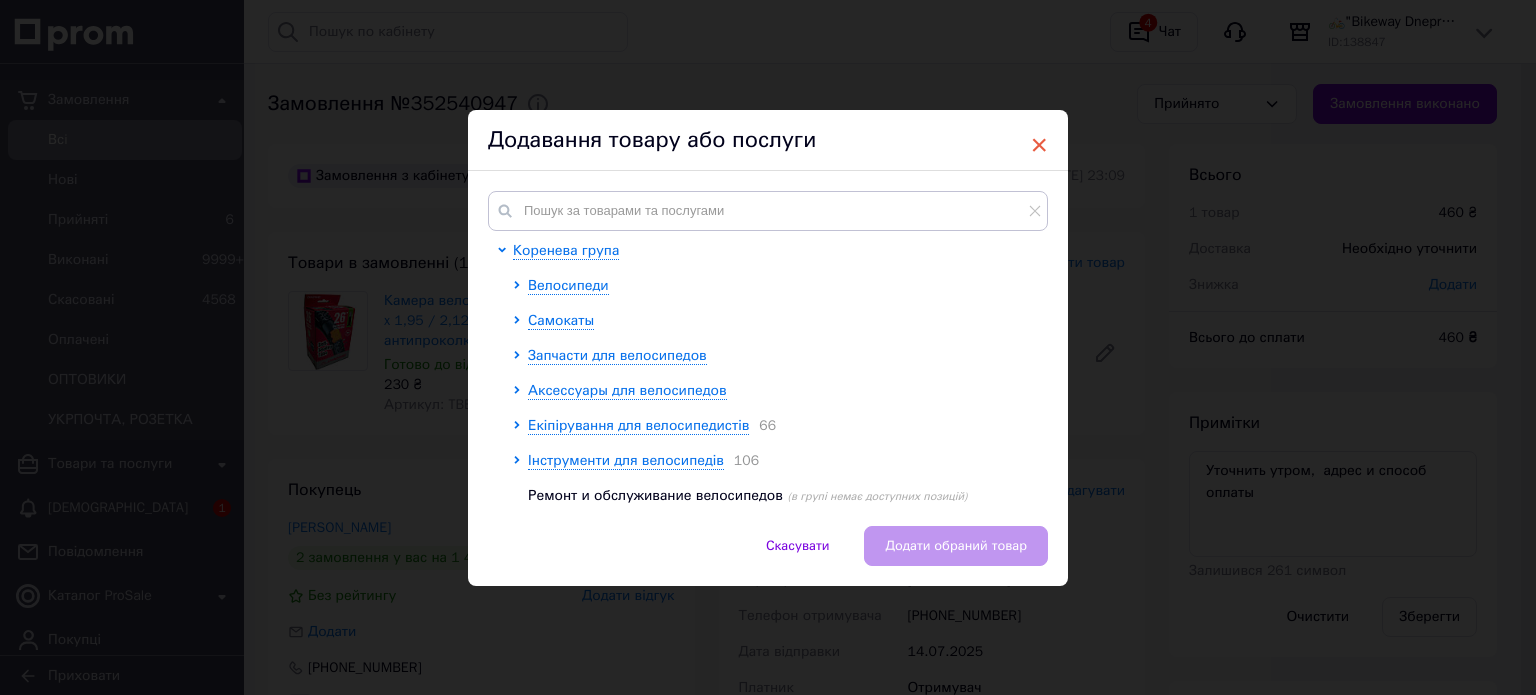 click on "×" at bounding box center [1039, 145] 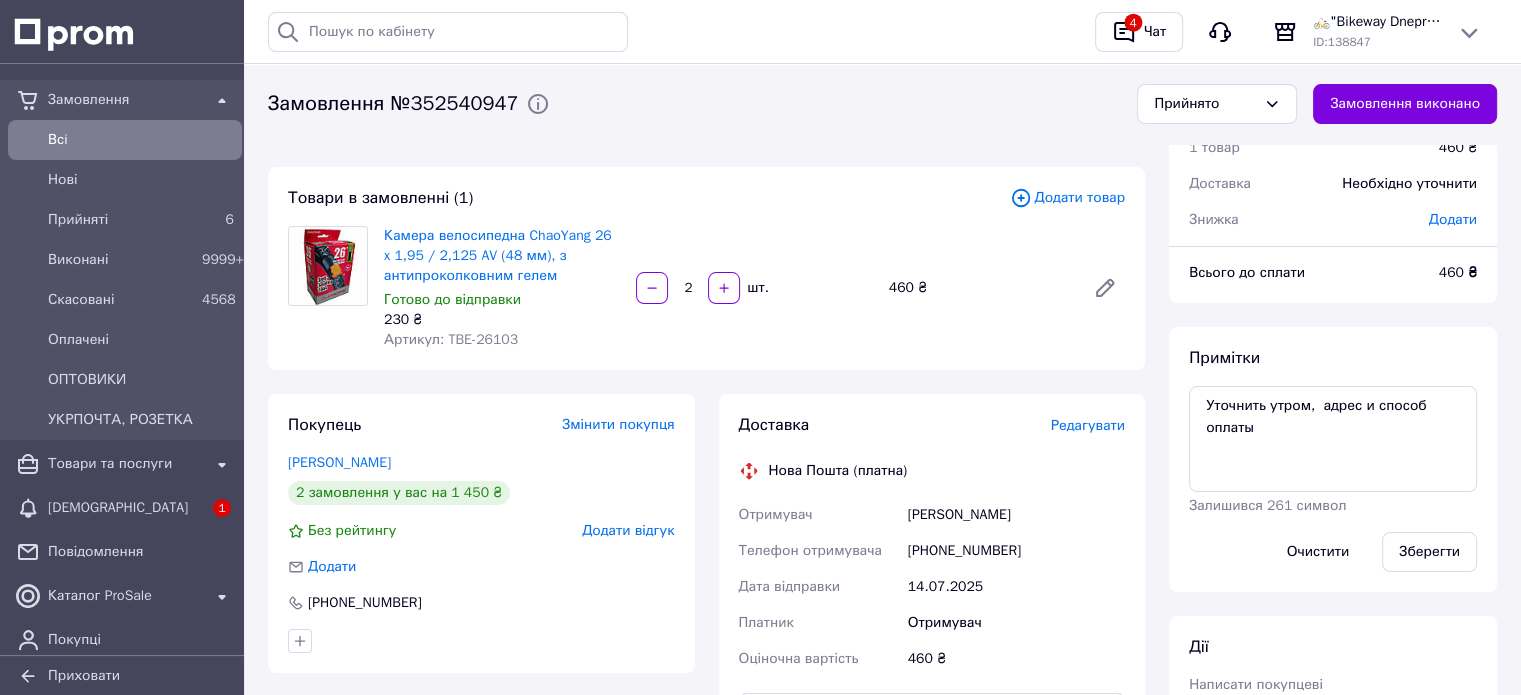 scroll, scrollTop: 100, scrollLeft: 0, axis: vertical 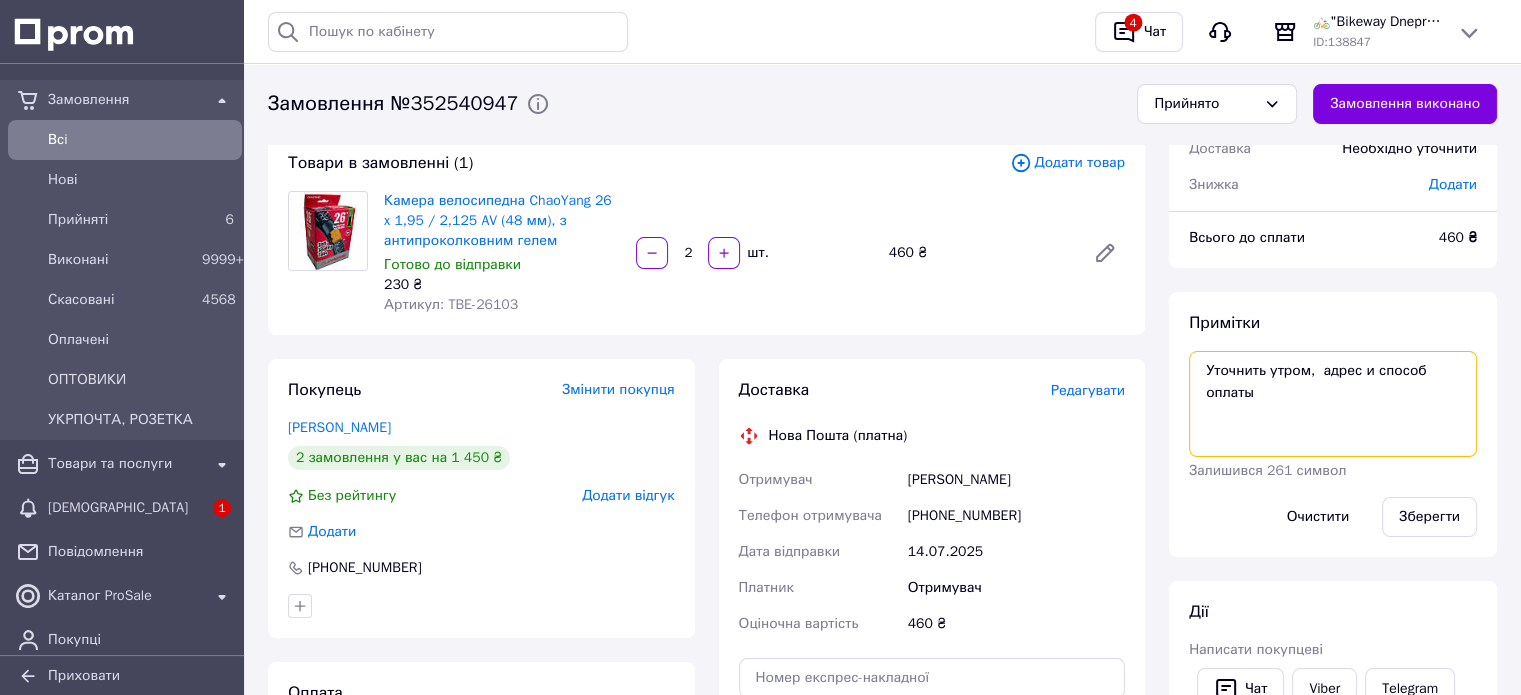 drag, startPoint x: 1262, startPoint y: 403, endPoint x: 1189, endPoint y: 361, distance: 84.21995 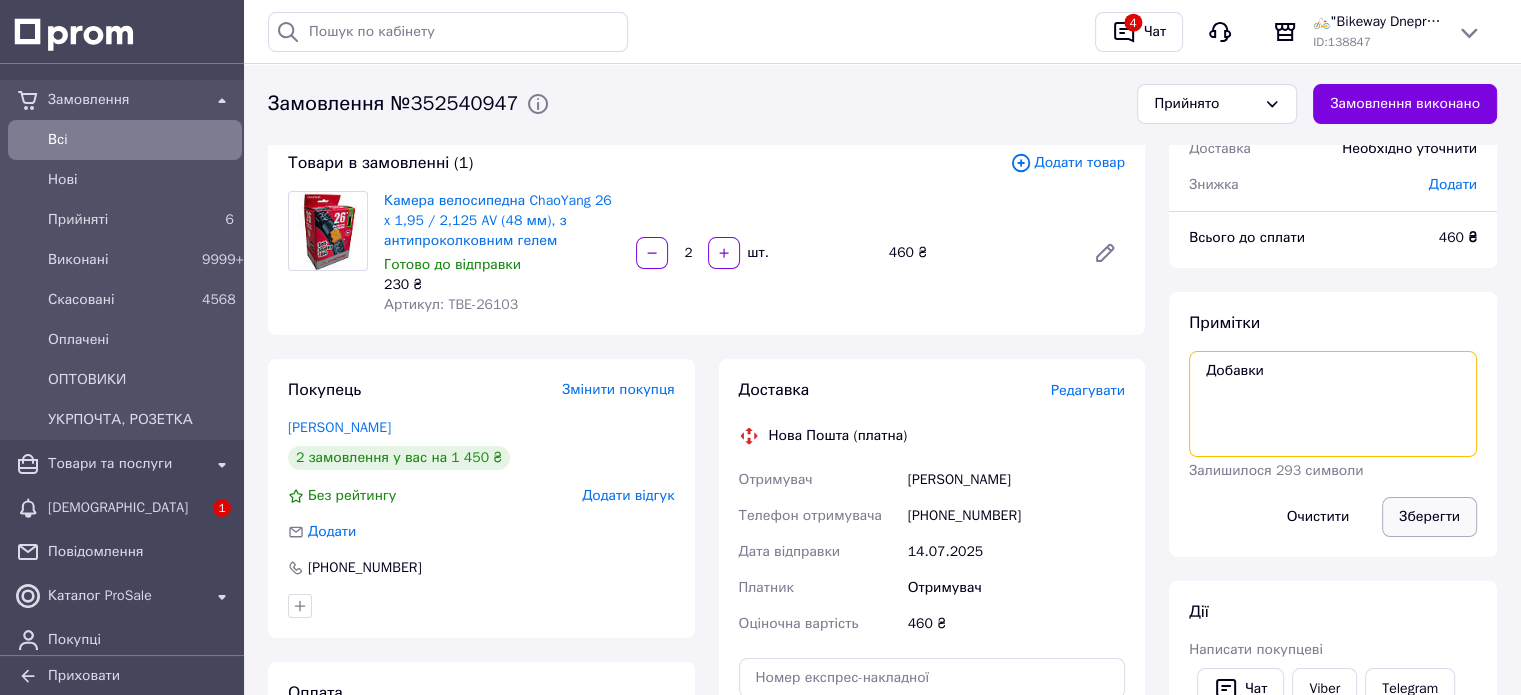 type on "Добавки" 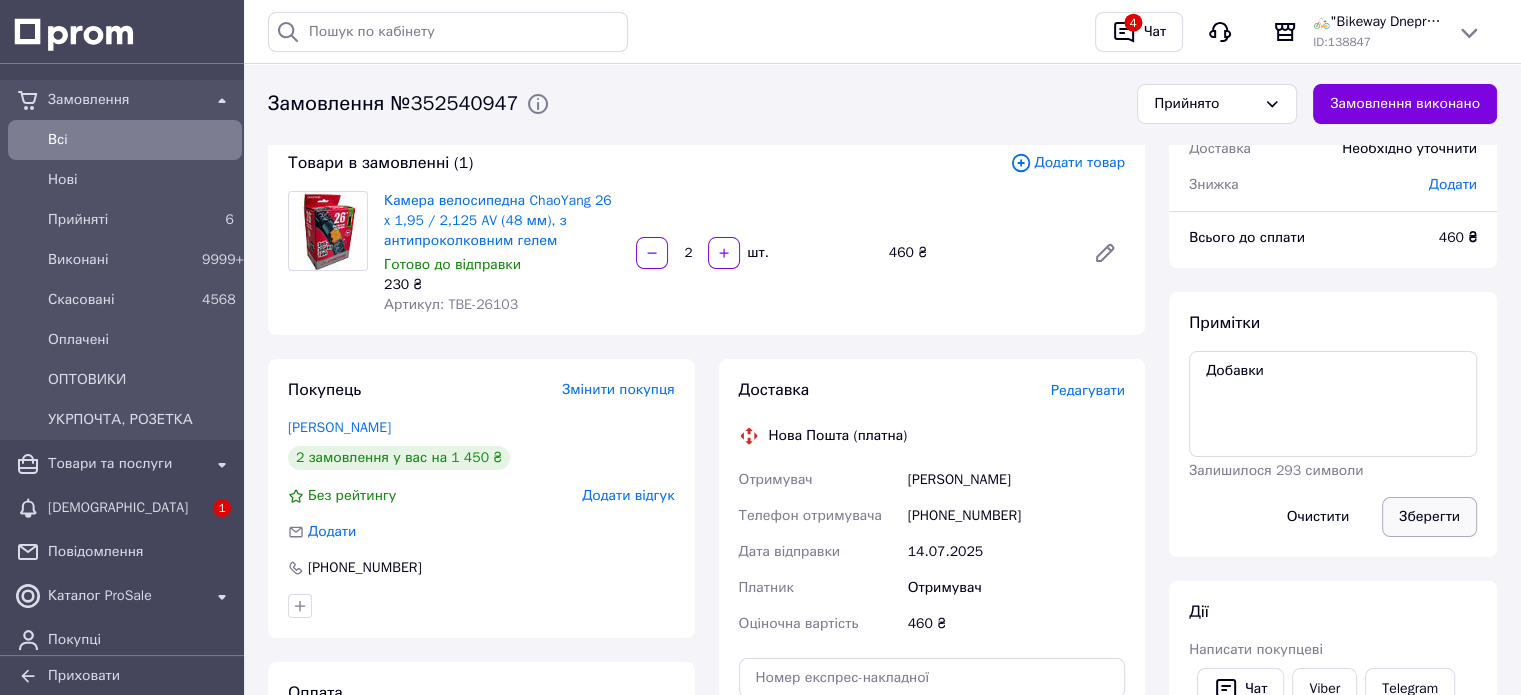 click on "Зберегти" at bounding box center (1429, 517) 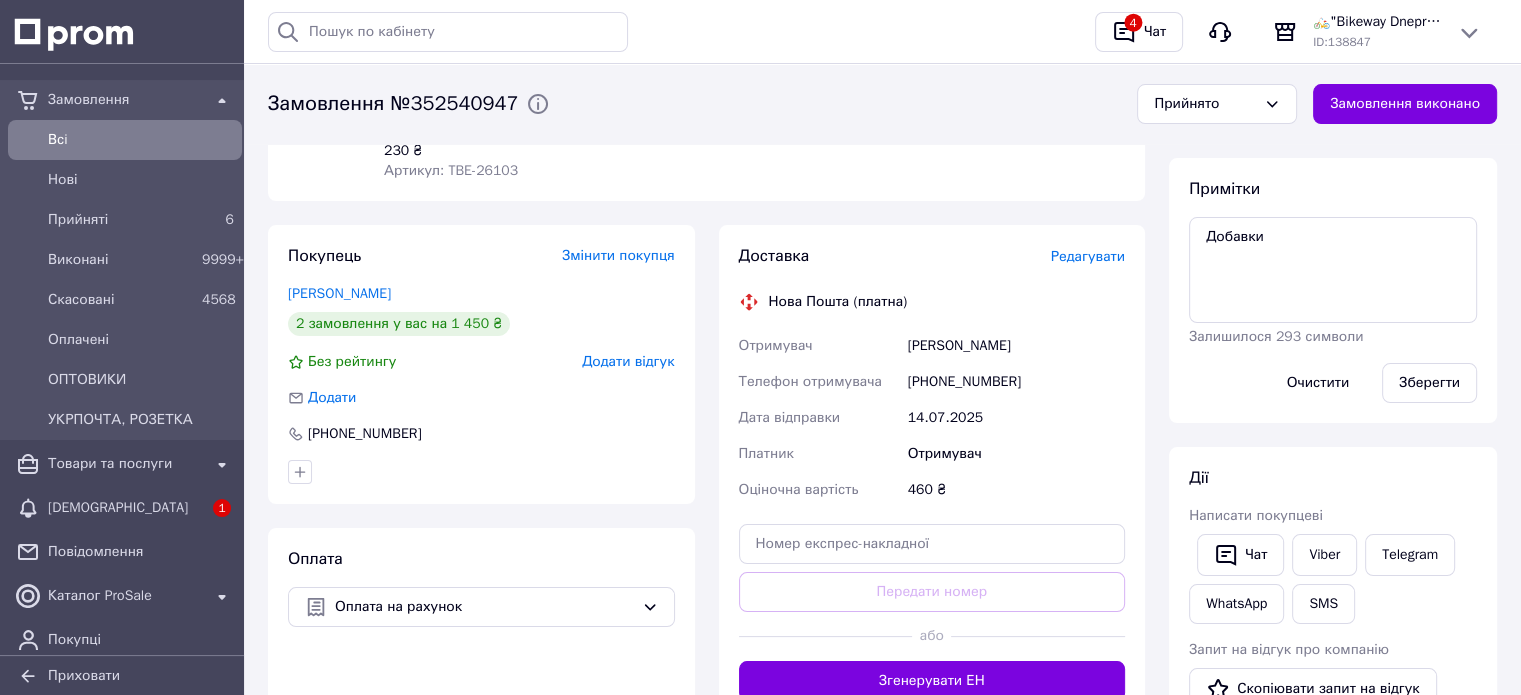 scroll, scrollTop: 200, scrollLeft: 0, axis: vertical 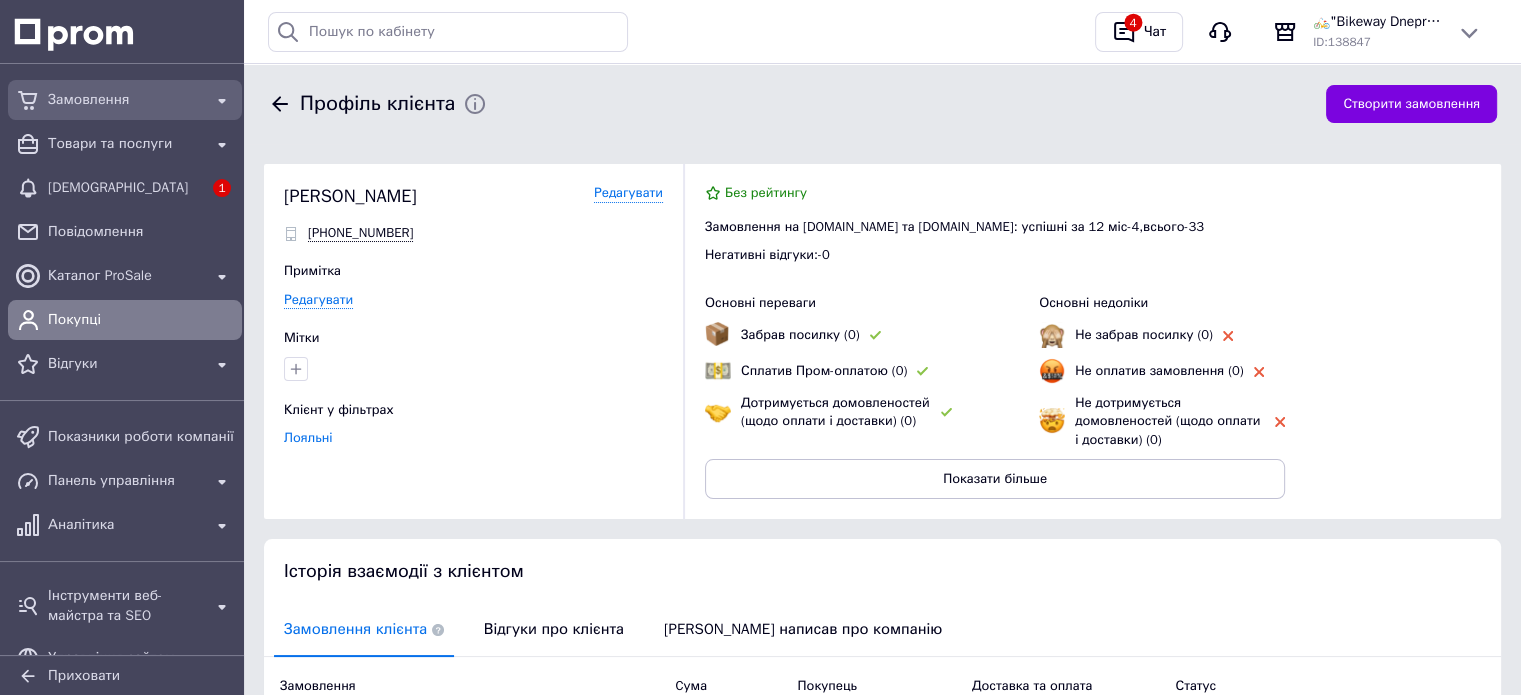 click on "Замовлення" at bounding box center [125, 100] 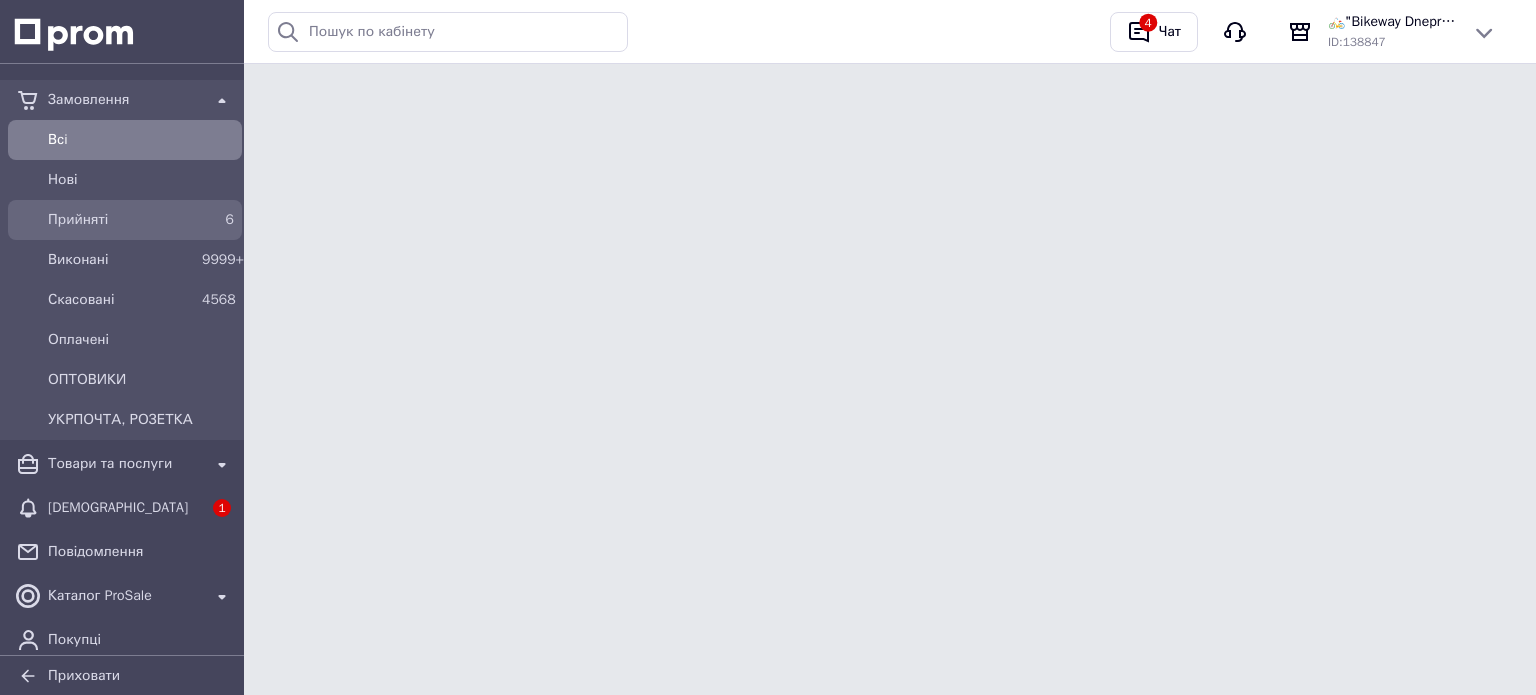 click on "Прийняті" at bounding box center (121, 220) 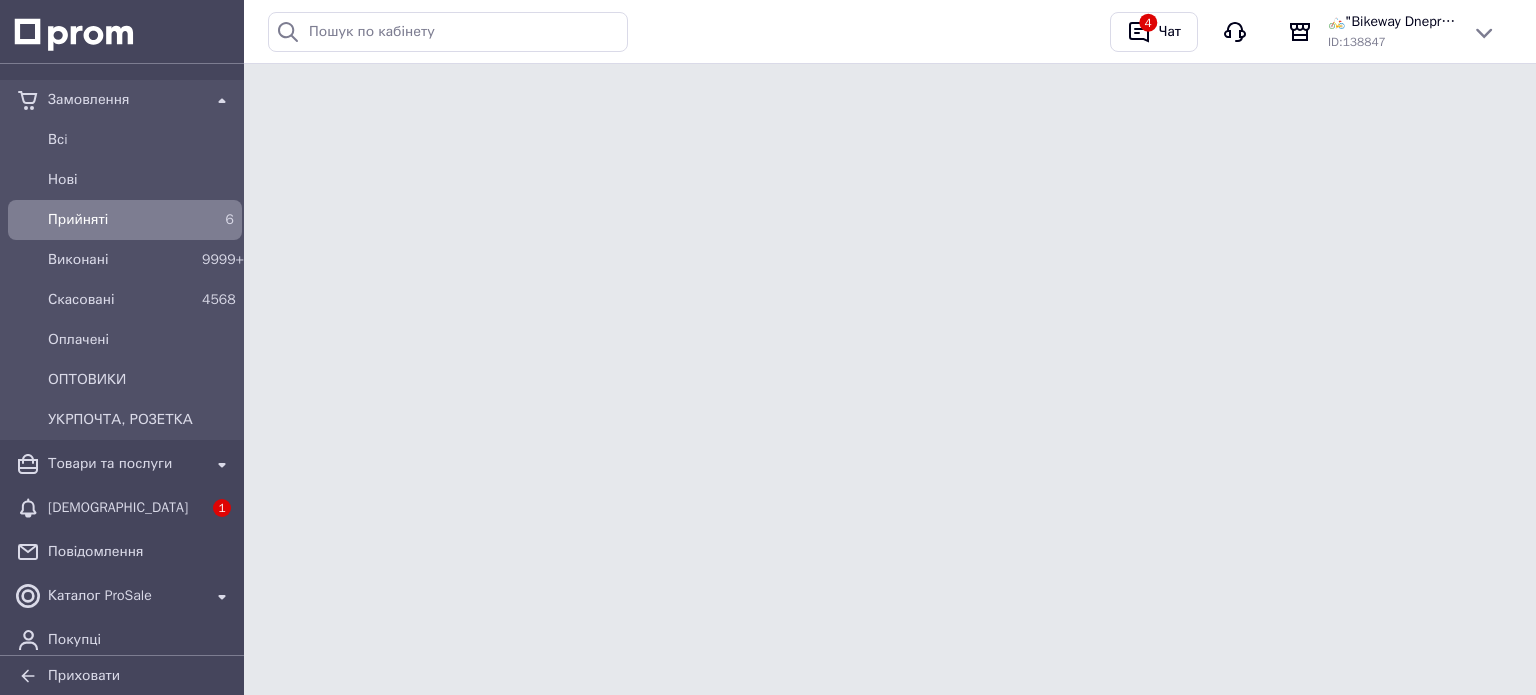 click on "Прийняті" at bounding box center [121, 220] 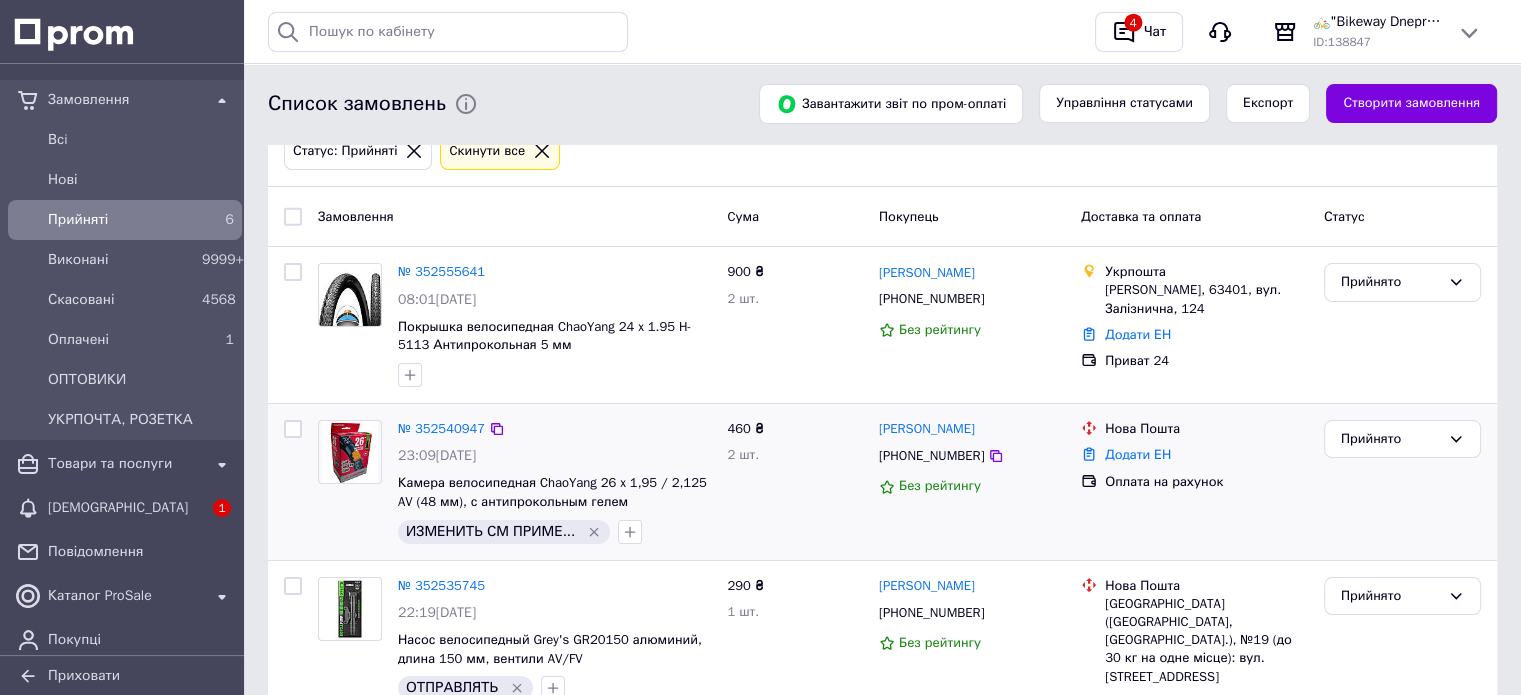 scroll, scrollTop: 0, scrollLeft: 0, axis: both 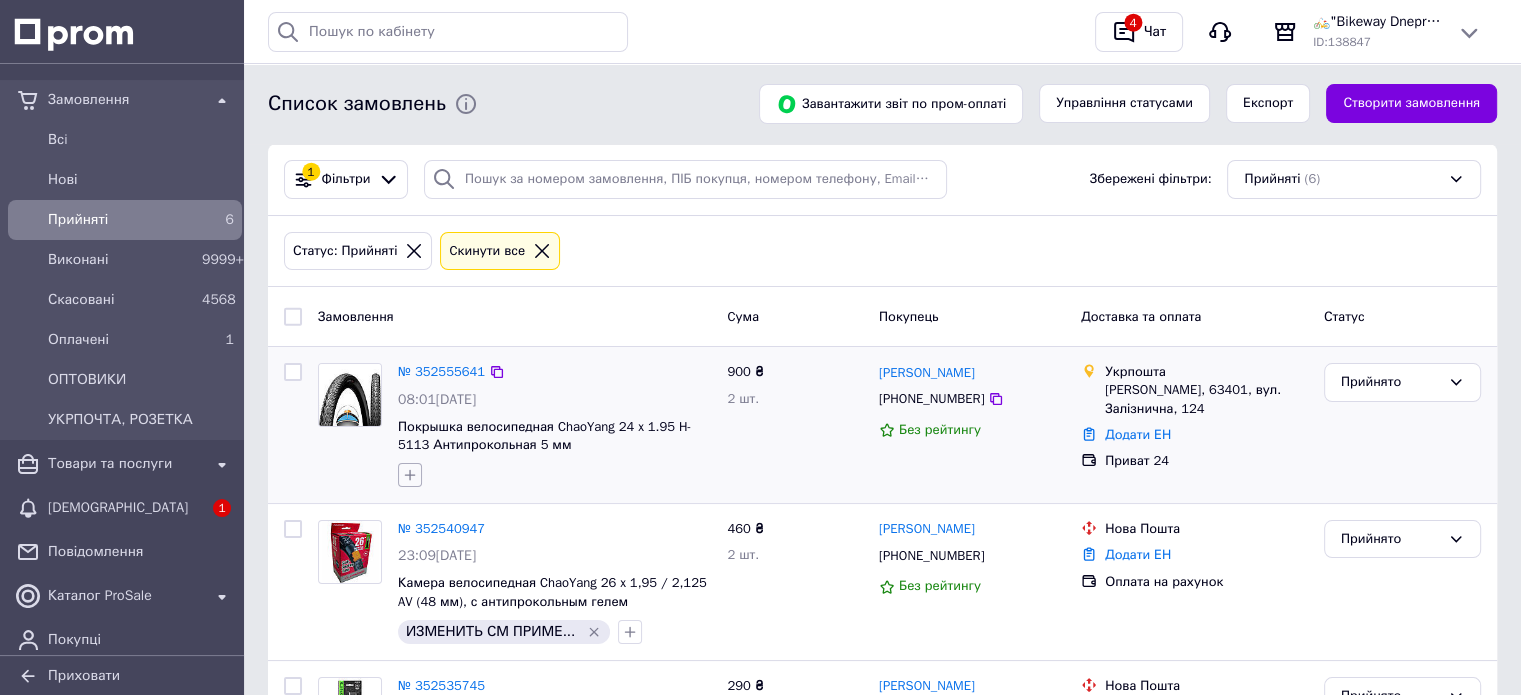 click 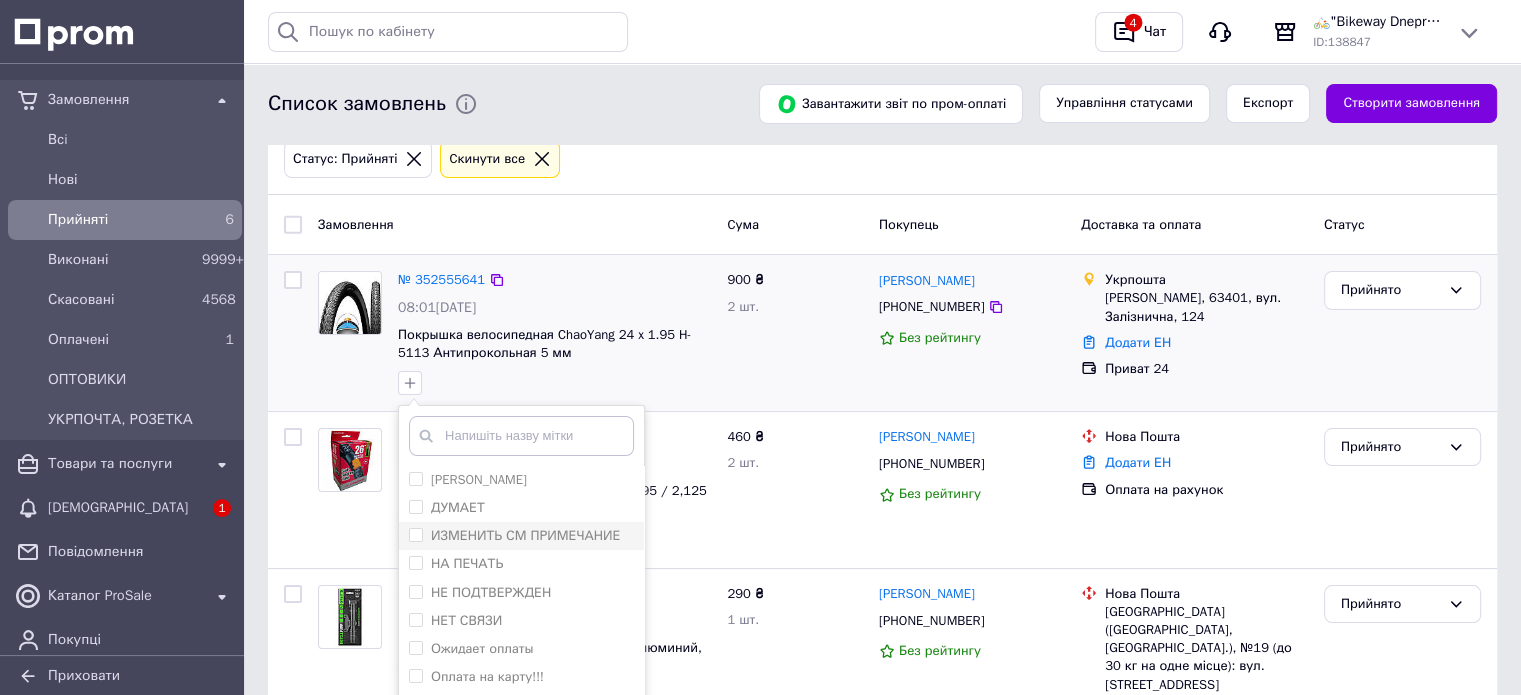 scroll, scrollTop: 200, scrollLeft: 0, axis: vertical 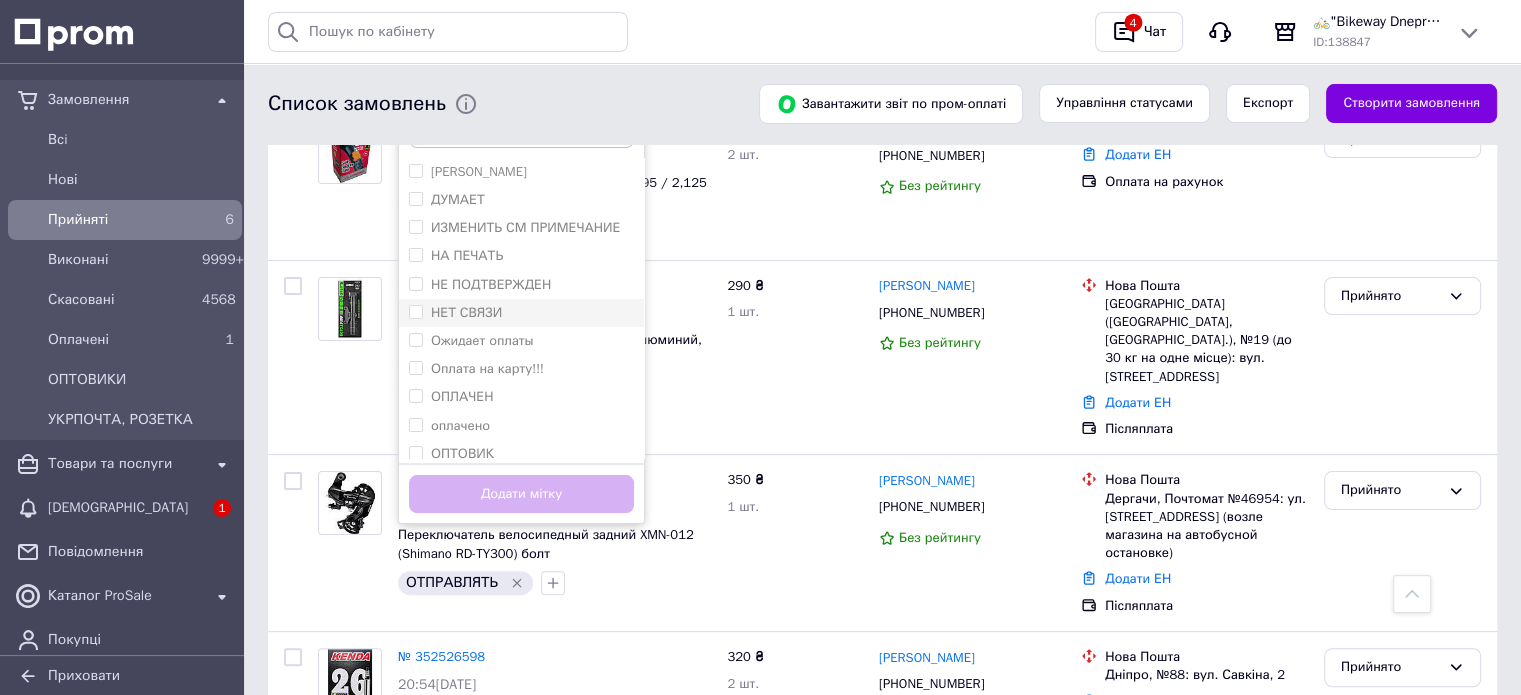 click on "НЕТ СВЯЗИ" at bounding box center (521, 313) 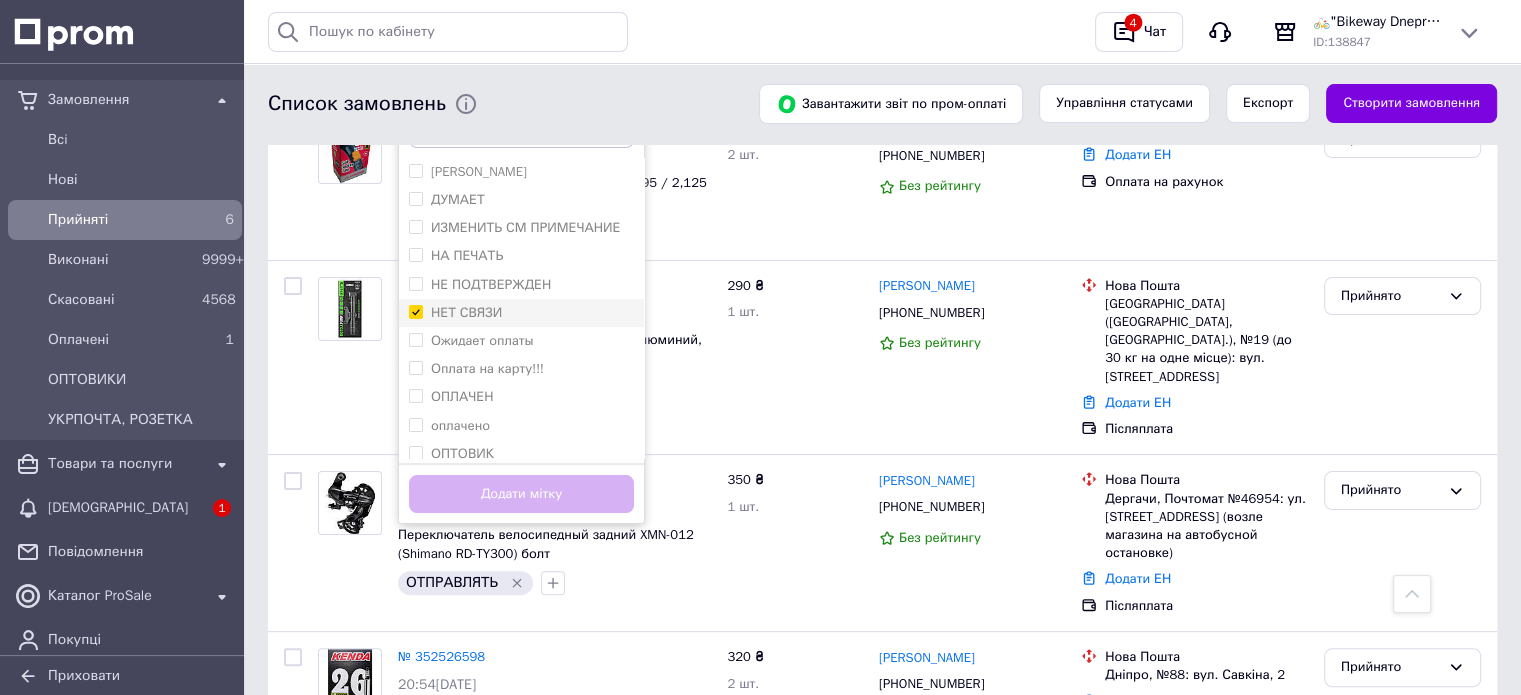 checkbox on "true" 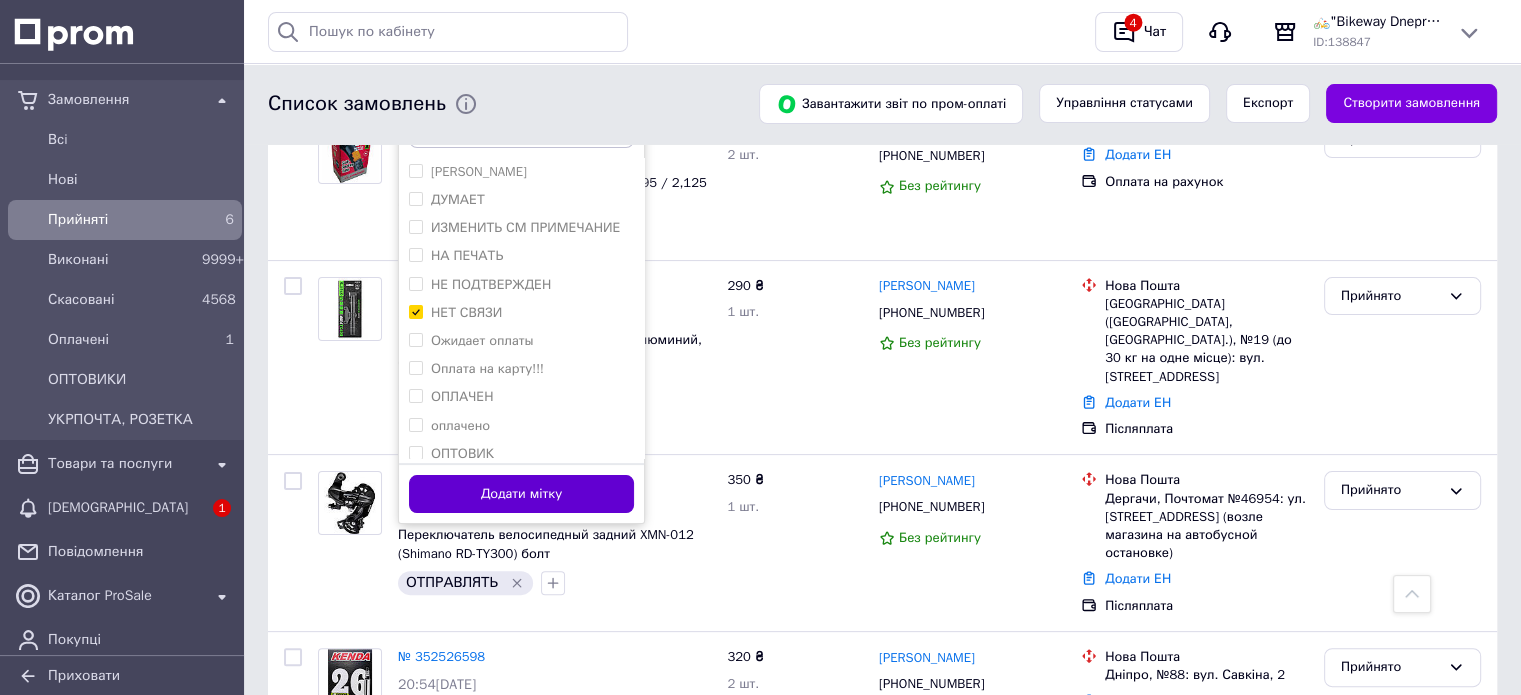 click on "Додати мітку" at bounding box center [521, 494] 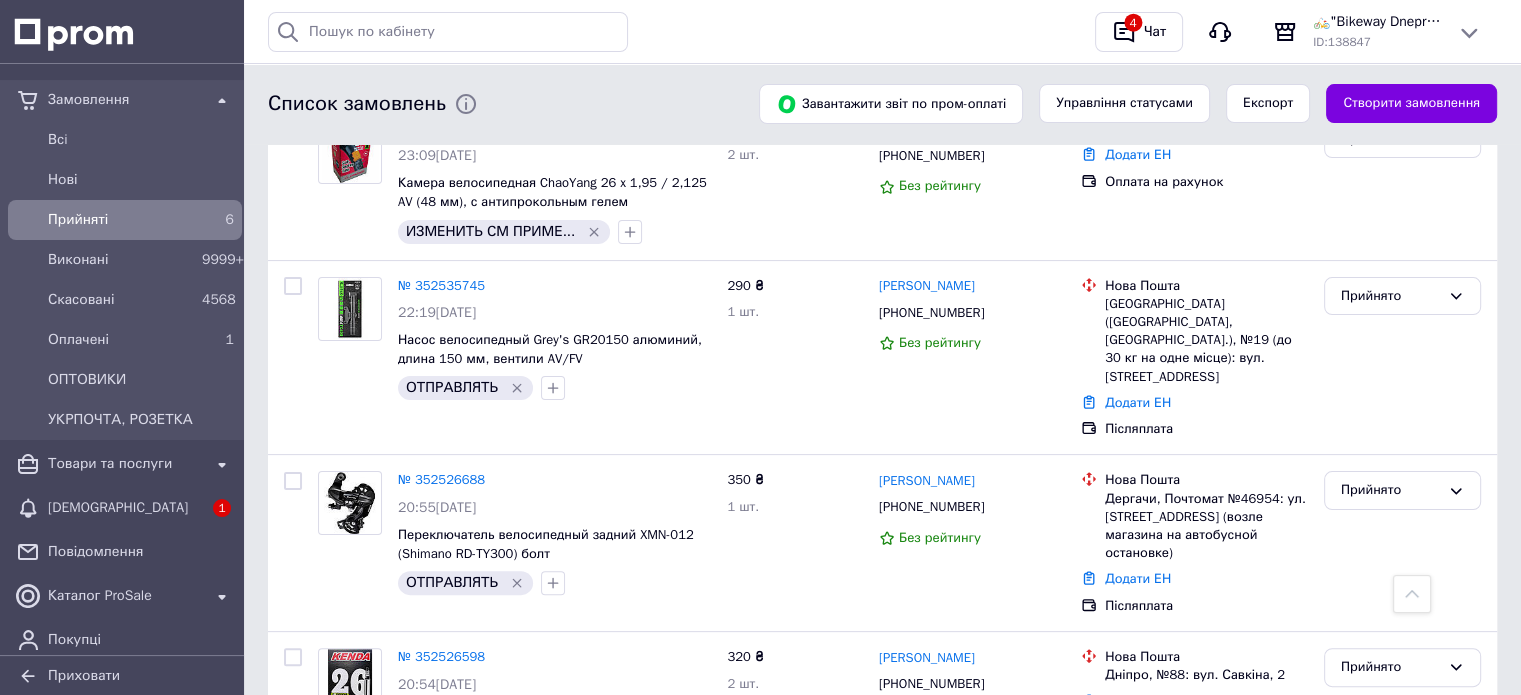 scroll, scrollTop: 0, scrollLeft: 0, axis: both 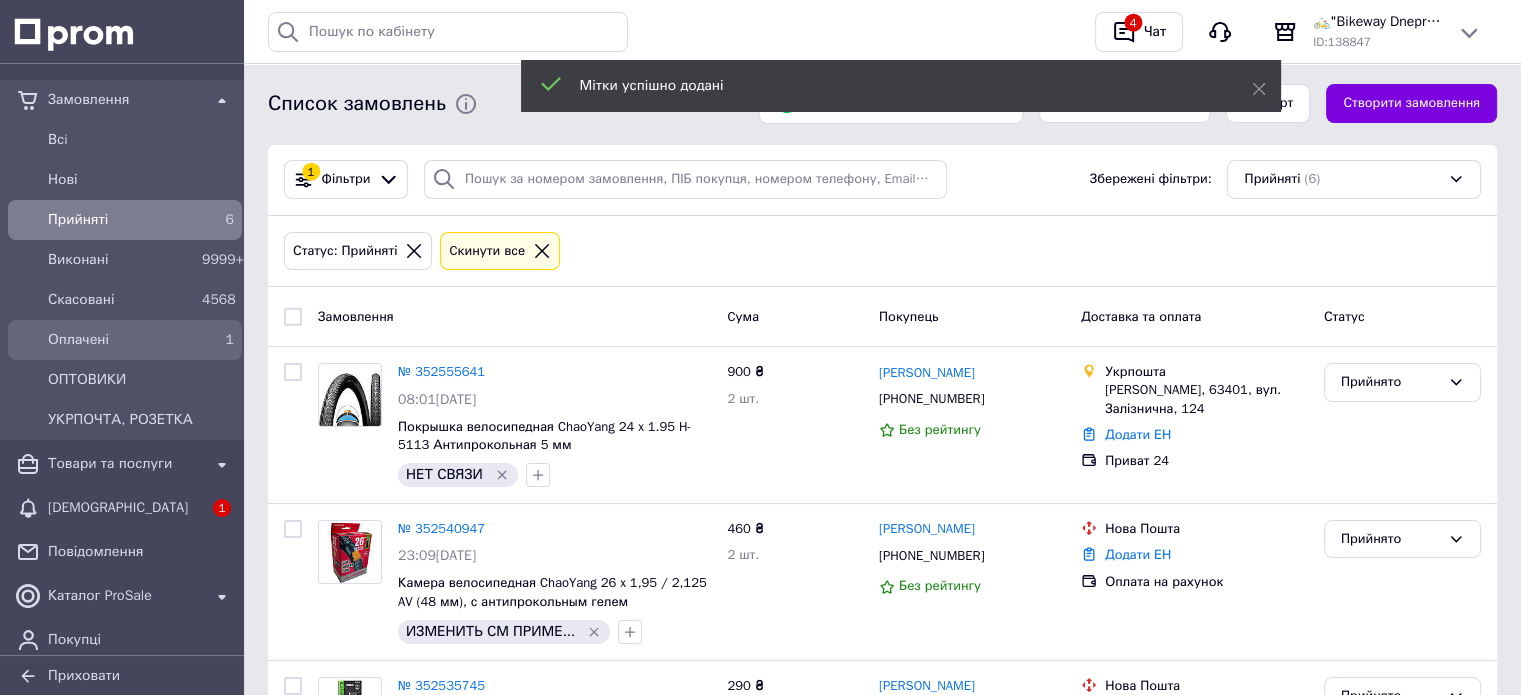 click on "Оплачені" at bounding box center [121, 340] 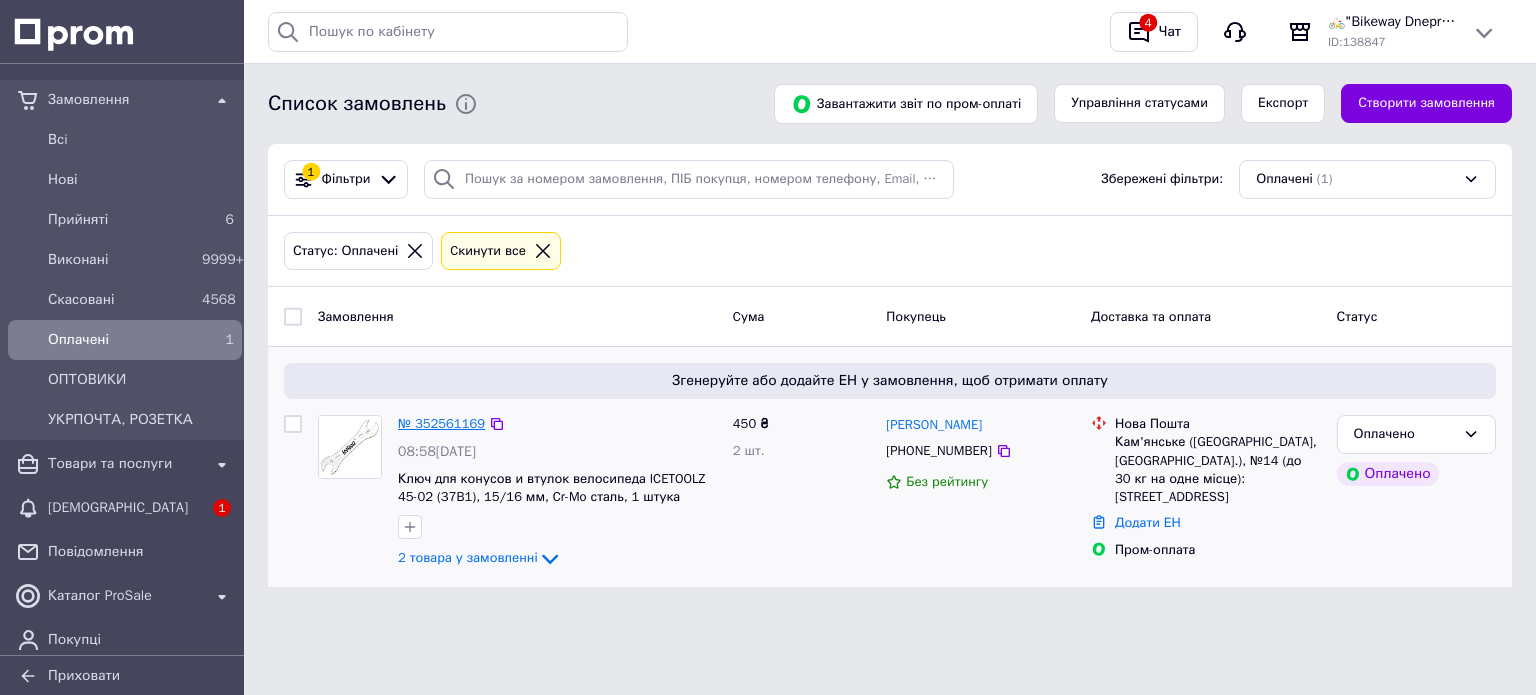 click on "№ 352561169" at bounding box center [441, 423] 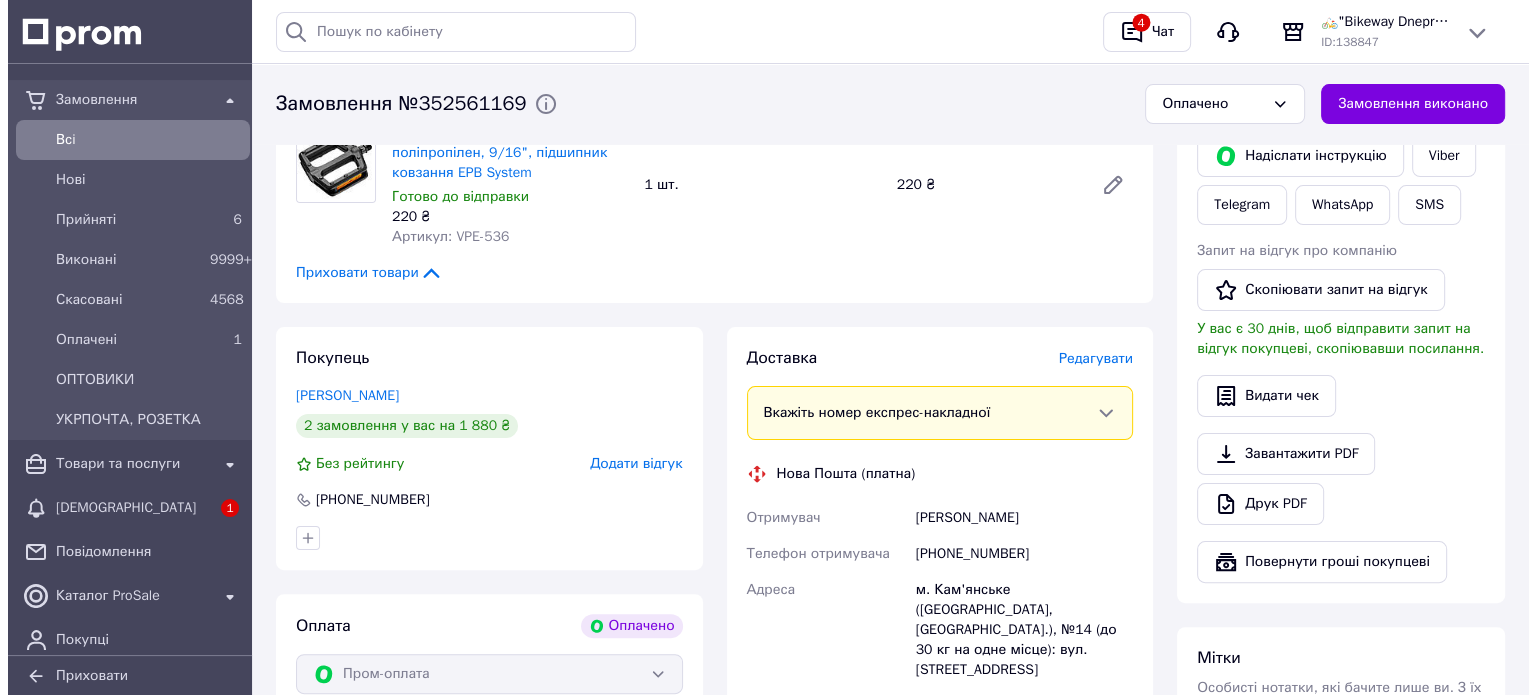 scroll, scrollTop: 400, scrollLeft: 0, axis: vertical 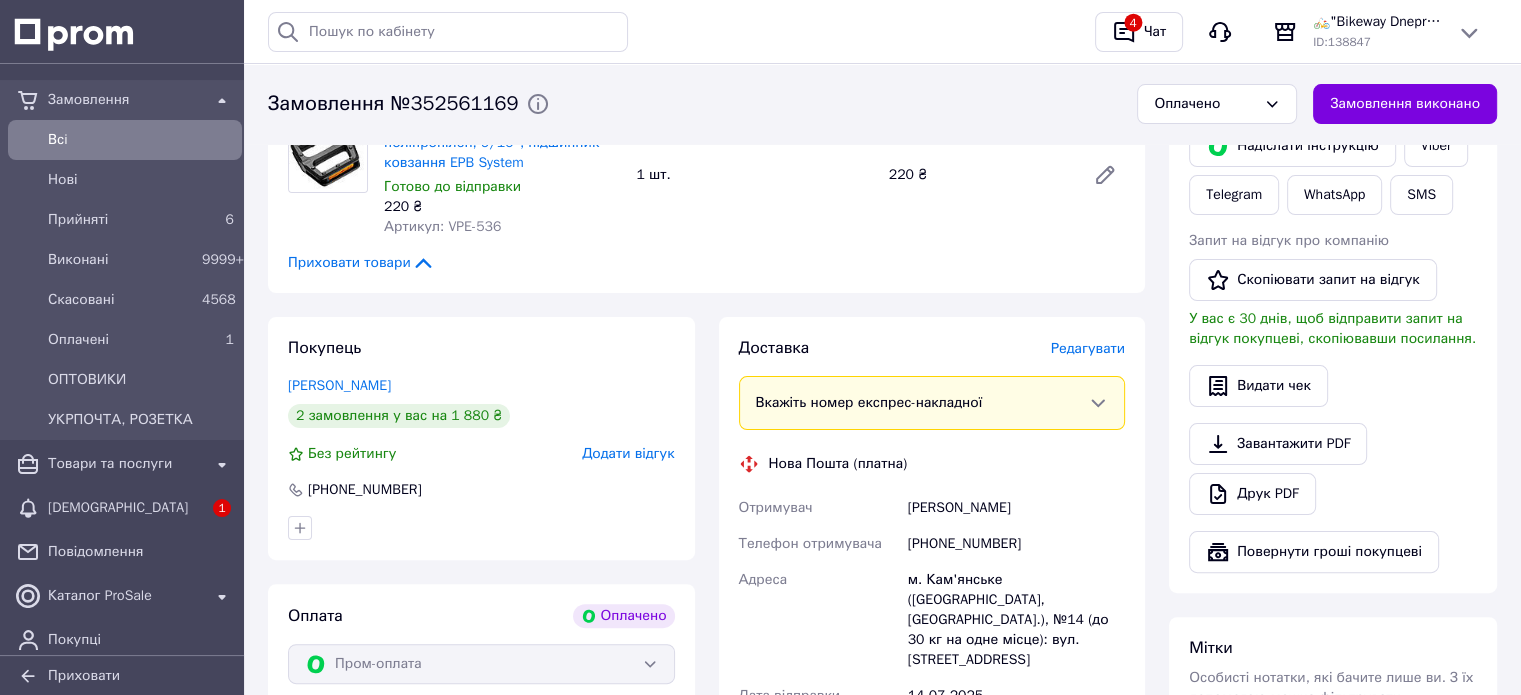 click on "Редагувати" at bounding box center (1088, 348) 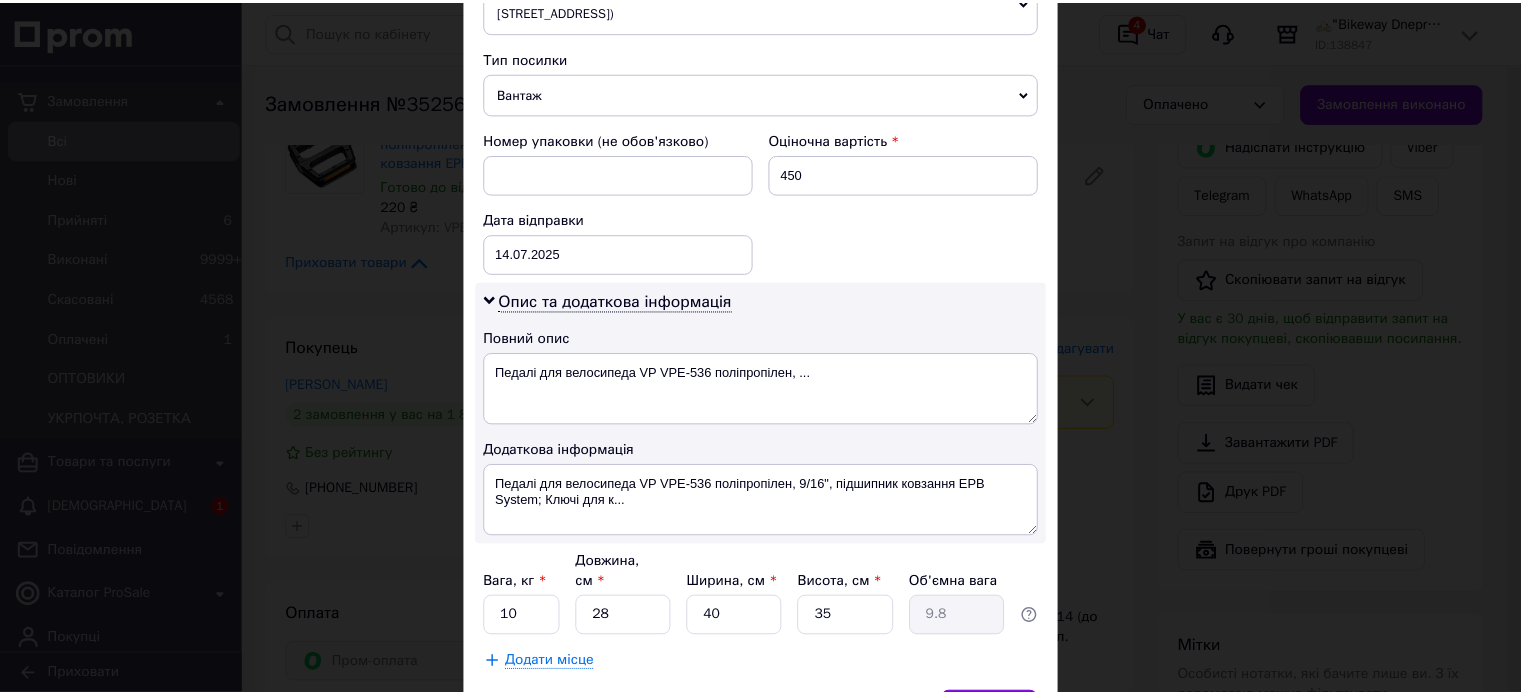 scroll, scrollTop: 850, scrollLeft: 0, axis: vertical 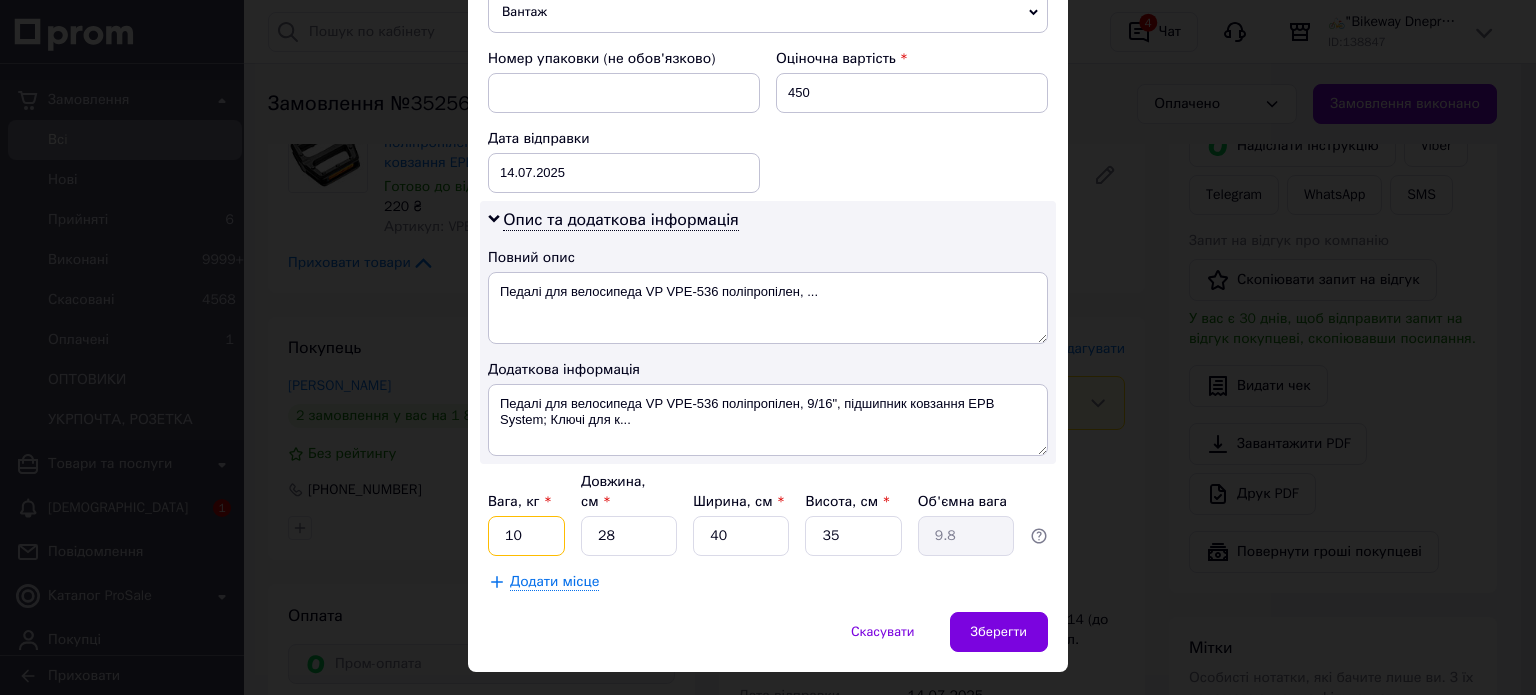 drag, startPoint x: 541, startPoint y: 499, endPoint x: 506, endPoint y: 509, distance: 36.40055 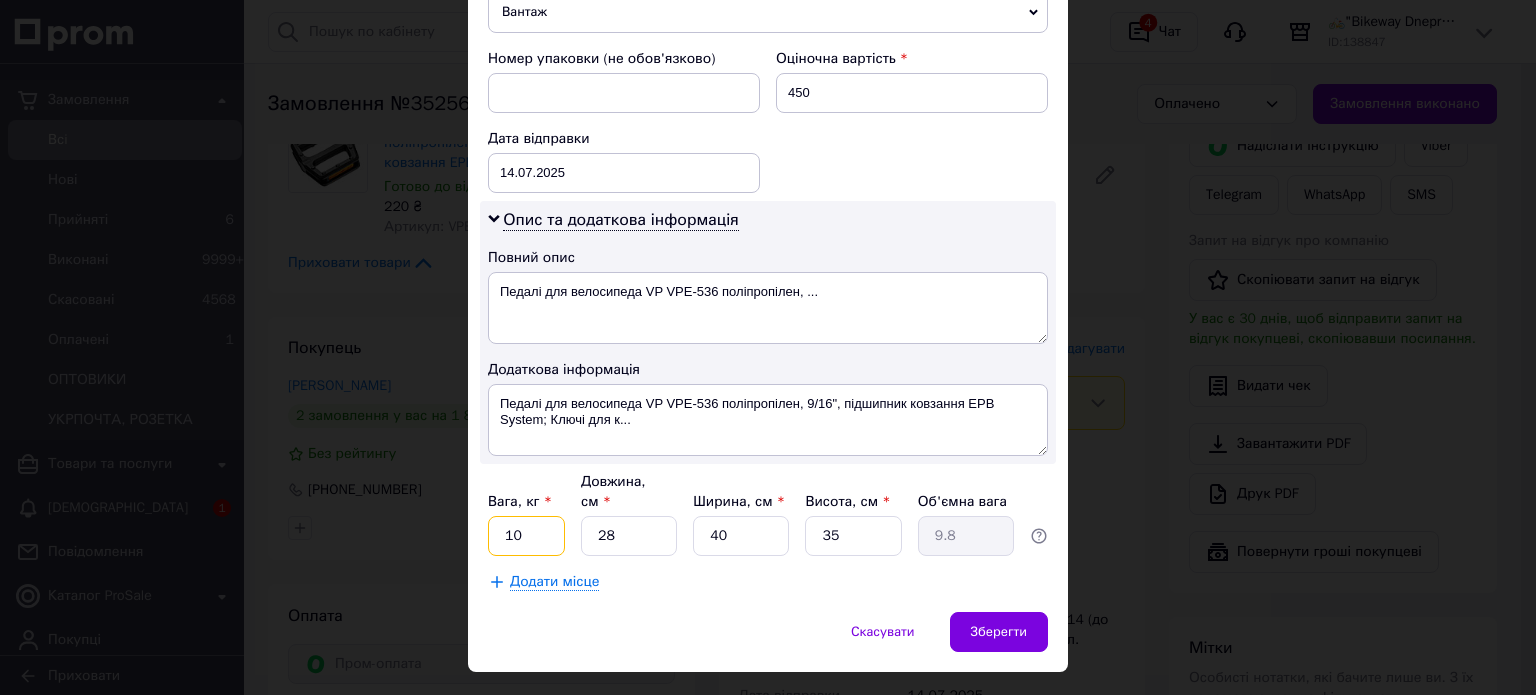 type on "1" 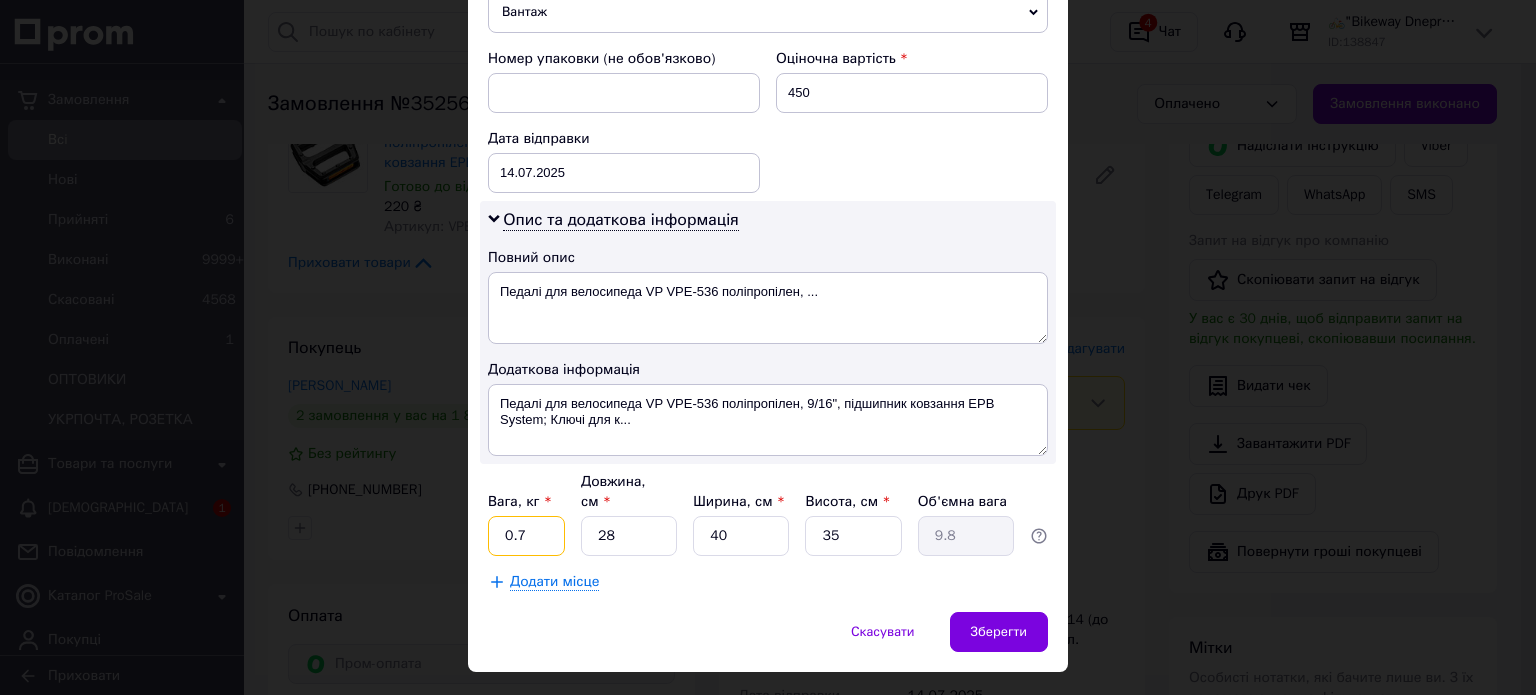 type on "0.7" 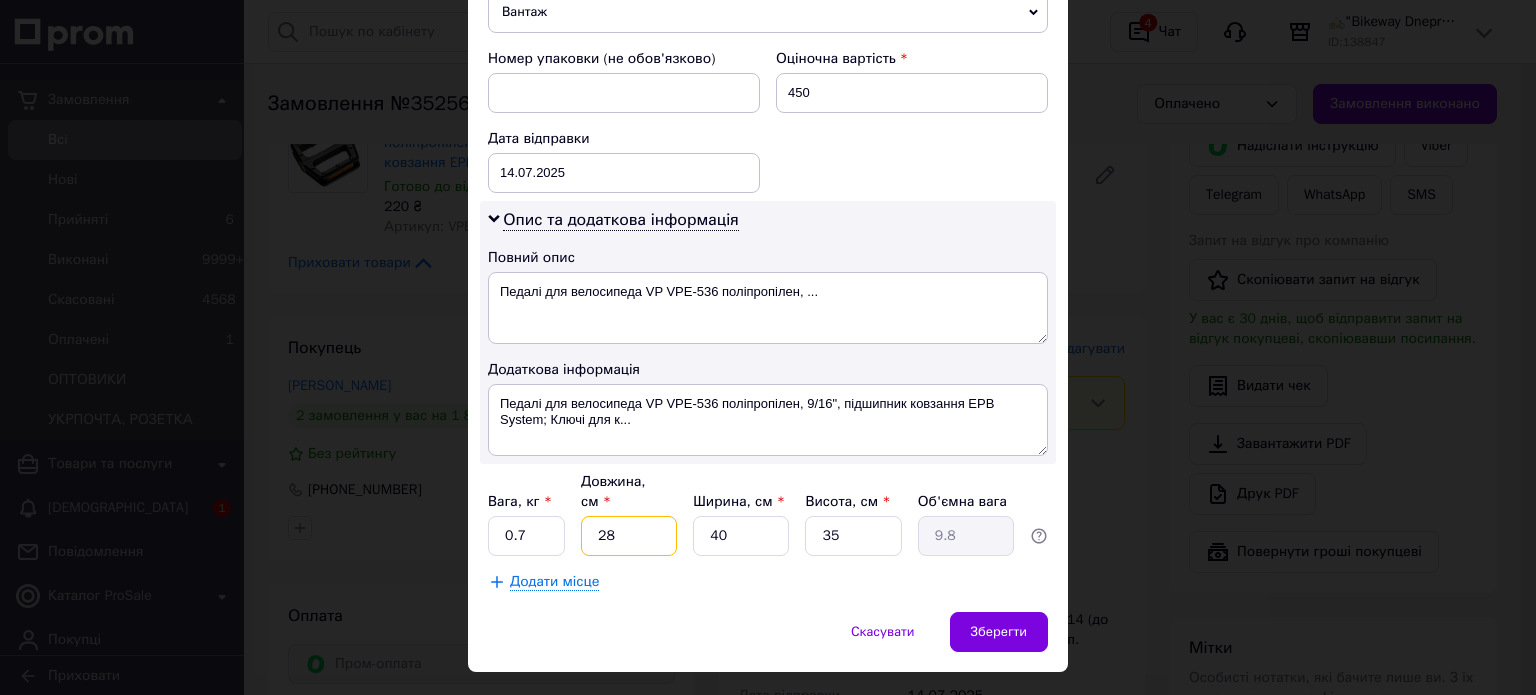 type on "2" 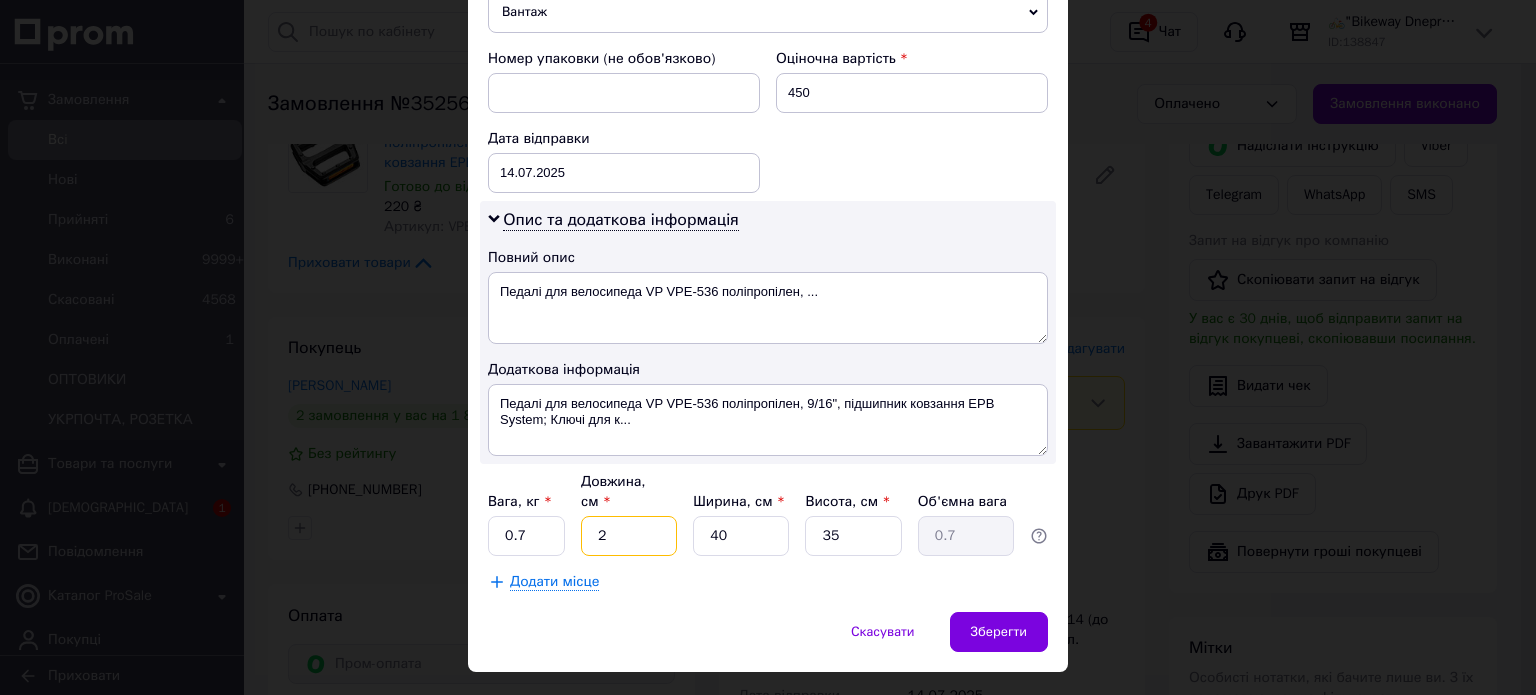type on "24" 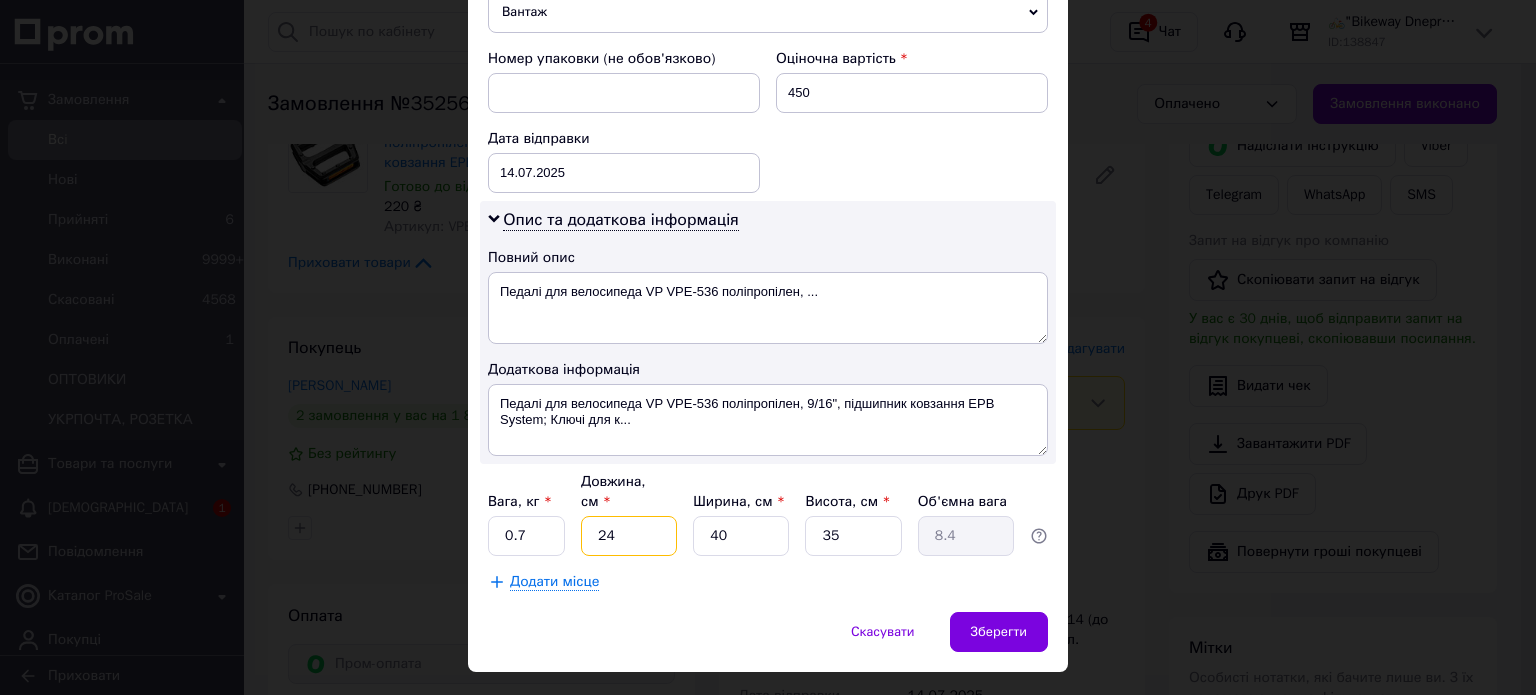 type on "24" 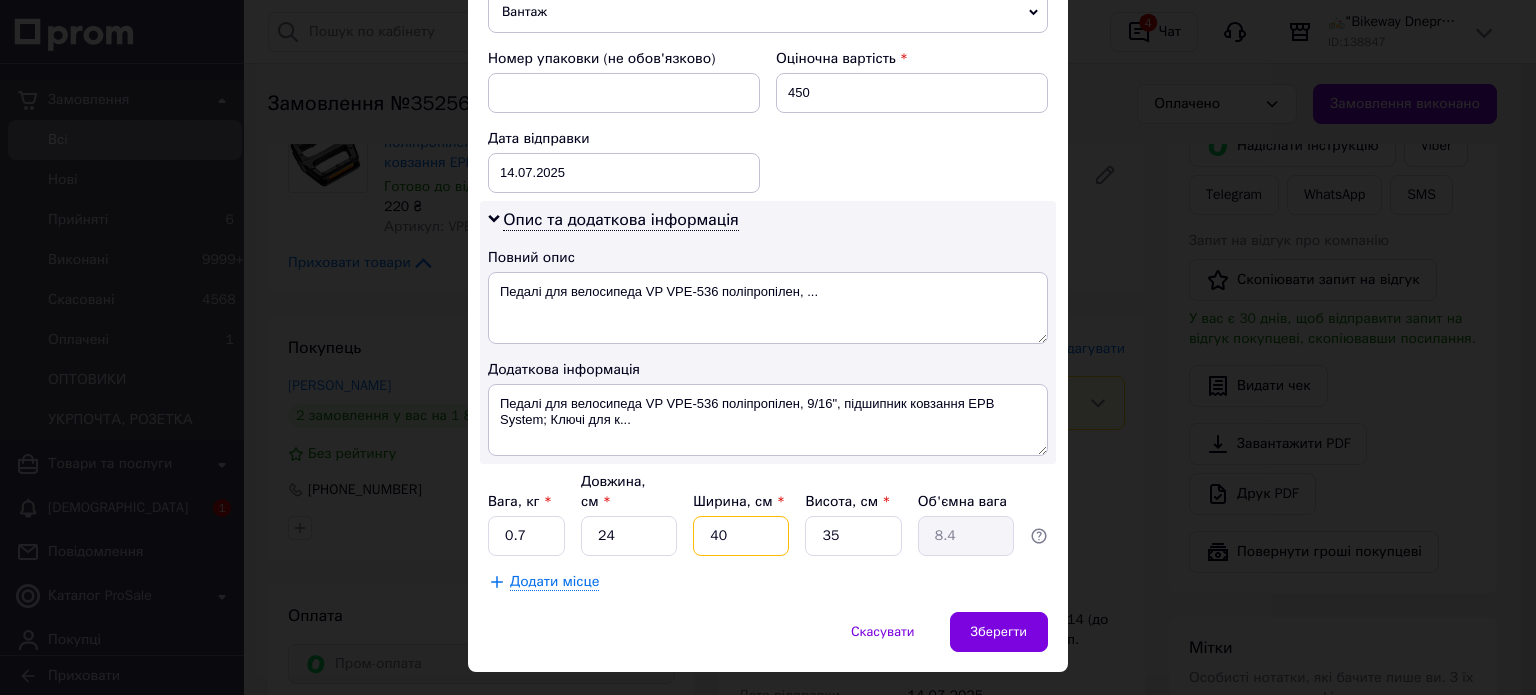type on "1" 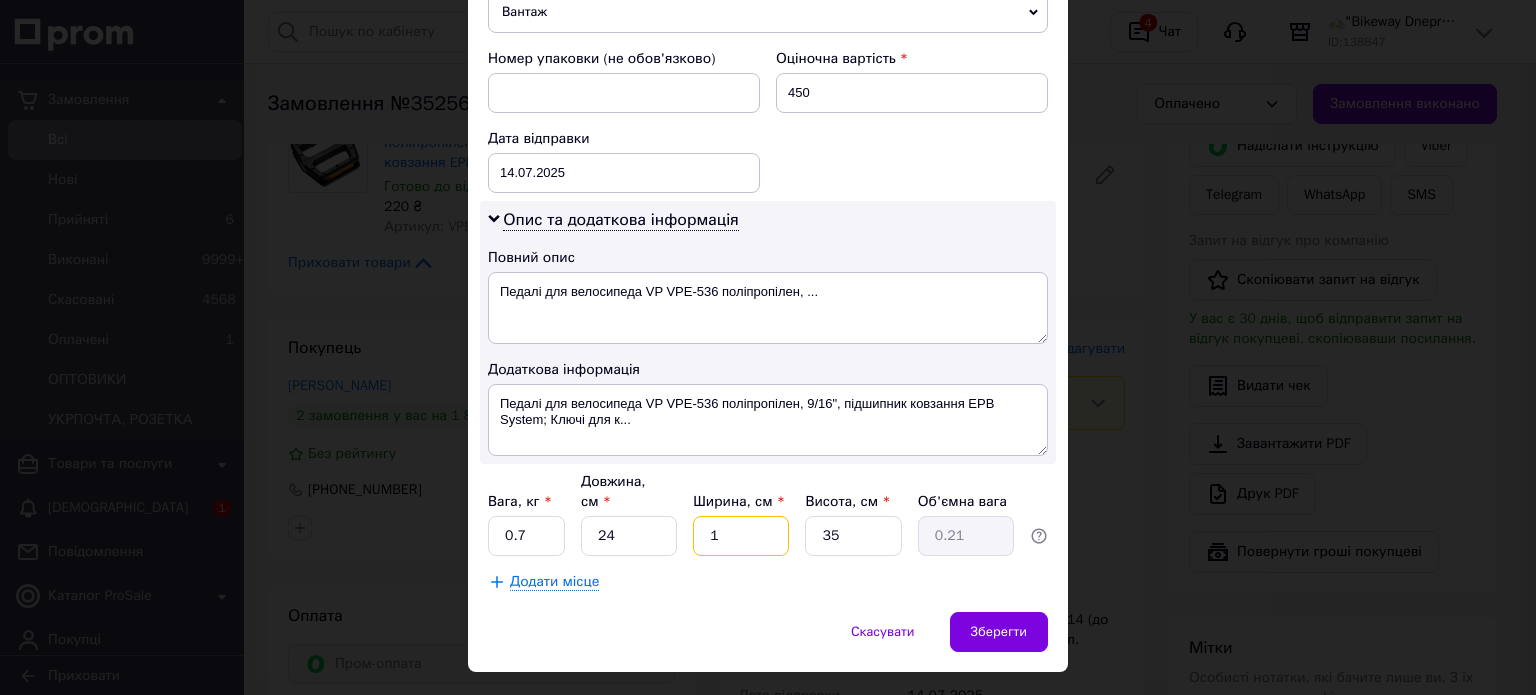type on "17" 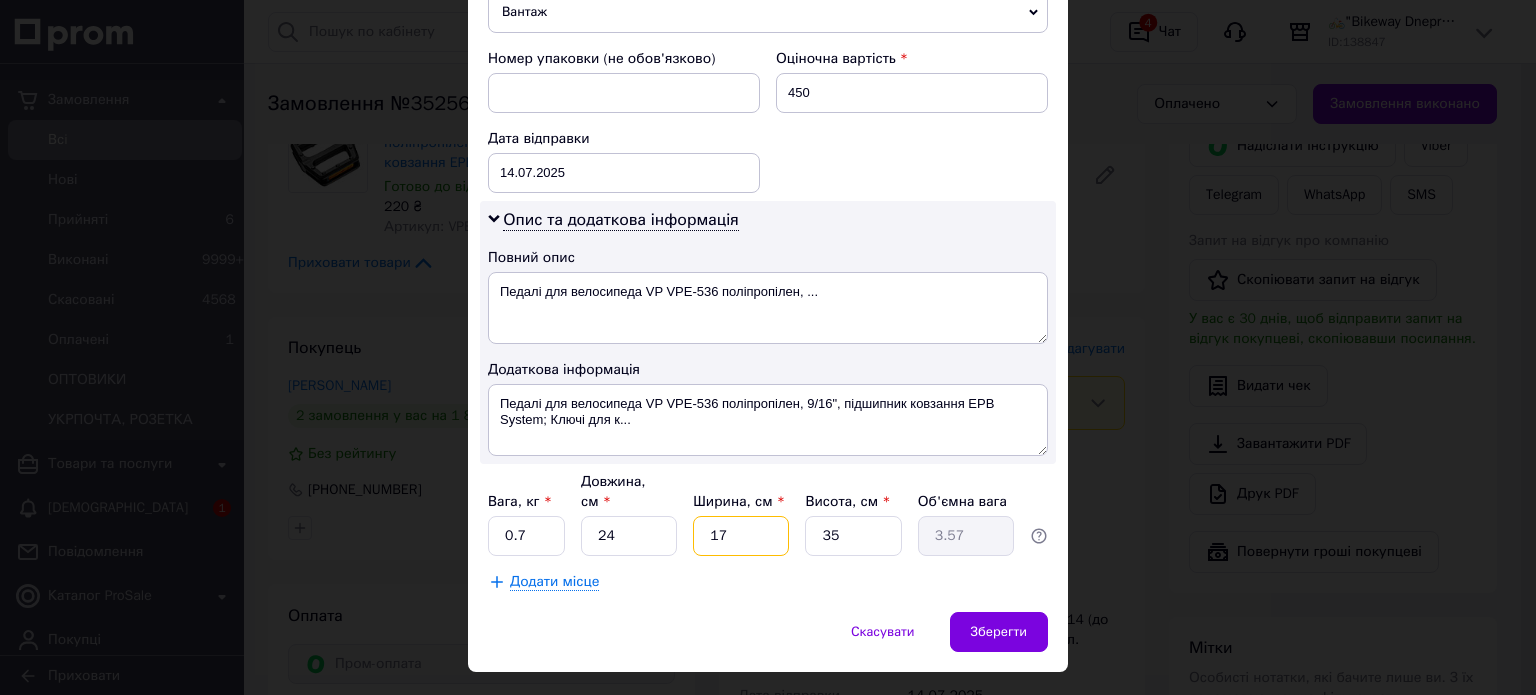 type on "17" 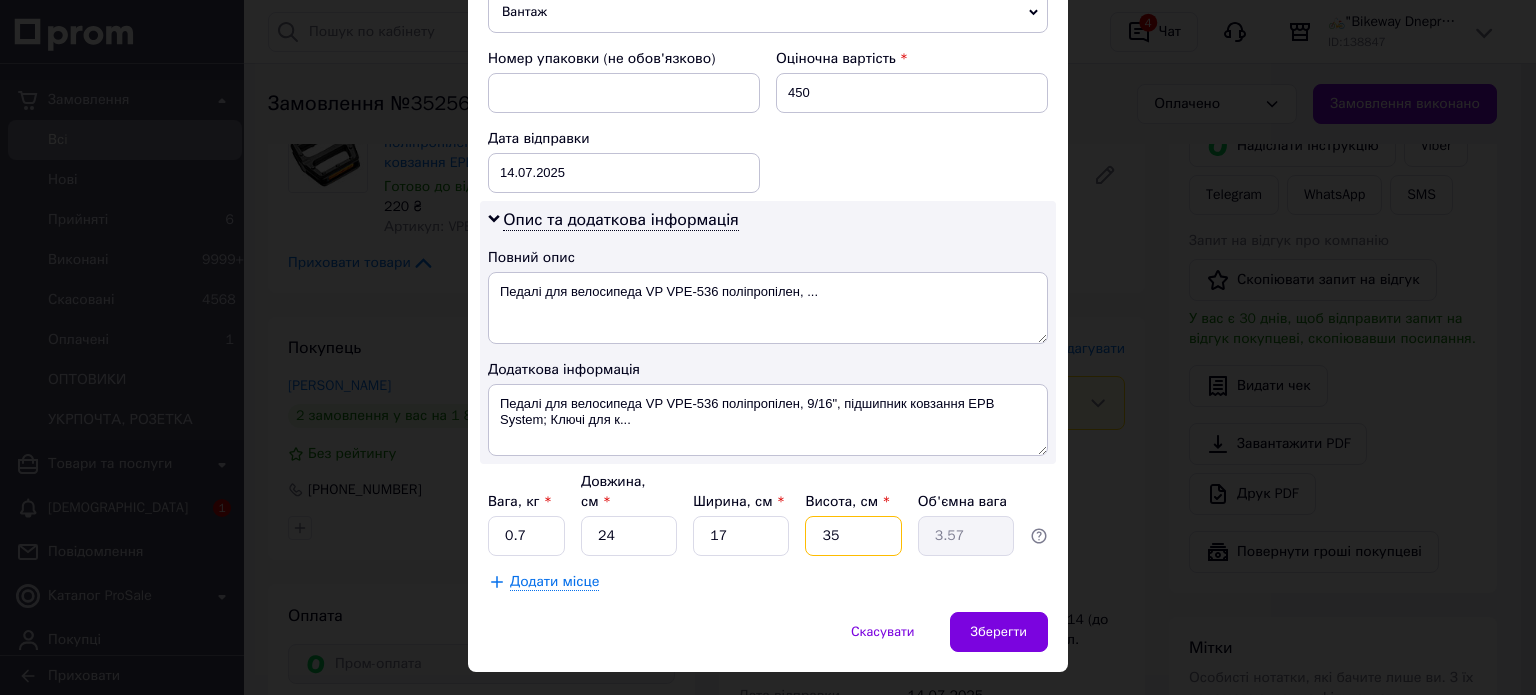 type on "9" 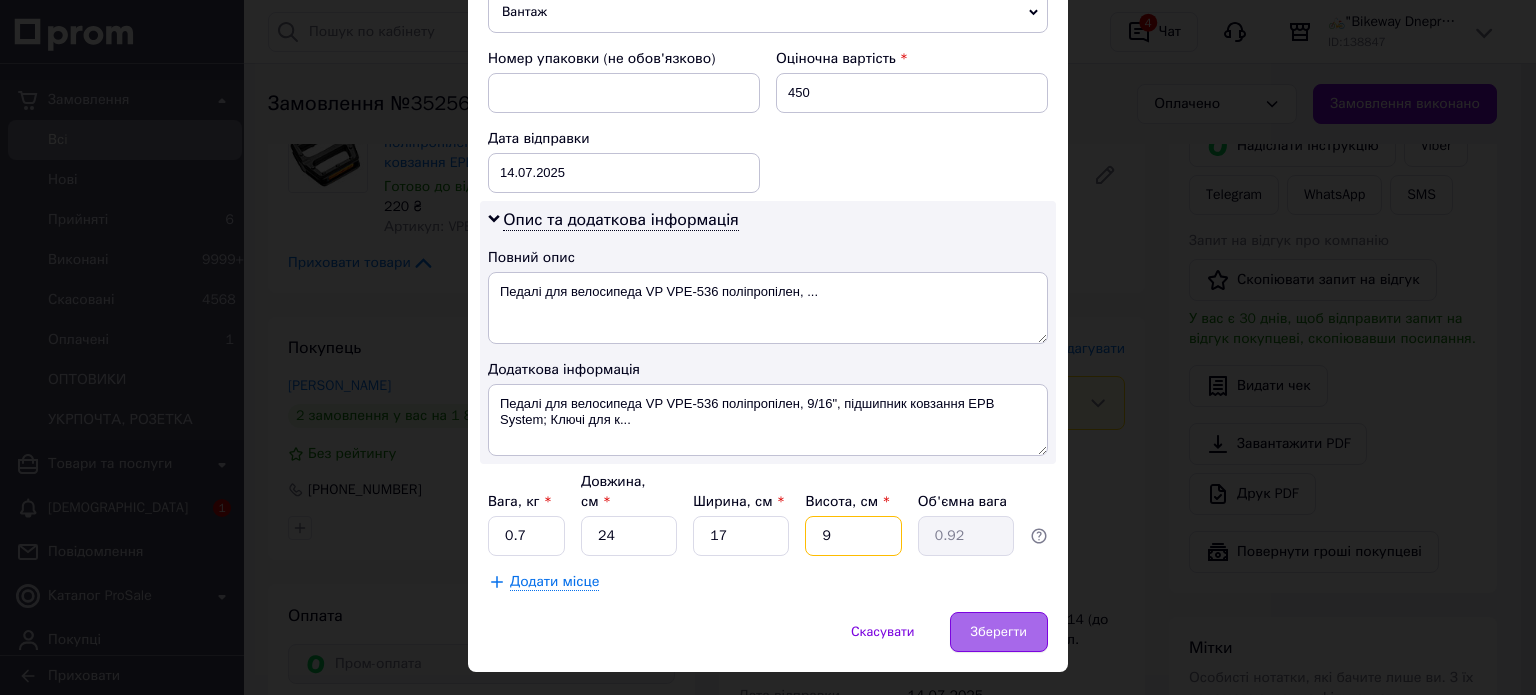 type on "9" 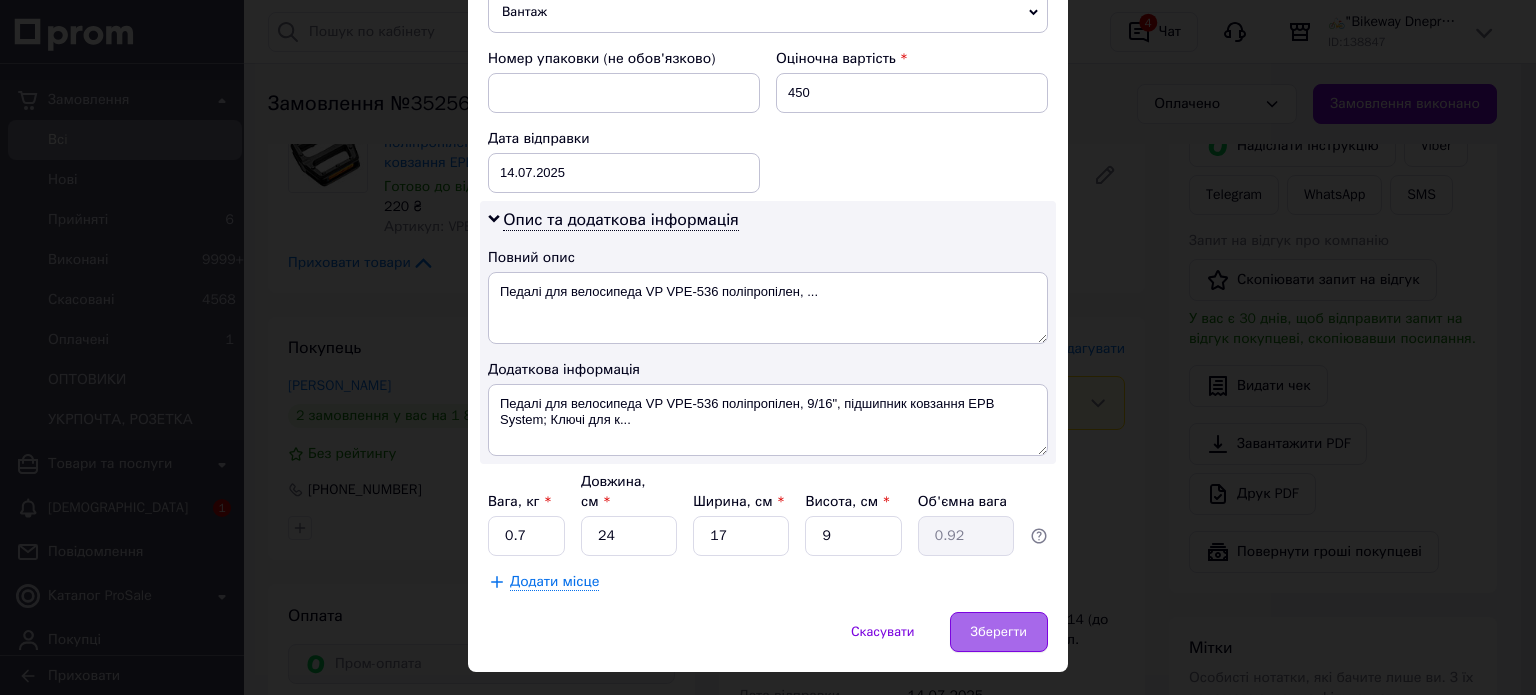 click on "Зберегти" at bounding box center (999, 632) 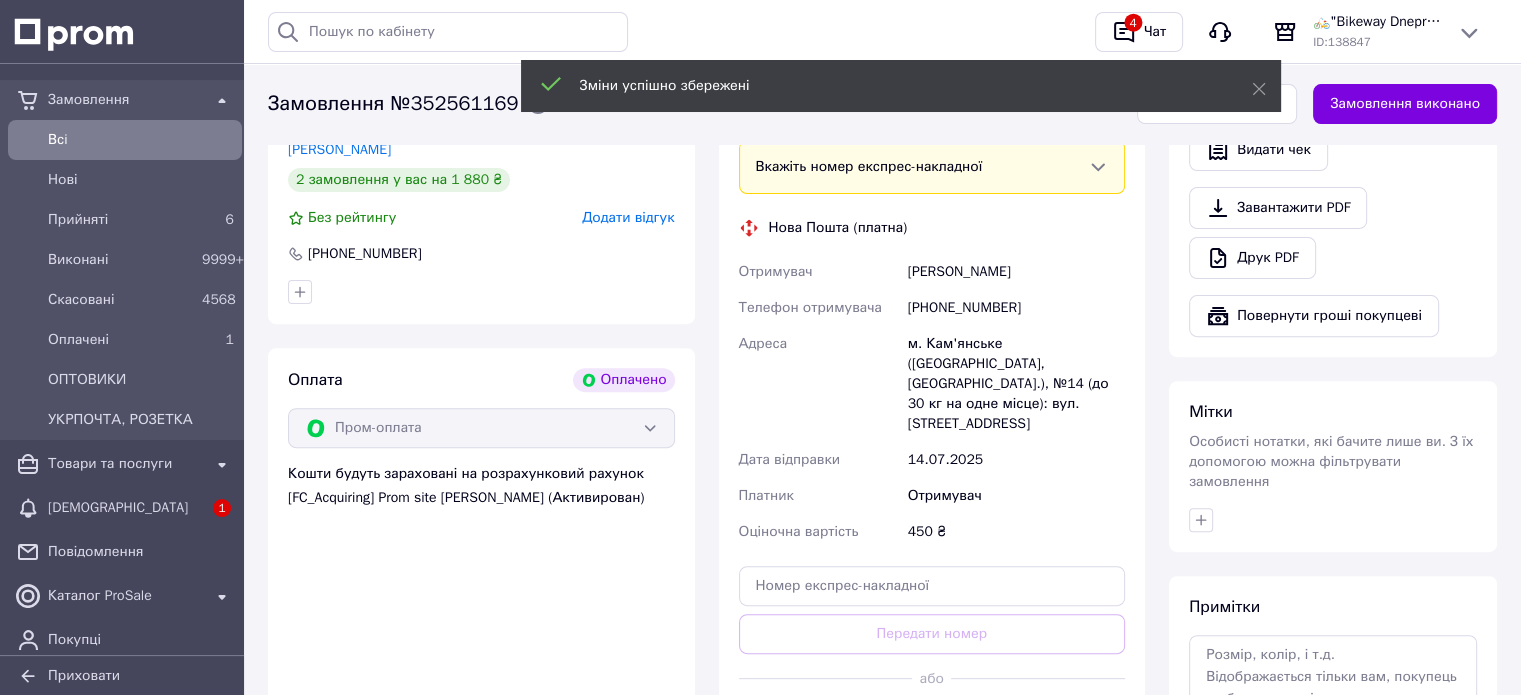 scroll, scrollTop: 700, scrollLeft: 0, axis: vertical 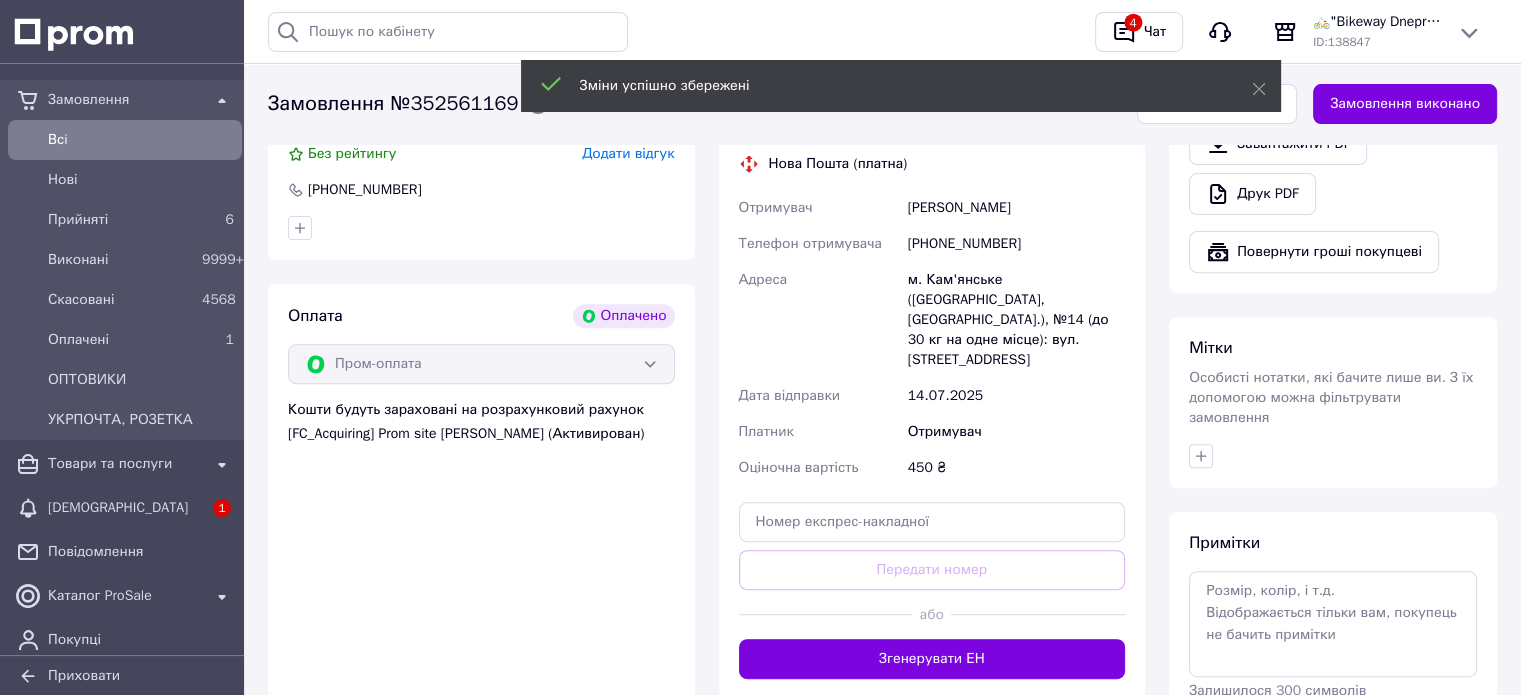 click on "Доставка [PERSON_NAME] Вкажіть номер експрес-накладної Обов'язково введіть номер експрес-накладної,
якщо створювали її не на цій сторінці. У разі,
якщо номер ЕН не буде доданий, ми не зможемо
виплатити гроші за замовлення Мобільний номер покупця (із замовлення) повинен відповідати номеру отримувача за накладною Нова Пошта (платна) Отримувач [PERSON_NAME] Телефон отримувача [PHONE_NUMBER] [GEOGRAPHIC_DATA] м. Кам'янське ([GEOGRAPHIC_DATA], [GEOGRAPHIC_DATA].), №14 (до 30 кг на одне місце): вул. [STREET_ADDRESS] Дата відправки [DATE] Платник Отримувач Оціночна вартість 450 ₴ або 450 <" at bounding box center [932, 358] 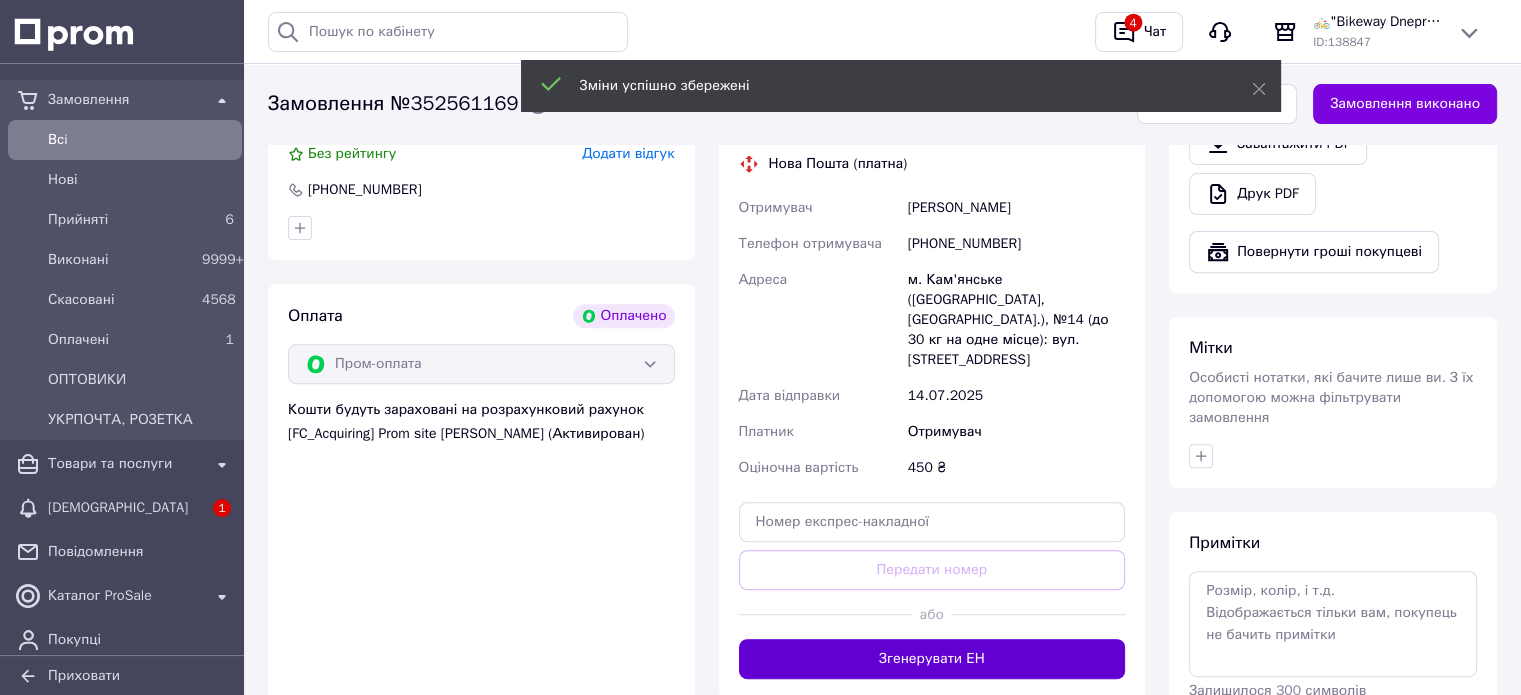 click on "Згенерувати ЕН" at bounding box center (932, 659) 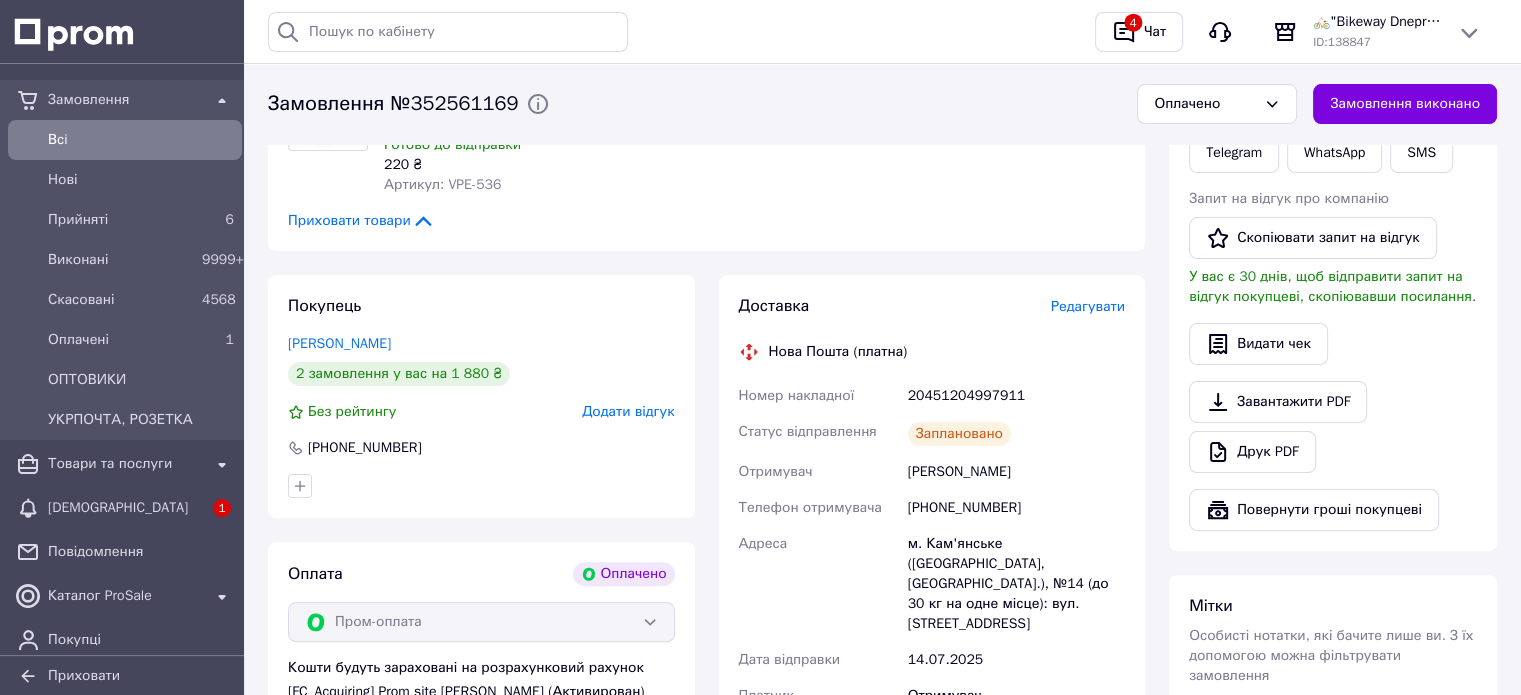 scroll, scrollTop: 700, scrollLeft: 0, axis: vertical 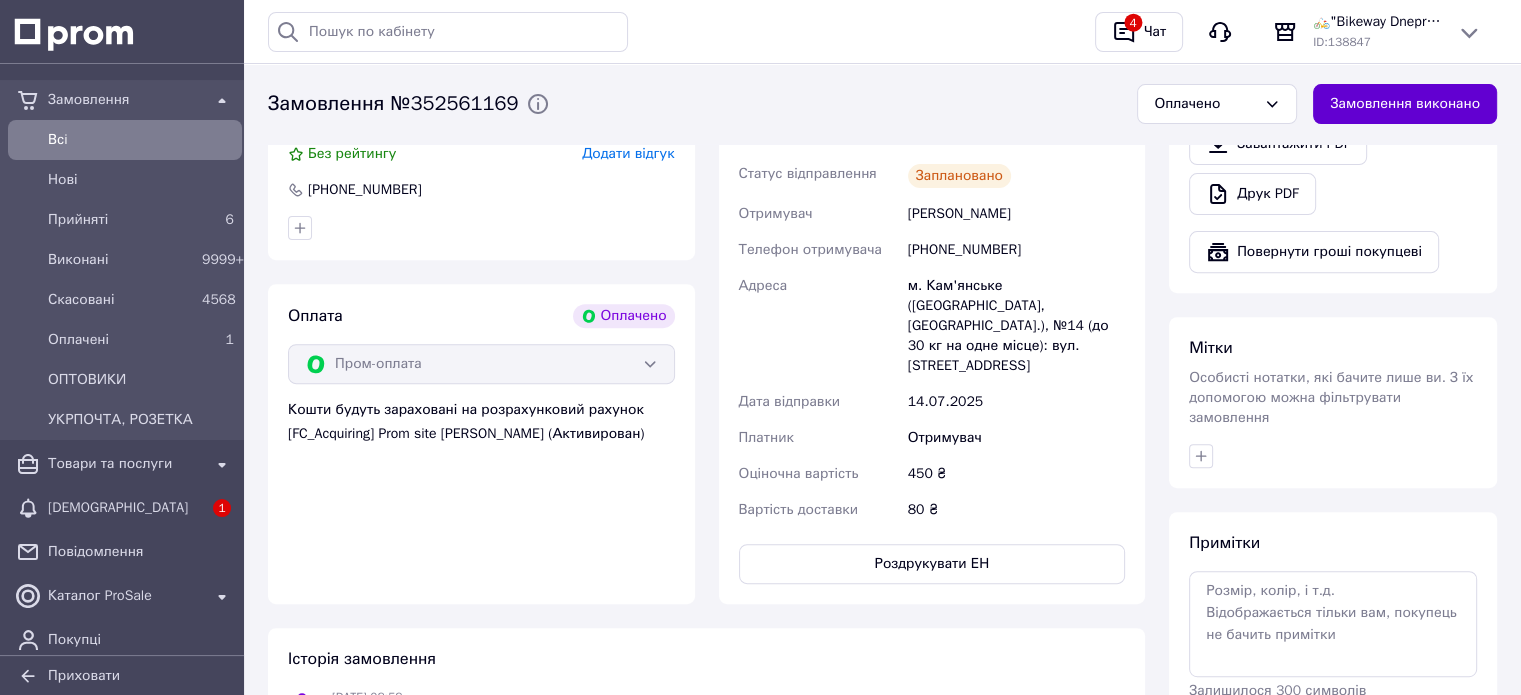 click on "Замовлення виконано" at bounding box center [1405, 104] 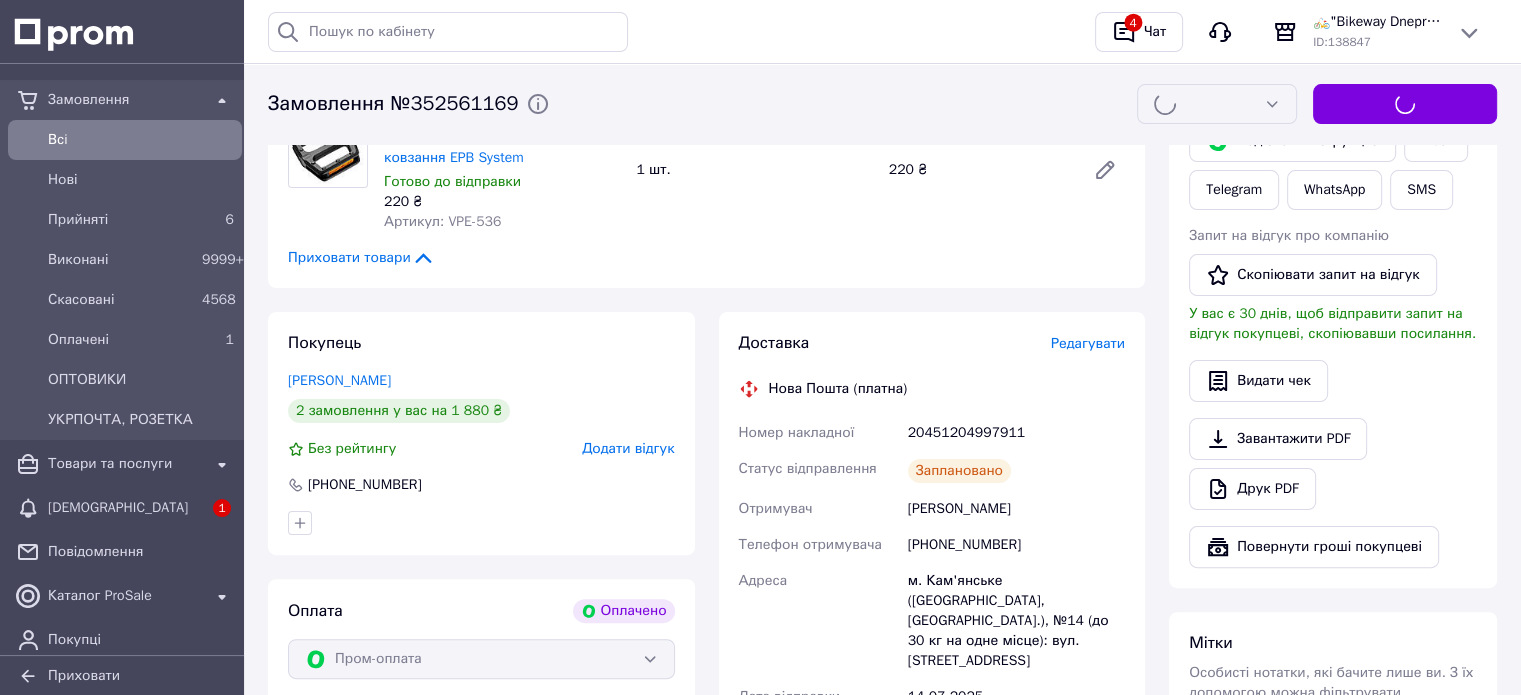 scroll, scrollTop: 400, scrollLeft: 0, axis: vertical 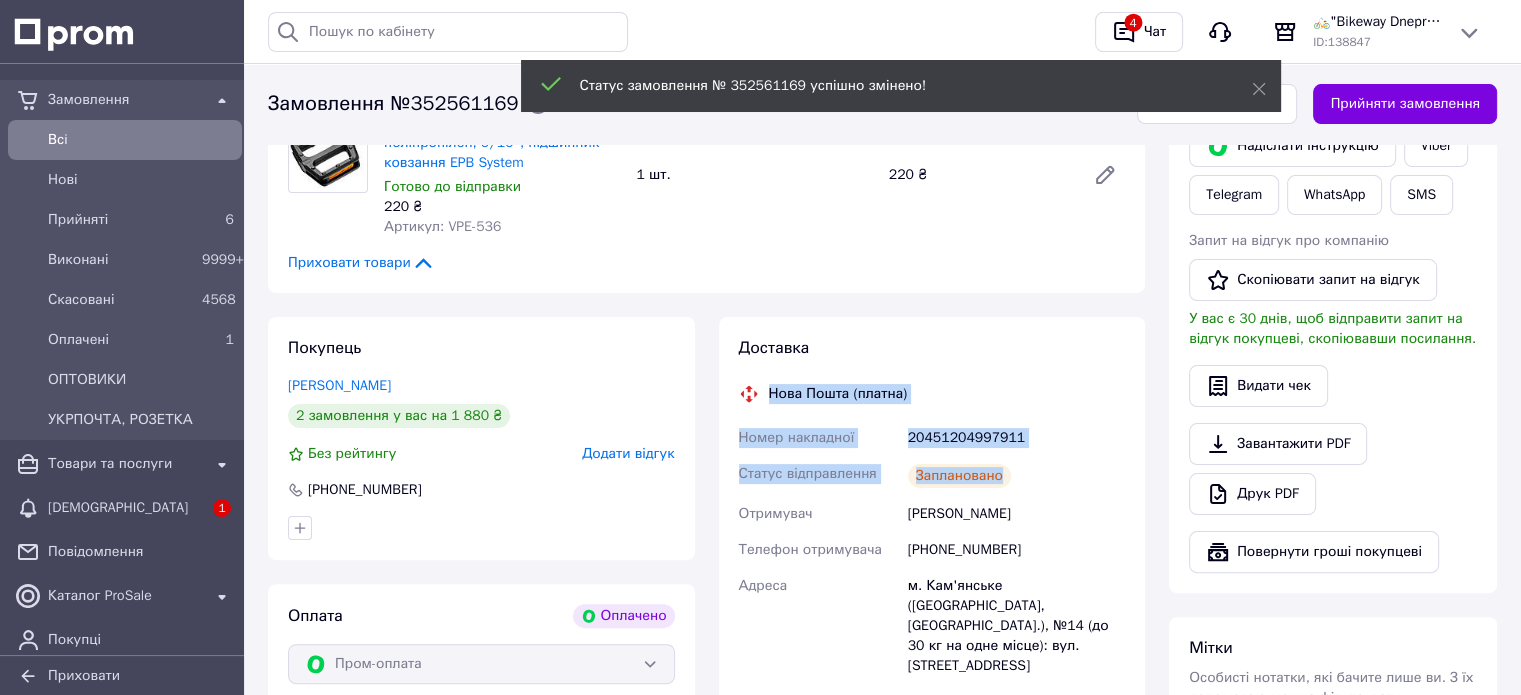 drag, startPoint x: 770, startPoint y: 394, endPoint x: 1048, endPoint y: 475, distance: 289.56 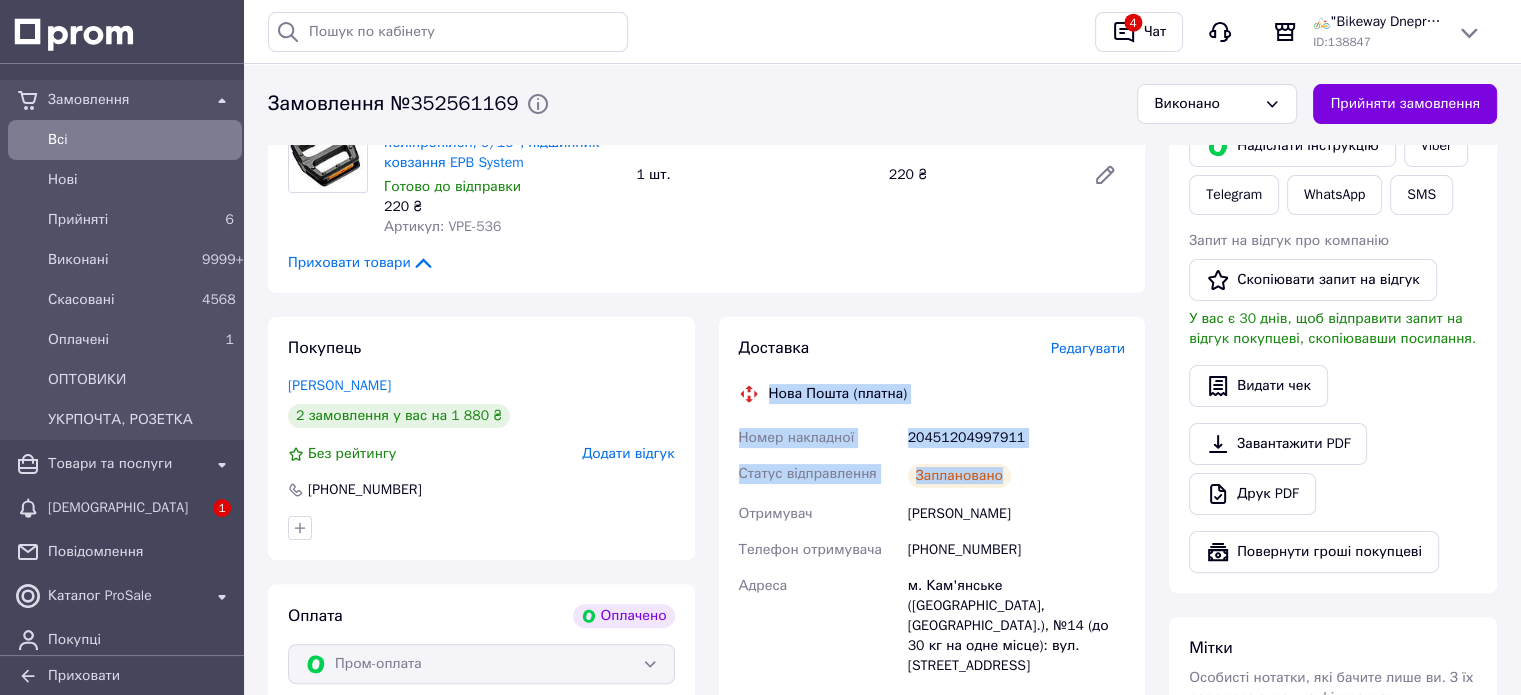 copy on "Нова Пошта (платна) Номер накладної 20451204997911 Статус відправлення Заплановано" 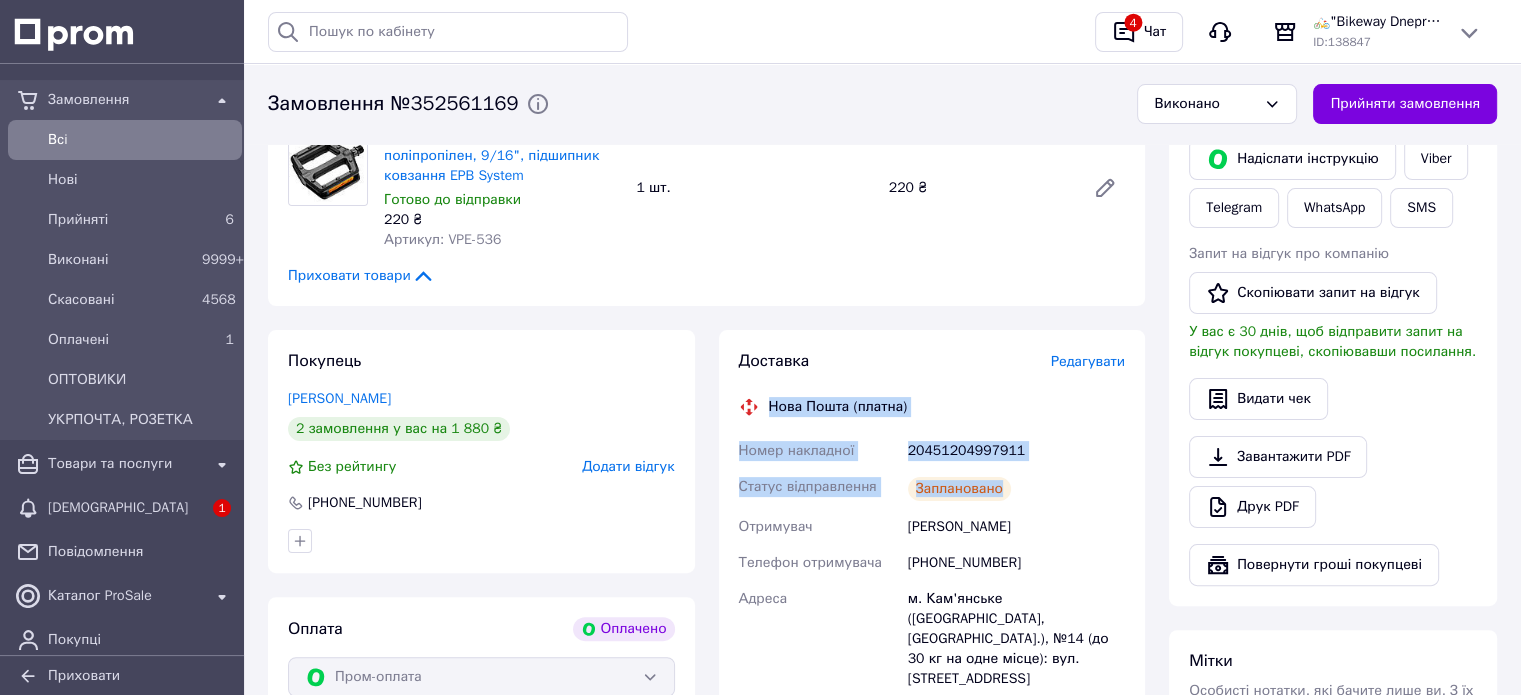 scroll, scrollTop: 100, scrollLeft: 0, axis: vertical 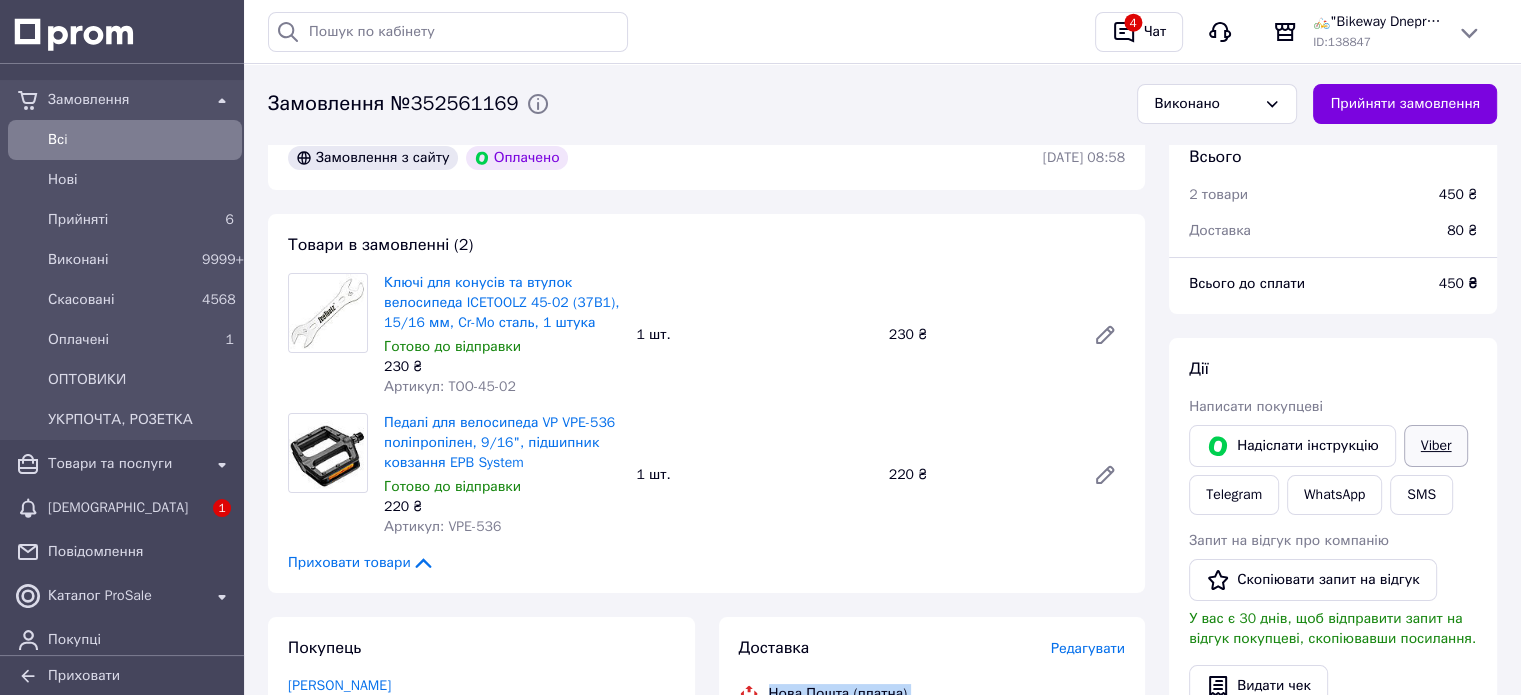 click on "Viber" at bounding box center (1436, 446) 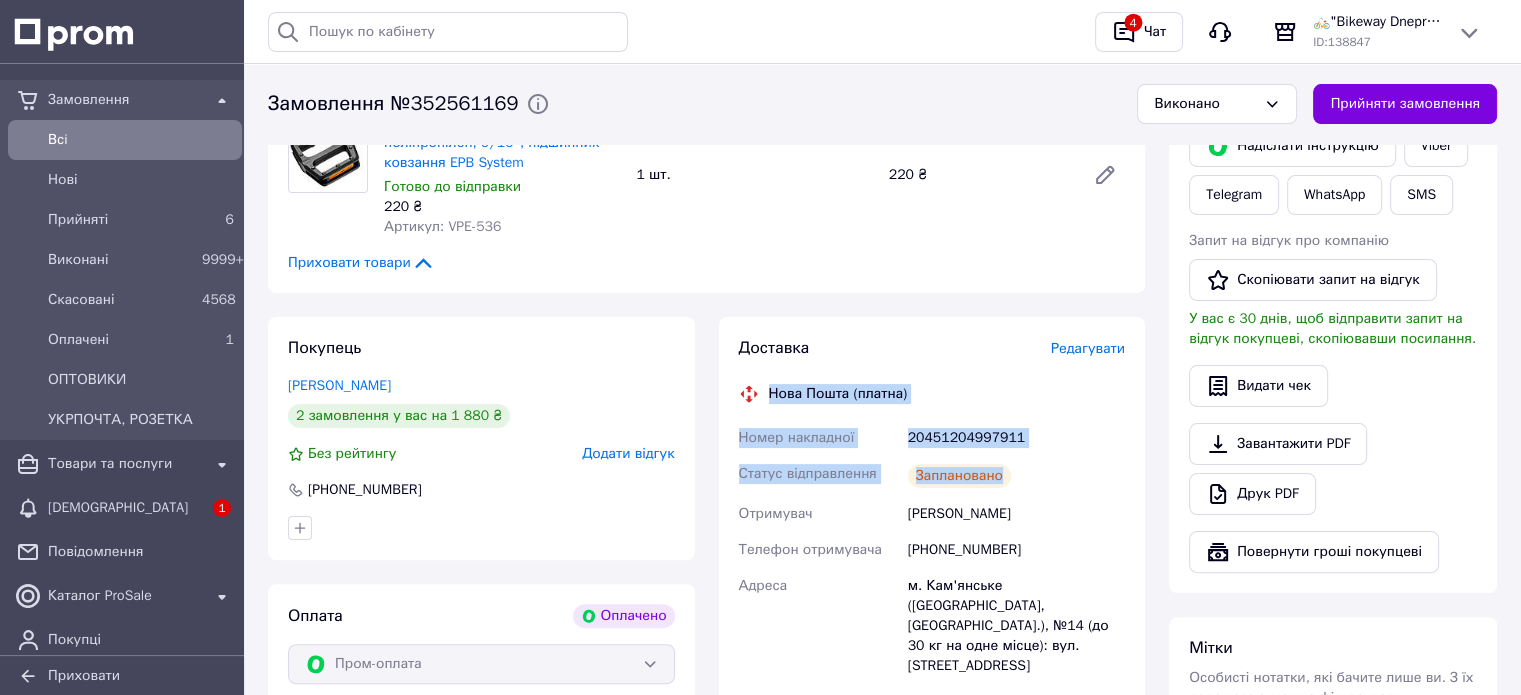 scroll, scrollTop: 500, scrollLeft: 0, axis: vertical 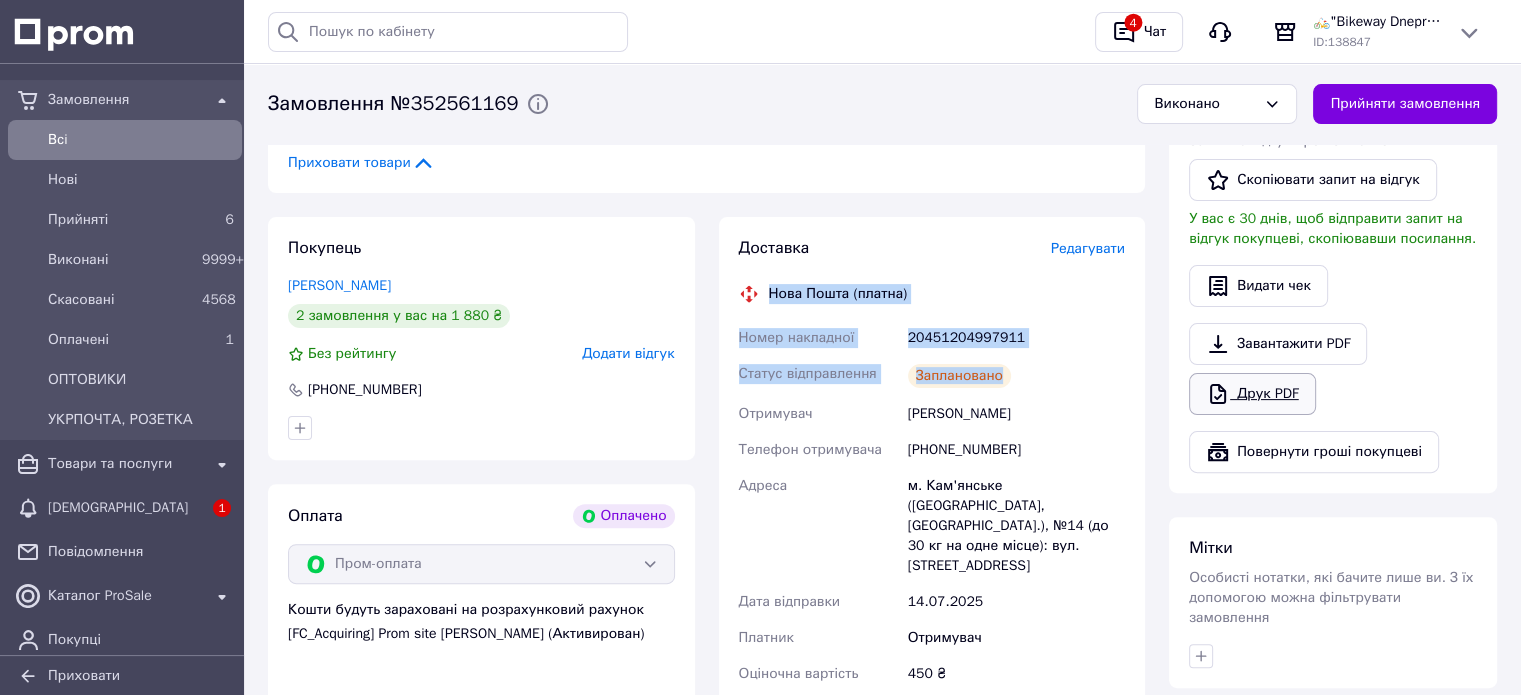 click on "Друк PDF" at bounding box center [1252, 394] 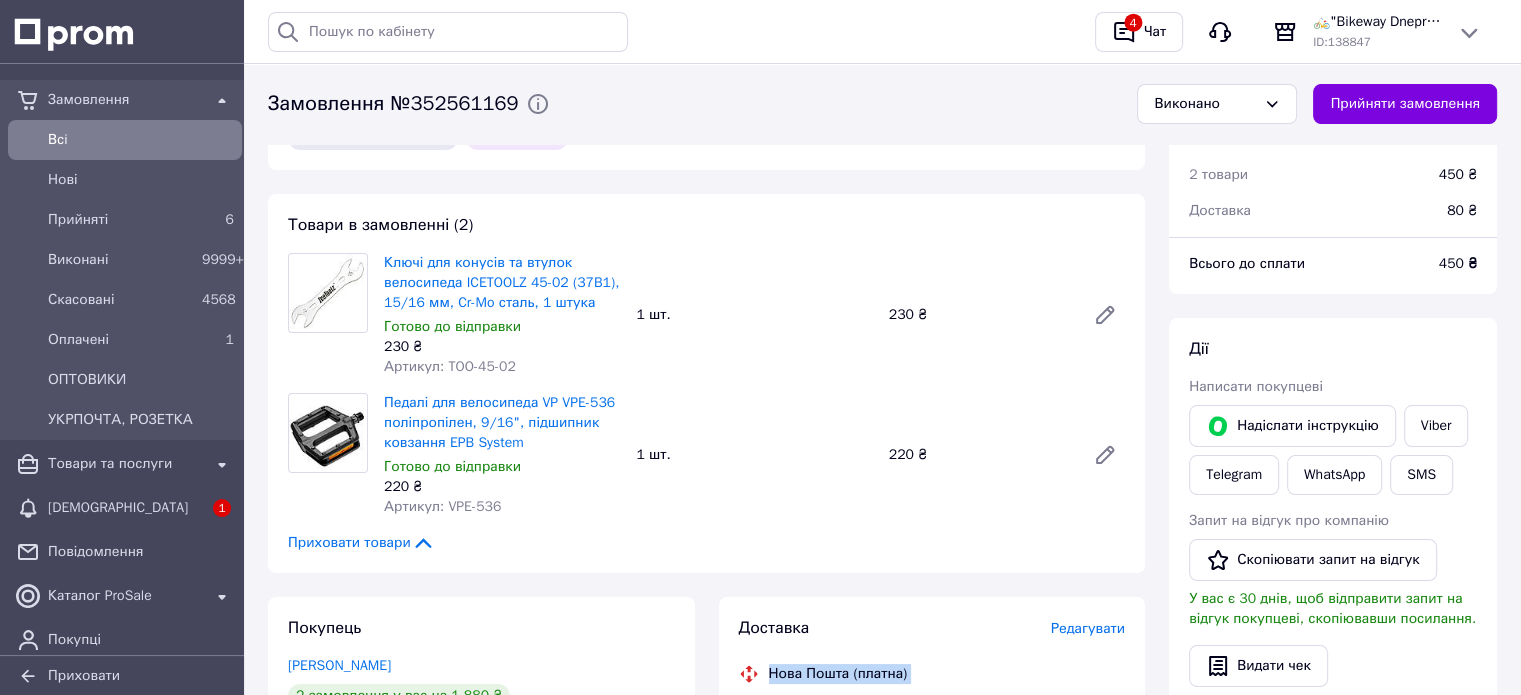 scroll, scrollTop: 100, scrollLeft: 0, axis: vertical 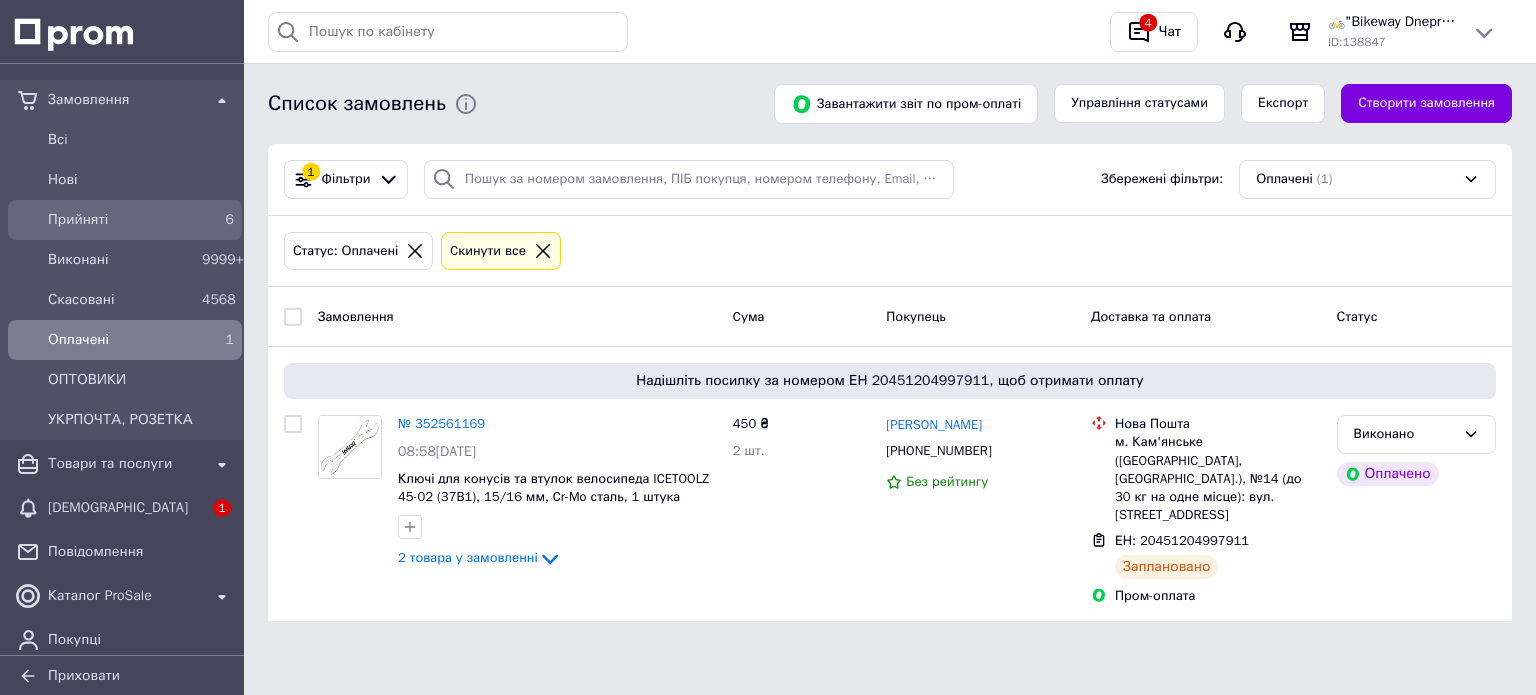 click on "Прийняті" at bounding box center [121, 220] 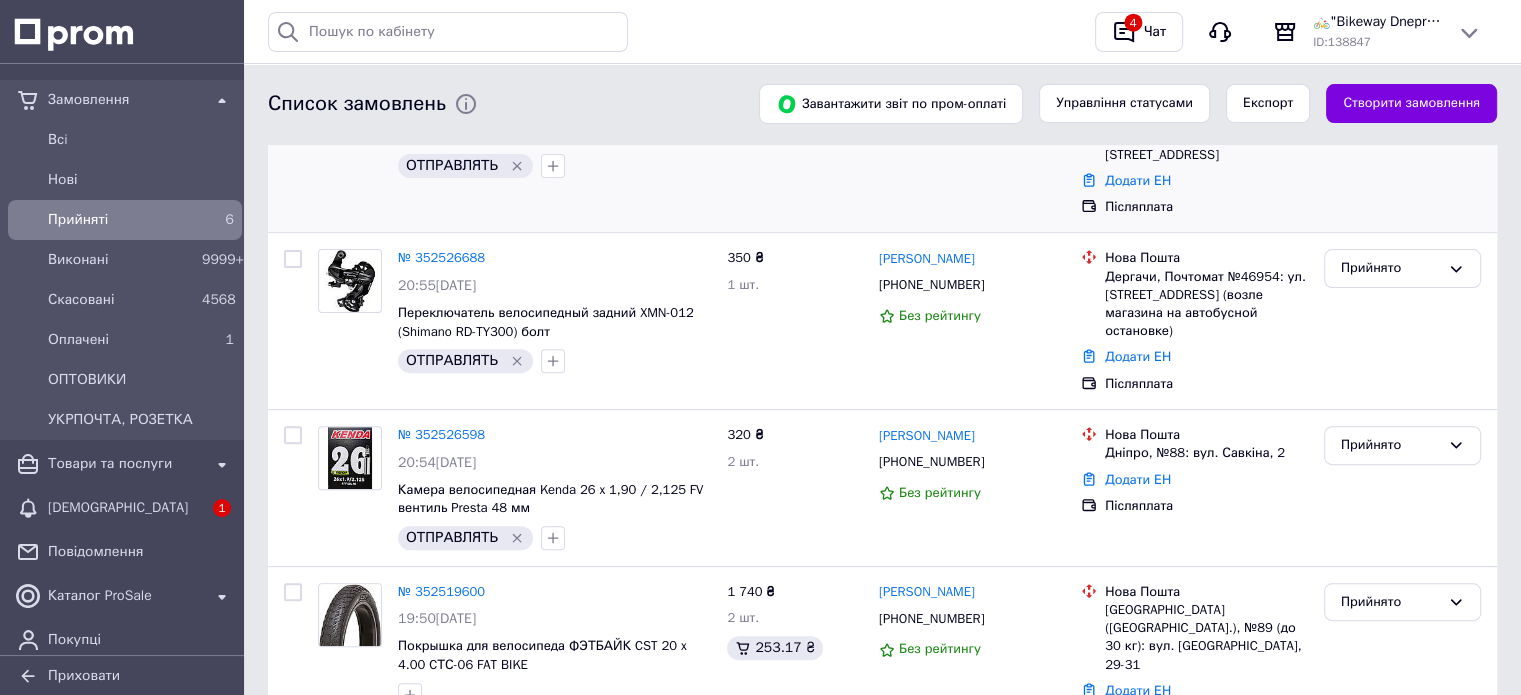 scroll, scrollTop: 693, scrollLeft: 0, axis: vertical 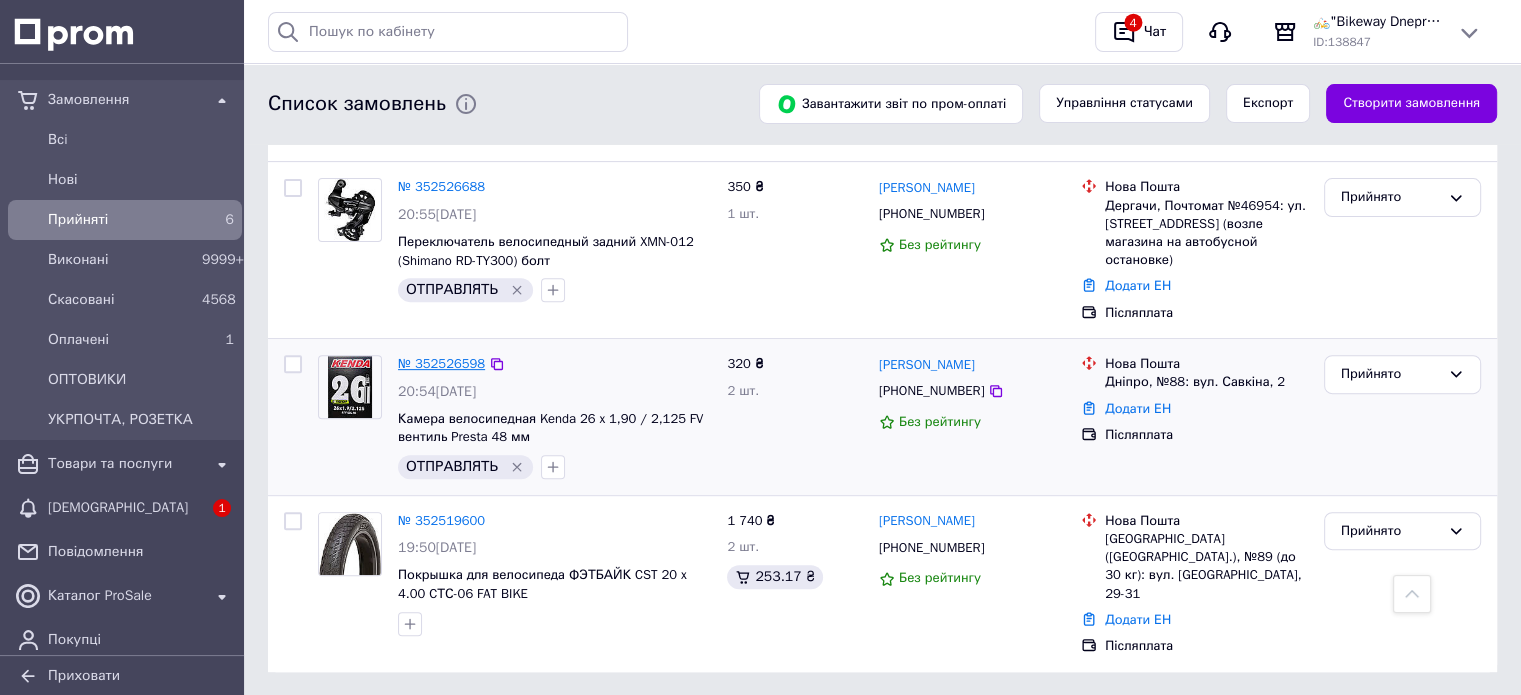click on "№ 352526598" at bounding box center (441, 363) 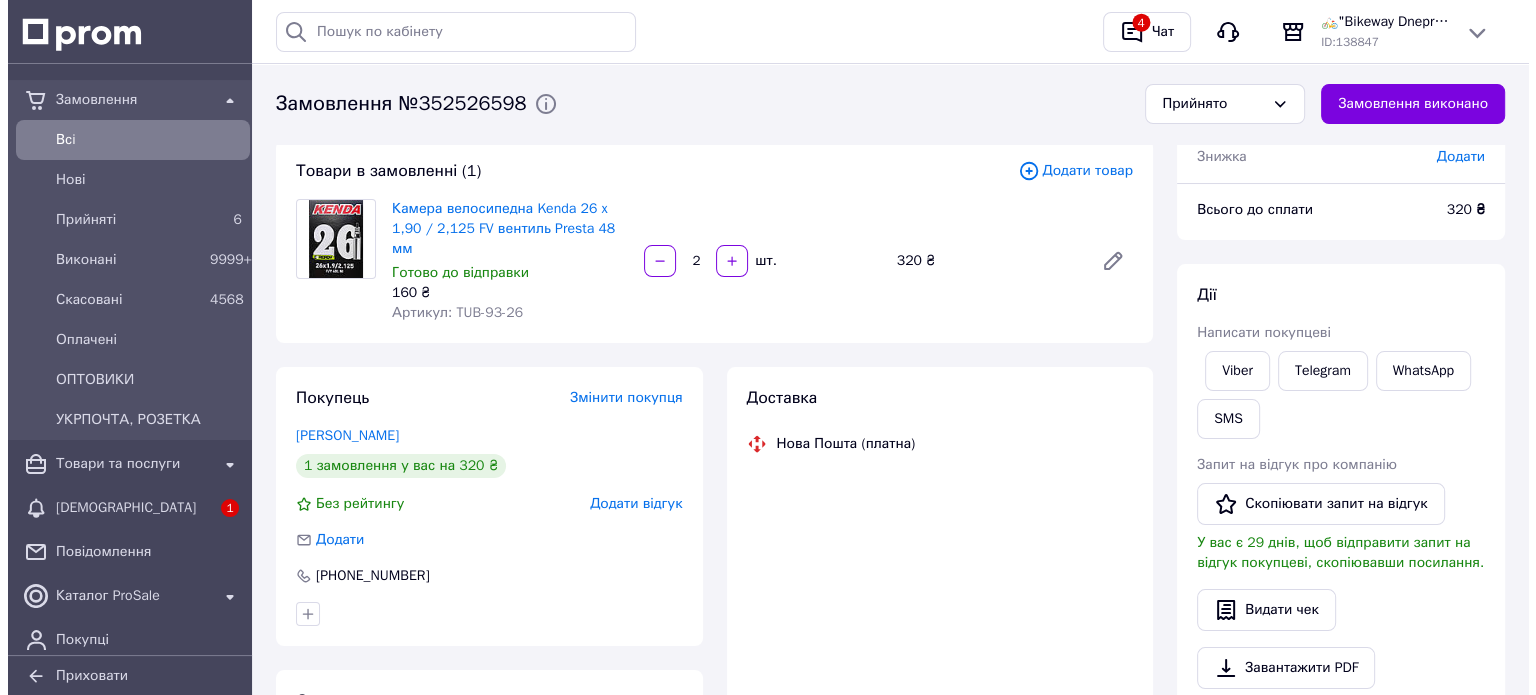 scroll, scrollTop: 200, scrollLeft: 0, axis: vertical 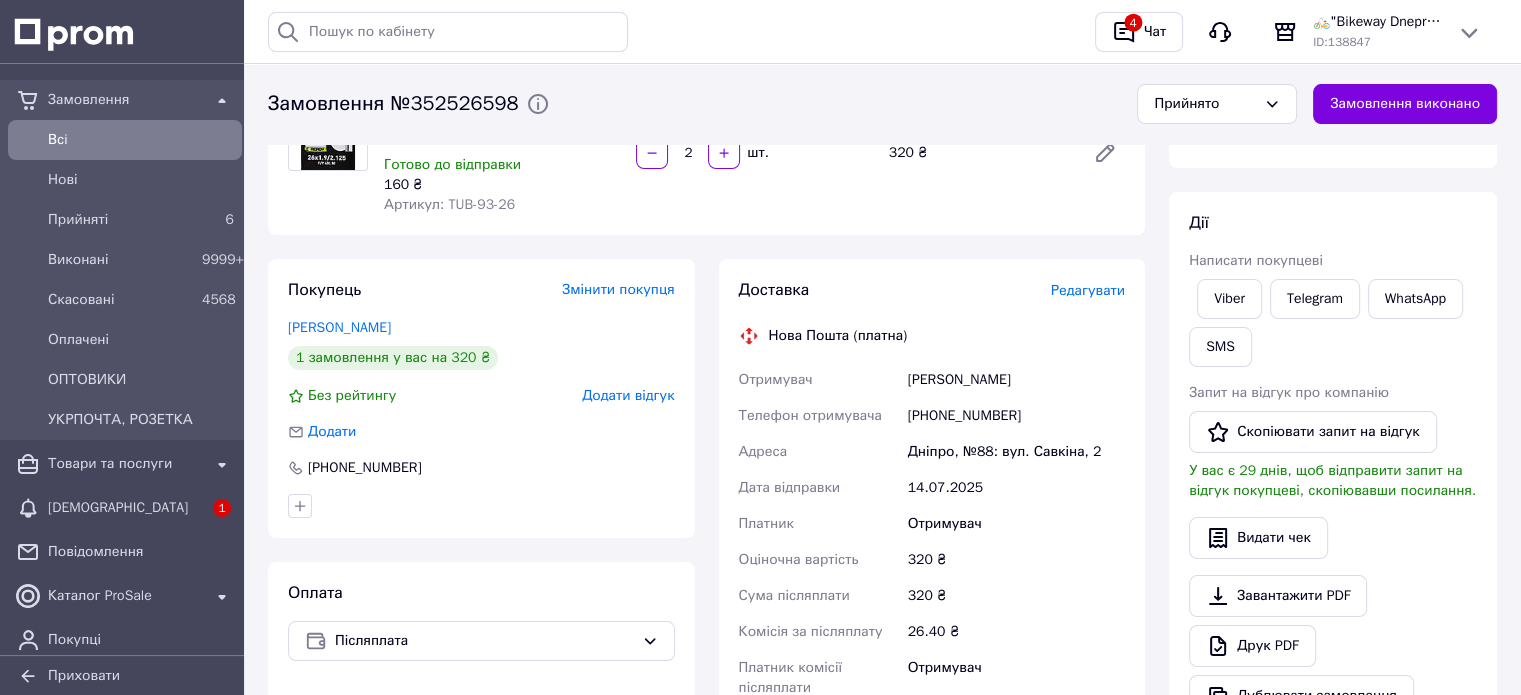 click on "Редагувати" at bounding box center (1088, 290) 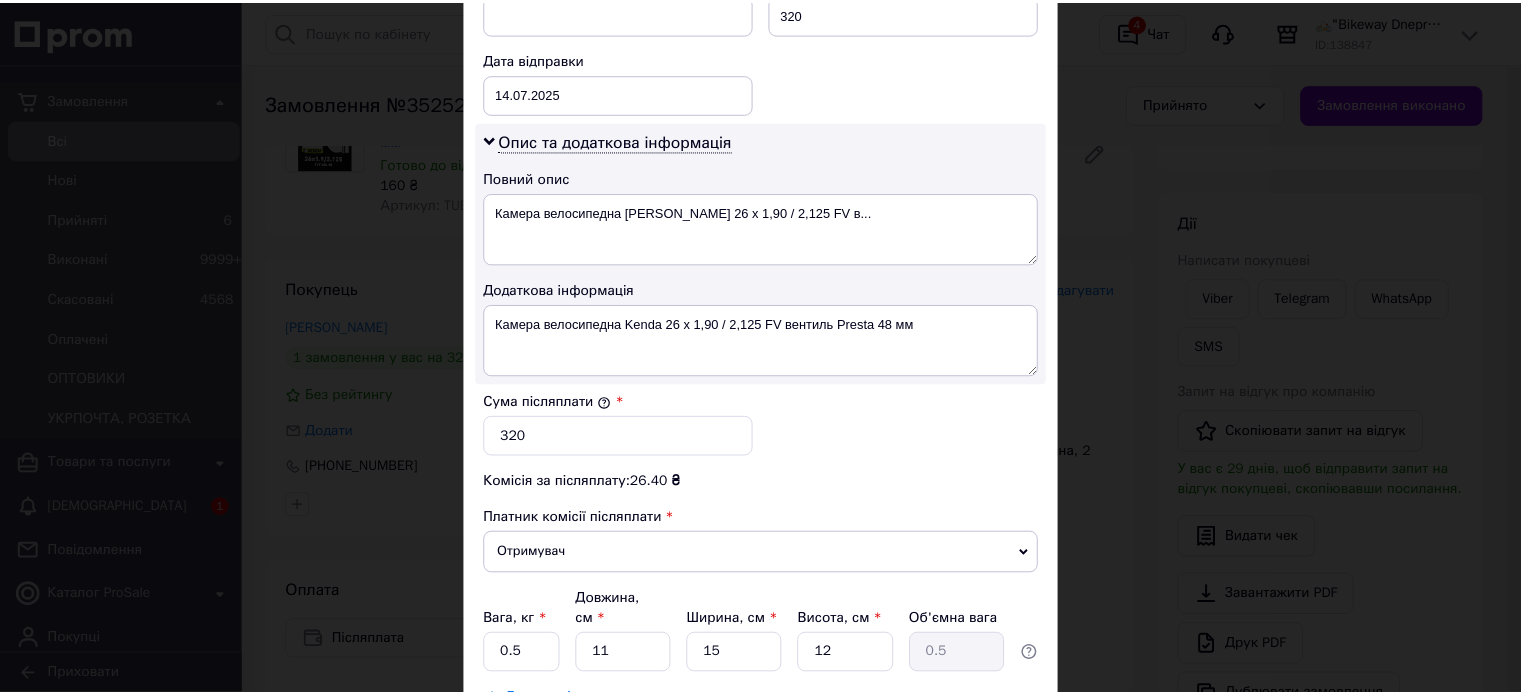 scroll, scrollTop: 1048, scrollLeft: 0, axis: vertical 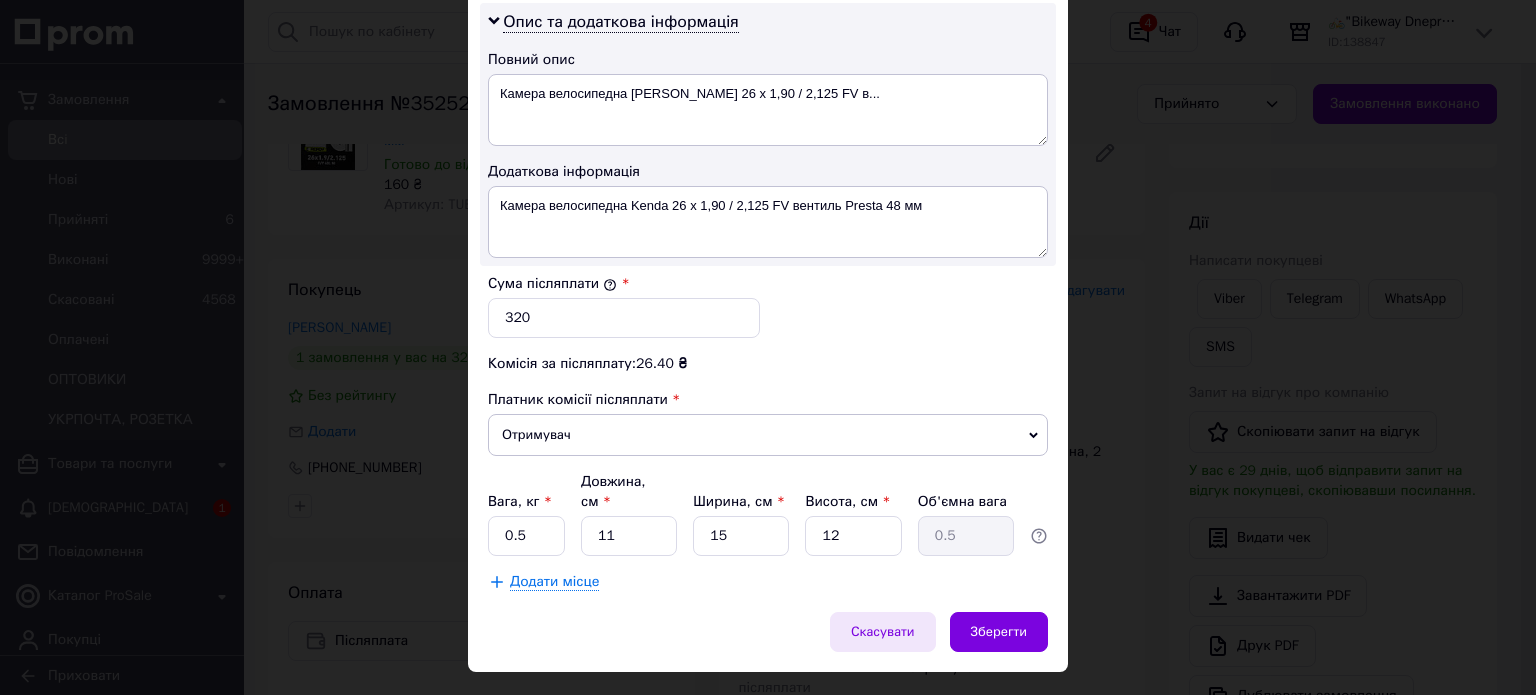 click on "Скасувати" at bounding box center [883, 632] 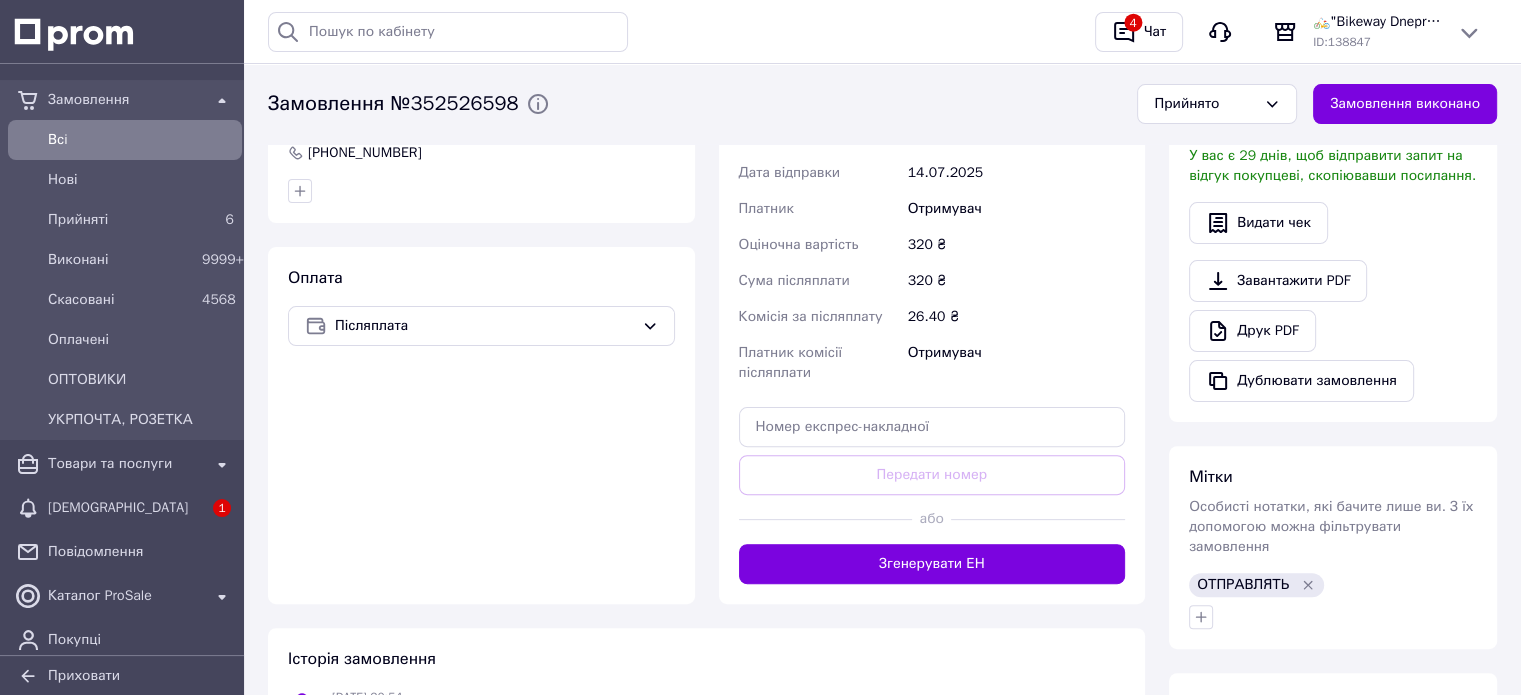 scroll, scrollTop: 700, scrollLeft: 0, axis: vertical 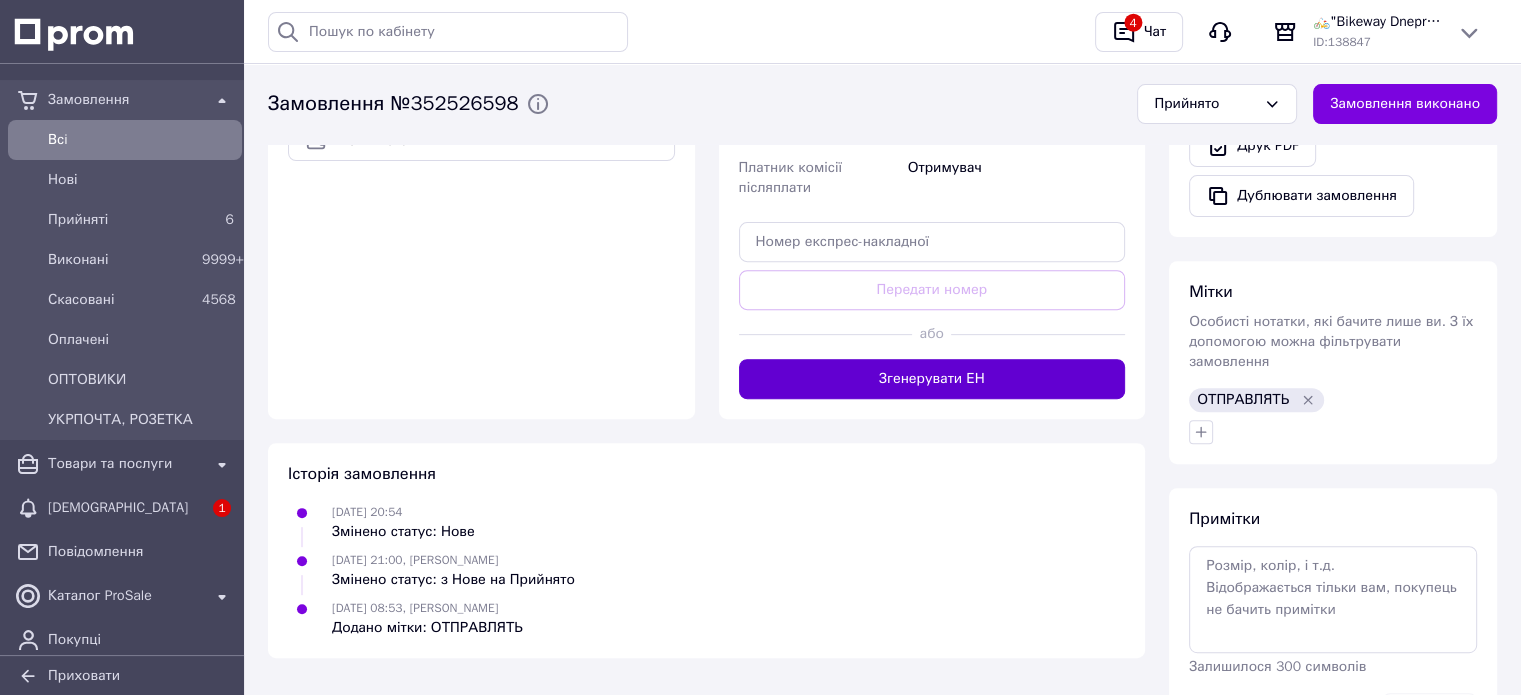 click on "Згенерувати ЕН" at bounding box center (932, 379) 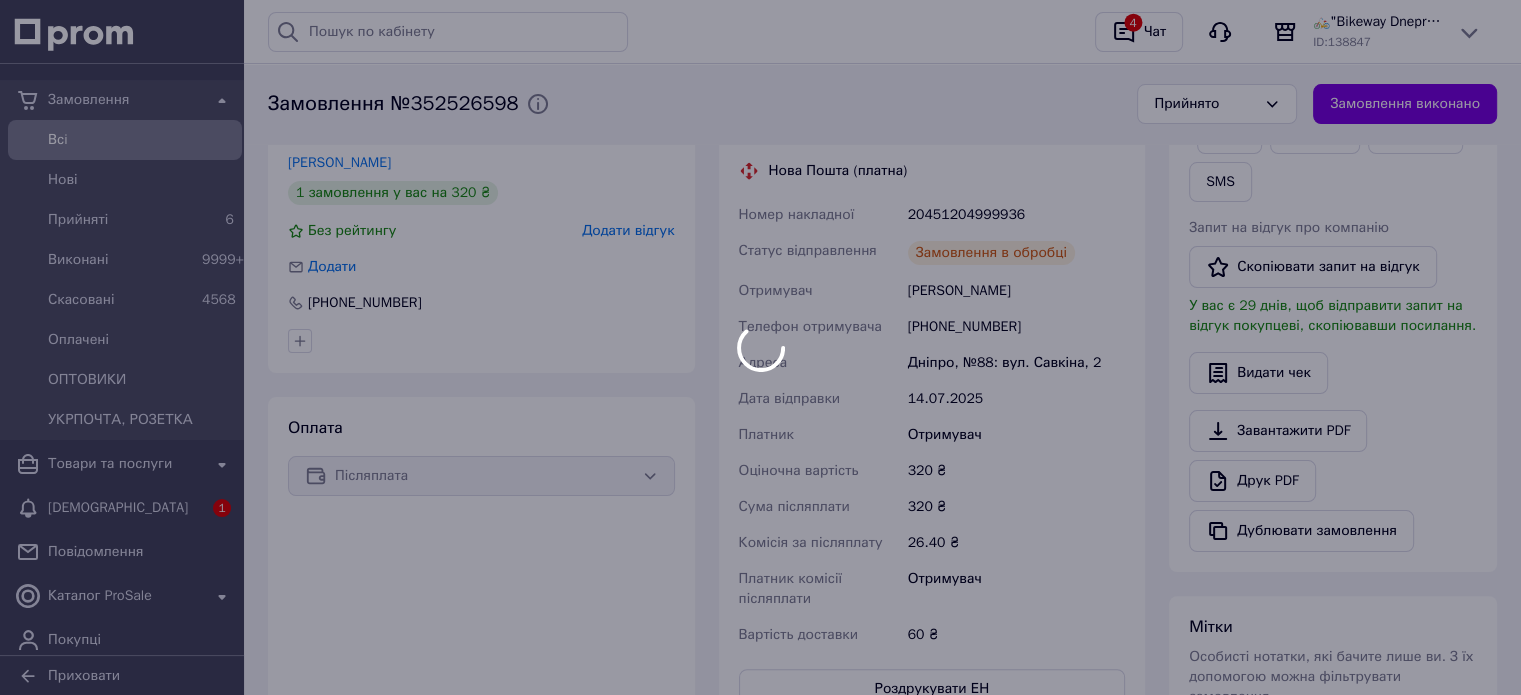 scroll, scrollTop: 200, scrollLeft: 0, axis: vertical 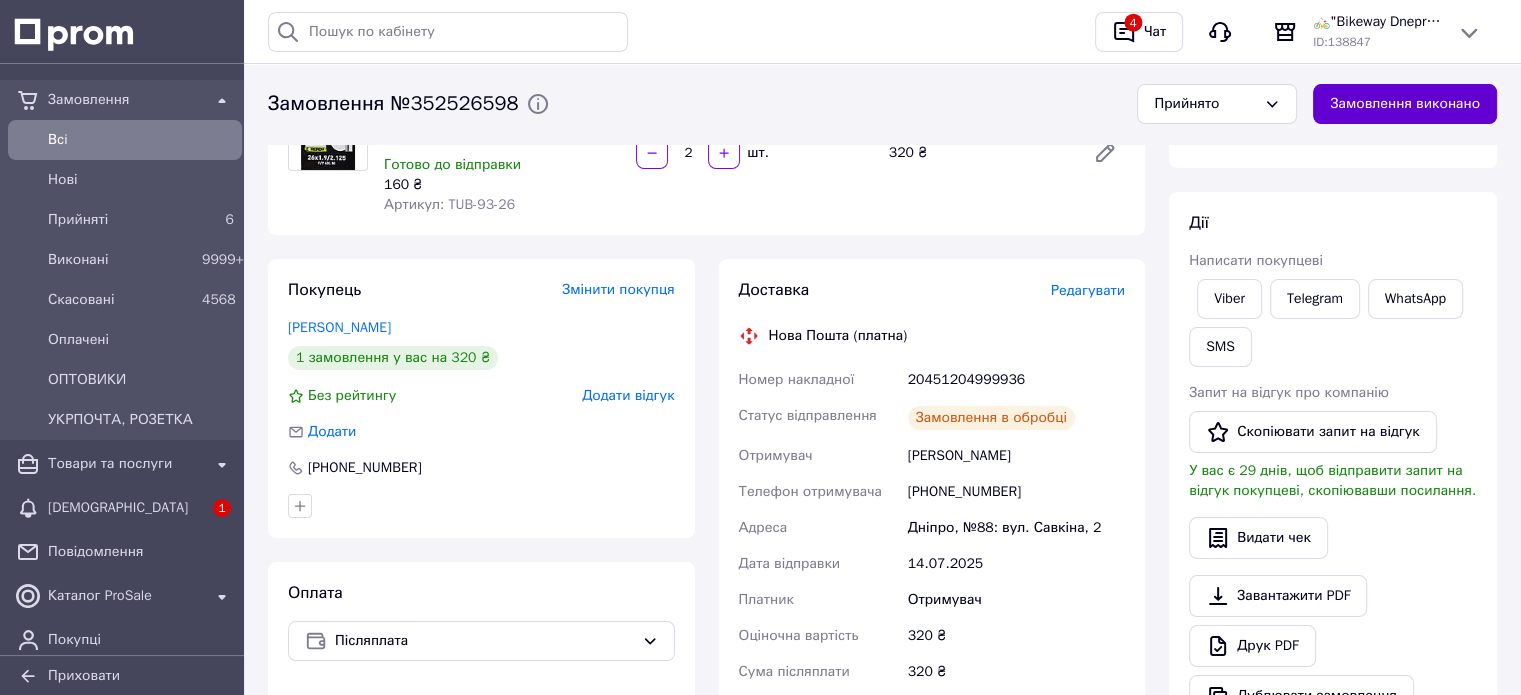 click on "Замовлення виконано" at bounding box center [1405, 104] 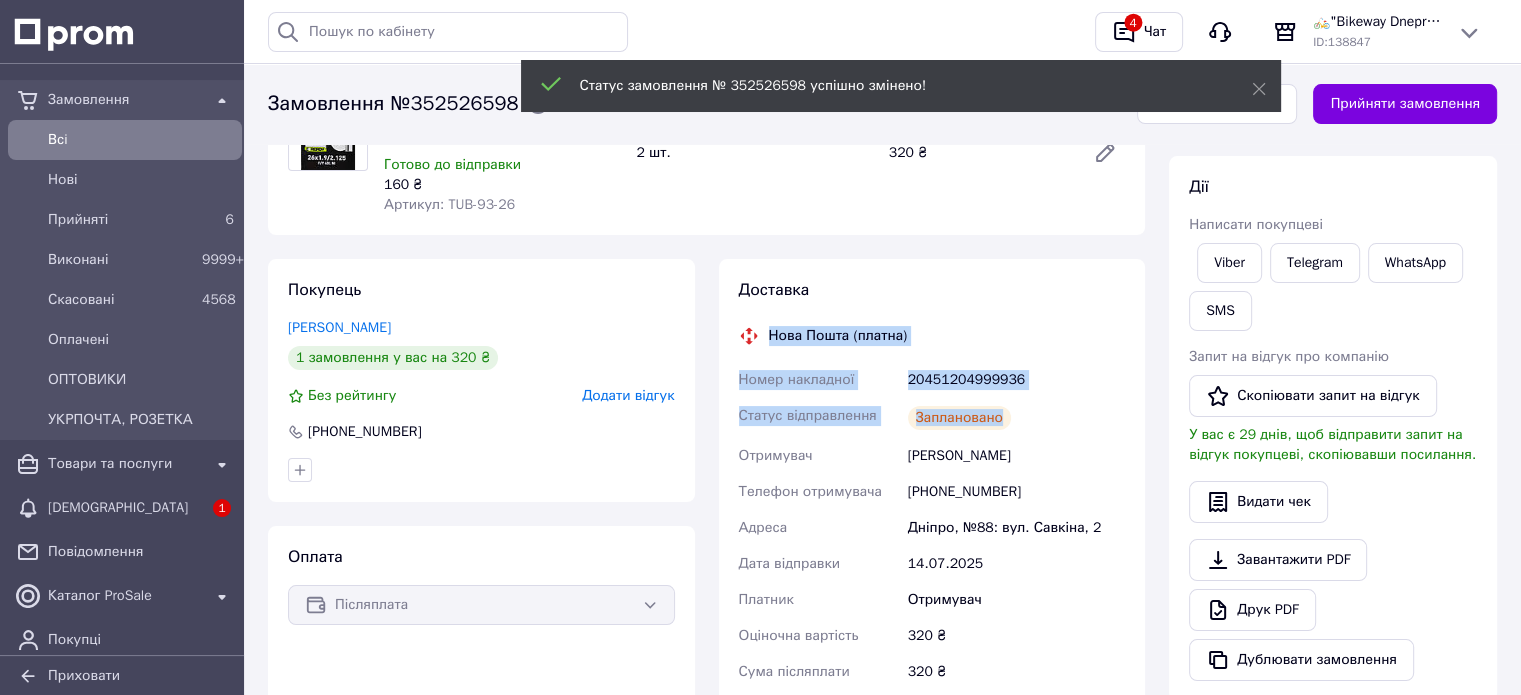 drag, startPoint x: 767, startPoint y: 311, endPoint x: 1057, endPoint y: 402, distance: 303.94244 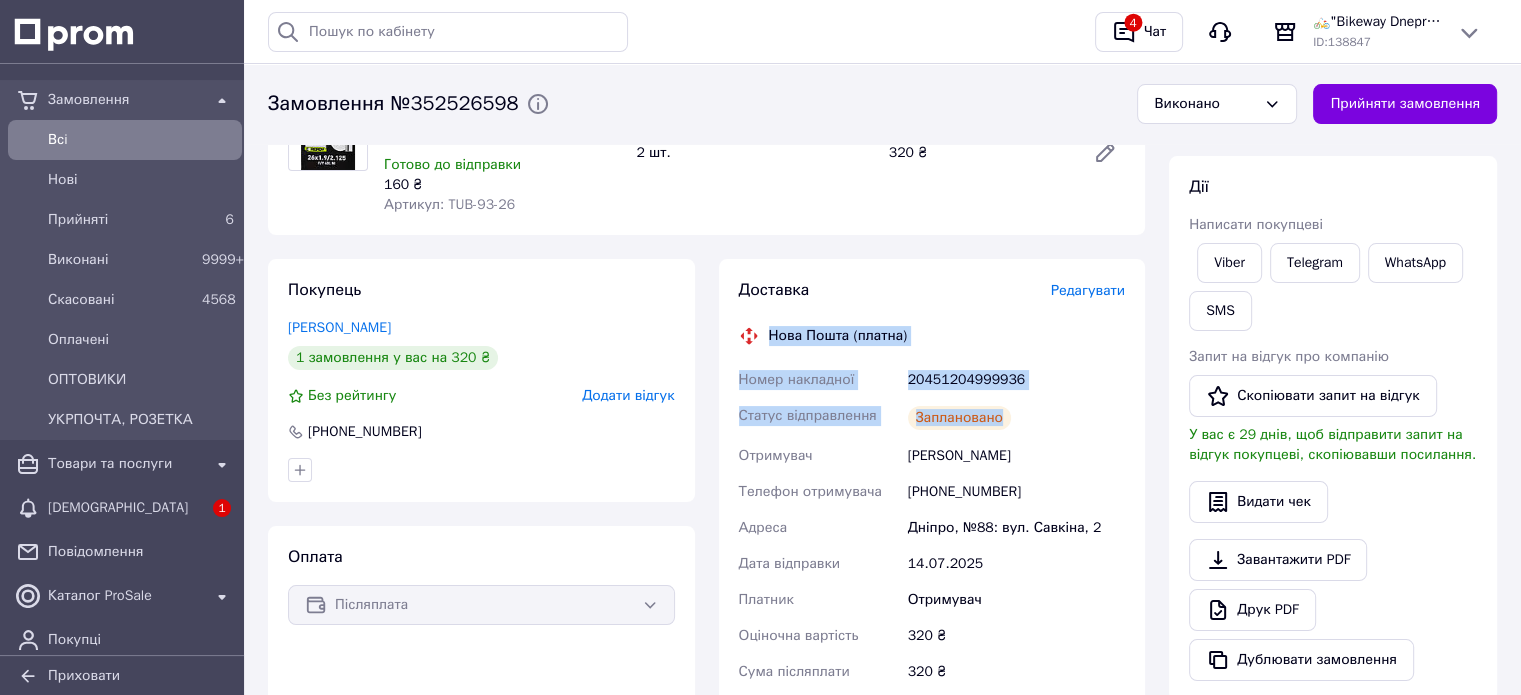 copy on "Нова Пошта (платна) Номер накладної 20451204999936 Статус відправлення Заплановано" 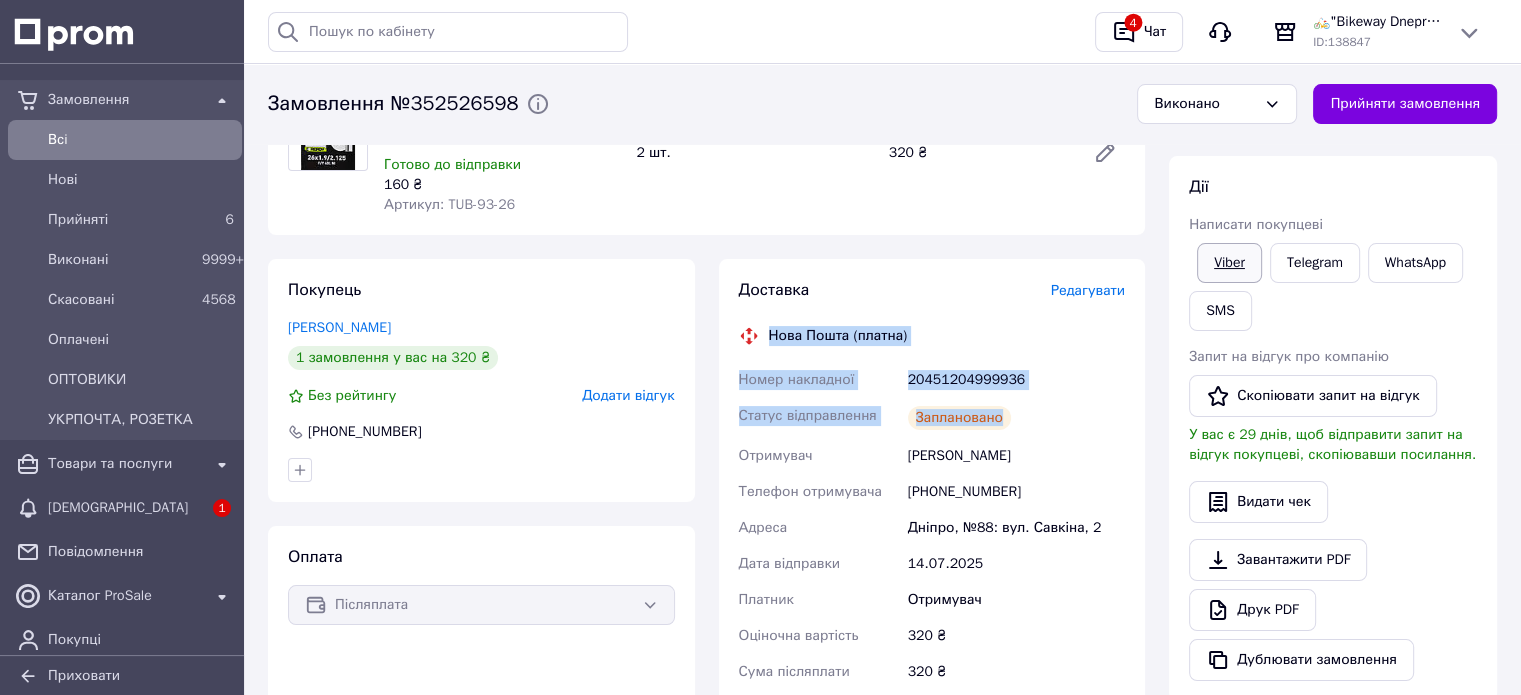 click on "Viber" at bounding box center (1229, 263) 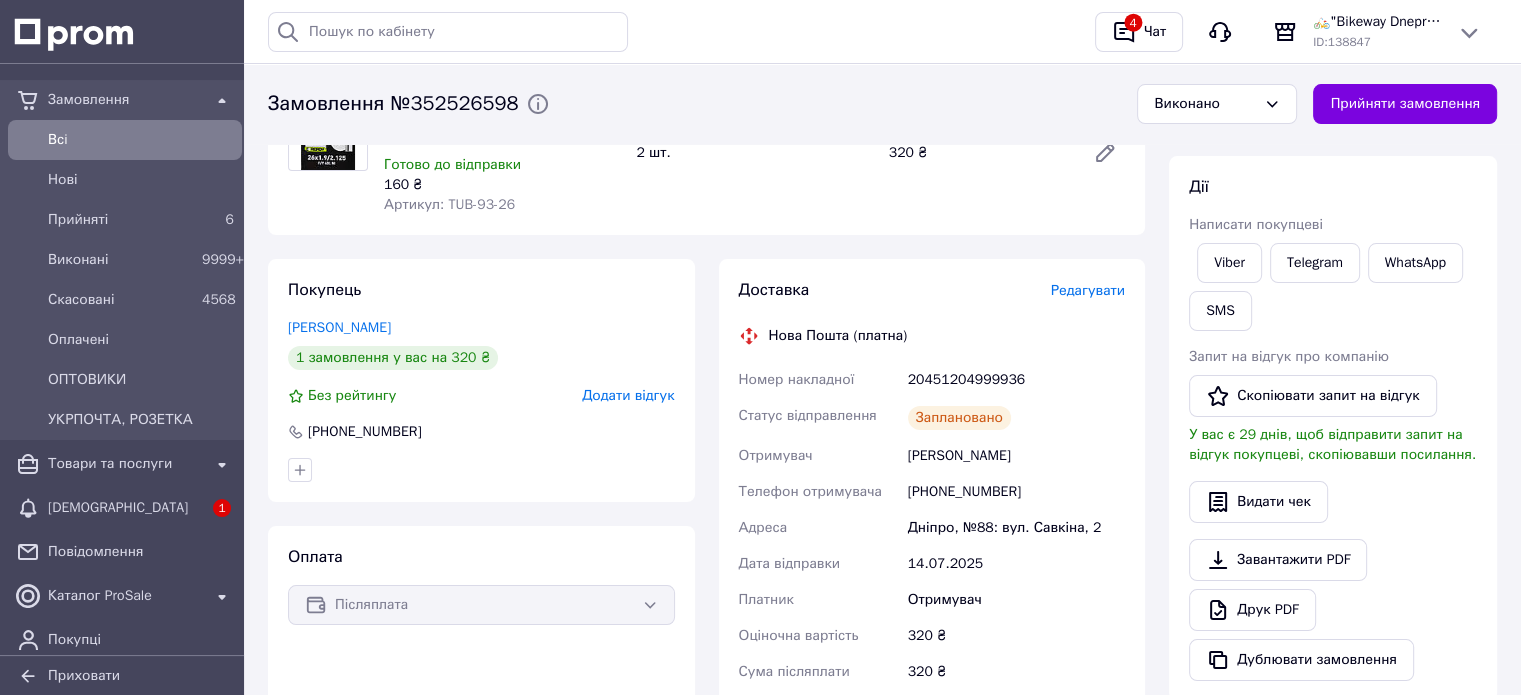 click on "Заплановано" at bounding box center [1016, 418] 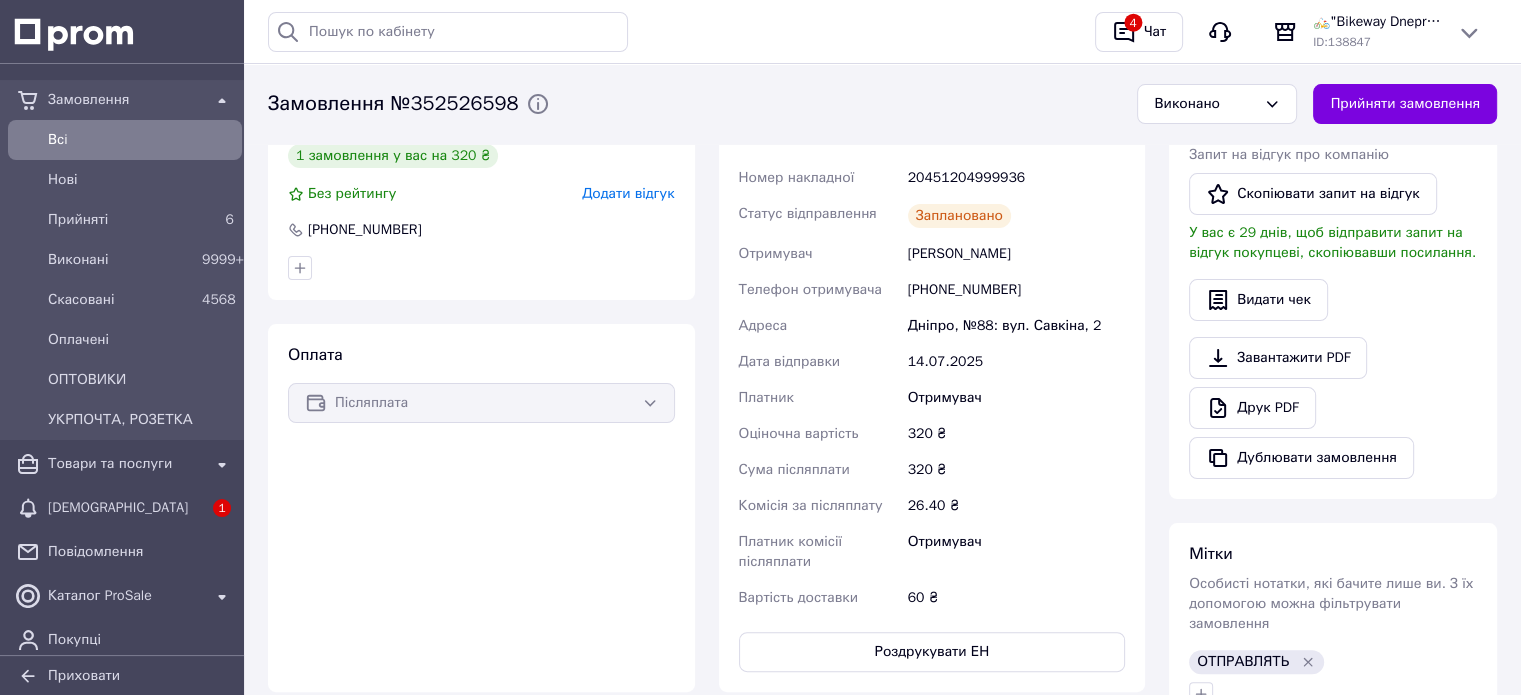 scroll, scrollTop: 600, scrollLeft: 0, axis: vertical 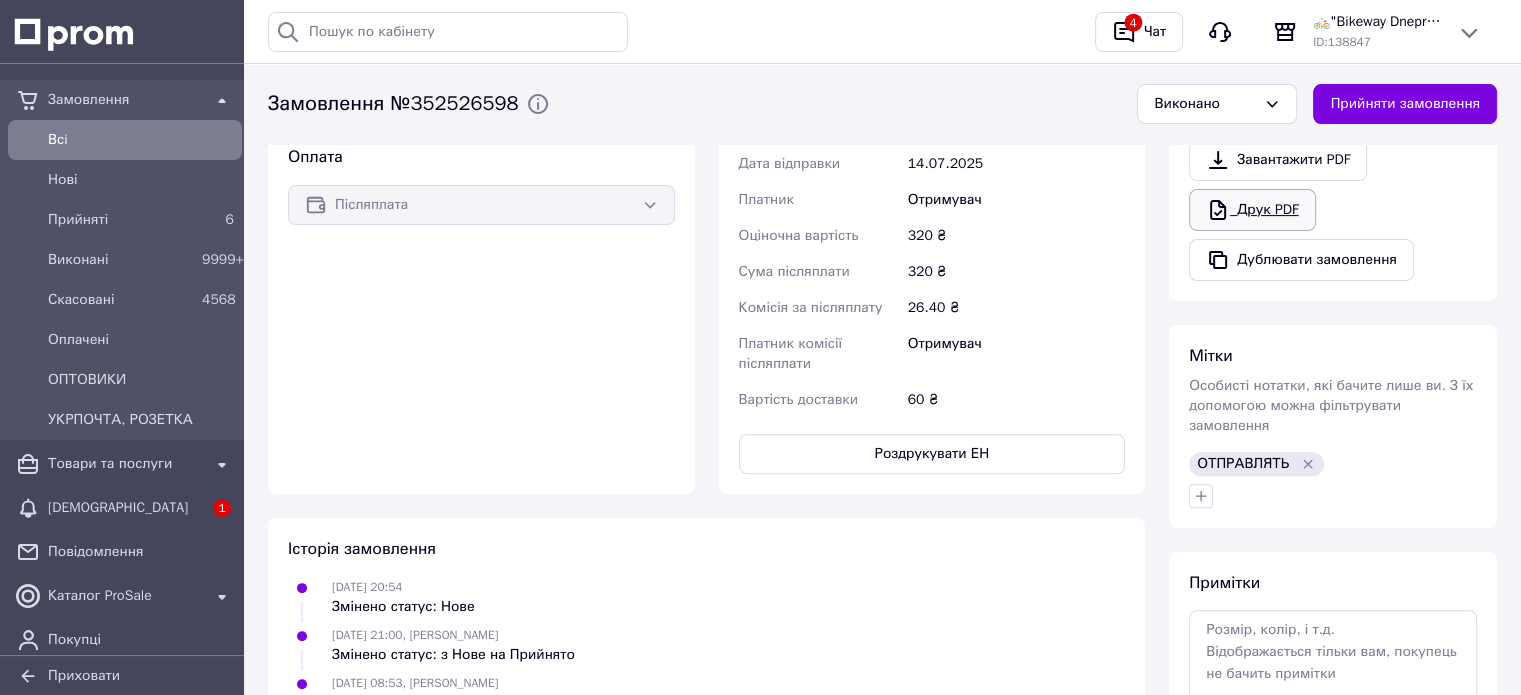 click on "Друк PDF" at bounding box center [1252, 210] 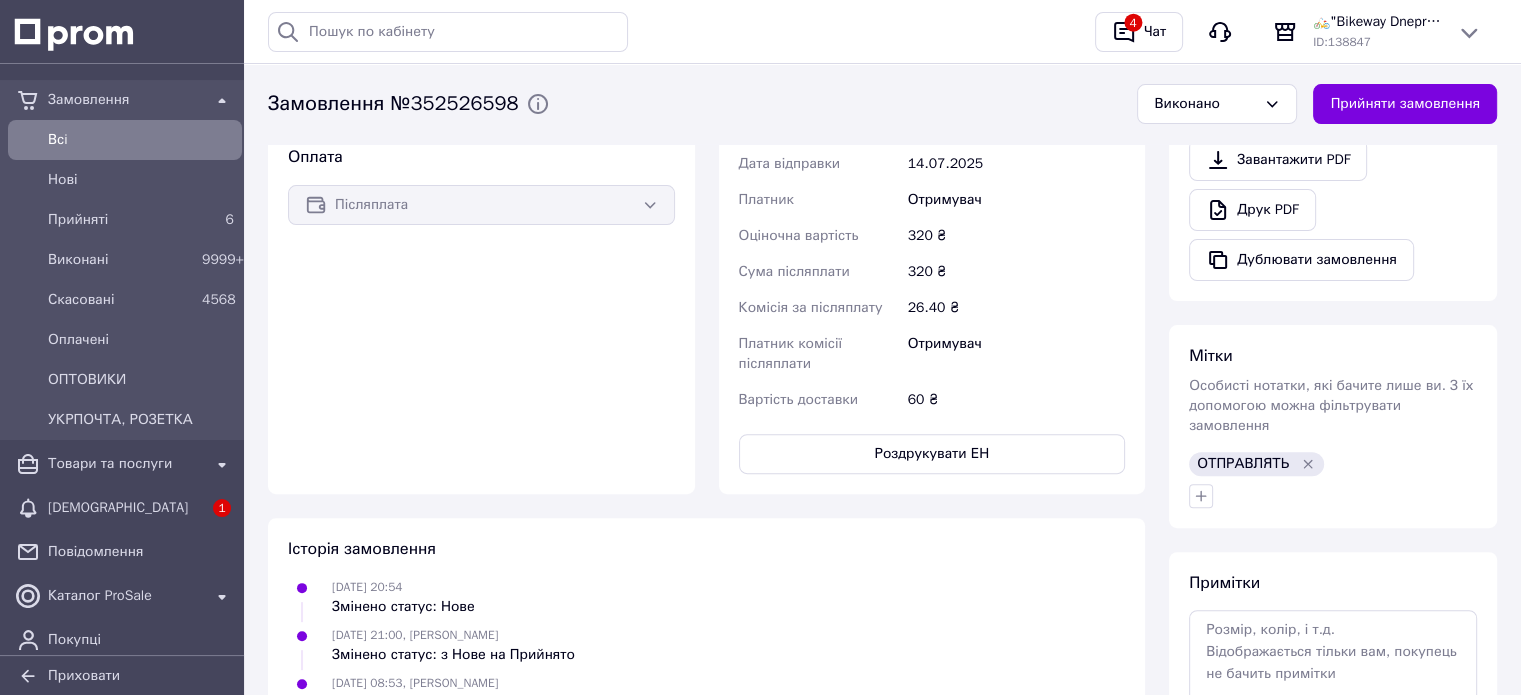 scroll, scrollTop: 0, scrollLeft: 0, axis: both 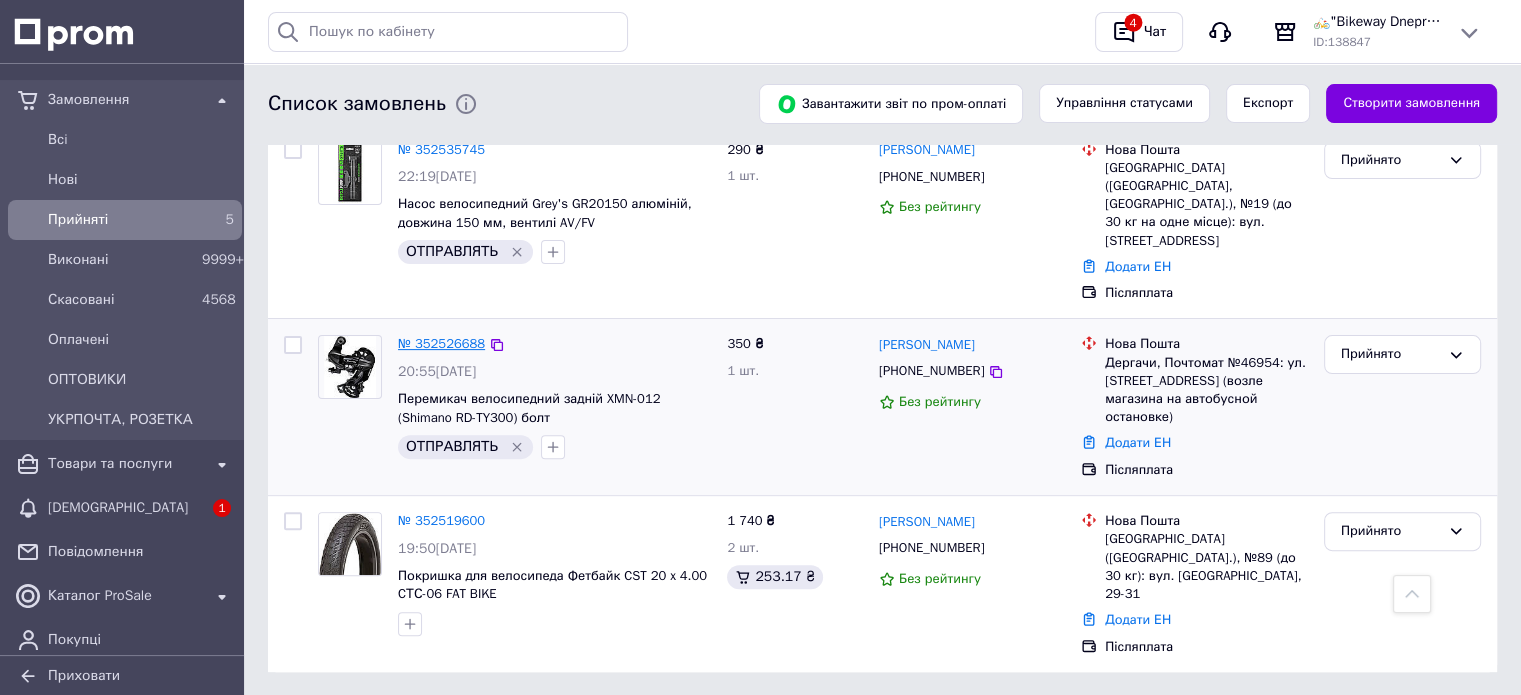 click on "№ 352526688" at bounding box center (441, 343) 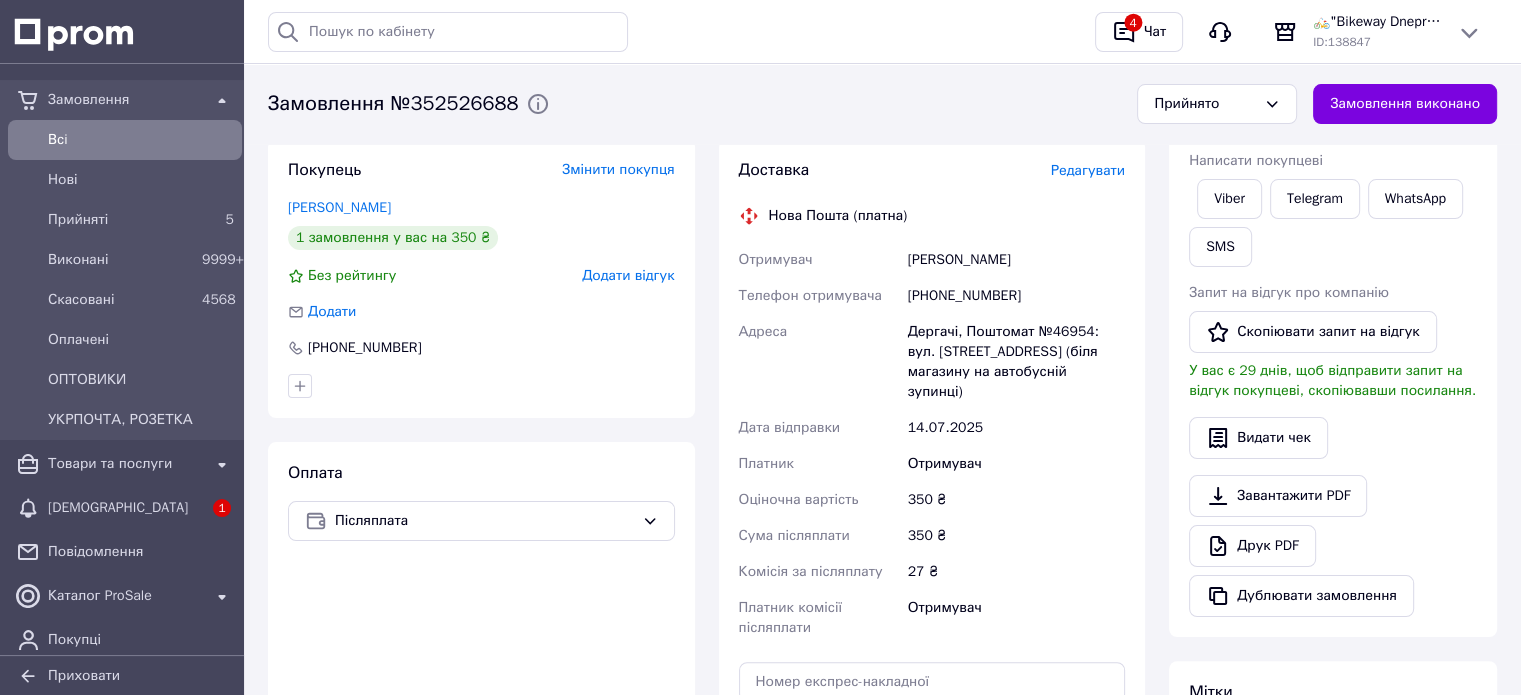scroll, scrollTop: 700, scrollLeft: 0, axis: vertical 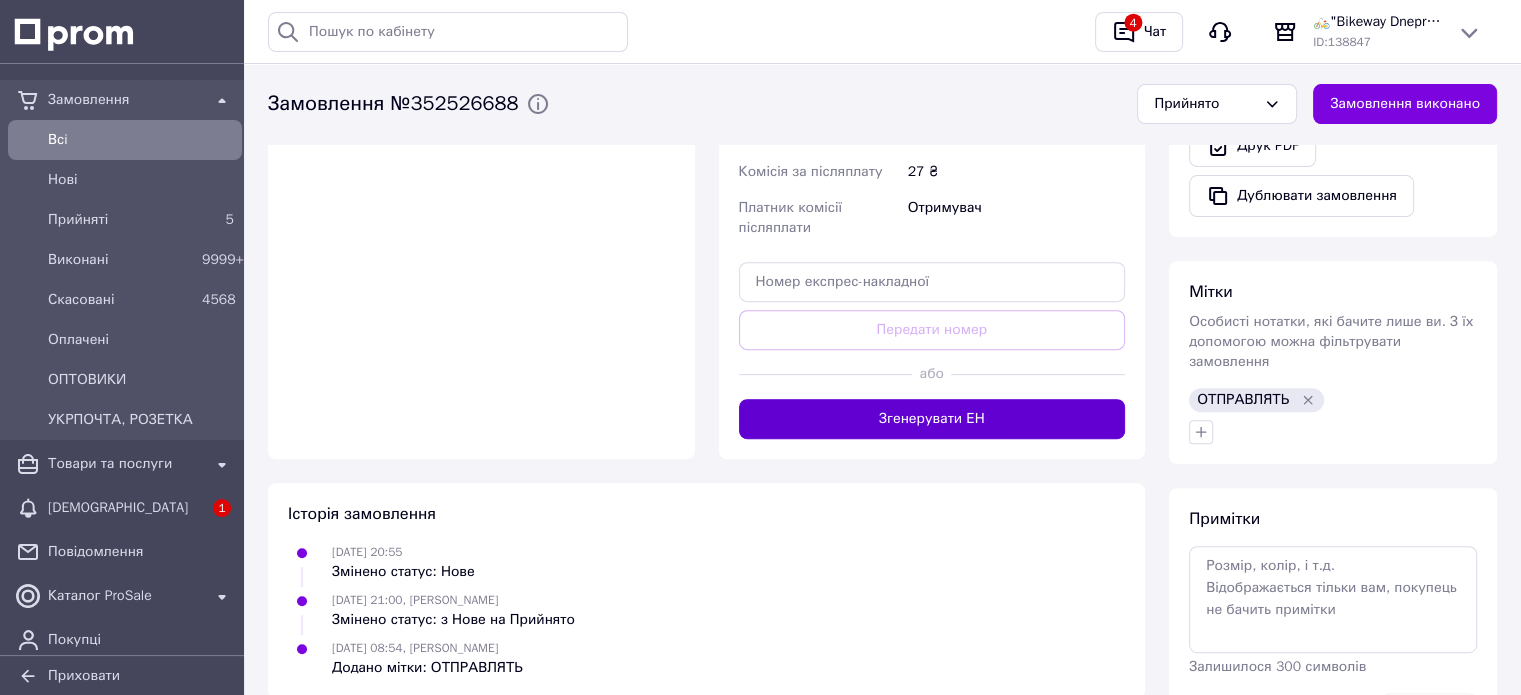 click on "Згенерувати ЕН" at bounding box center [932, 419] 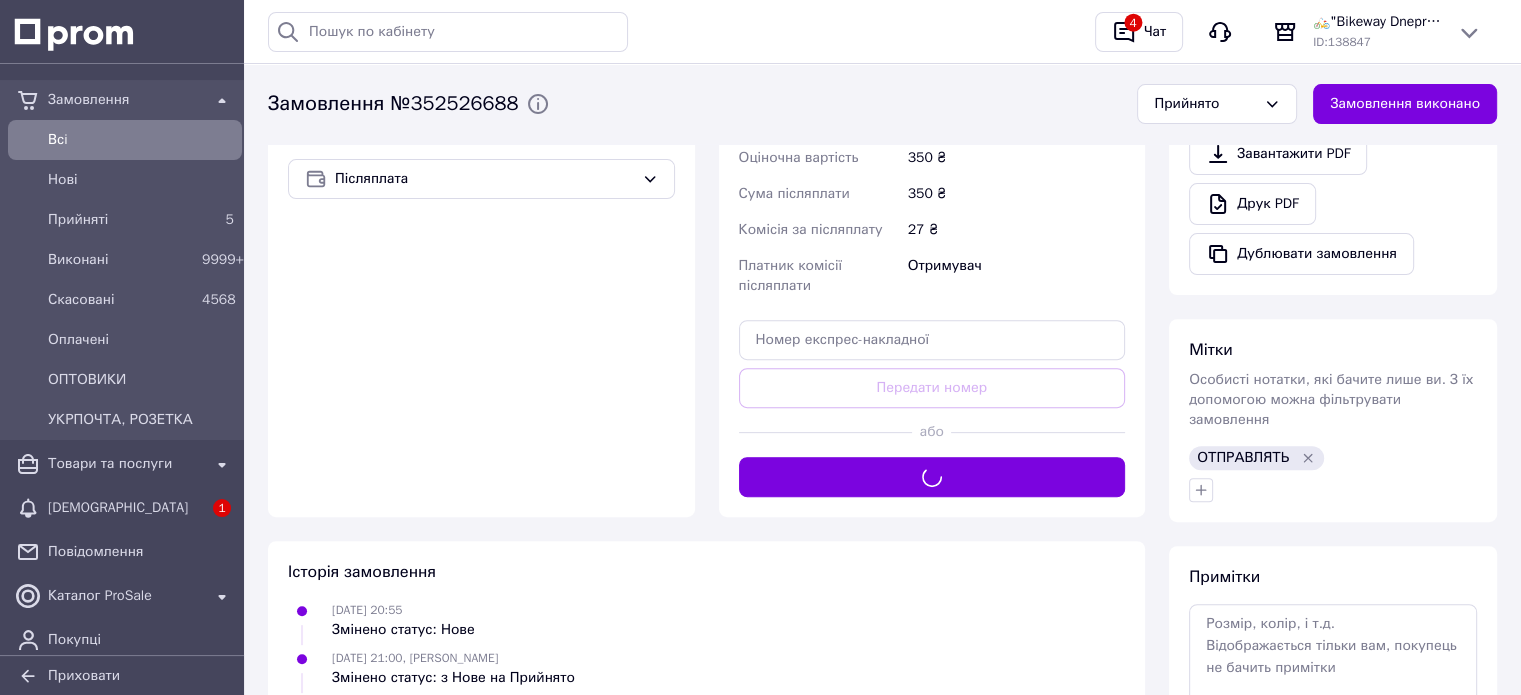 scroll, scrollTop: 400, scrollLeft: 0, axis: vertical 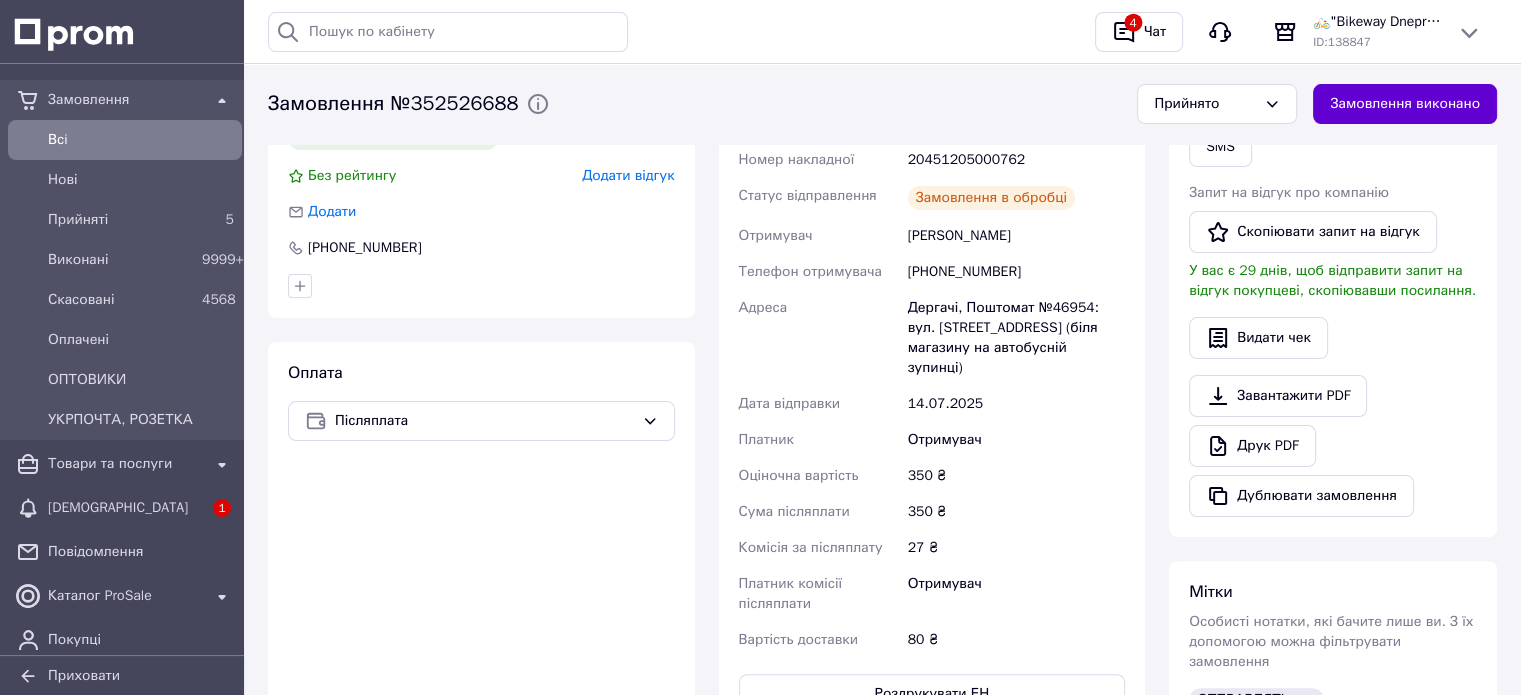 click on "Замовлення виконано" at bounding box center (1405, 104) 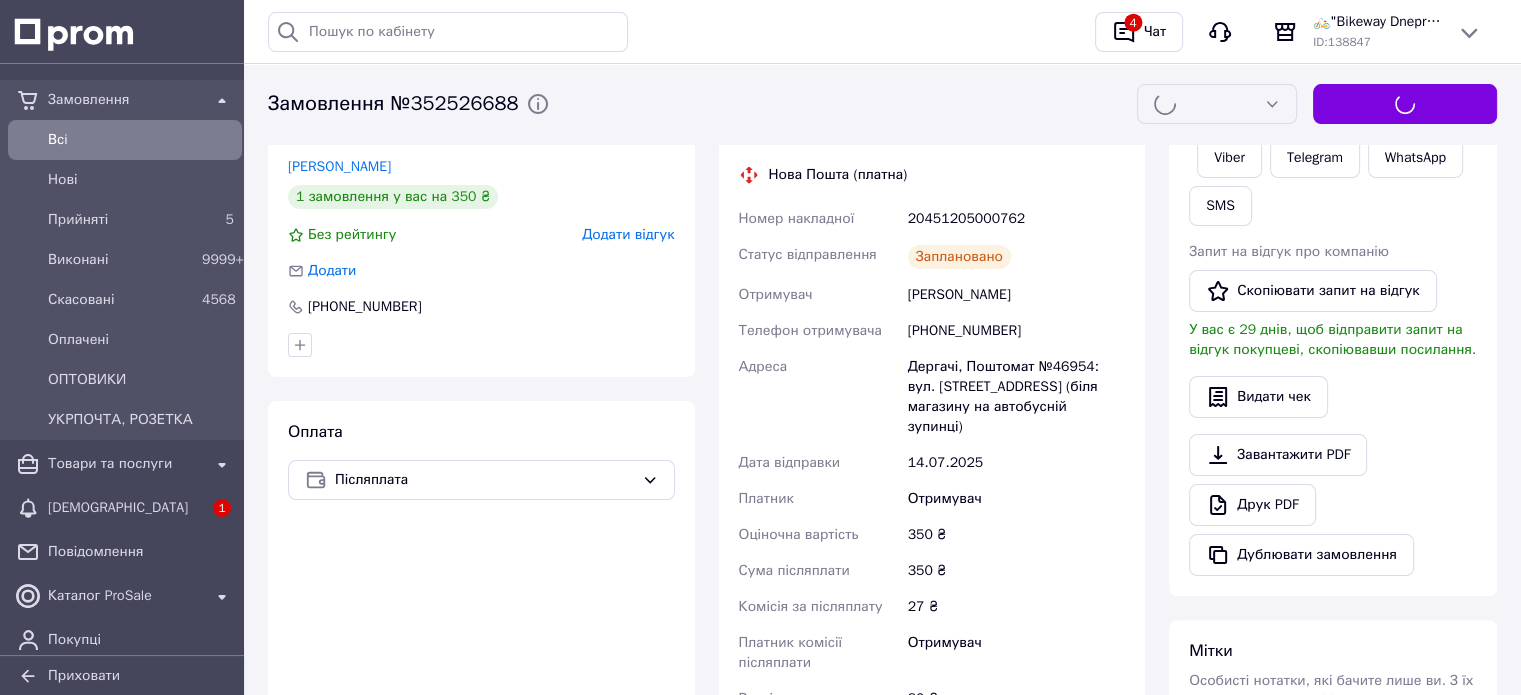 scroll, scrollTop: 200, scrollLeft: 0, axis: vertical 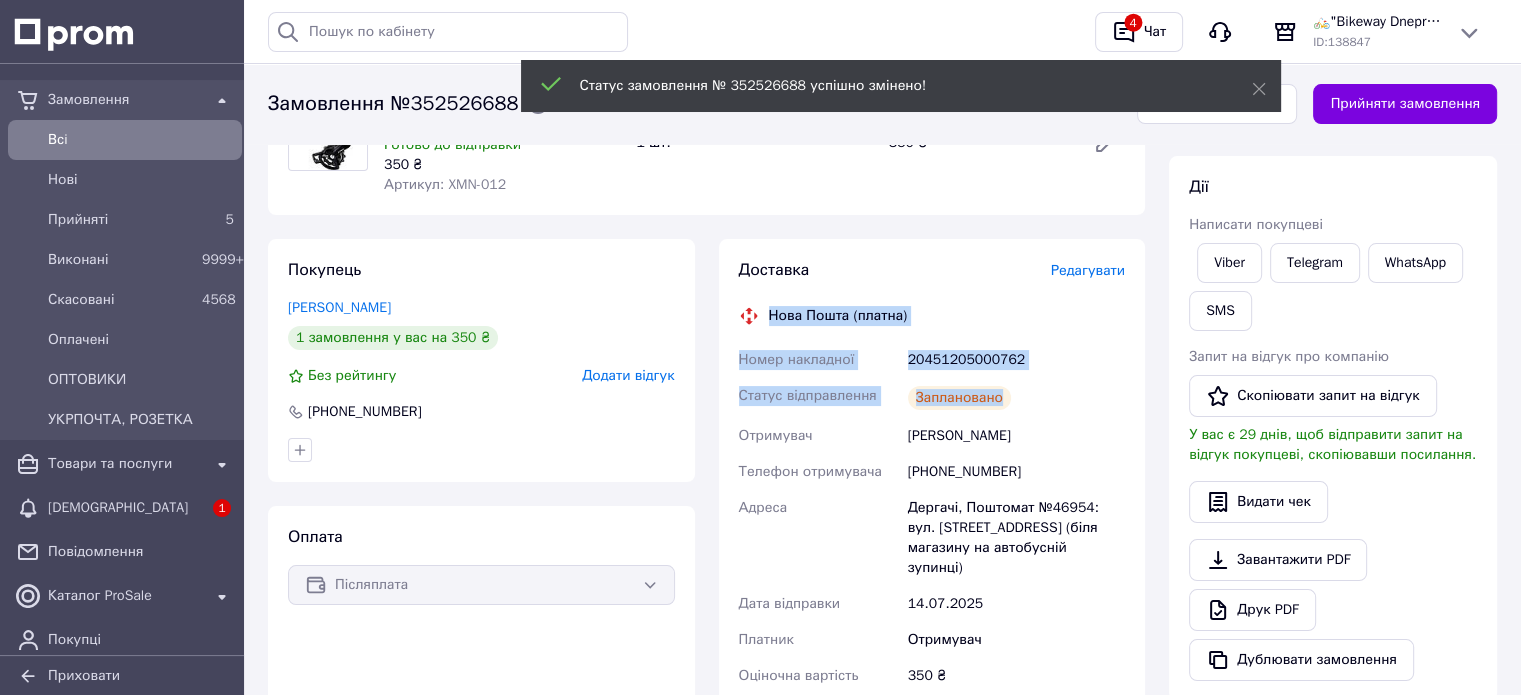 drag, startPoint x: 772, startPoint y: 311, endPoint x: 1040, endPoint y: 378, distance: 276.24808 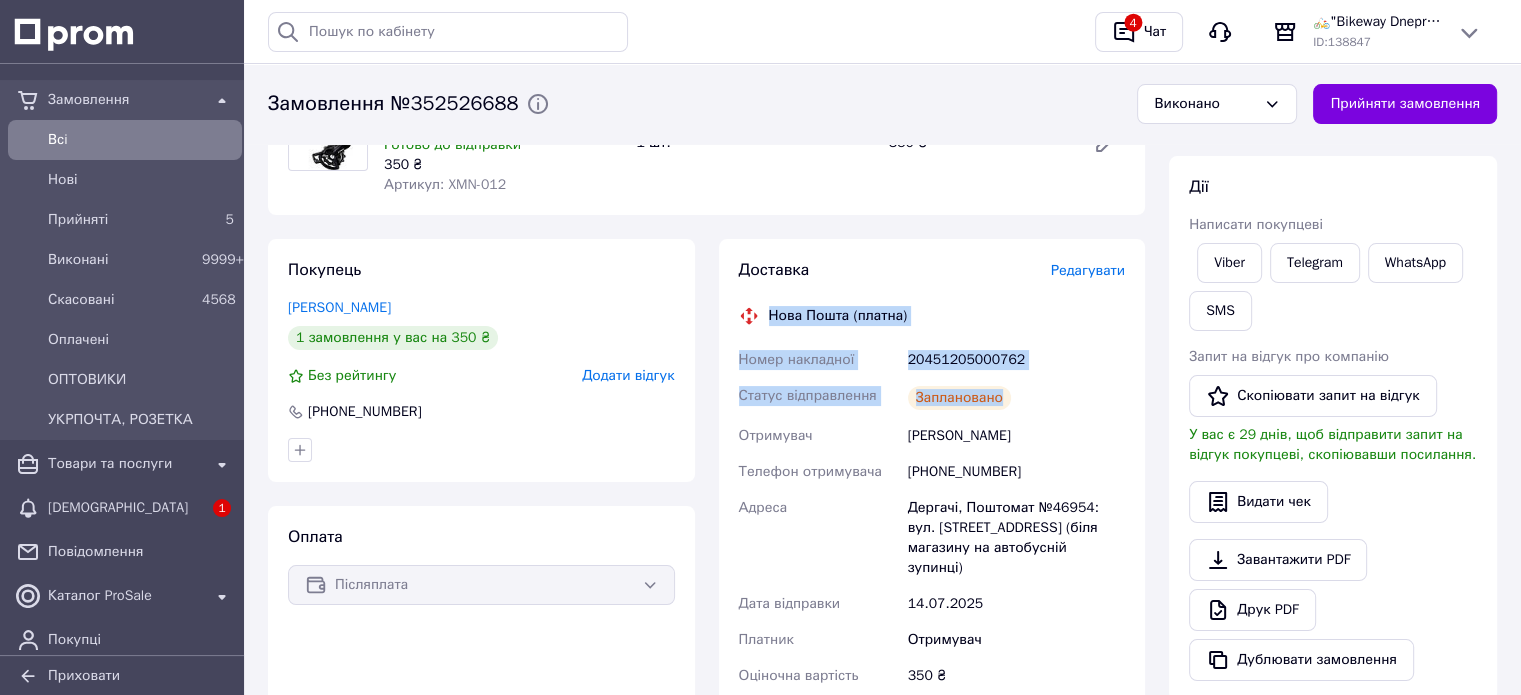 copy on "Нова Пошта (платна) Номер накладної 20451205000762 Статус відправлення Заплановано" 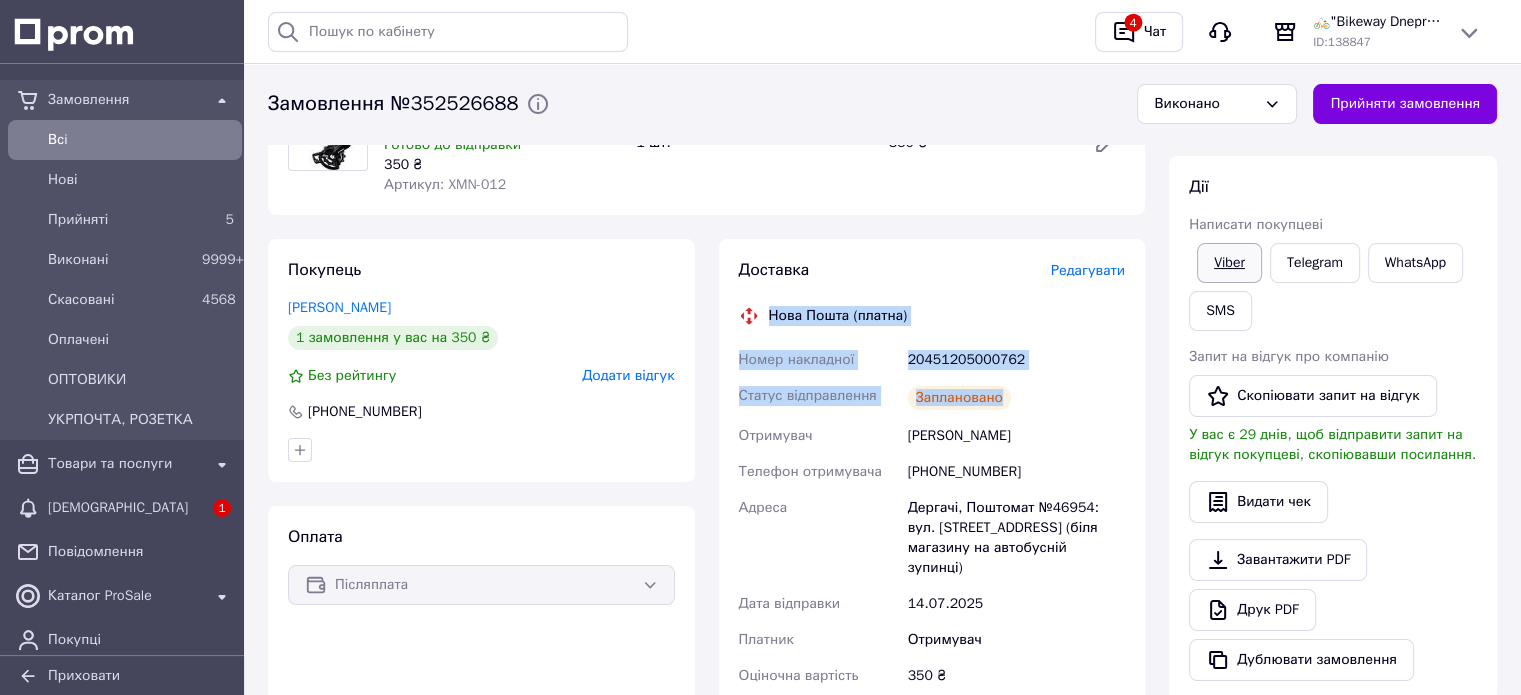 click on "Viber" at bounding box center (1229, 263) 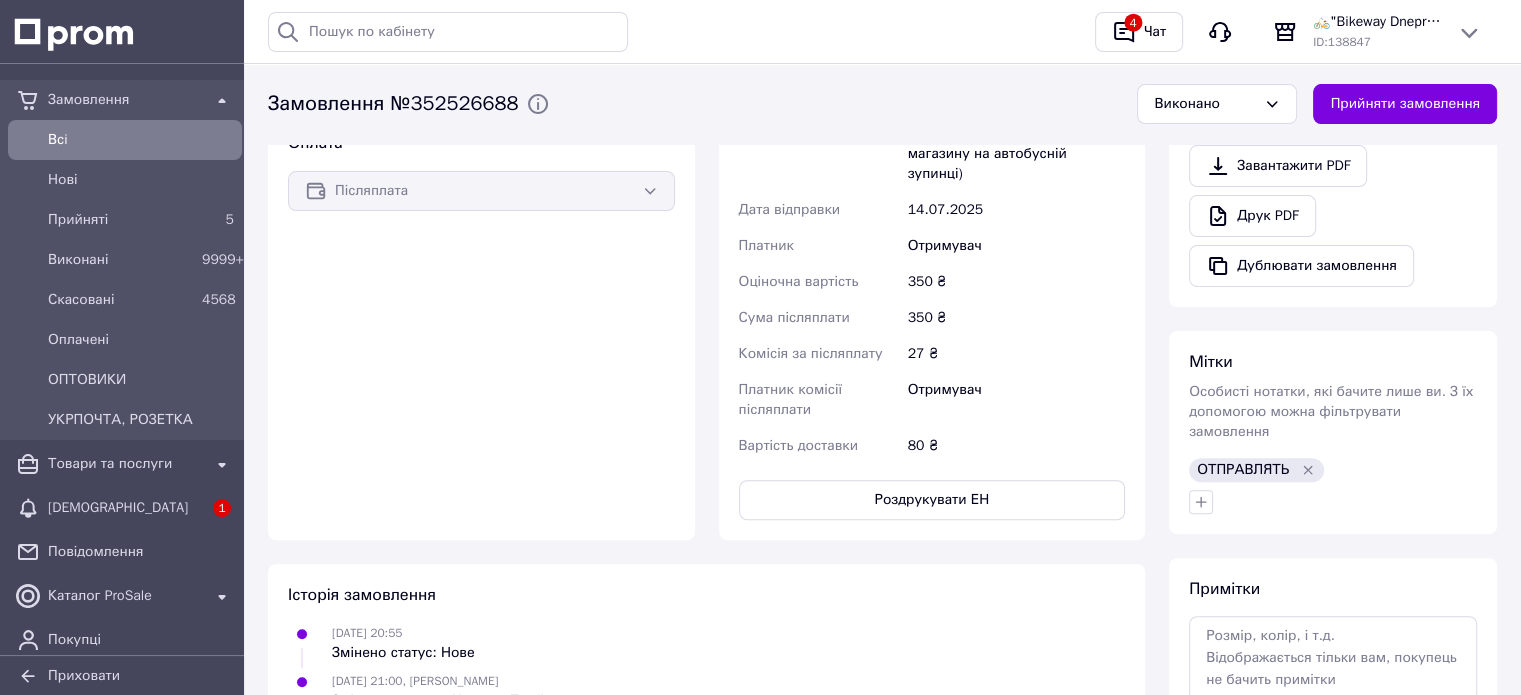 scroll, scrollTop: 400, scrollLeft: 0, axis: vertical 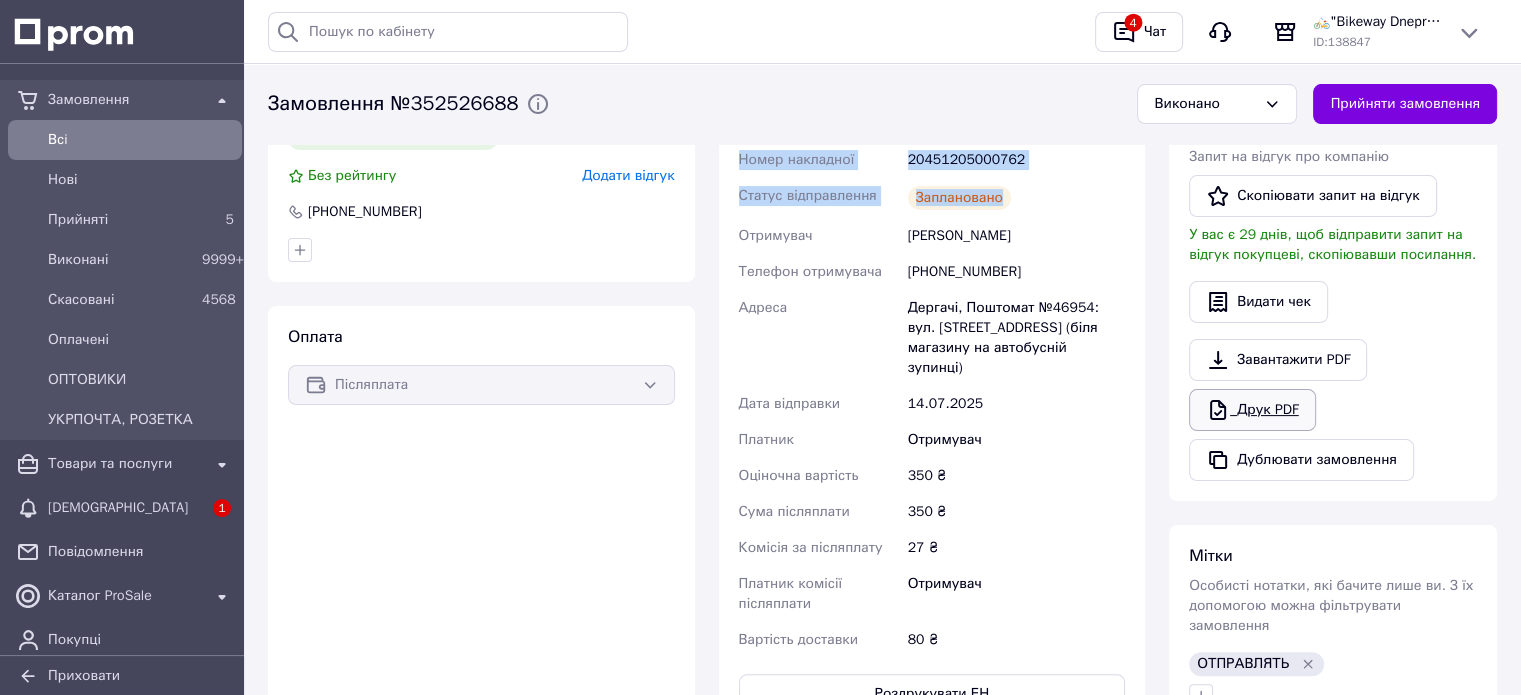 click on "Друк PDF" at bounding box center (1252, 410) 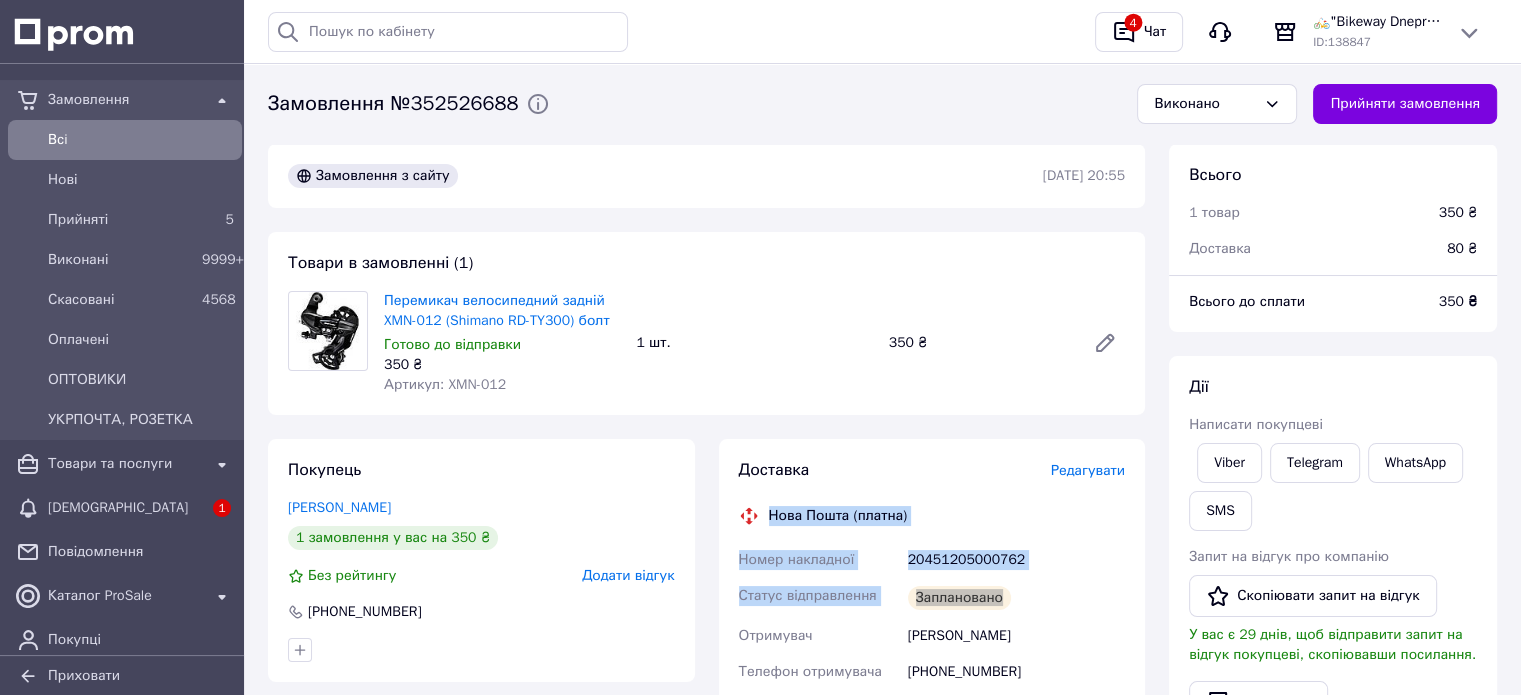 scroll, scrollTop: 0, scrollLeft: 0, axis: both 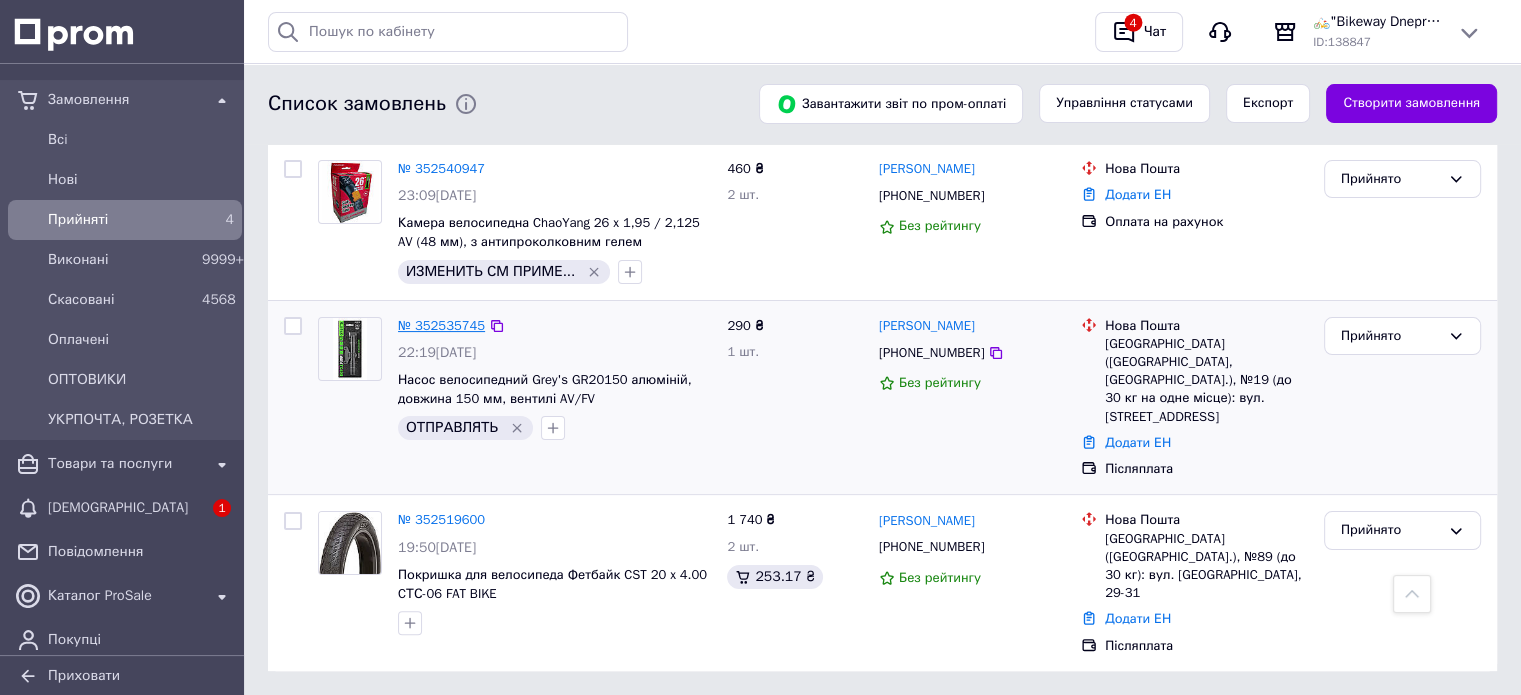 click on "№ 352535745" at bounding box center [441, 325] 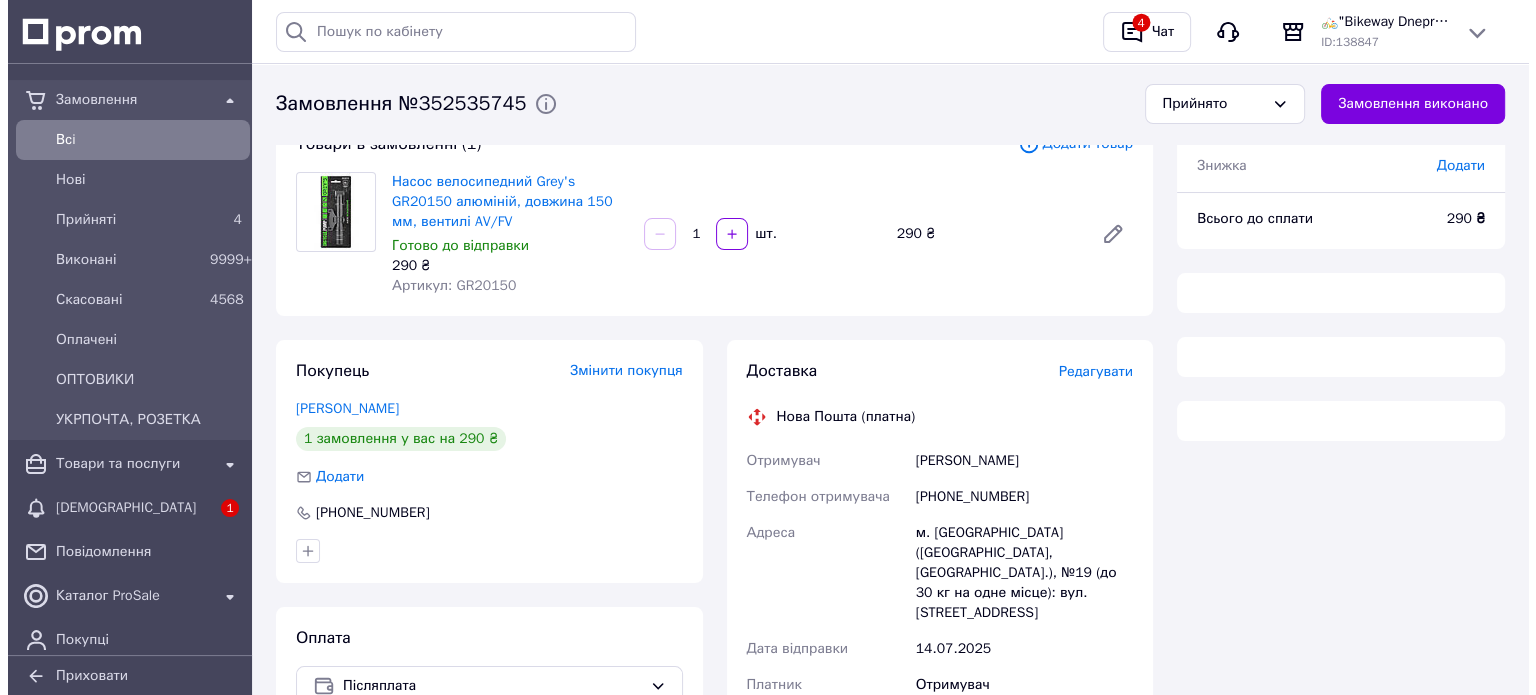scroll, scrollTop: 200, scrollLeft: 0, axis: vertical 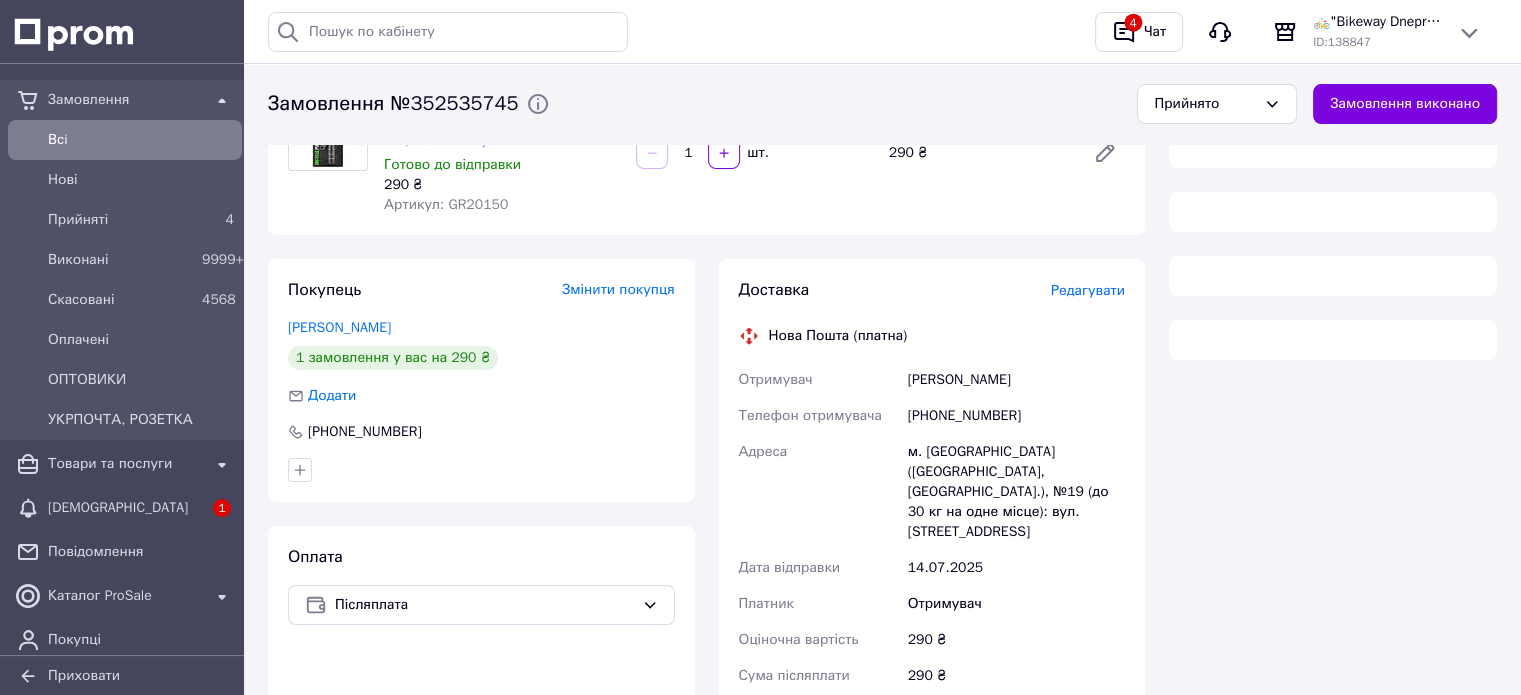 click on "Редагувати" at bounding box center (1088, 290) 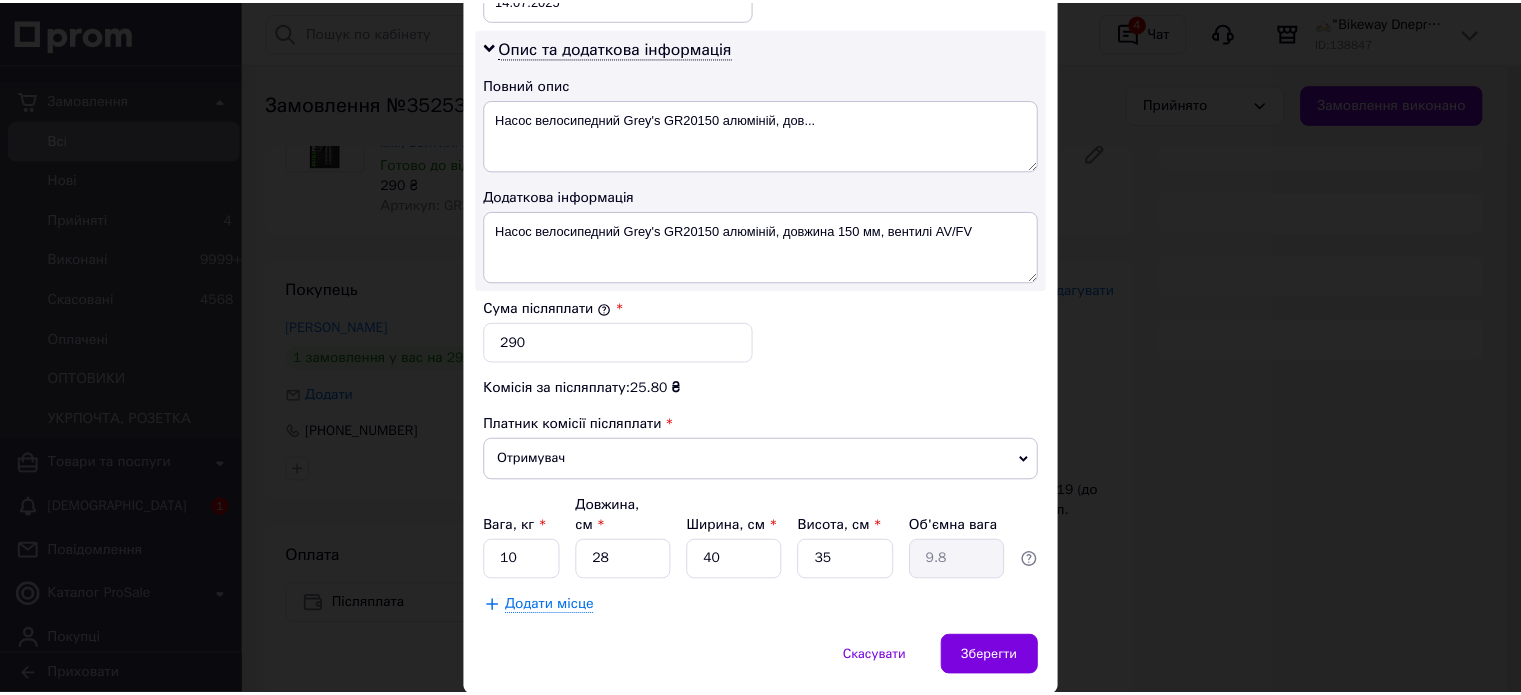 scroll, scrollTop: 1048, scrollLeft: 0, axis: vertical 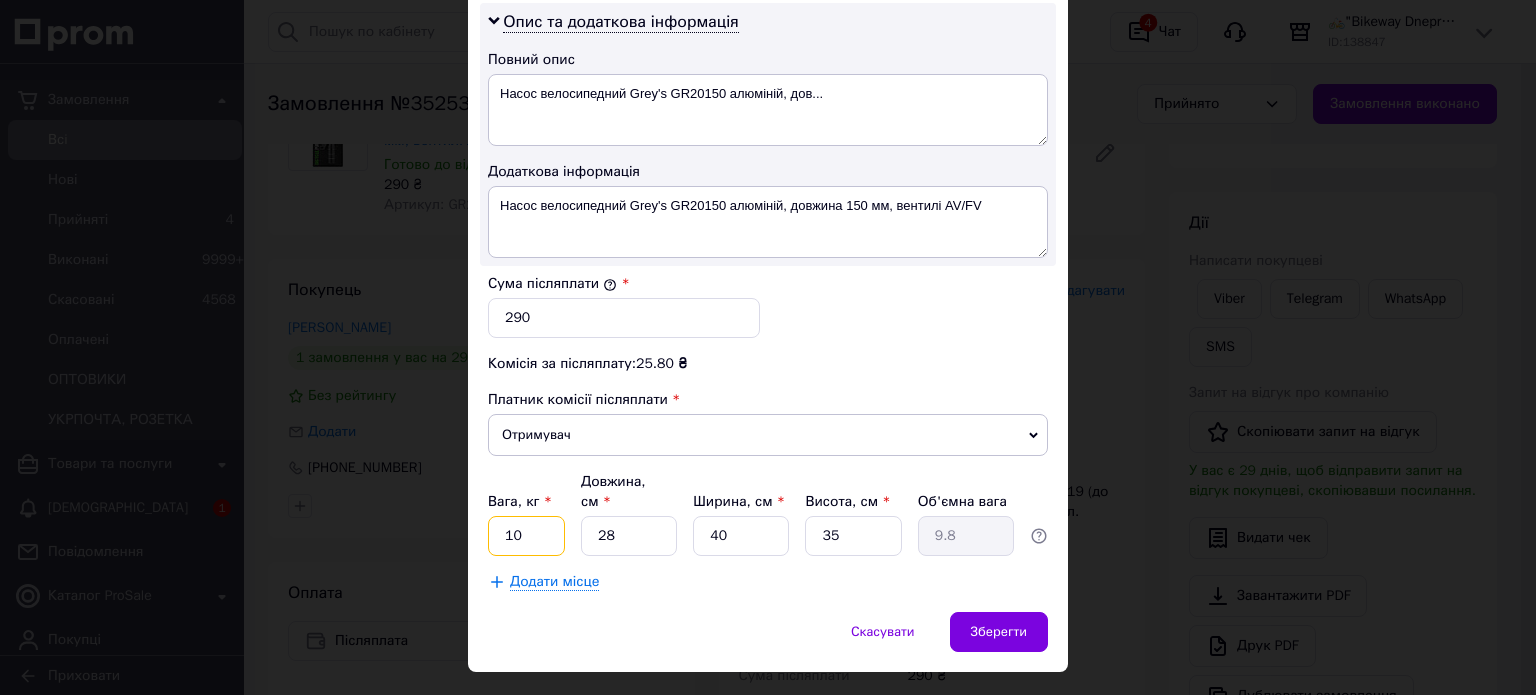 drag, startPoint x: 515, startPoint y: 499, endPoint x: 500, endPoint y: 499, distance: 15 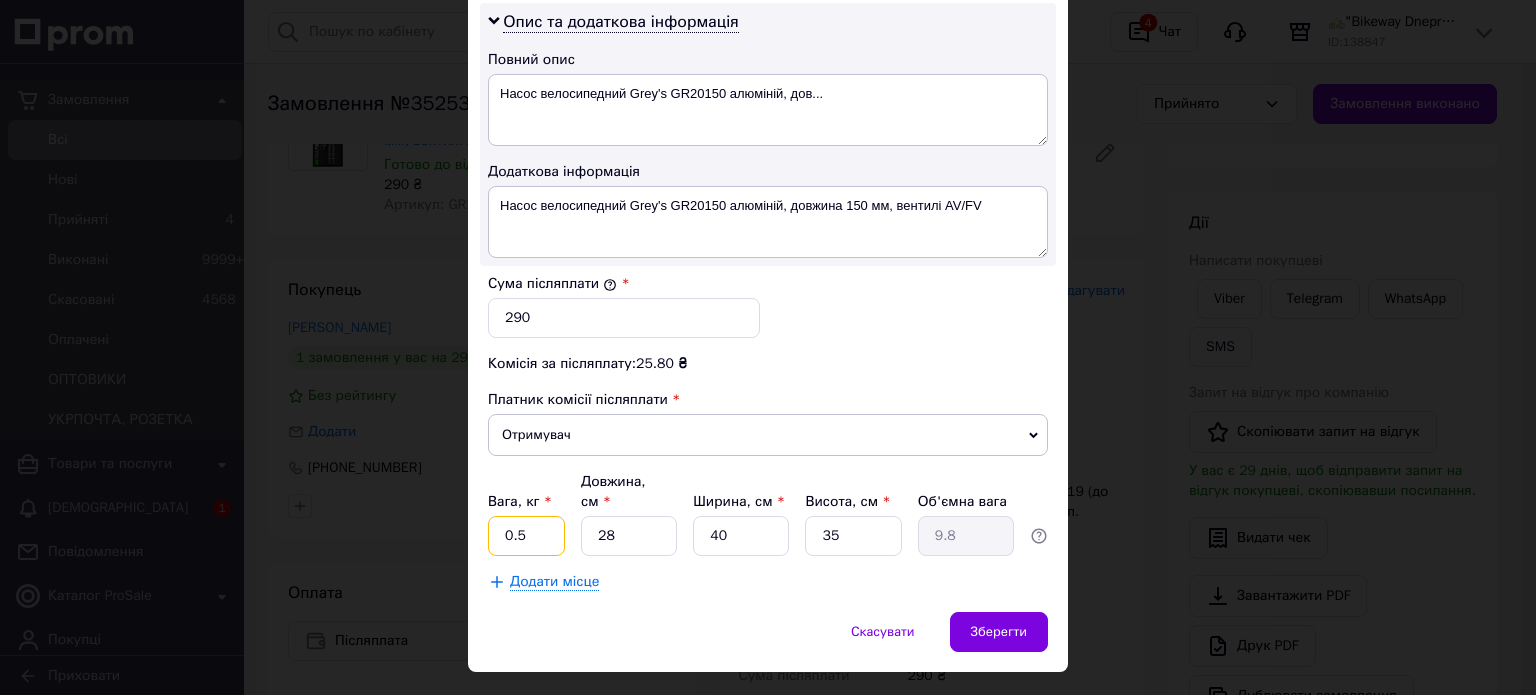 type on "0.5" 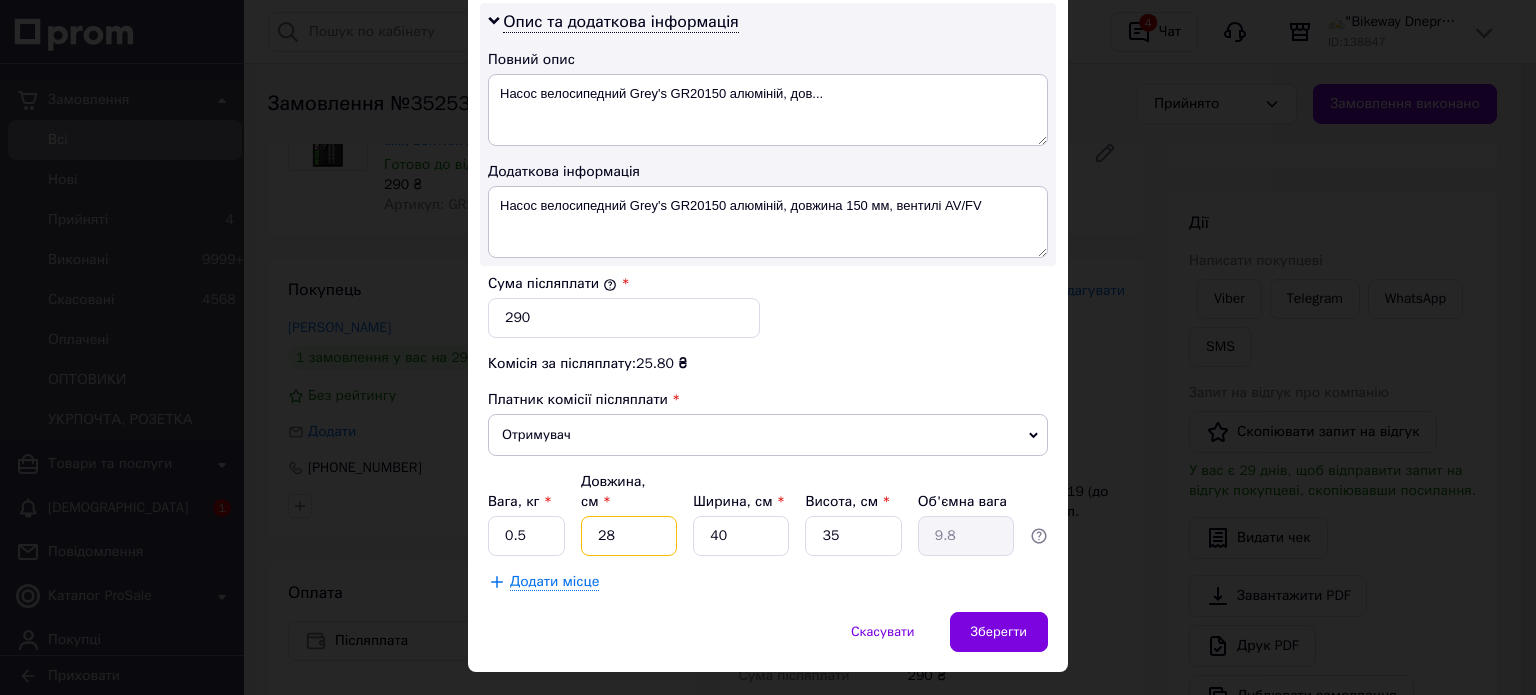 type on "3" 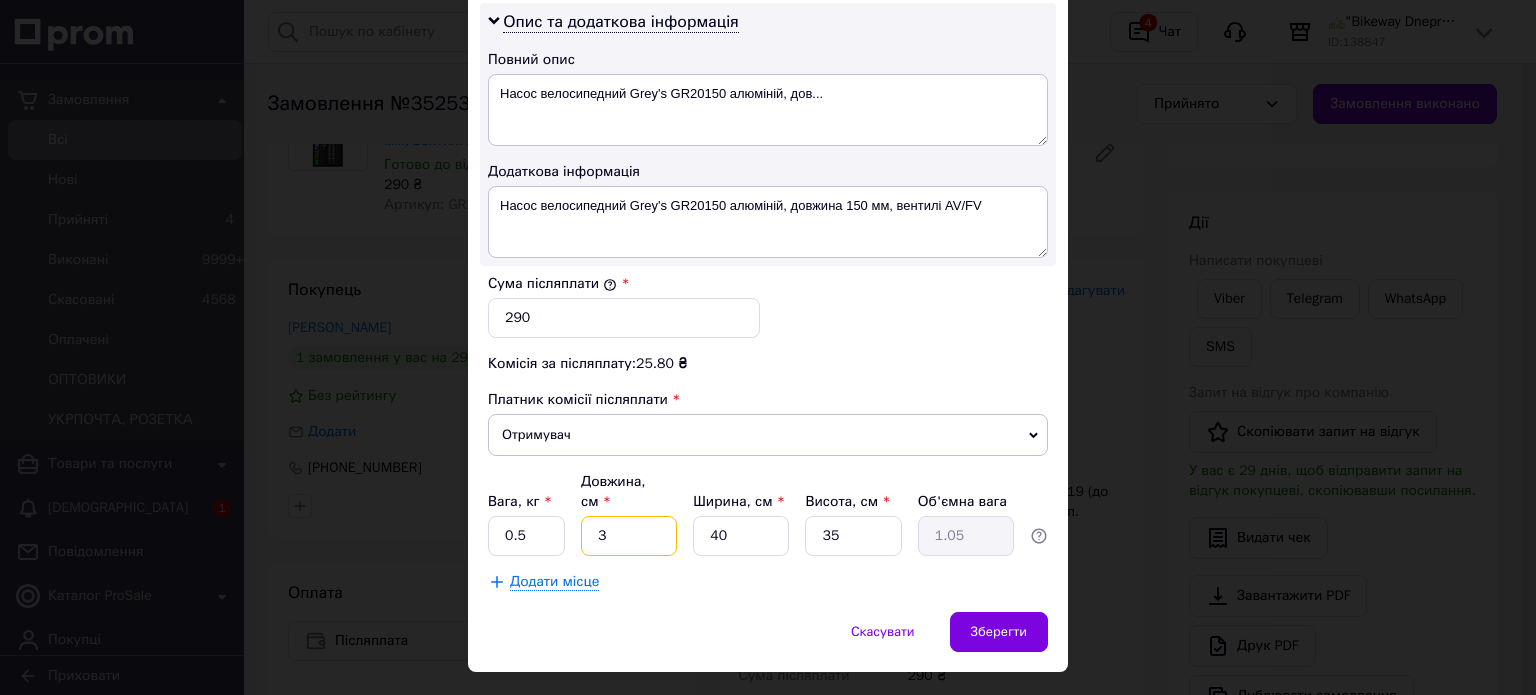 type on "30" 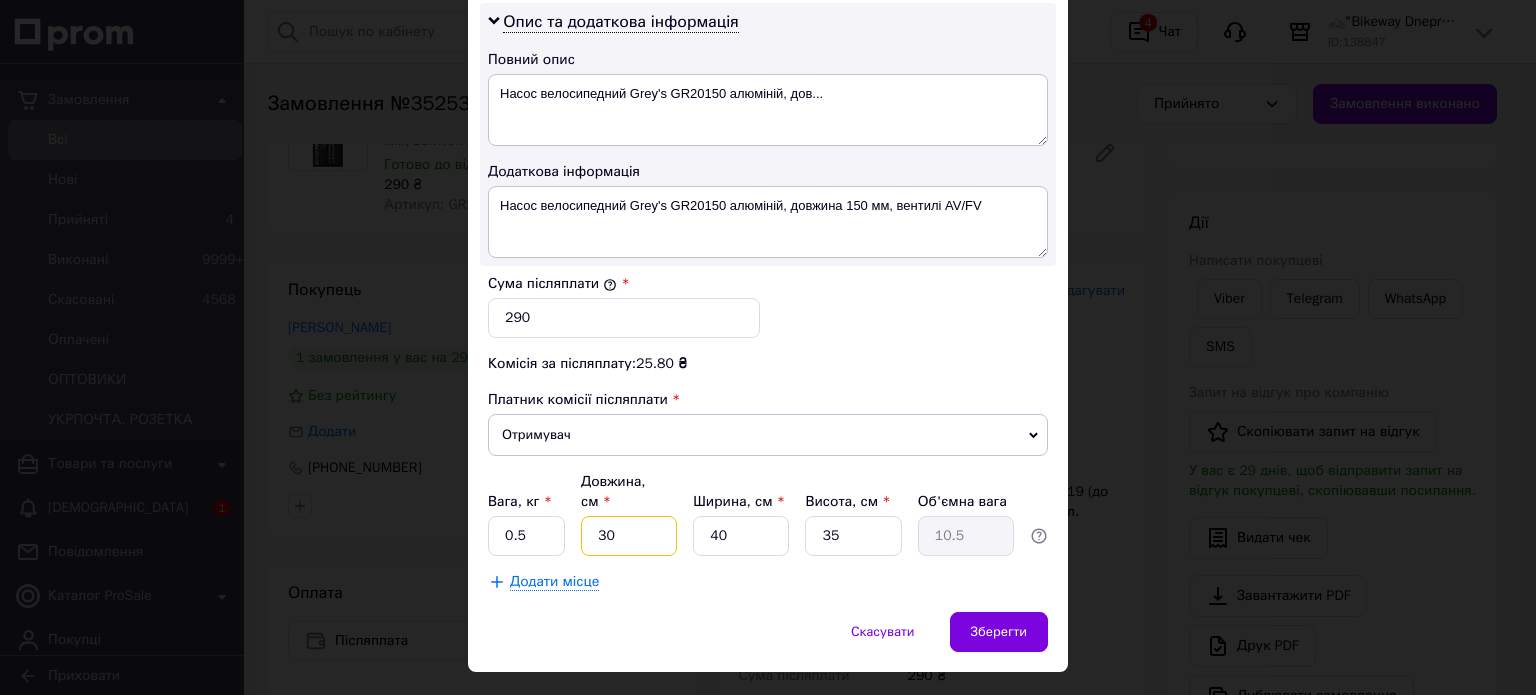 type on "30" 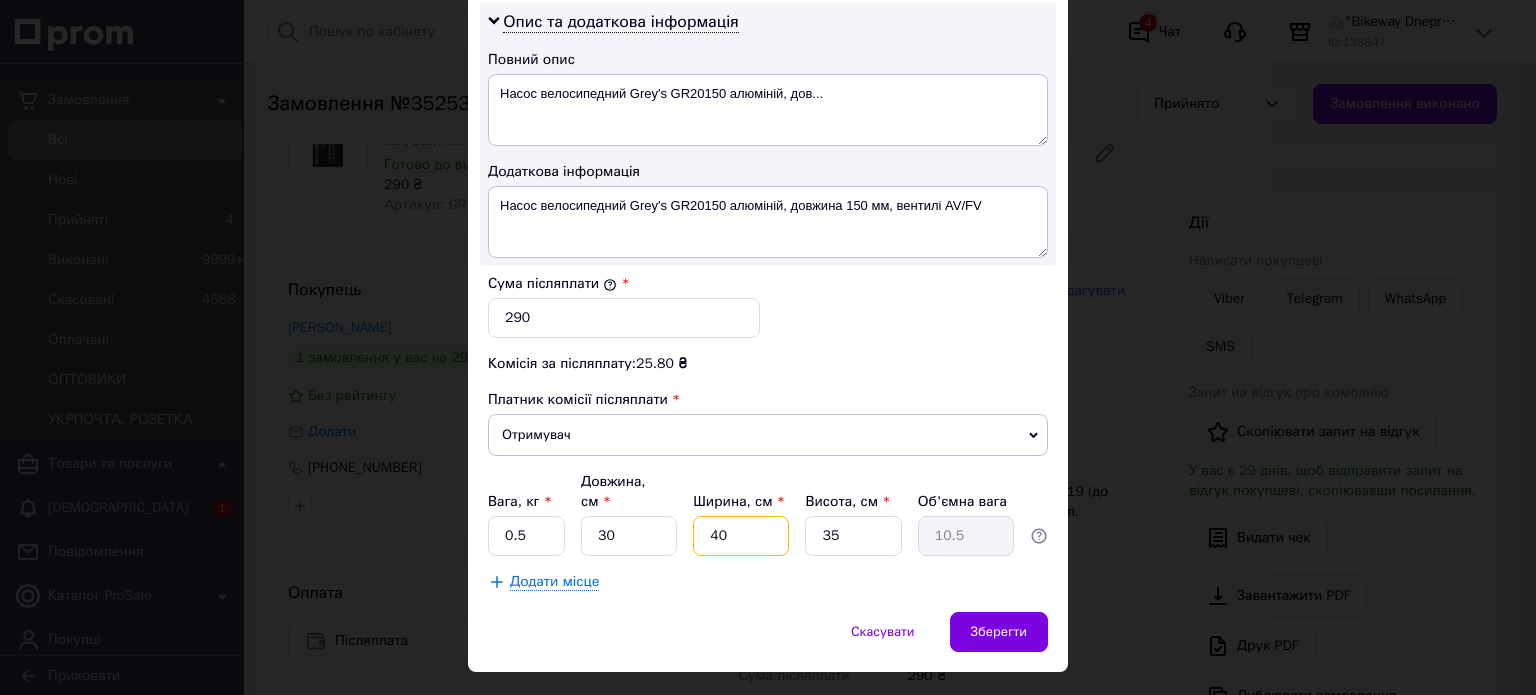type on "1" 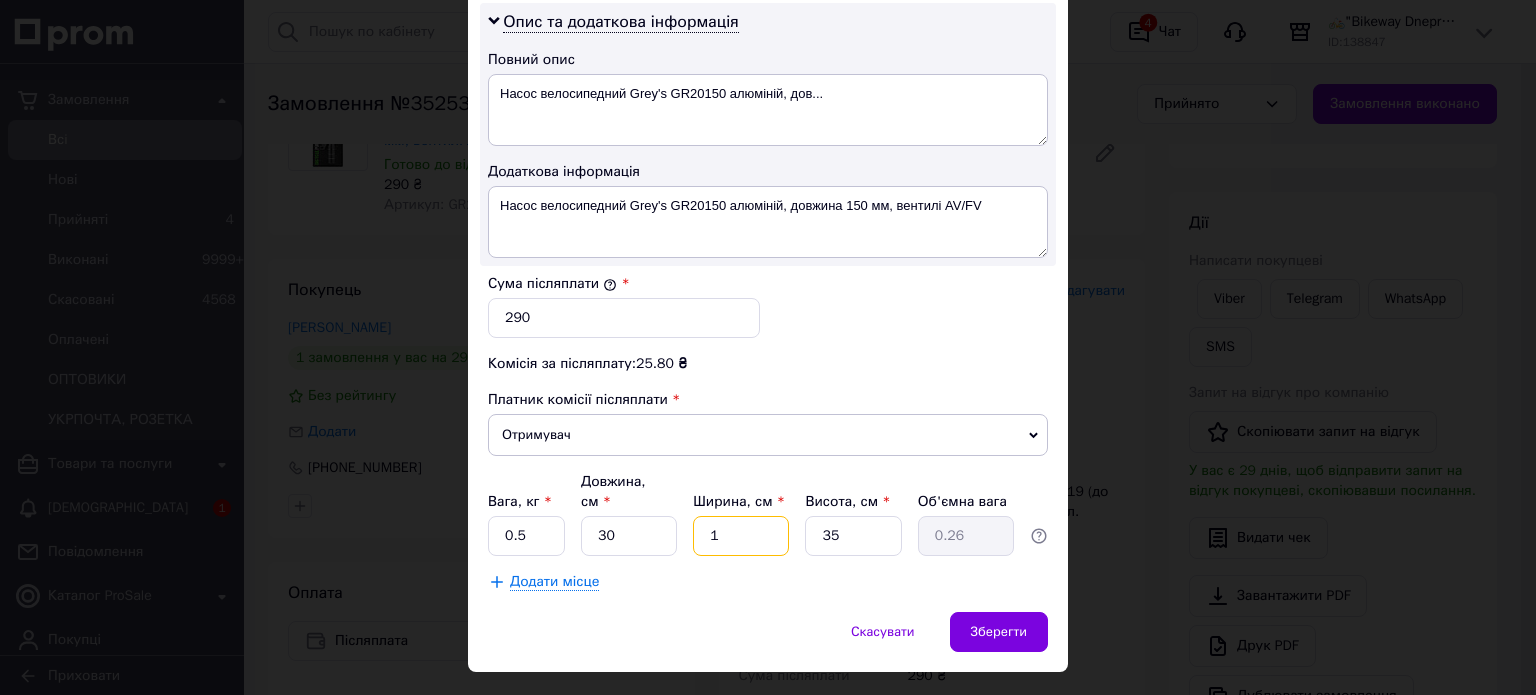 type on "10" 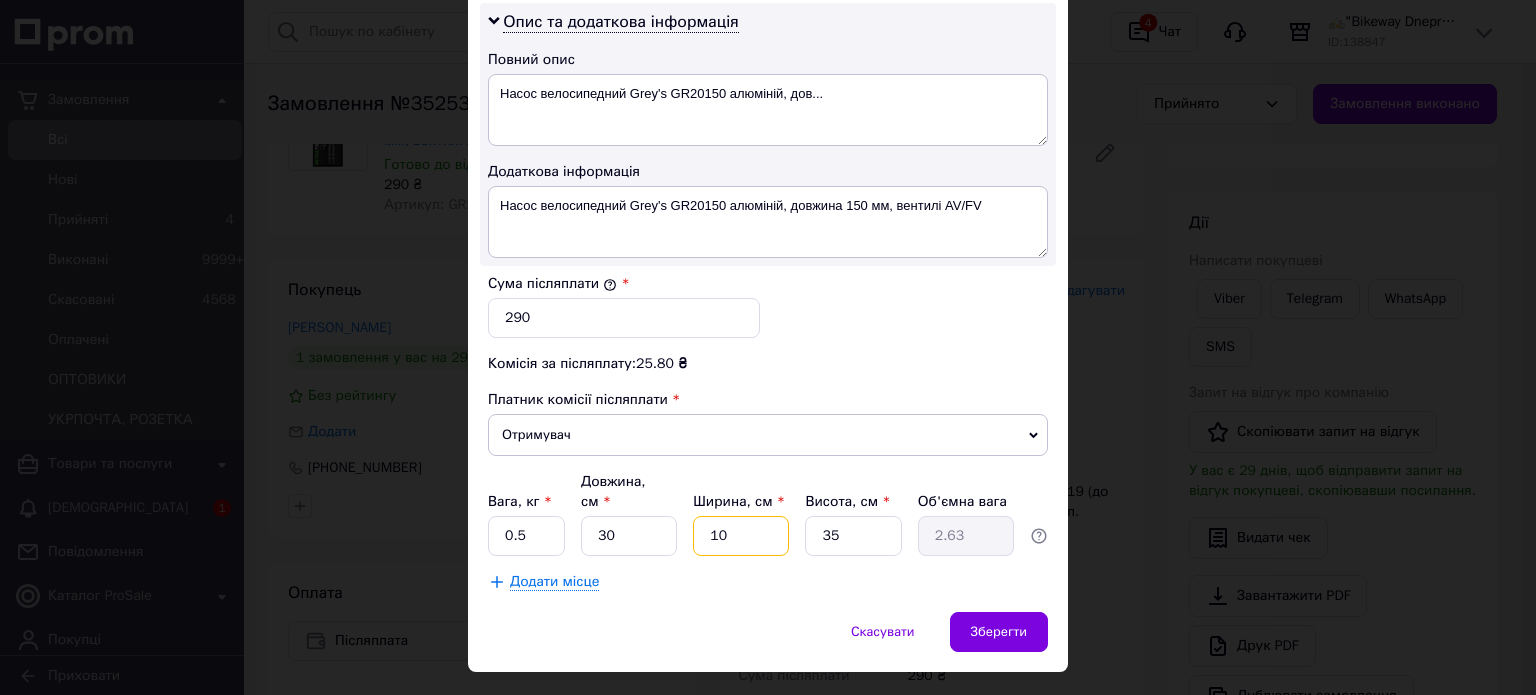 type on "10" 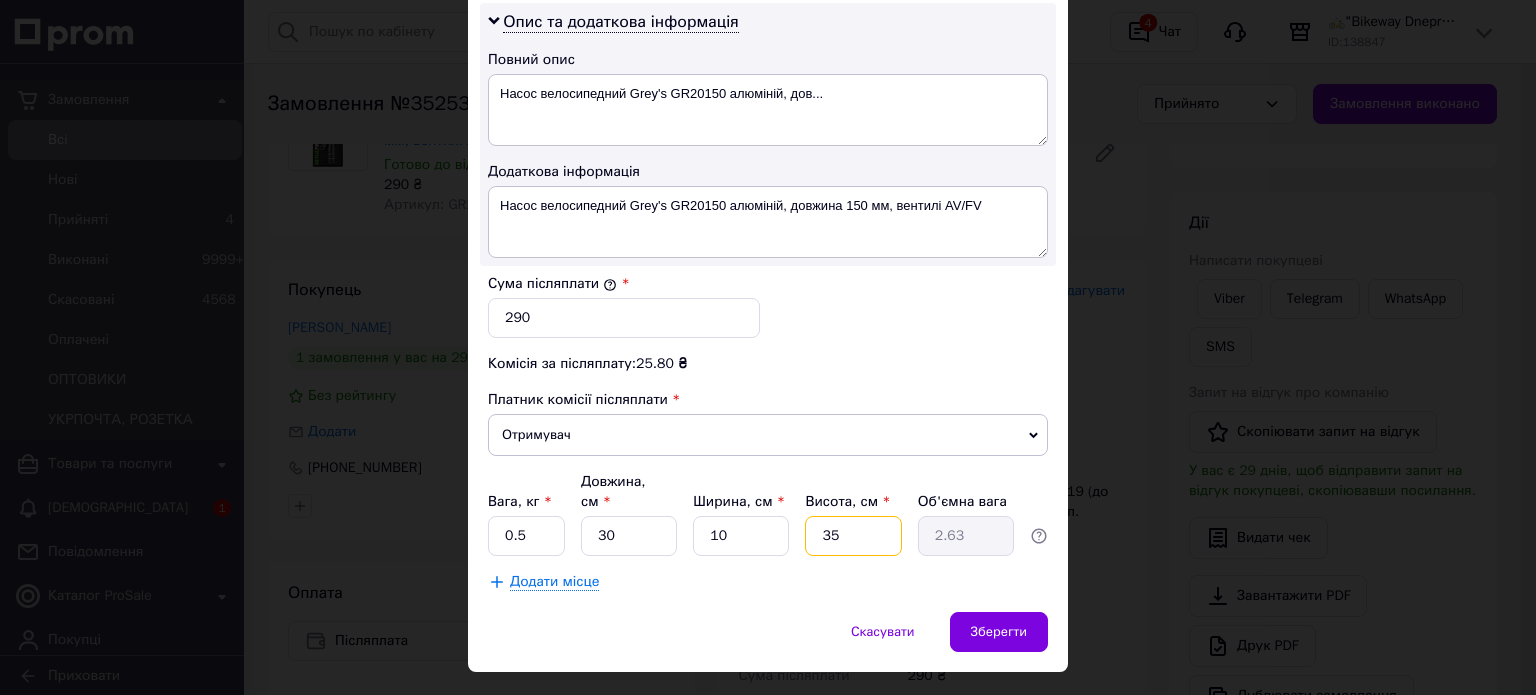 type on "1" 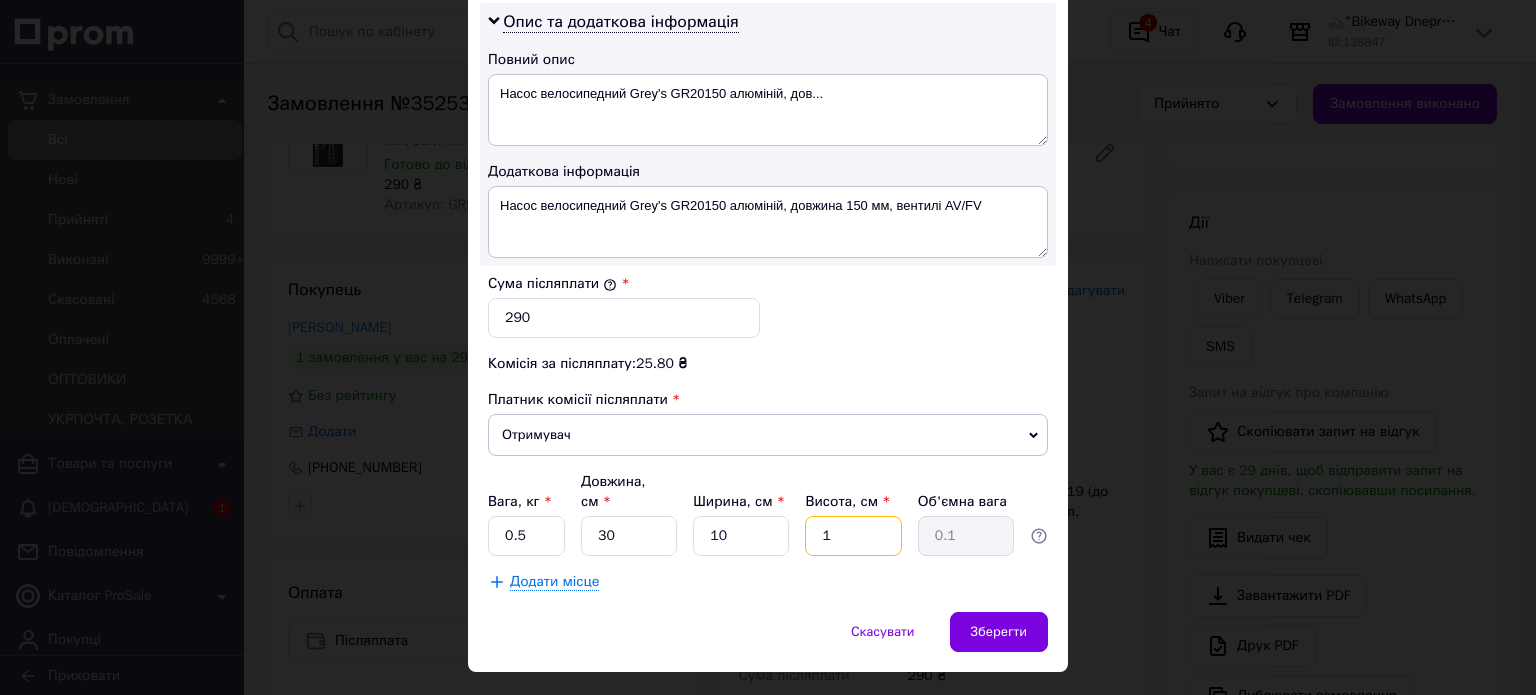 type on "10" 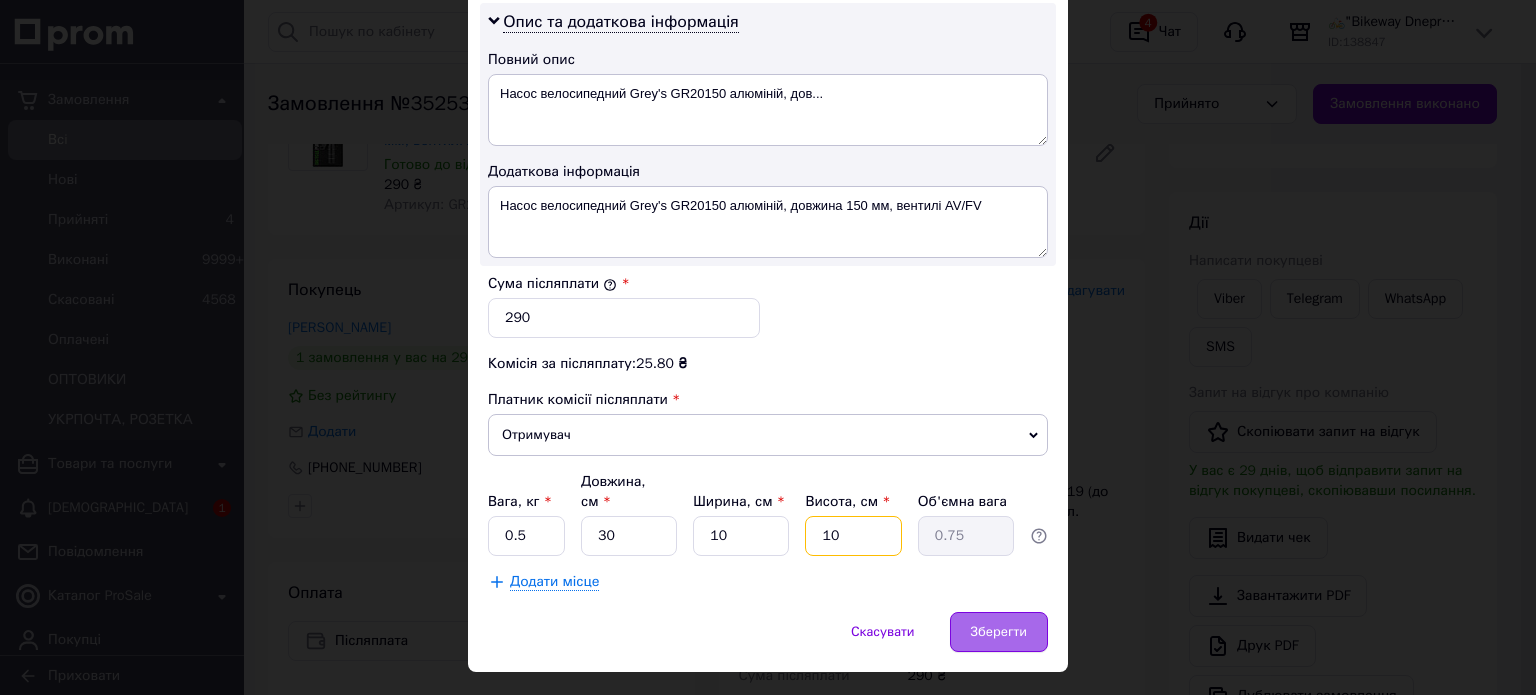 type on "10" 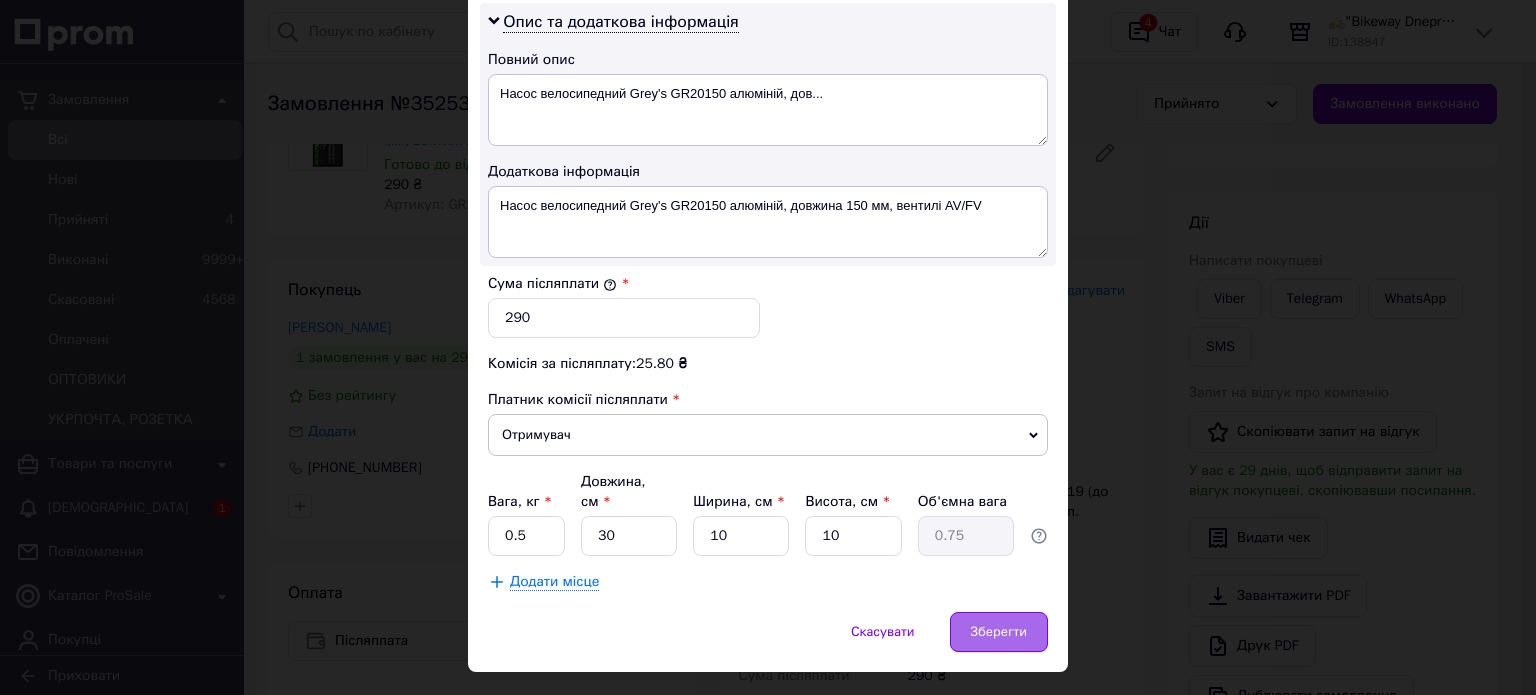 click on "Зберегти" at bounding box center (999, 632) 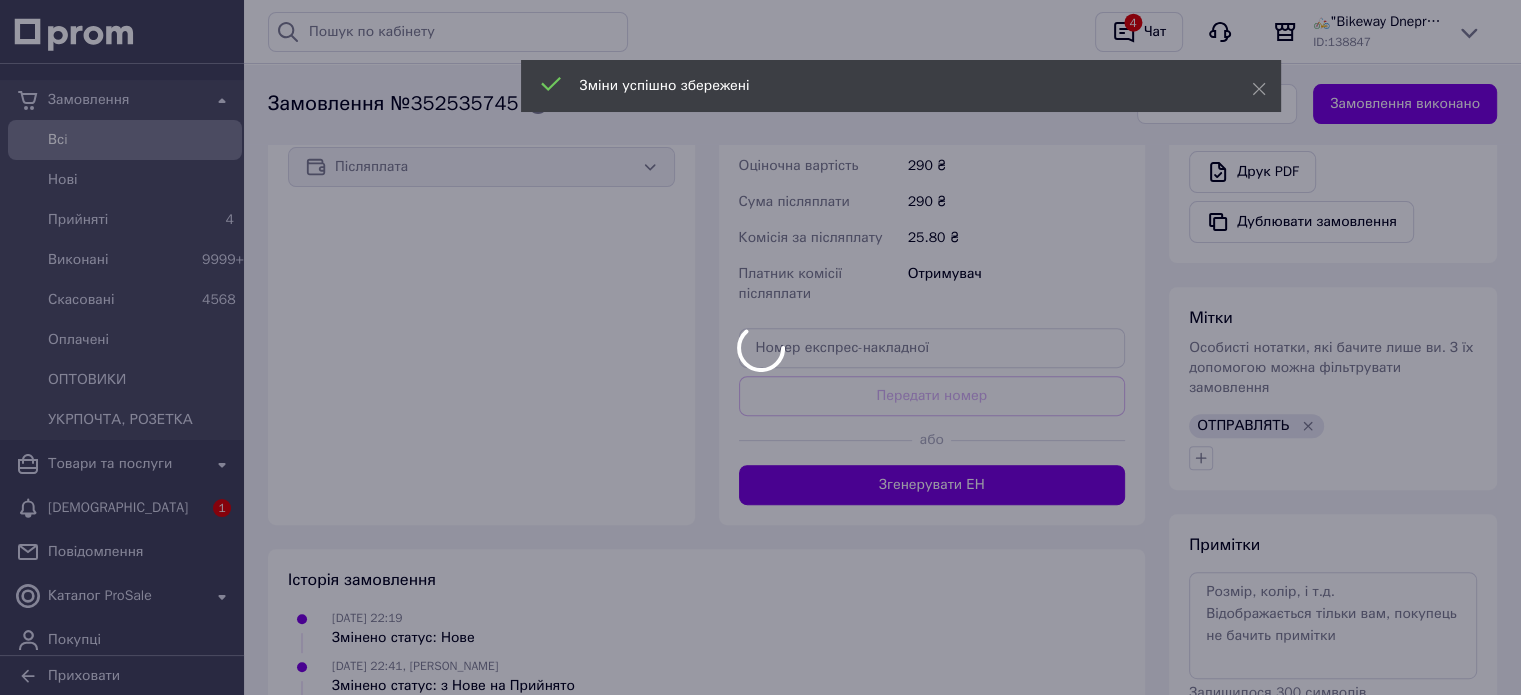 scroll, scrollTop: 800, scrollLeft: 0, axis: vertical 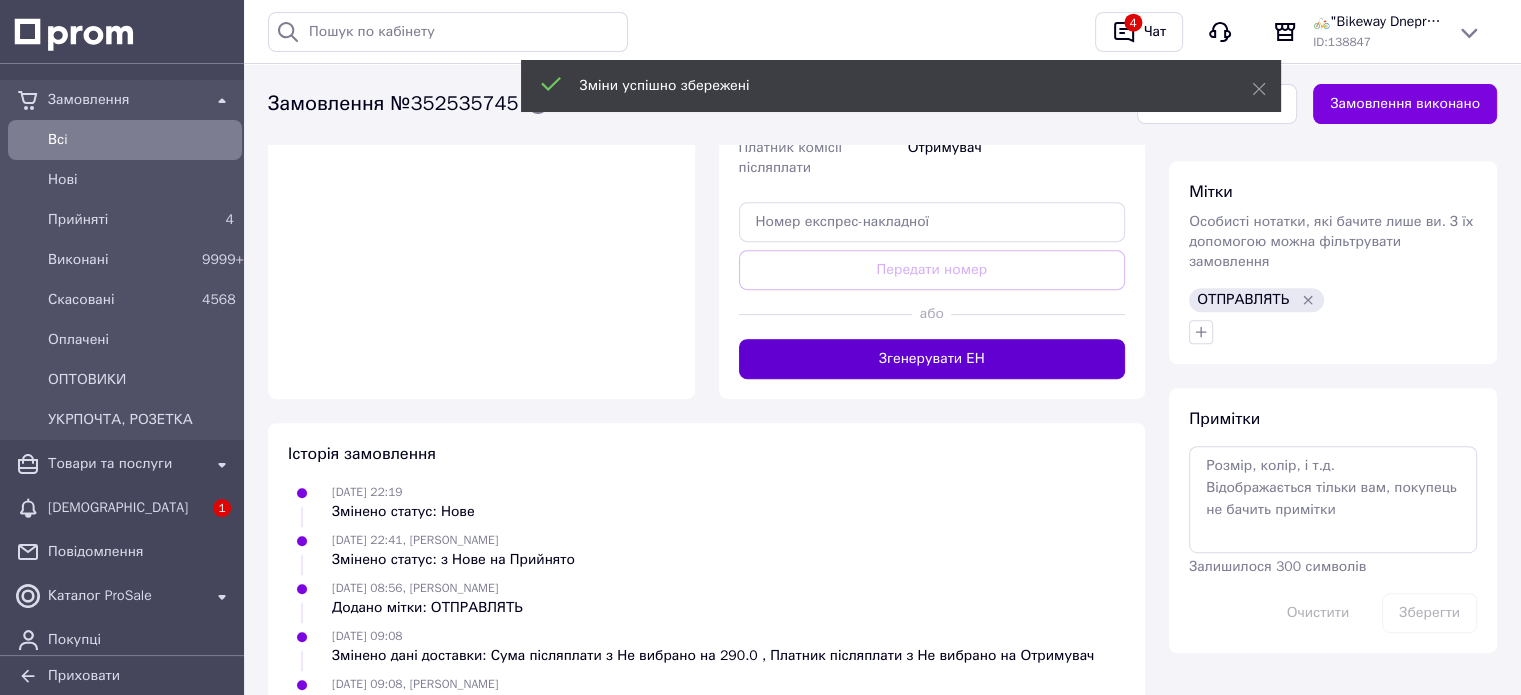 click on "Згенерувати ЕН" at bounding box center (932, 359) 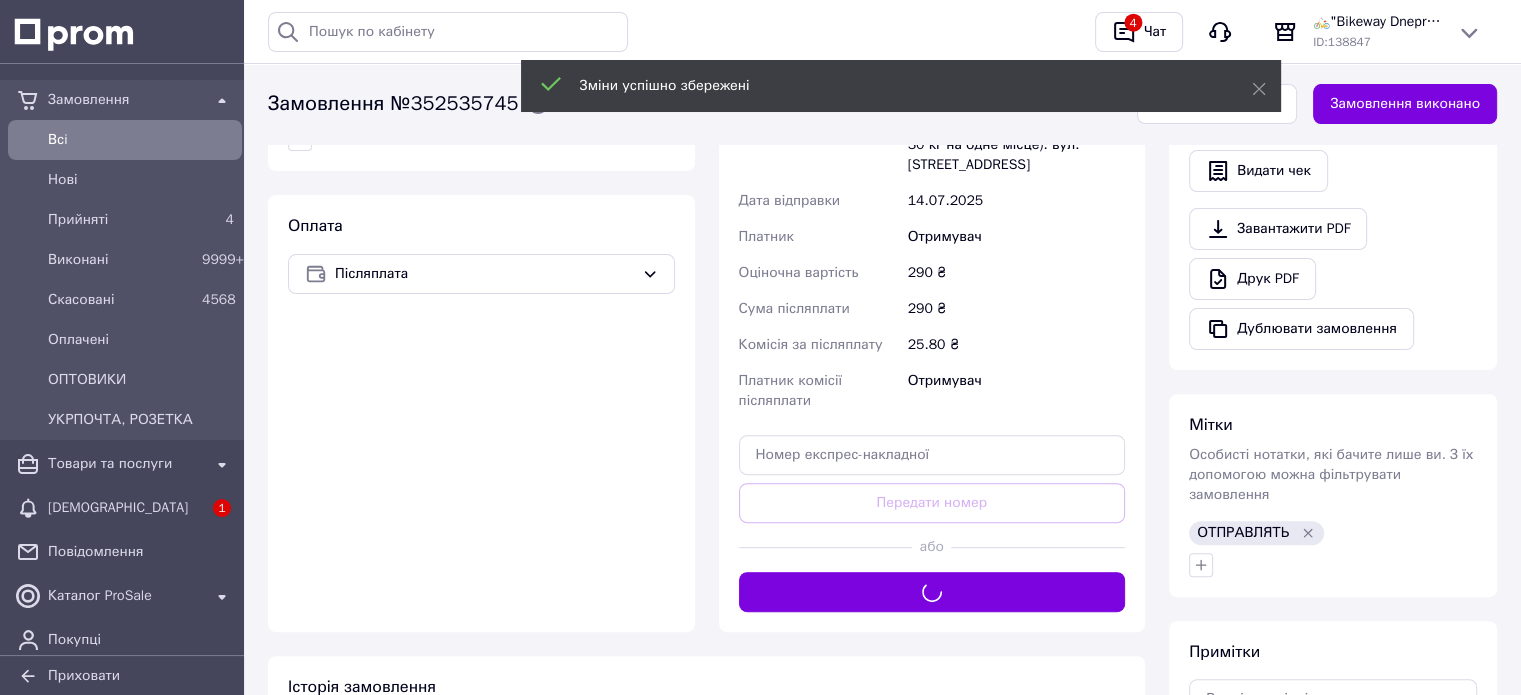 scroll, scrollTop: 400, scrollLeft: 0, axis: vertical 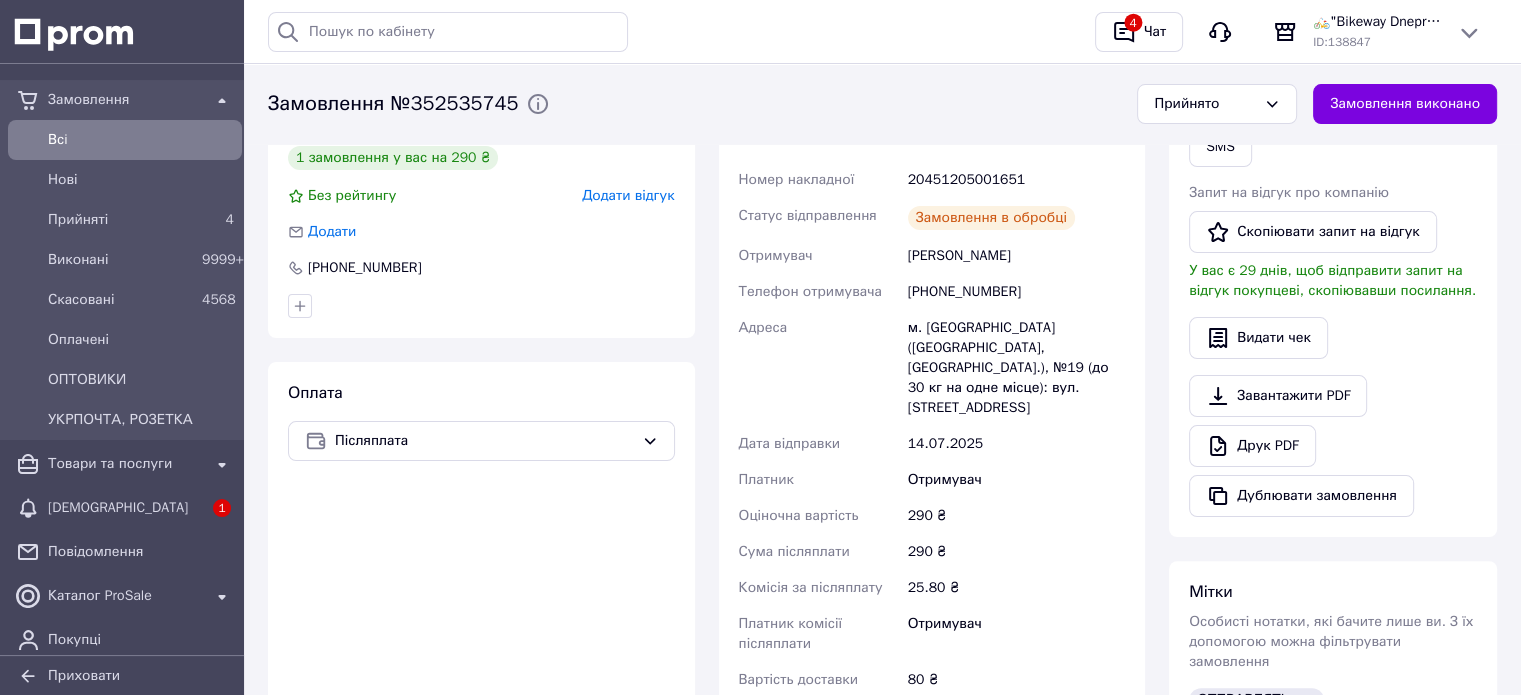 click on "Замовлення виконано" at bounding box center [1405, 104] 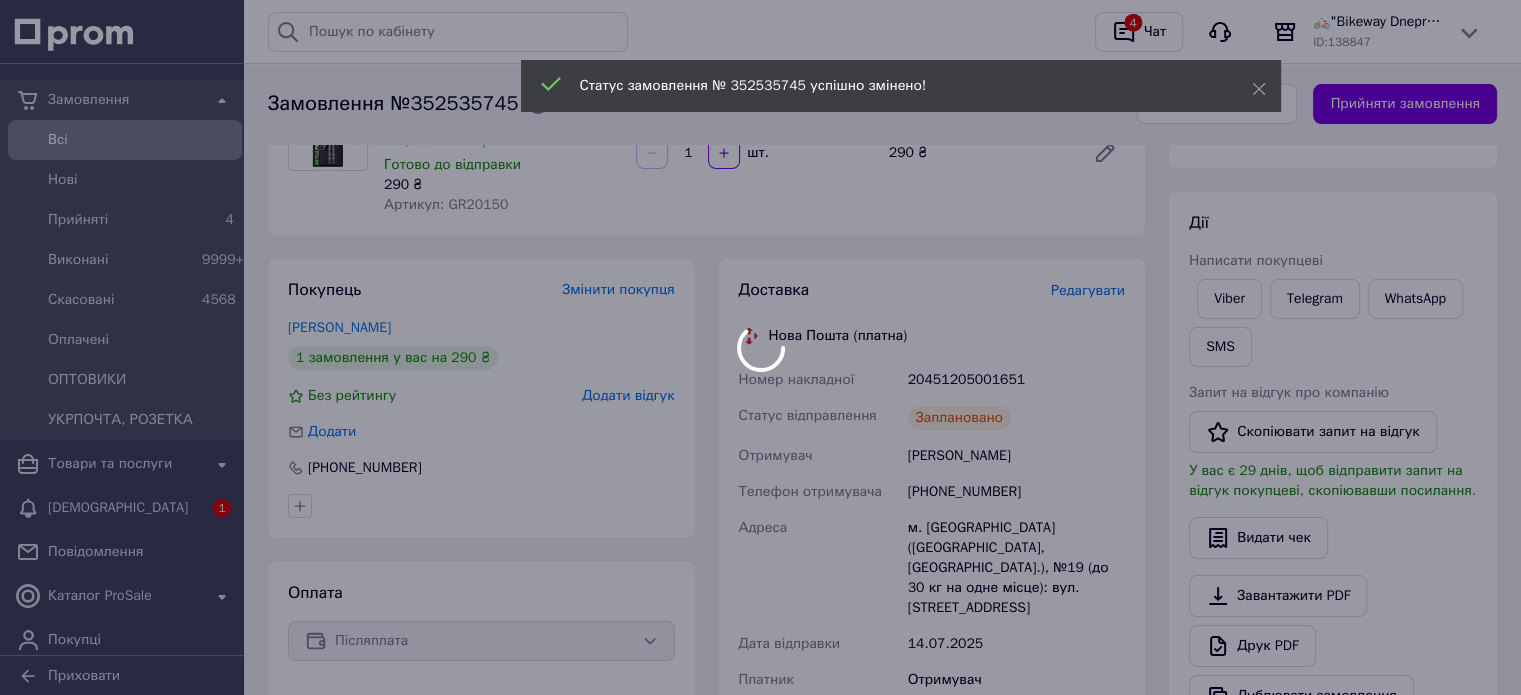 scroll, scrollTop: 200, scrollLeft: 0, axis: vertical 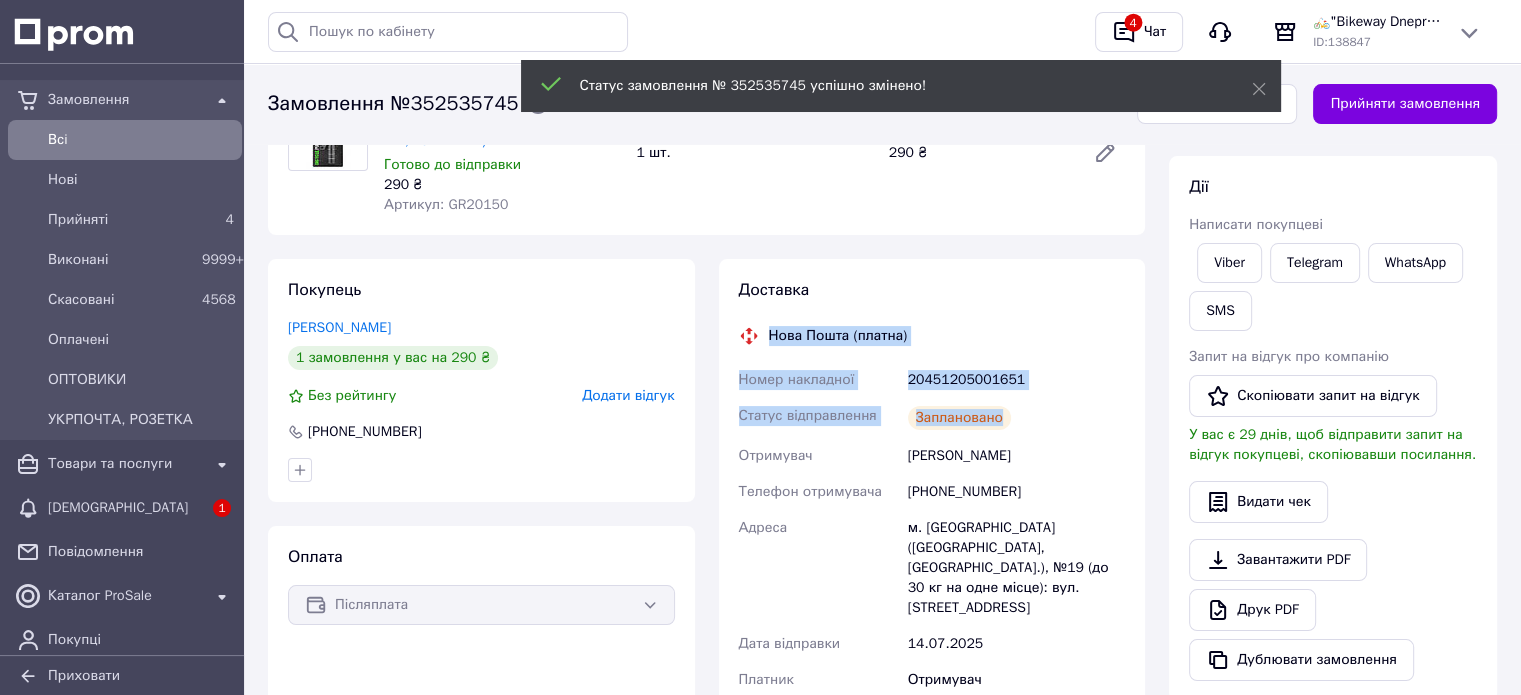 drag, startPoint x: 763, startPoint y: 335, endPoint x: 1072, endPoint y: 399, distance: 315.55823 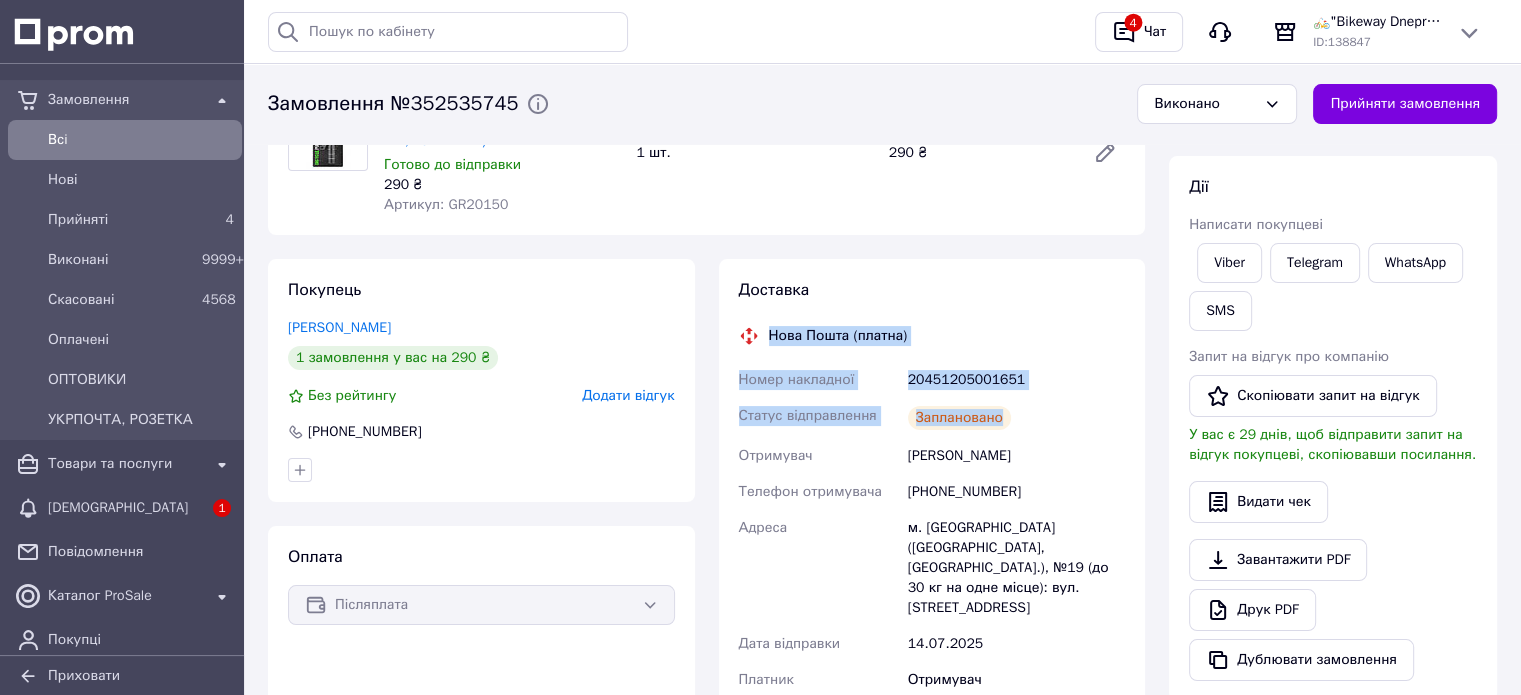 copy on "Нова Пошта (платна) Номер накладної 20451205001651 Статус відправлення Заплановано" 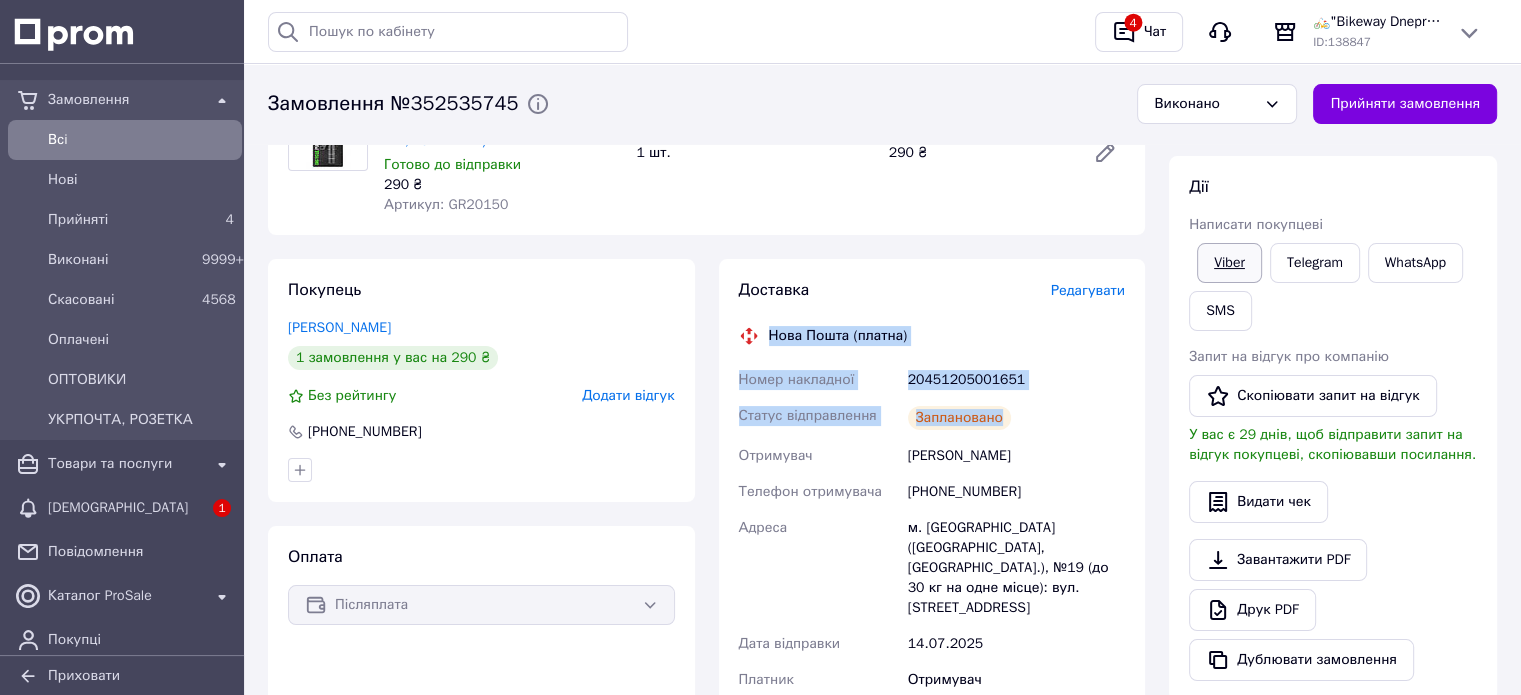 click on "Viber" at bounding box center (1229, 263) 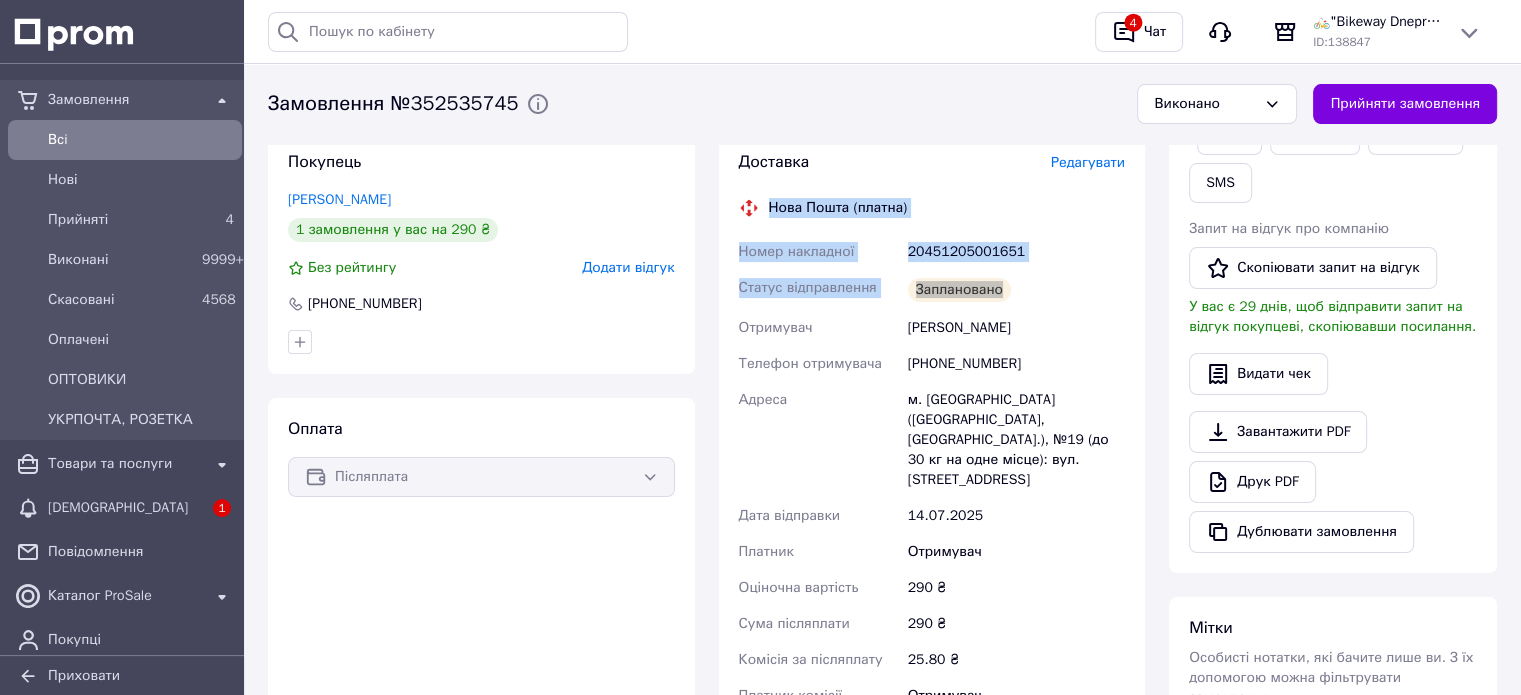 scroll, scrollTop: 500, scrollLeft: 0, axis: vertical 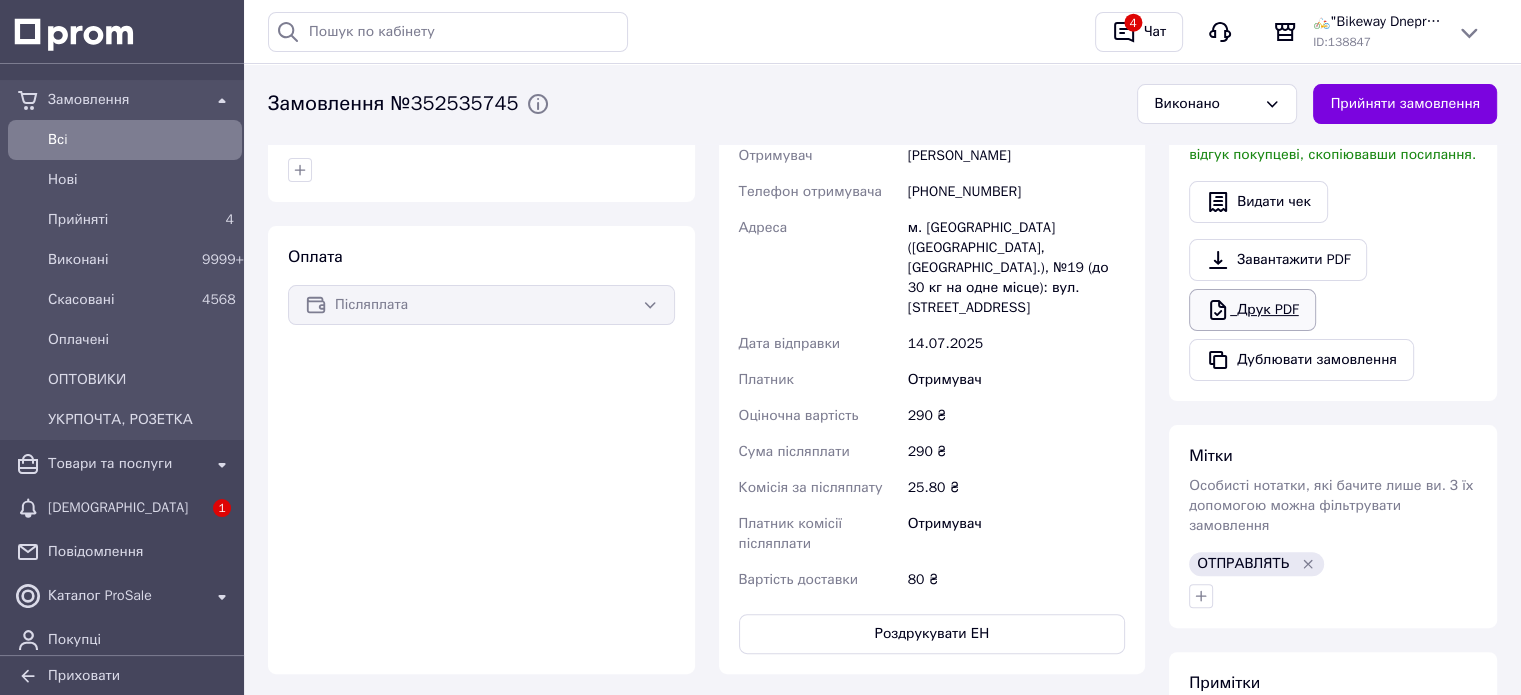 click on "Друк PDF" at bounding box center [1252, 310] 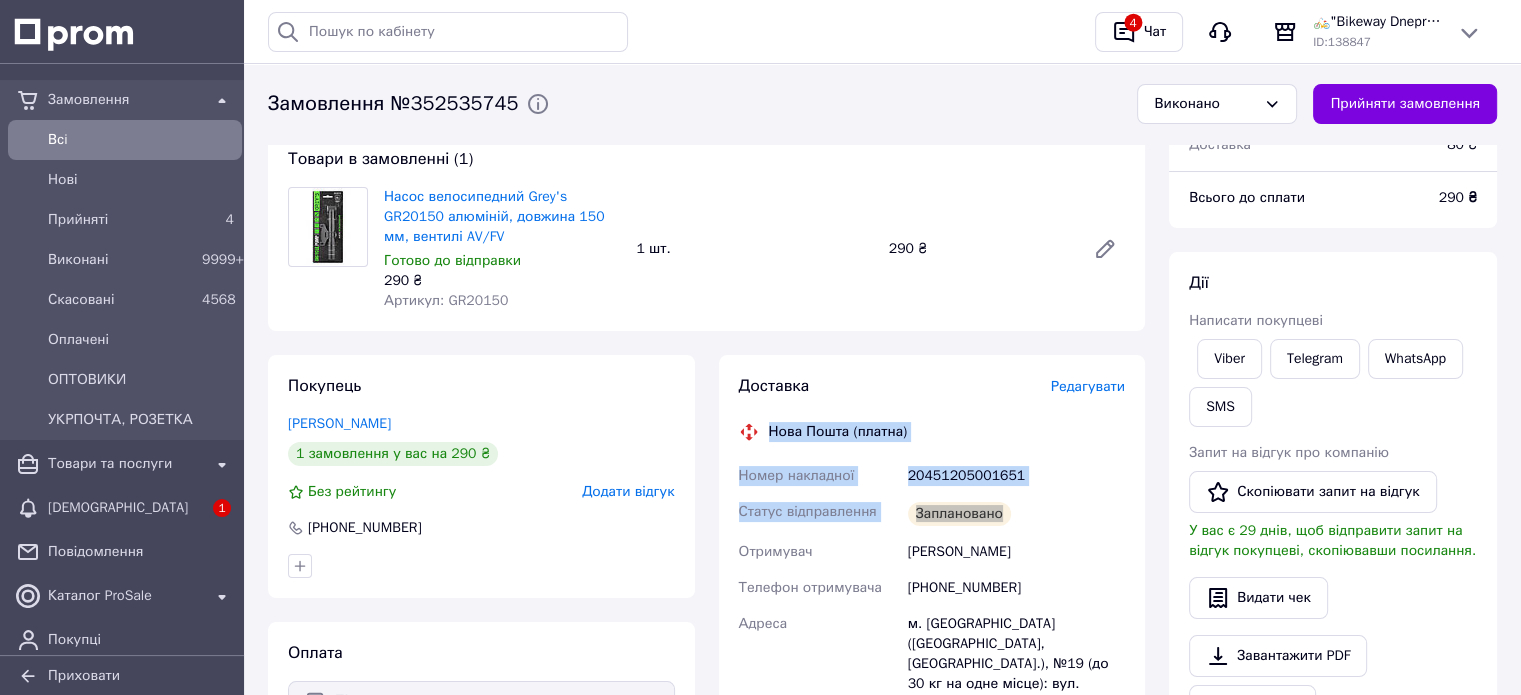 scroll, scrollTop: 100, scrollLeft: 0, axis: vertical 